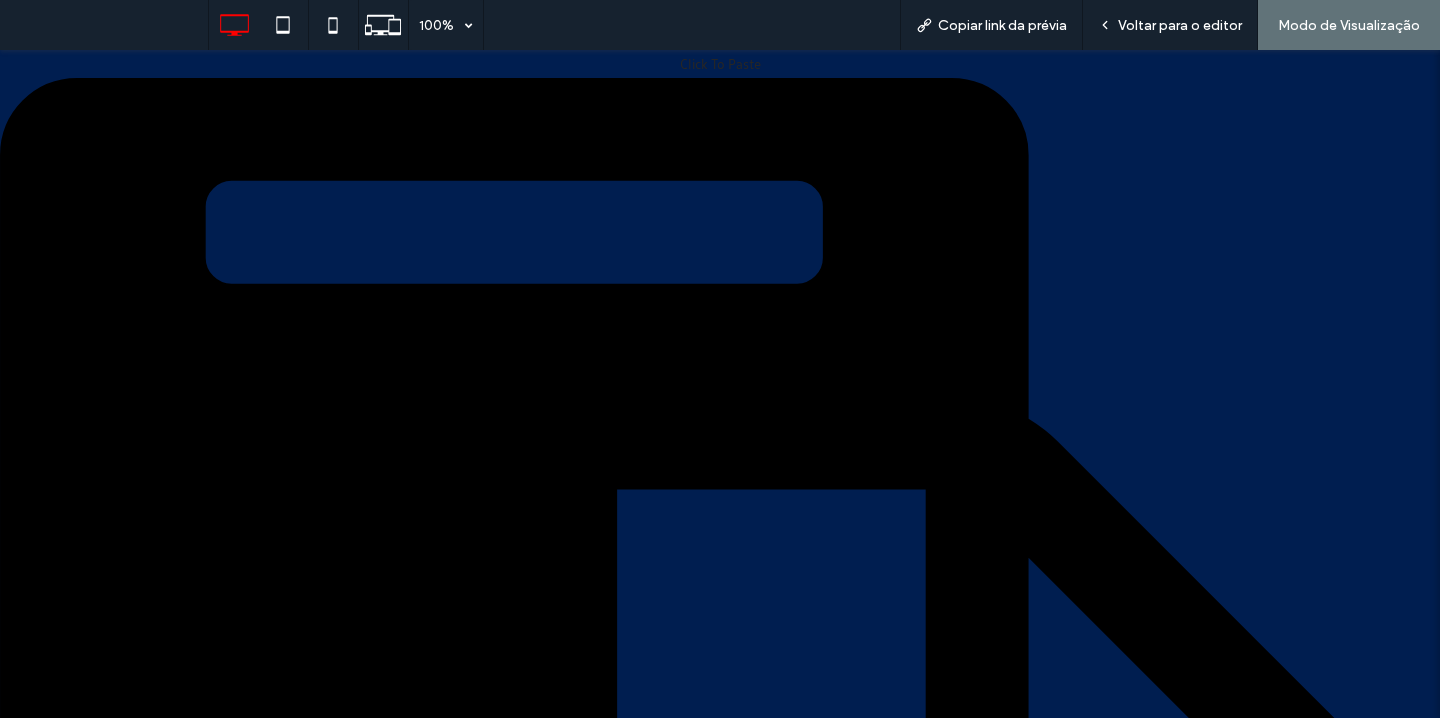 scroll, scrollTop: 0, scrollLeft: 0, axis: both 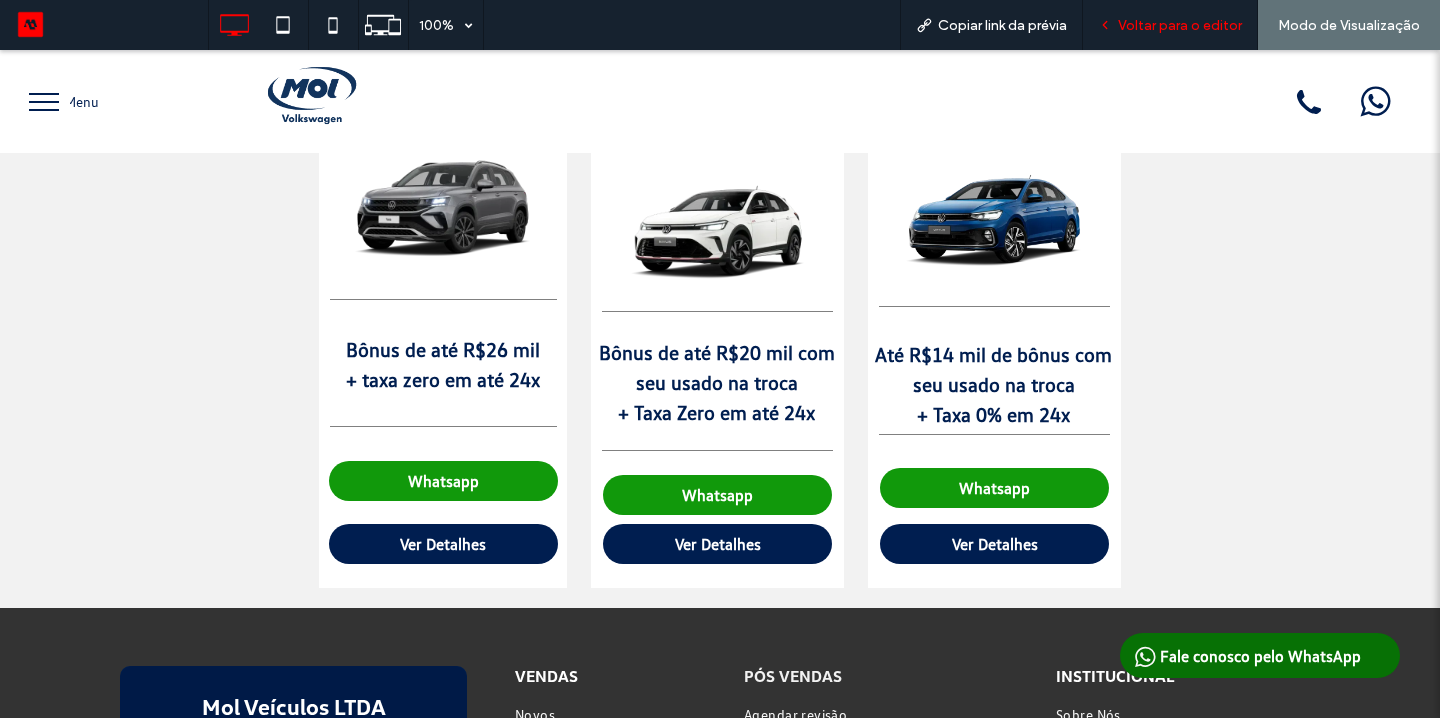 click on "Voltar para o editor" at bounding box center (1180, 25) 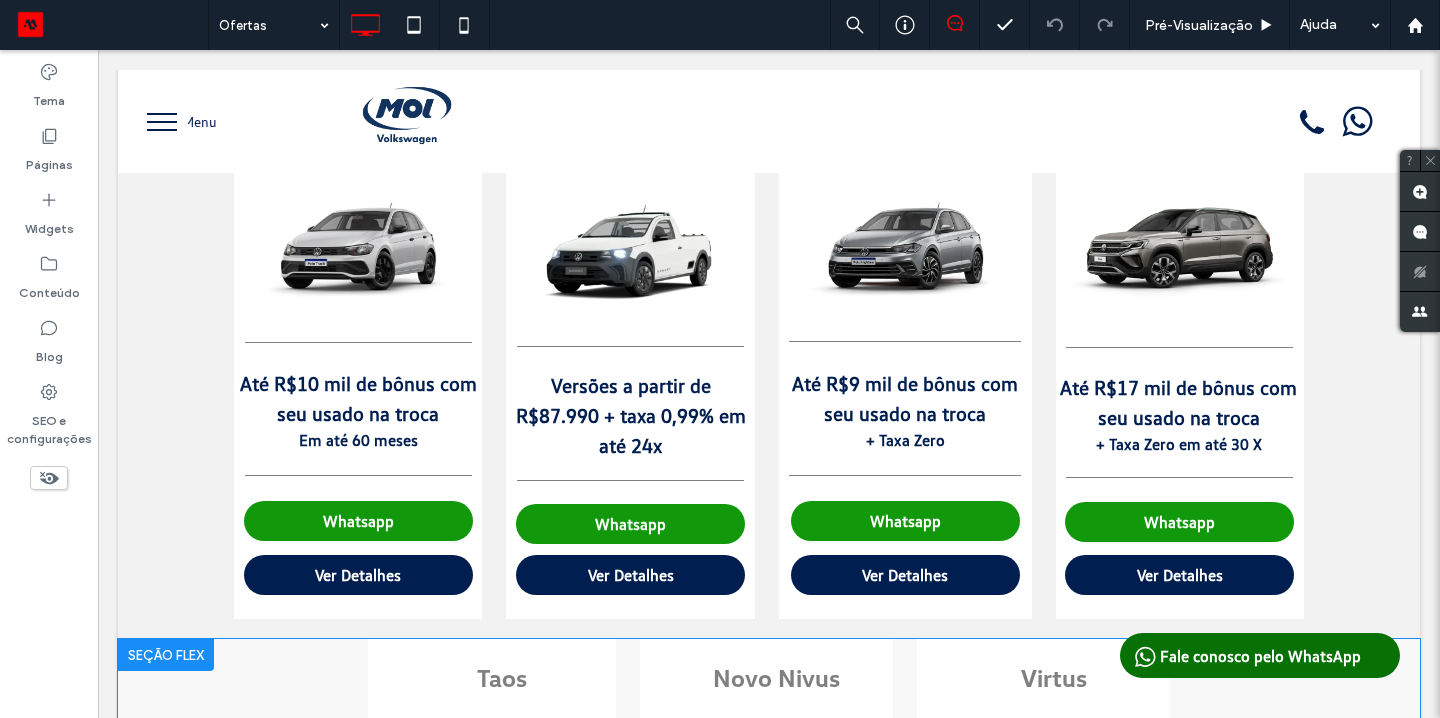 scroll, scrollTop: 169, scrollLeft: 0, axis: vertical 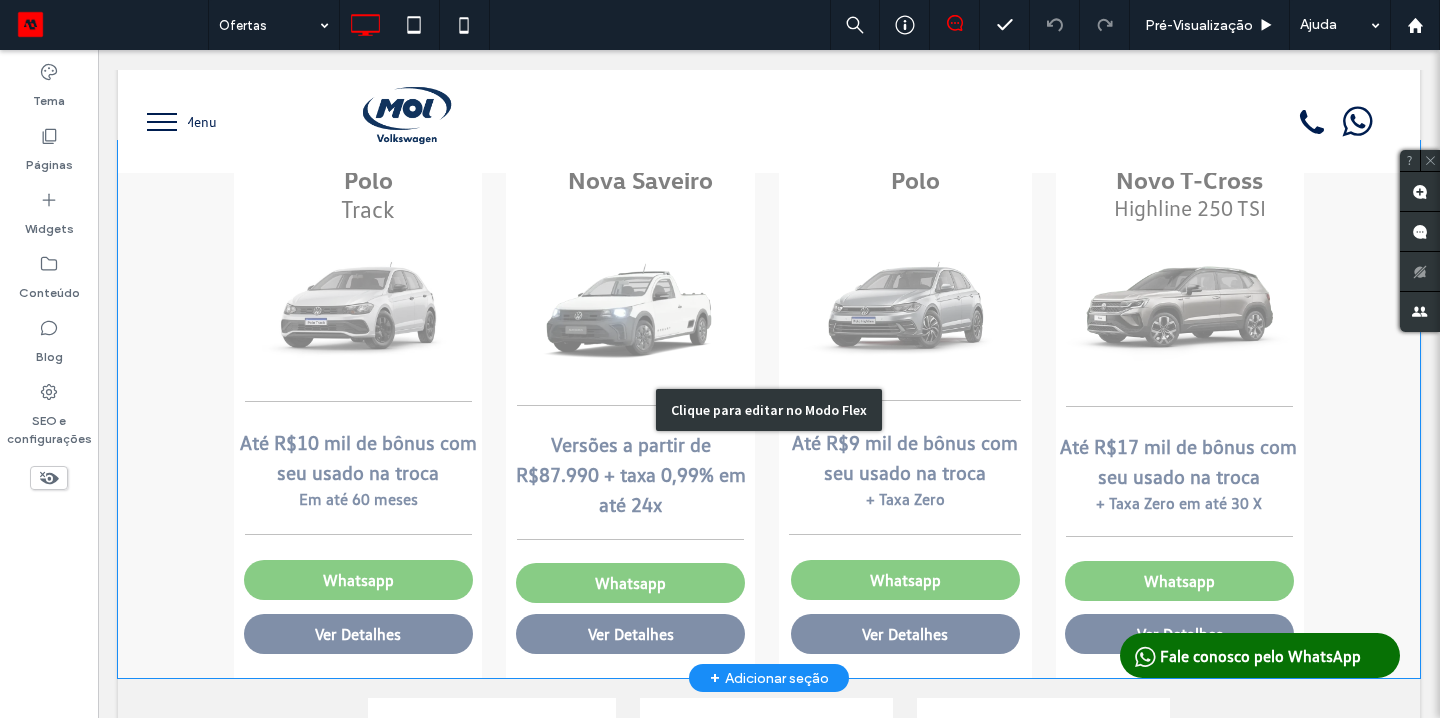 click on "Clique para editar no Modo Flex" at bounding box center (769, 409) 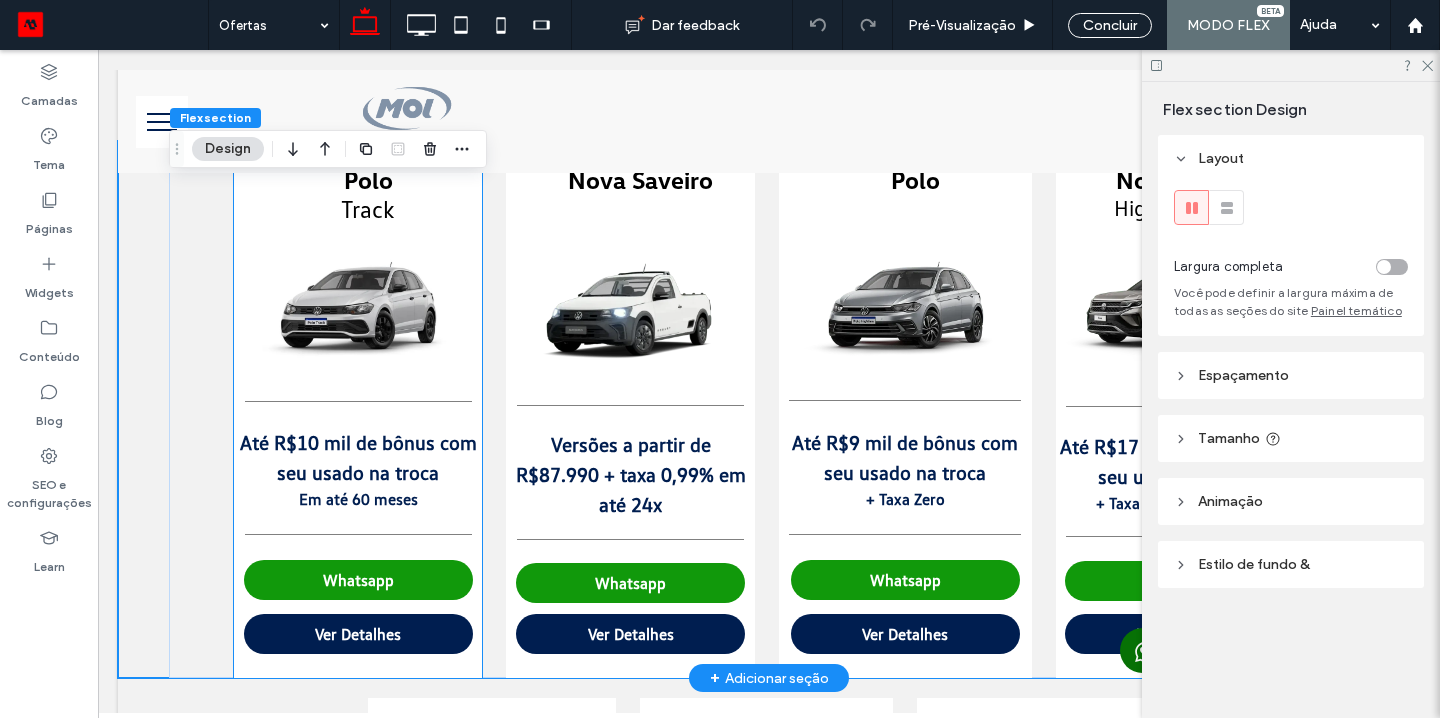 click at bounding box center (359, 305) 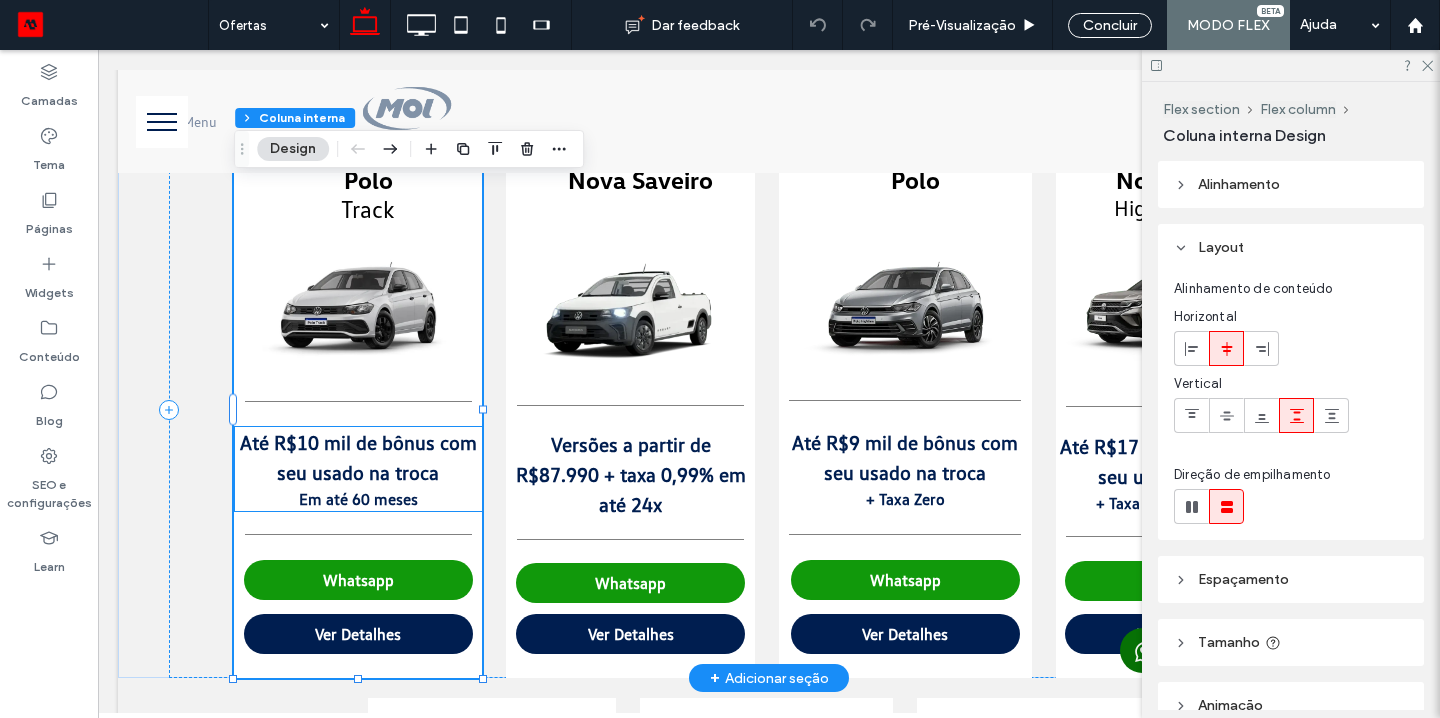 click on "Até R$10 mil de bônus com seu usado na troca" at bounding box center (358, 457) 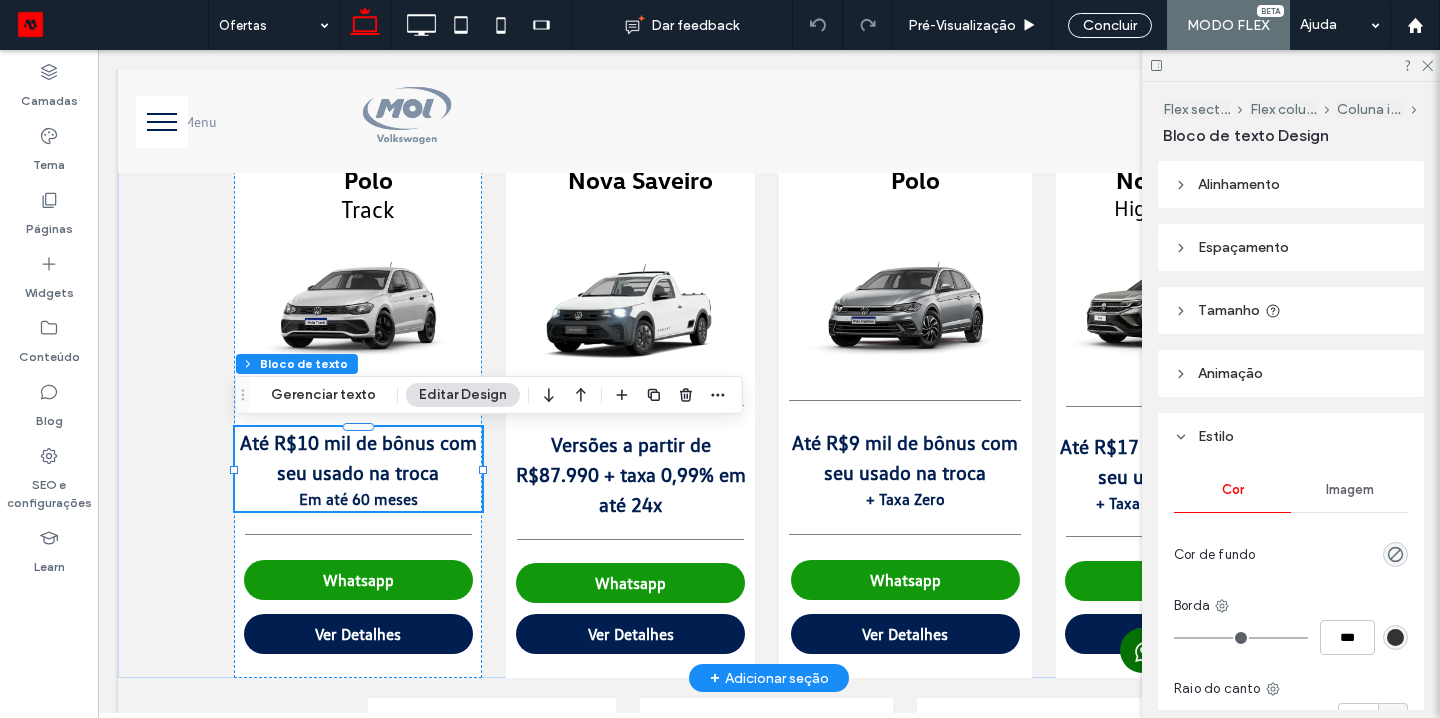 click on "Até R$10 mil de bônus com seu usado na troca" at bounding box center [358, 457] 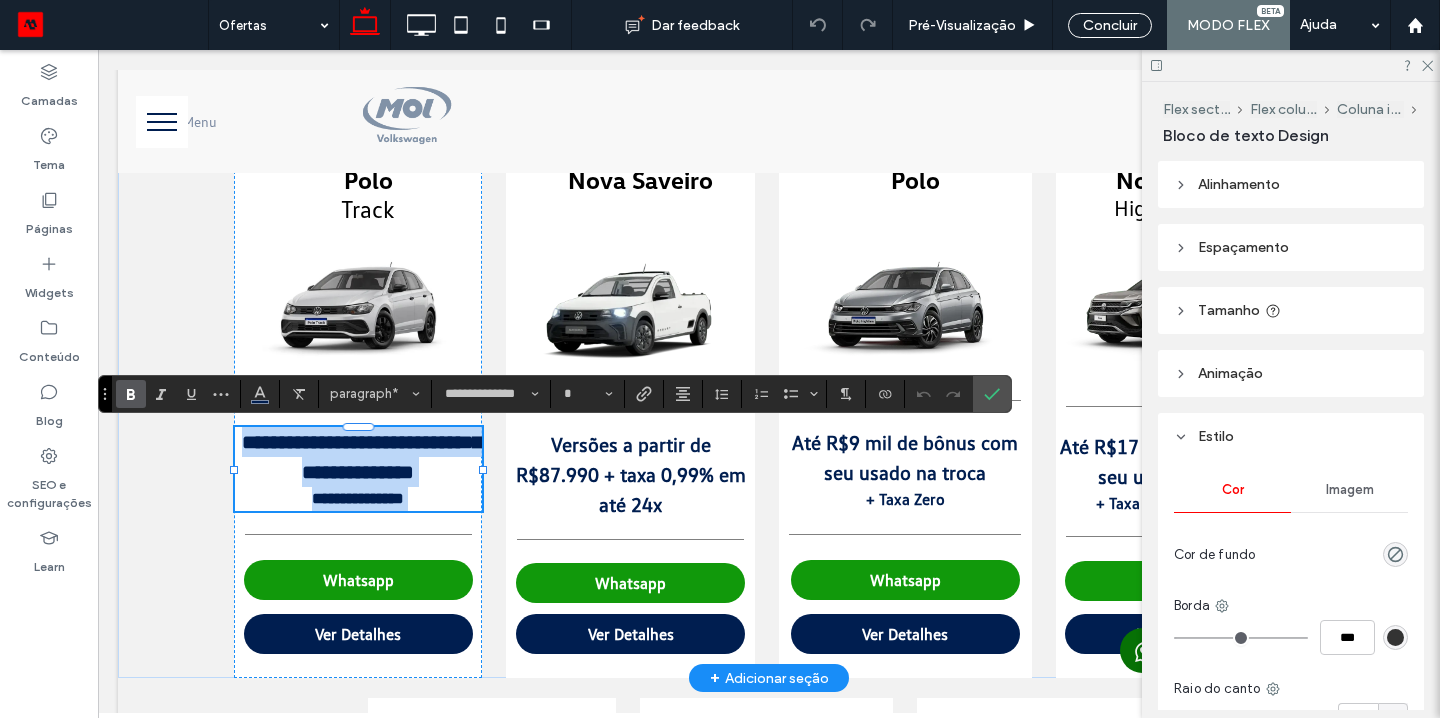 click on "**********" at bounding box center [362, 457] 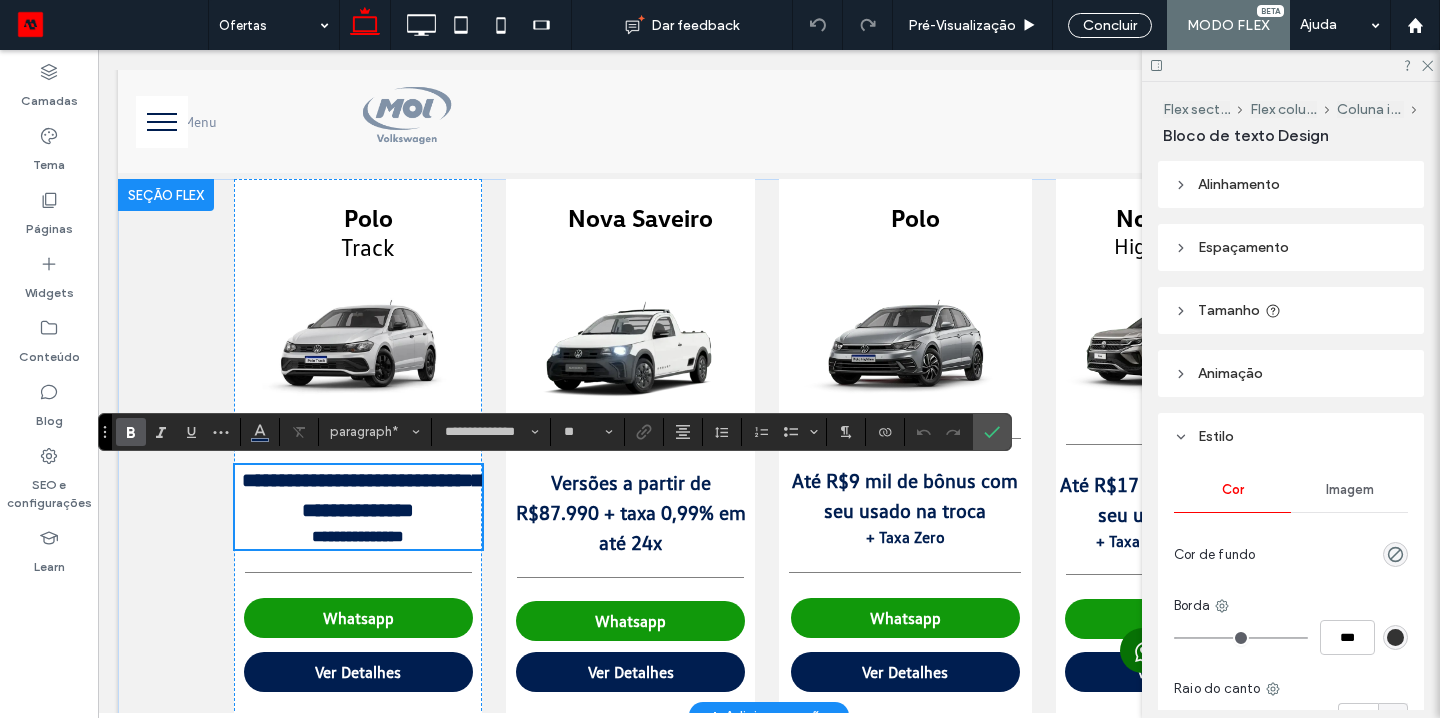 scroll, scrollTop: 132, scrollLeft: 0, axis: vertical 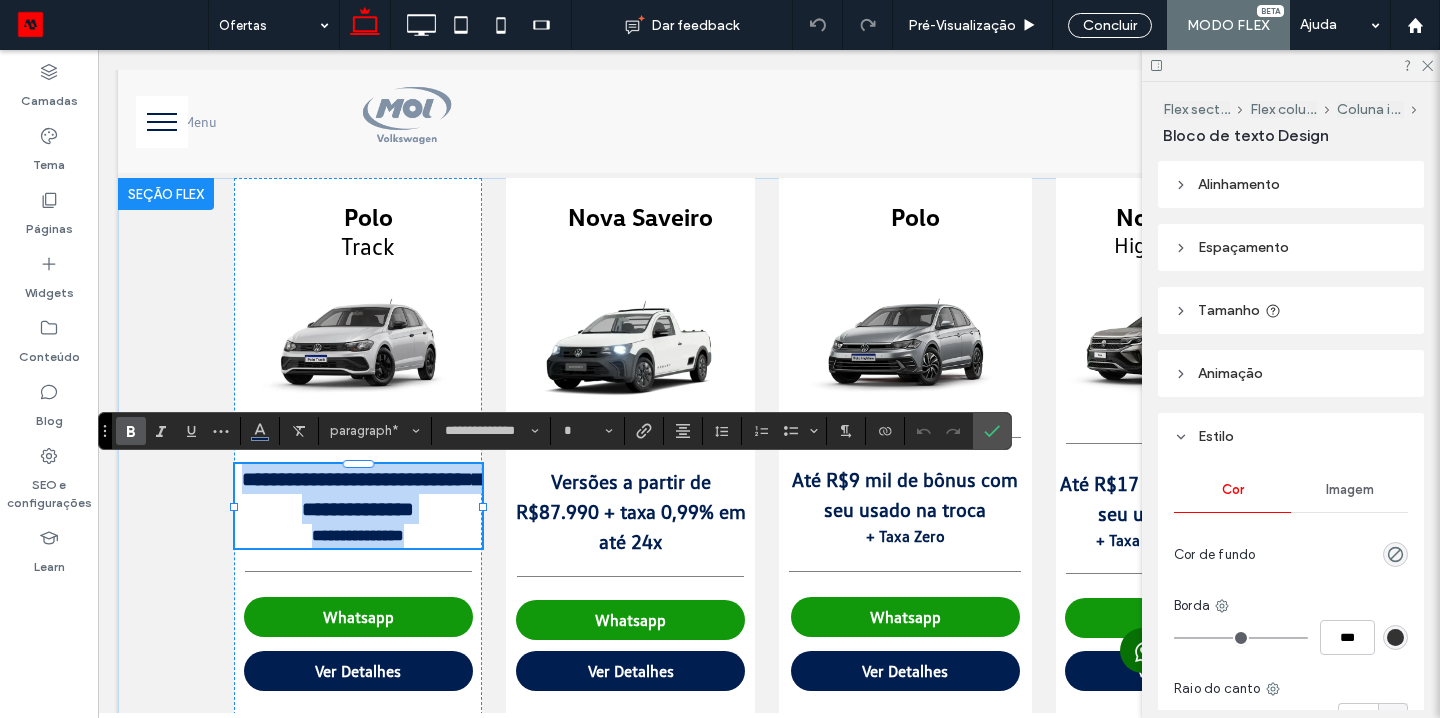 drag, startPoint x: 245, startPoint y: 477, endPoint x: 424, endPoint y: 530, distance: 186.68155 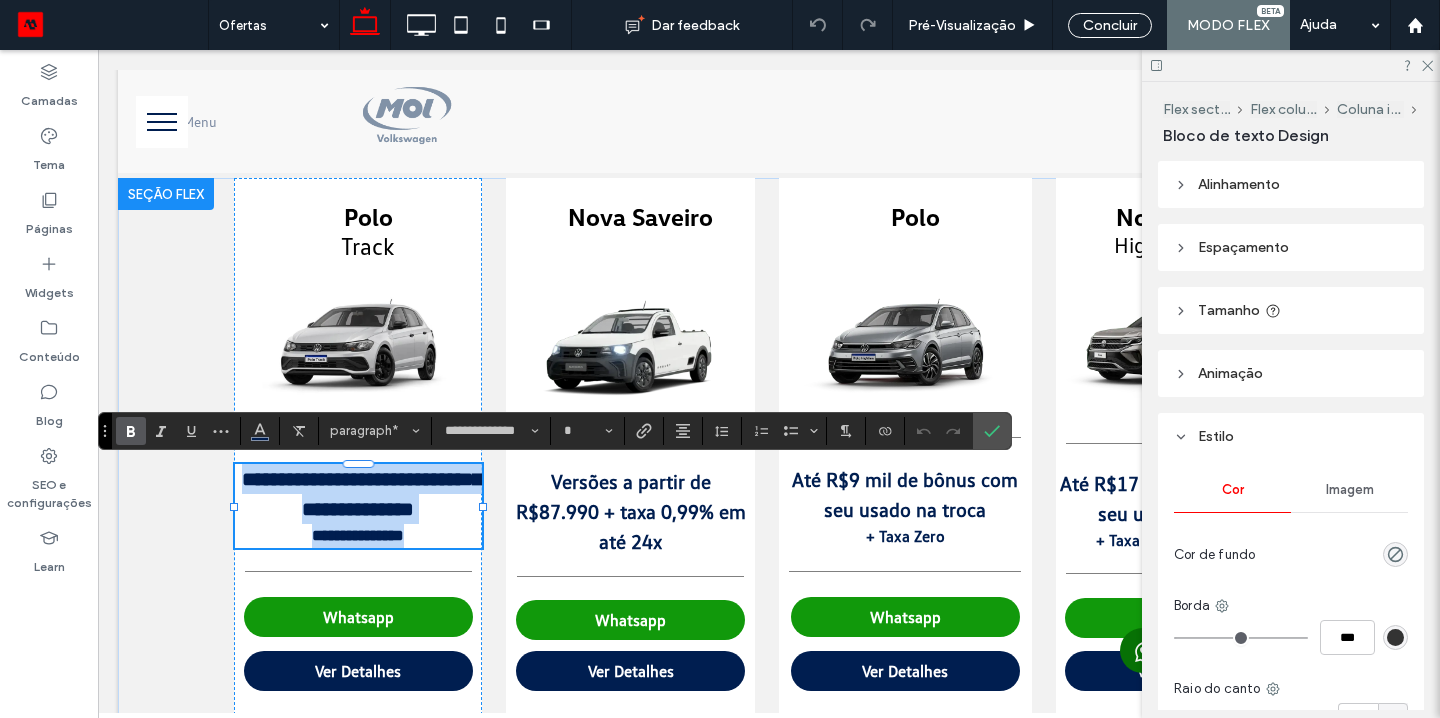 click on "**********" at bounding box center (358, 506) 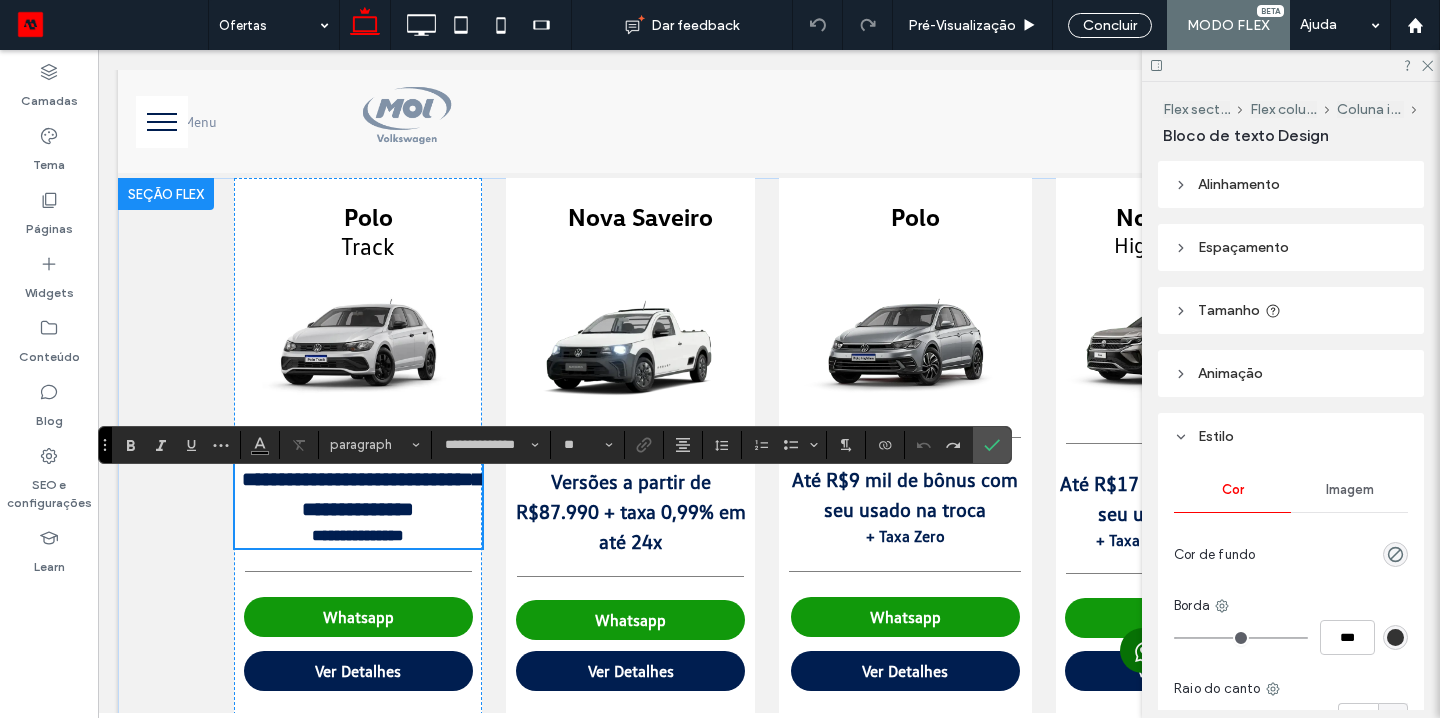 scroll, scrollTop: 118, scrollLeft: 0, axis: vertical 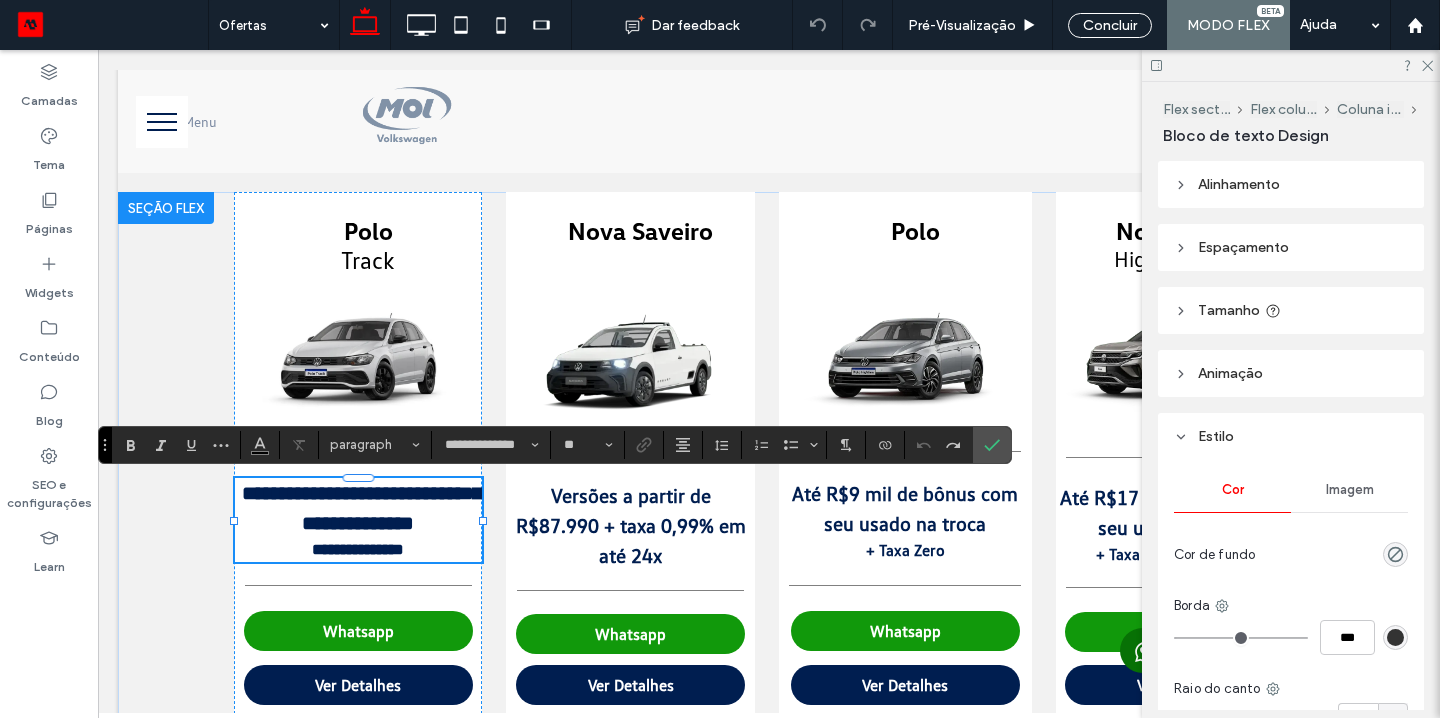 click on "**********" at bounding box center (358, 508) 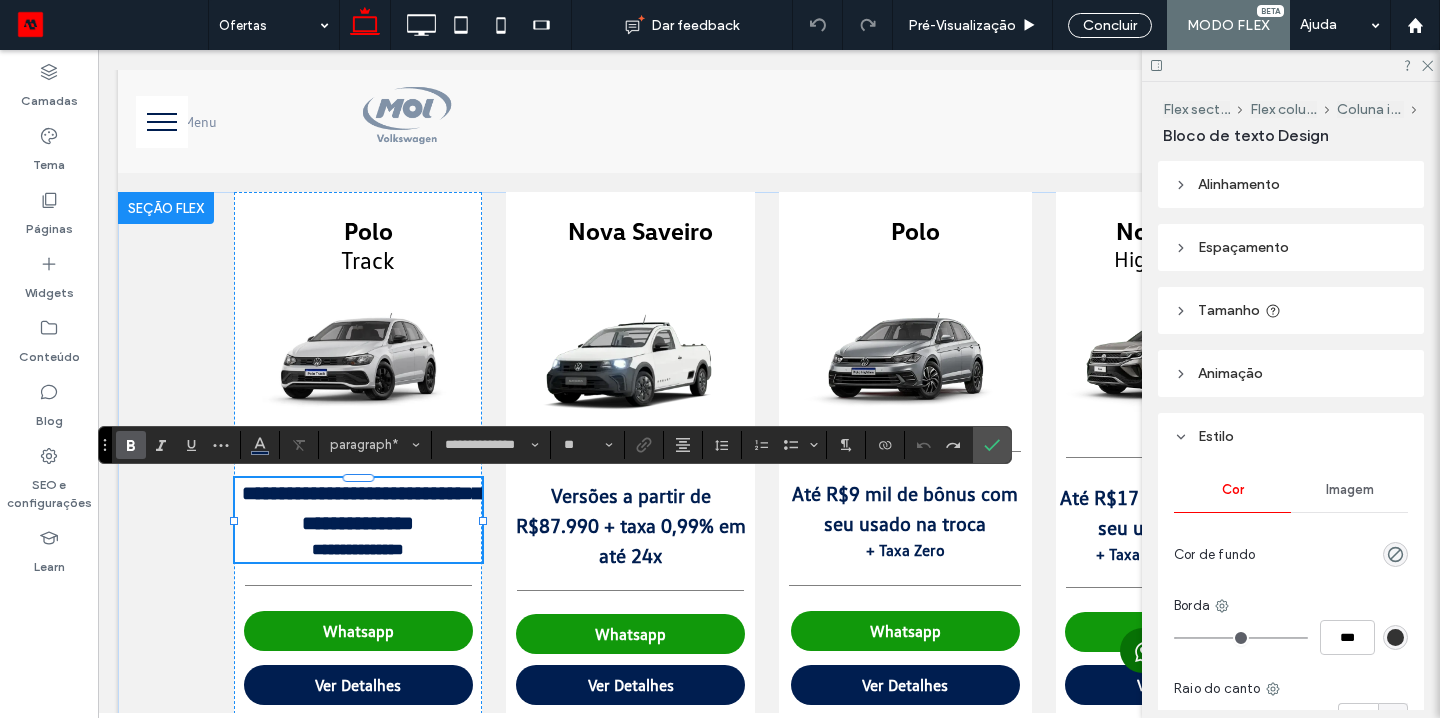 click on "**********" at bounding box center [362, 508] 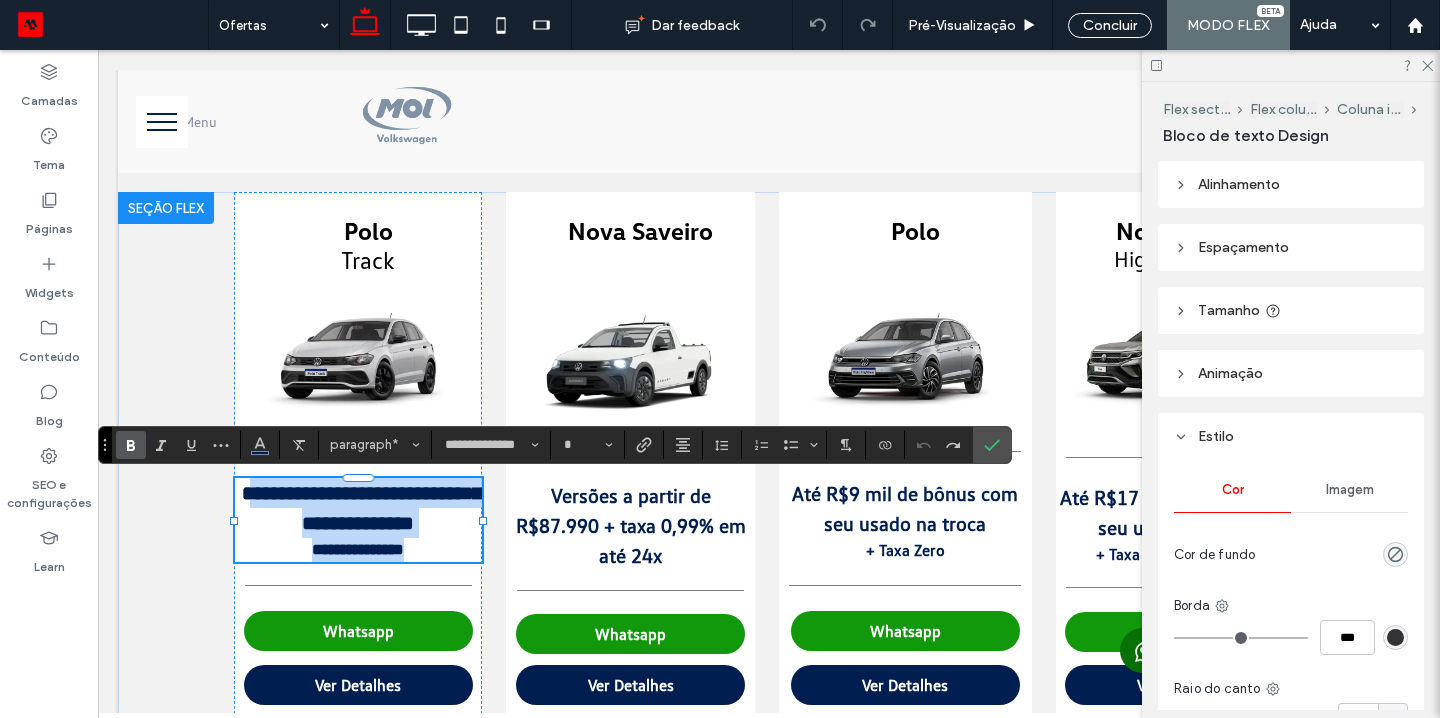 drag, startPoint x: 420, startPoint y: 550, endPoint x: 248, endPoint y: 497, distance: 179.98056 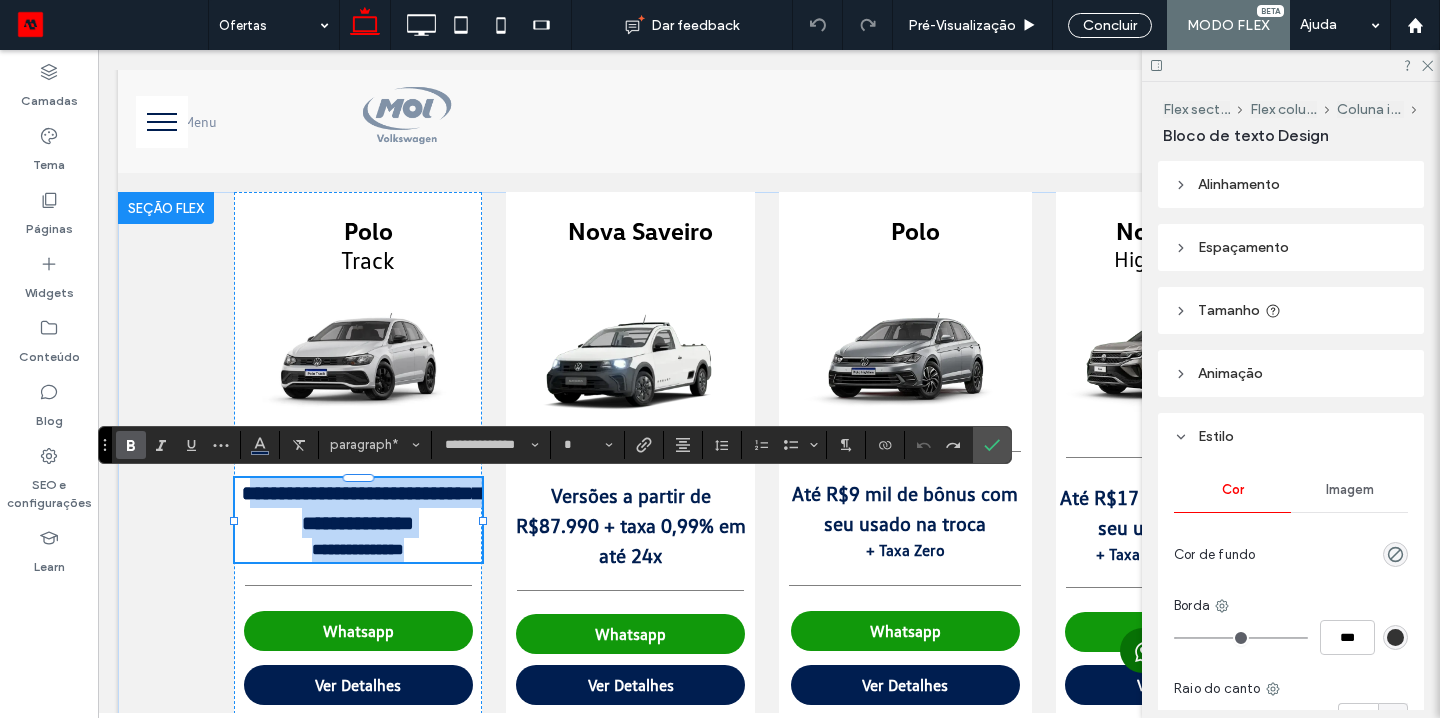 click on "**********" at bounding box center [358, 520] 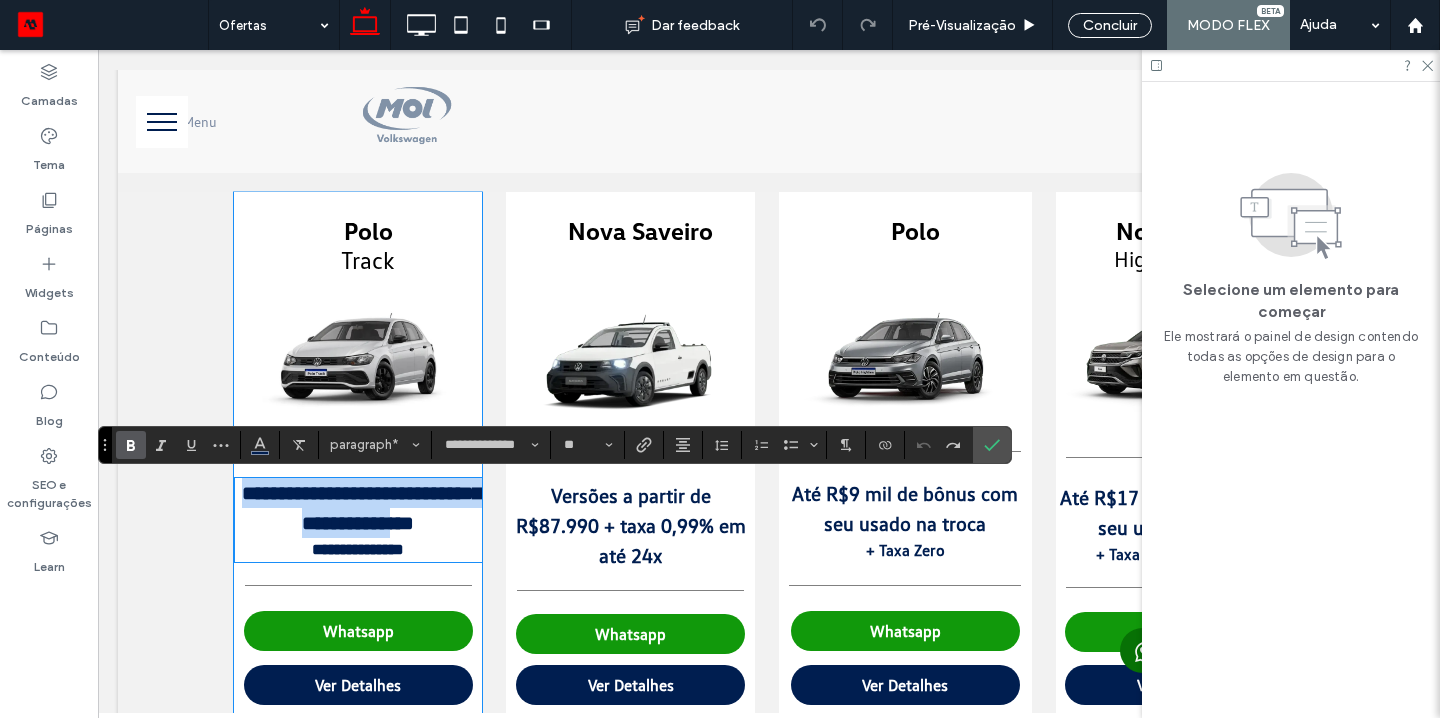 type on "*" 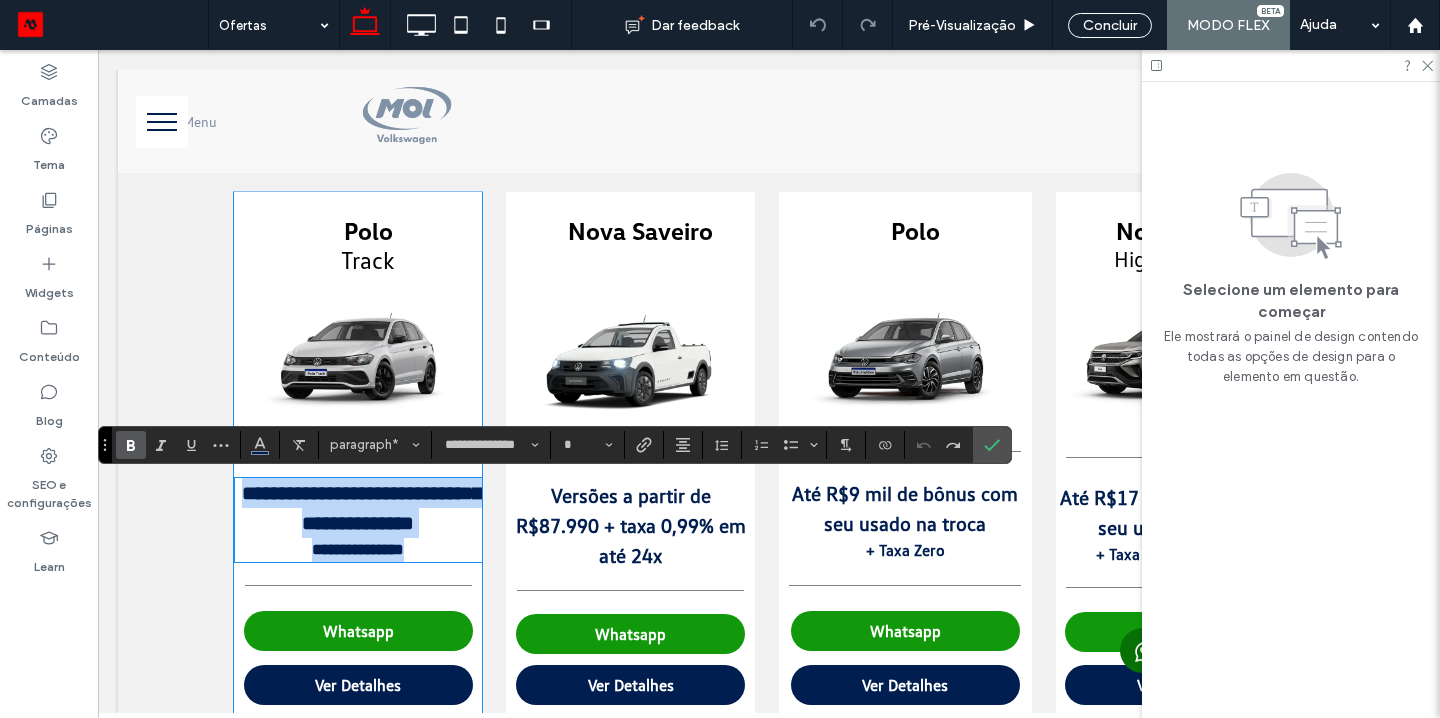 drag, startPoint x: 241, startPoint y: 497, endPoint x: 425, endPoint y: 546, distance: 190.4127 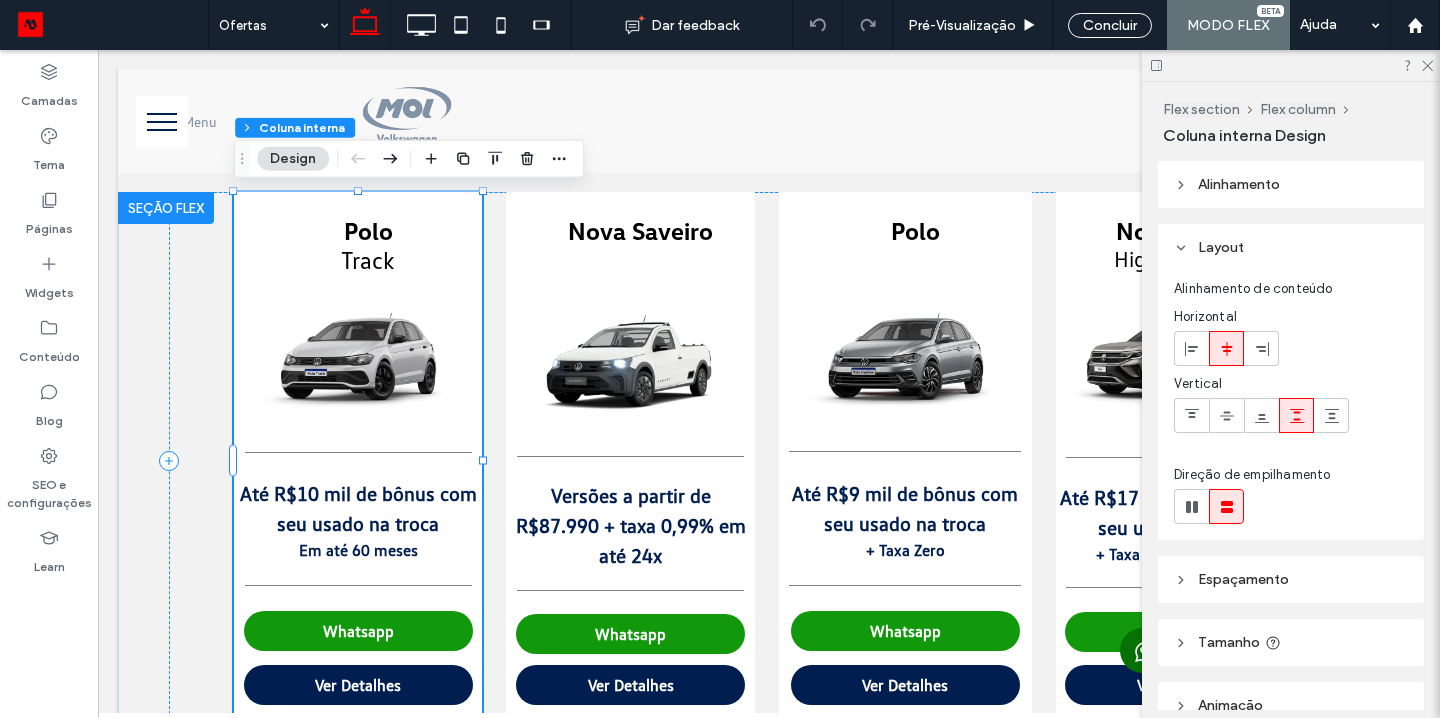 click on "Em até 60 meses" at bounding box center [358, 550] 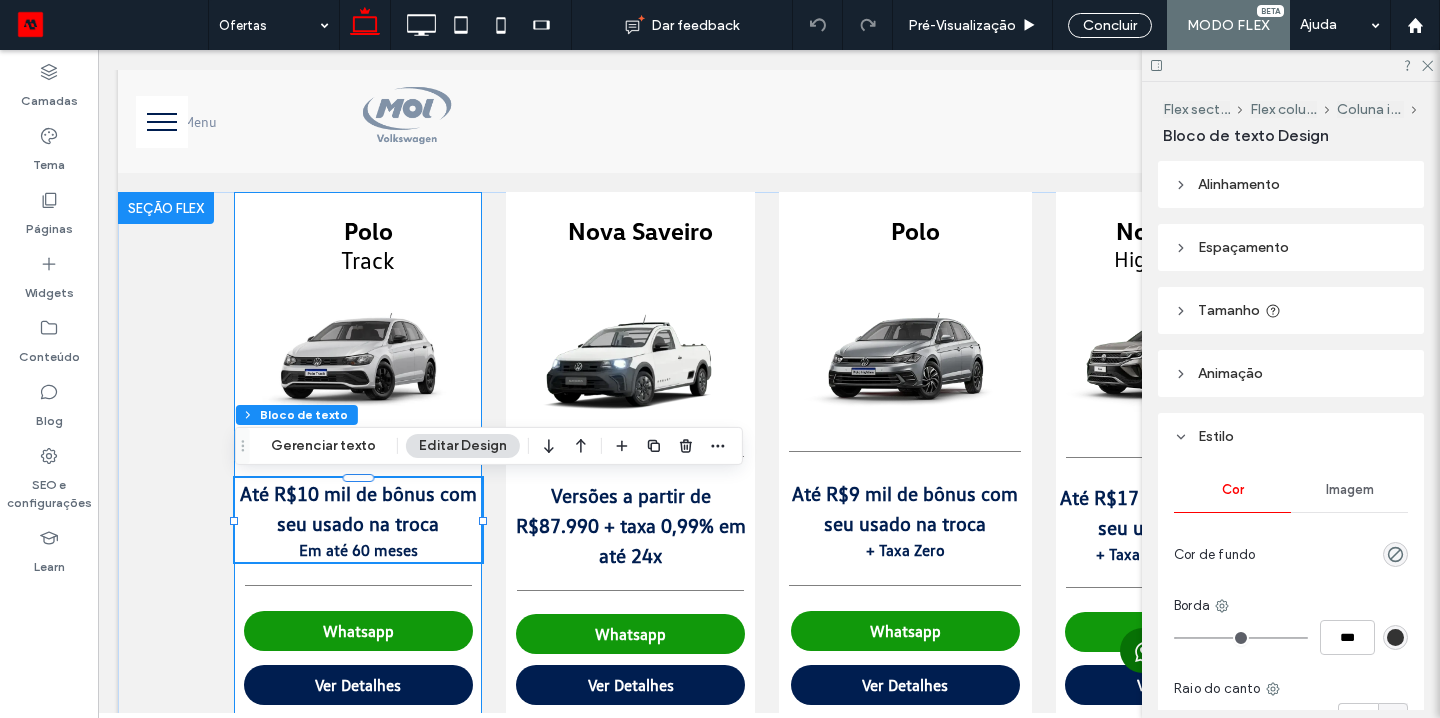 click on "Em até 60 meses" at bounding box center [358, 550] 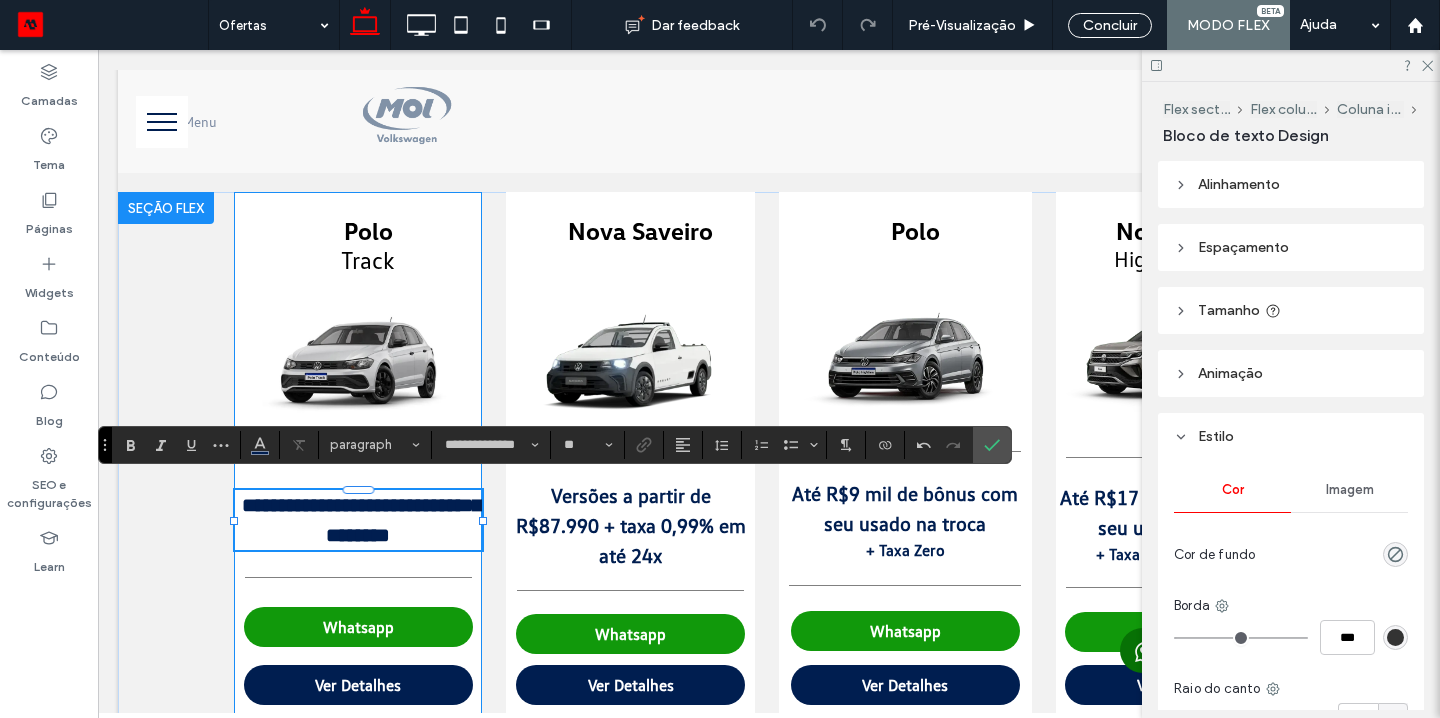 type on "**" 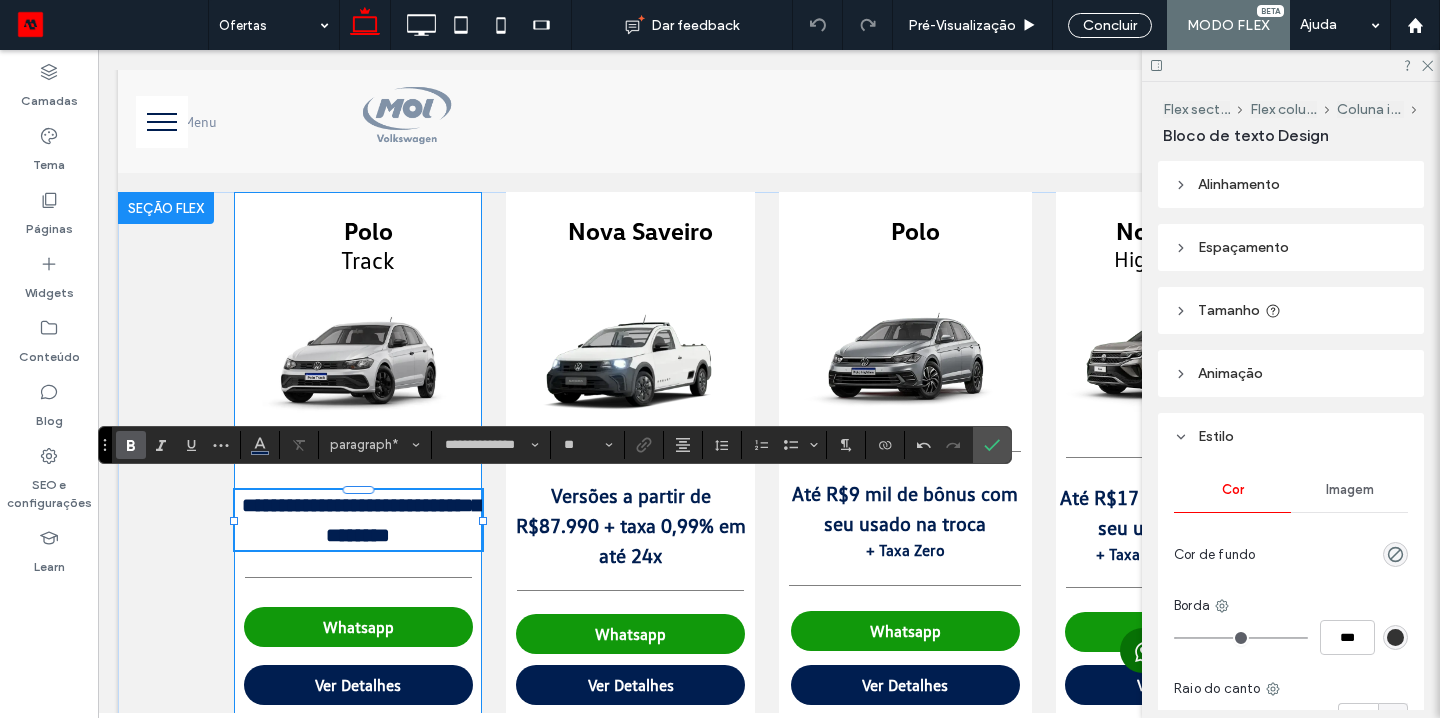 click on "**********" at bounding box center (362, 520) 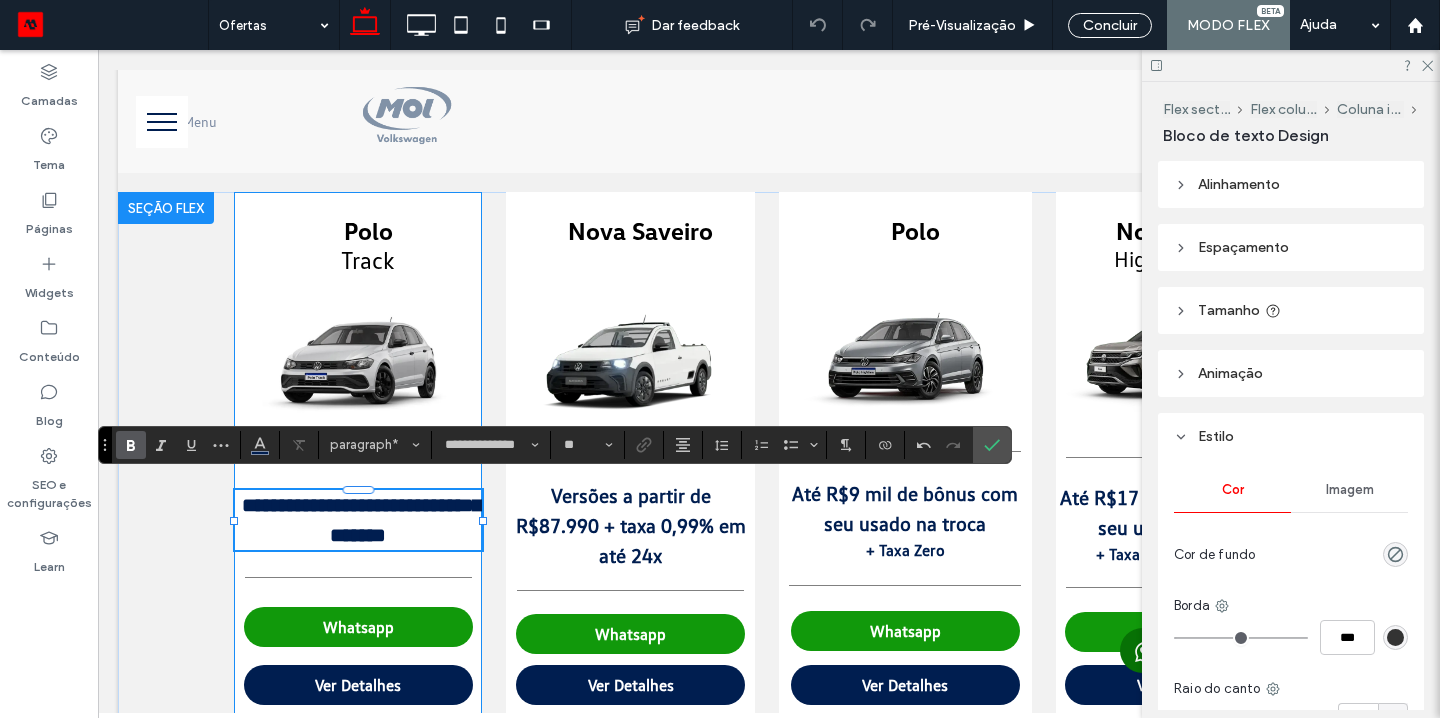 type 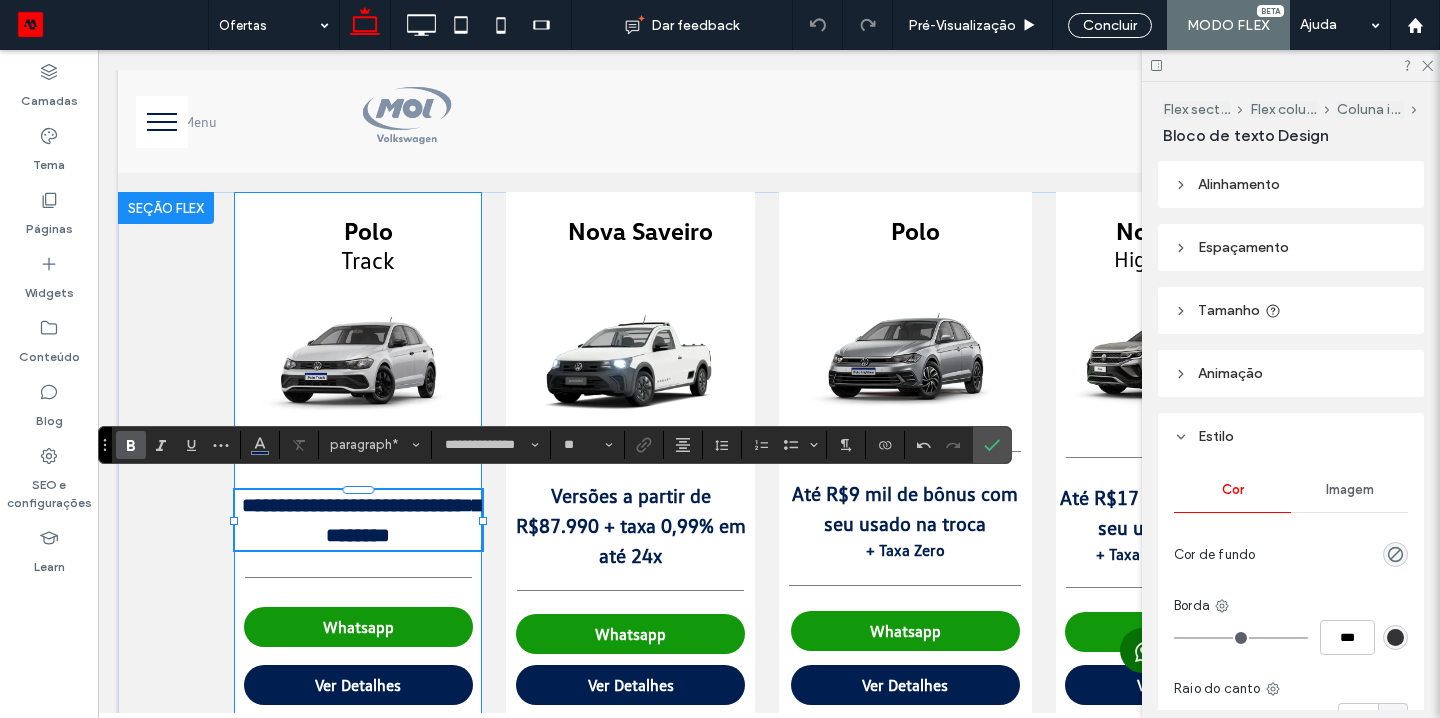 click on "**********" at bounding box center (362, 520) 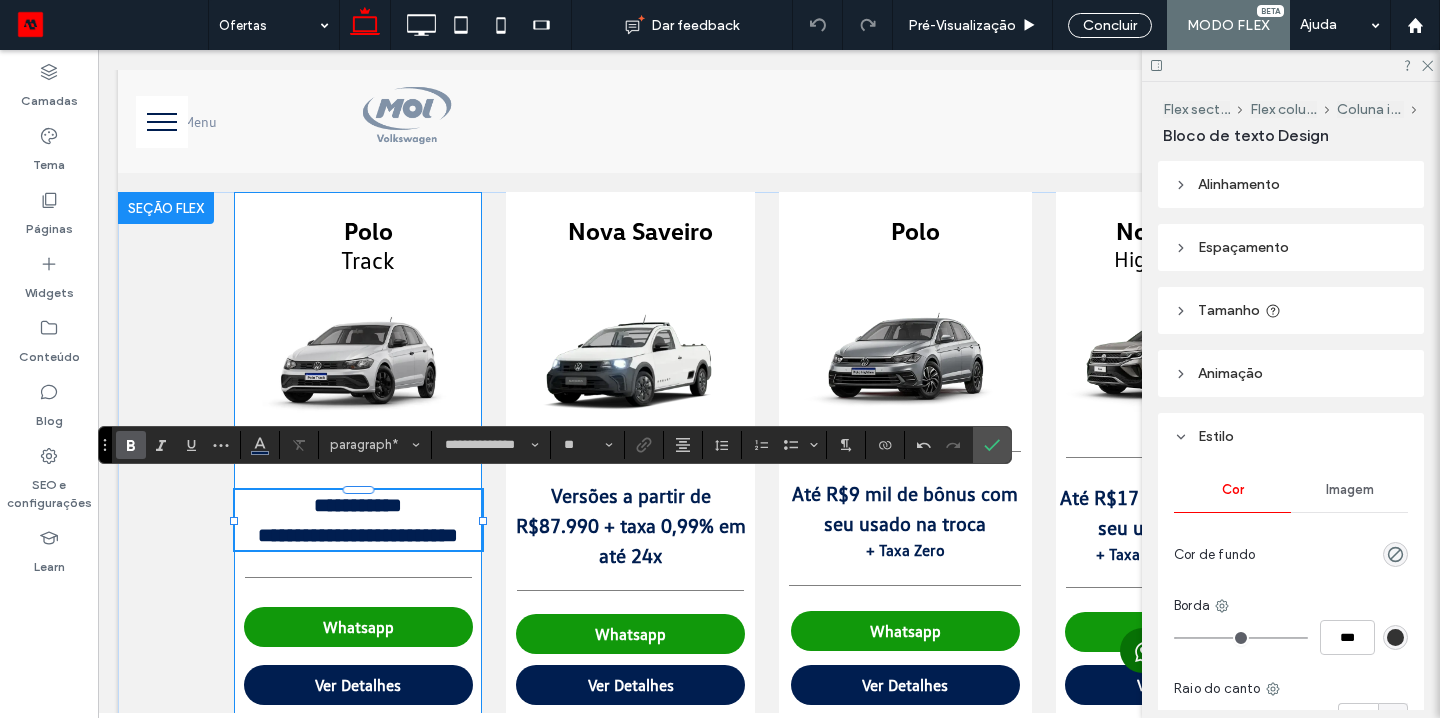 click on "**********" at bounding box center (358, 535) 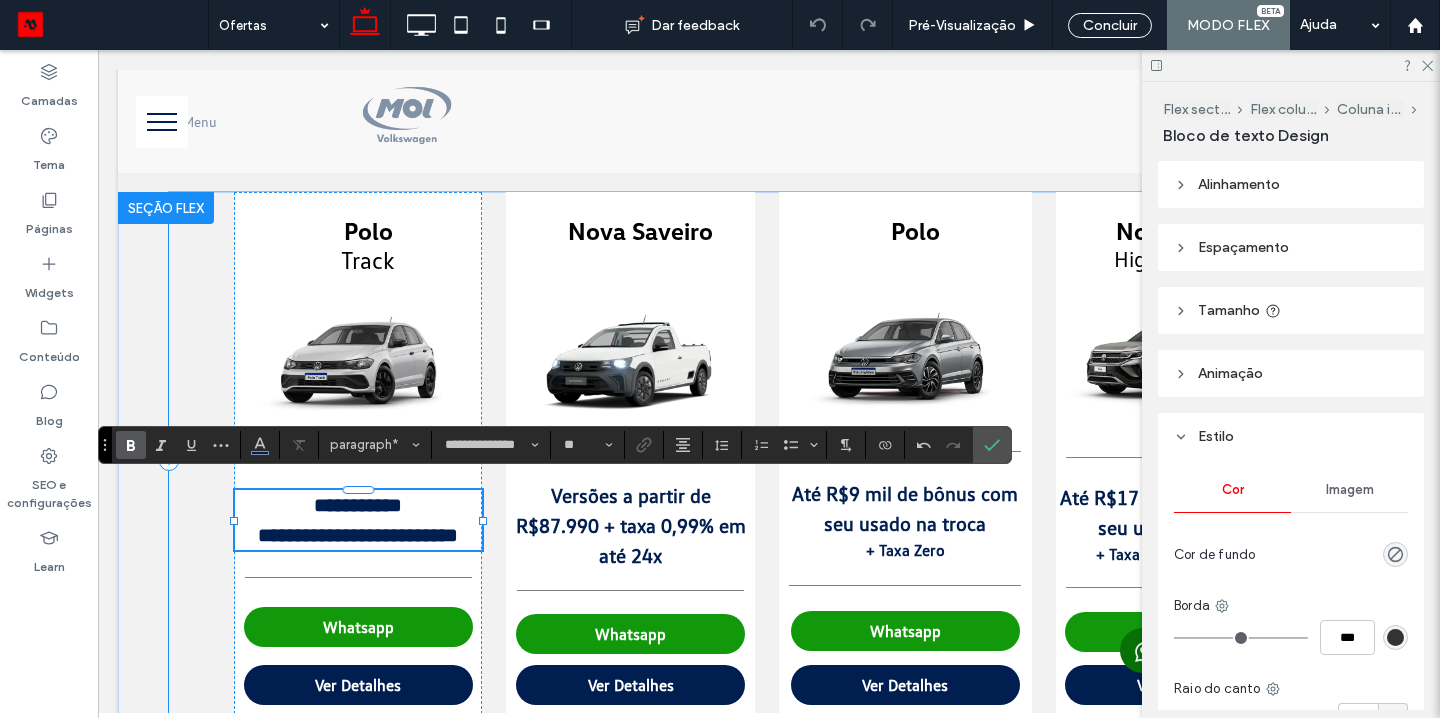 click on "**********" at bounding box center [769, 460] 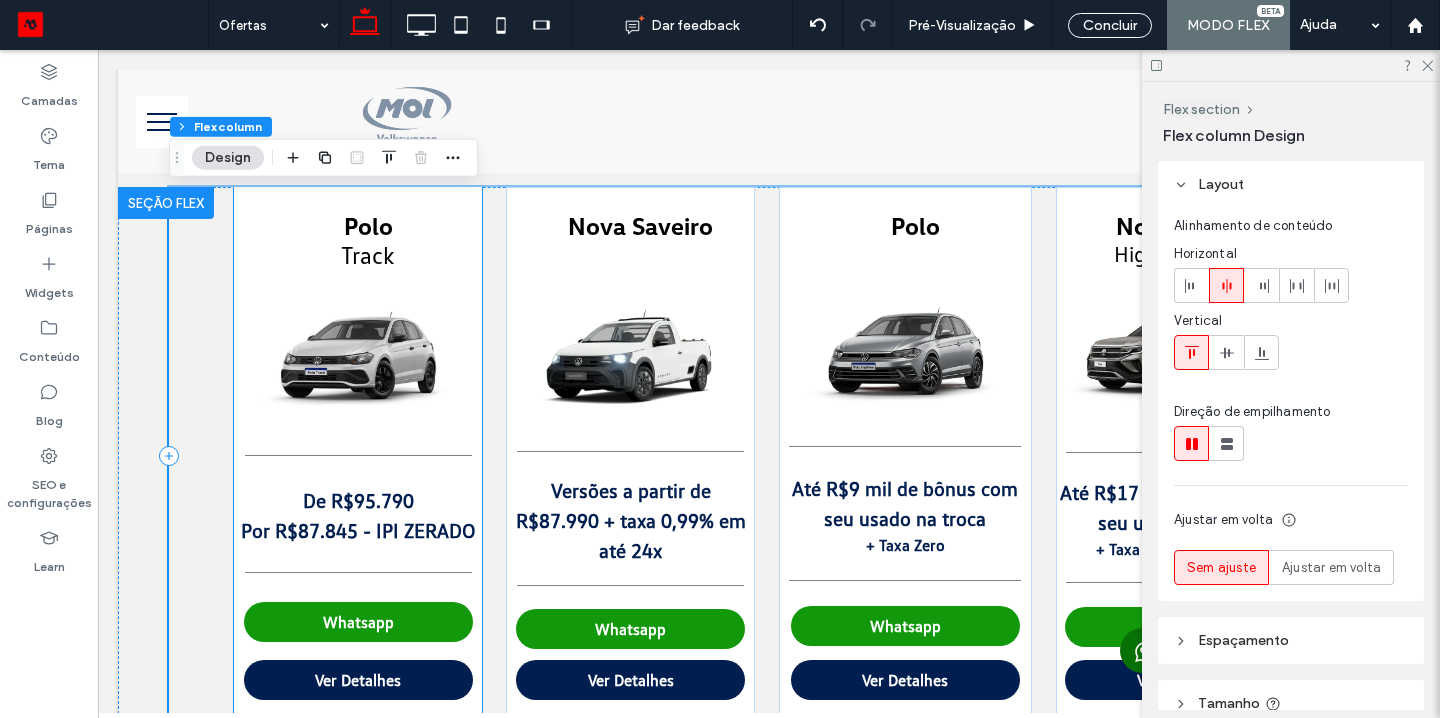 scroll, scrollTop: 120, scrollLeft: 0, axis: vertical 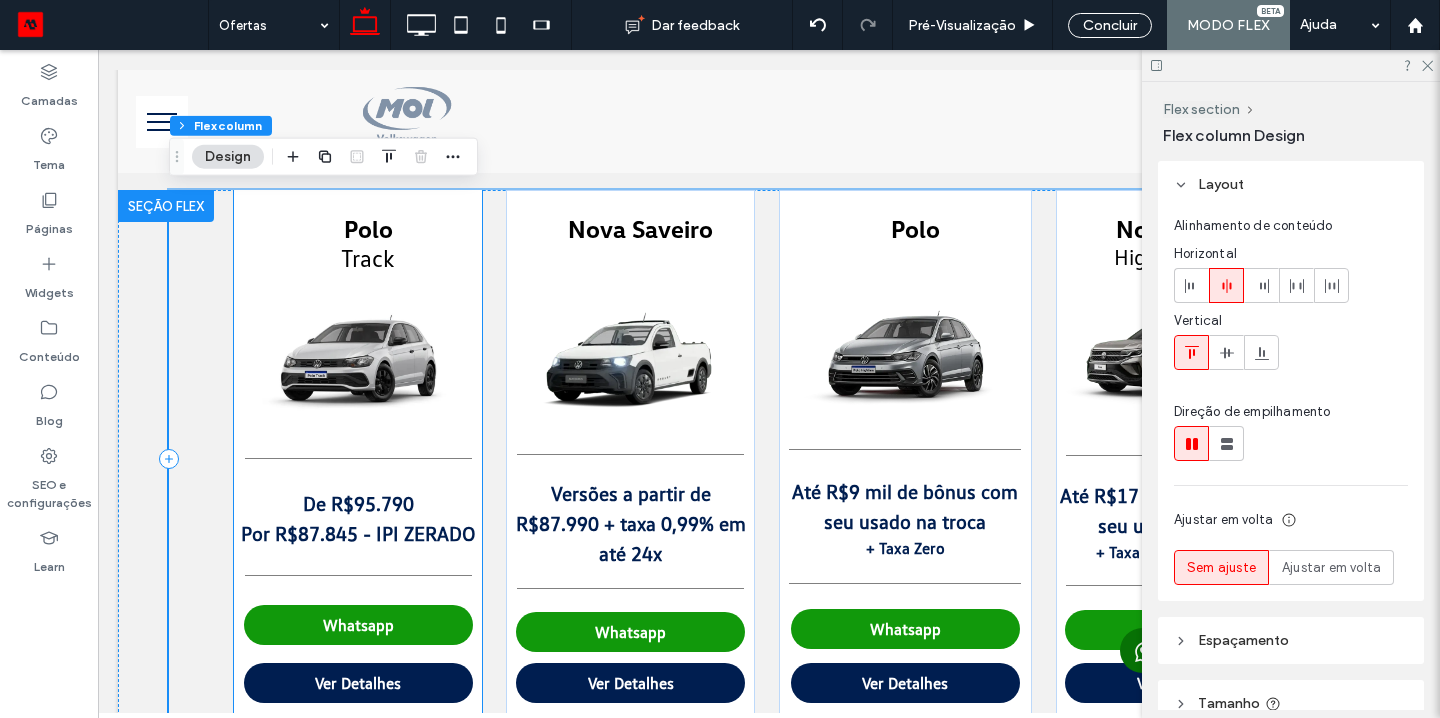 click on "Por R$87.845 - IPI ZERADO" at bounding box center (358, 533) 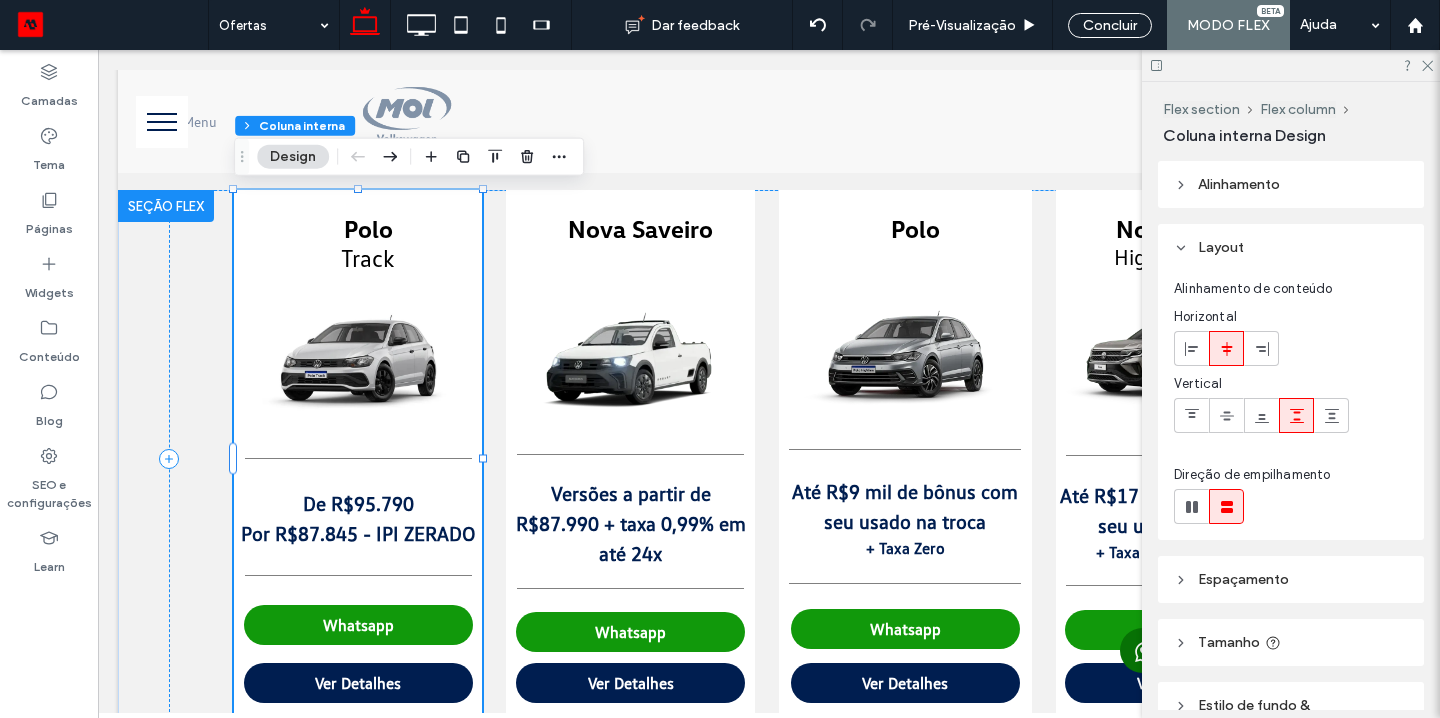 type on "**" 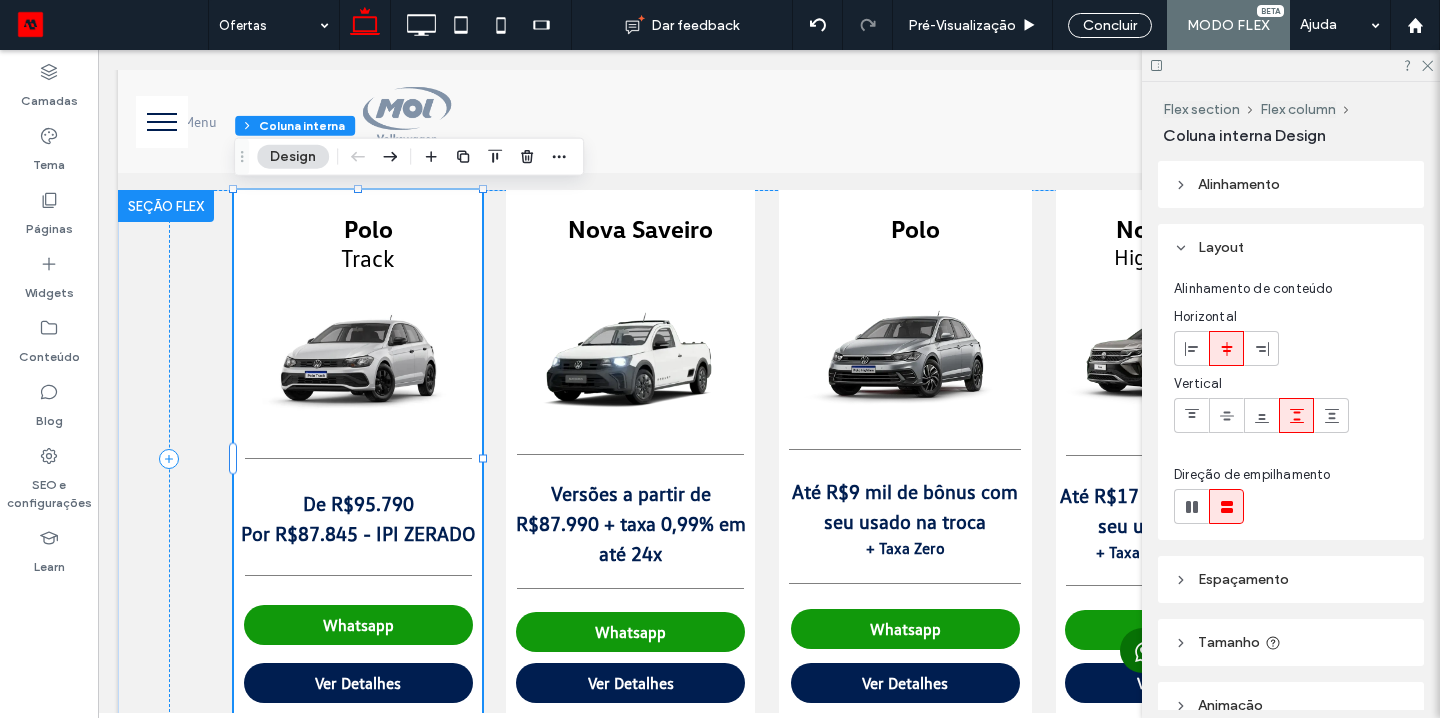 click on "Por R$87.845 - IPI ZERADO" at bounding box center [358, 533] 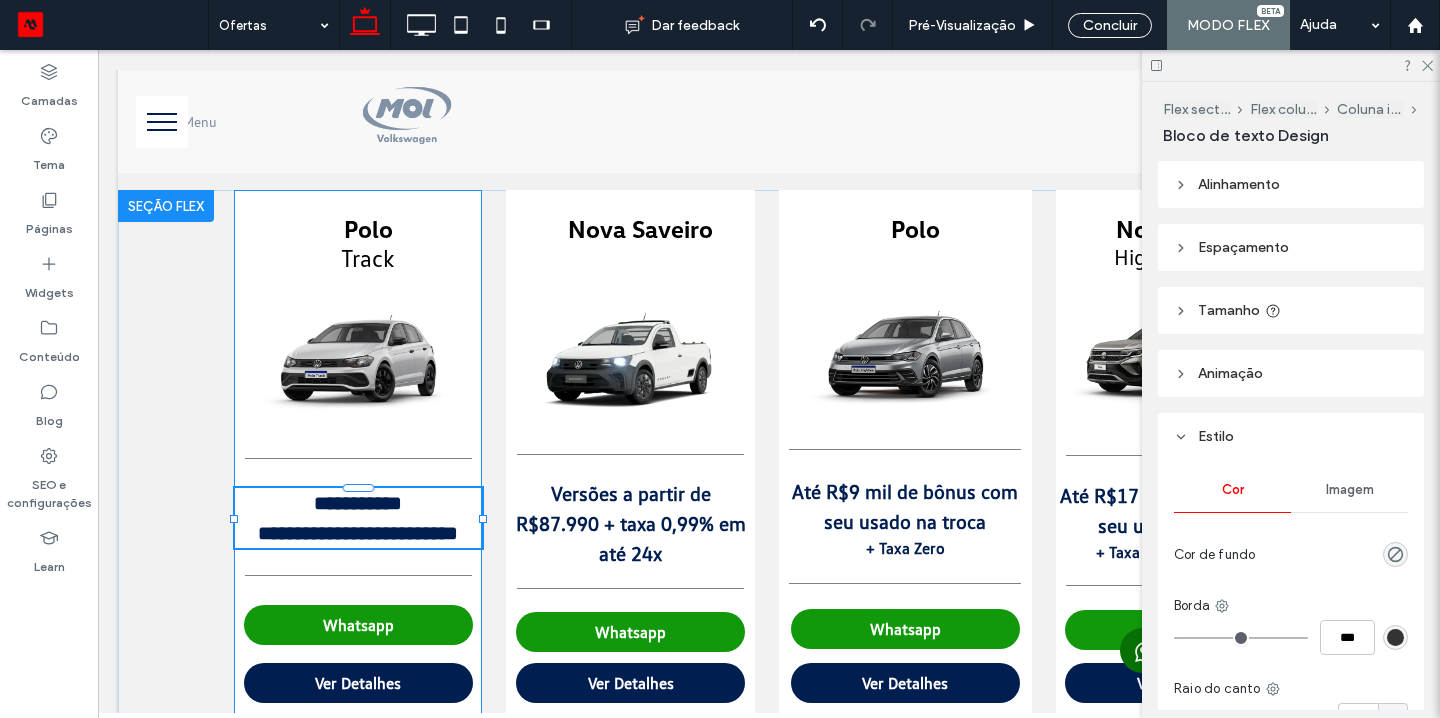 type on "**********" 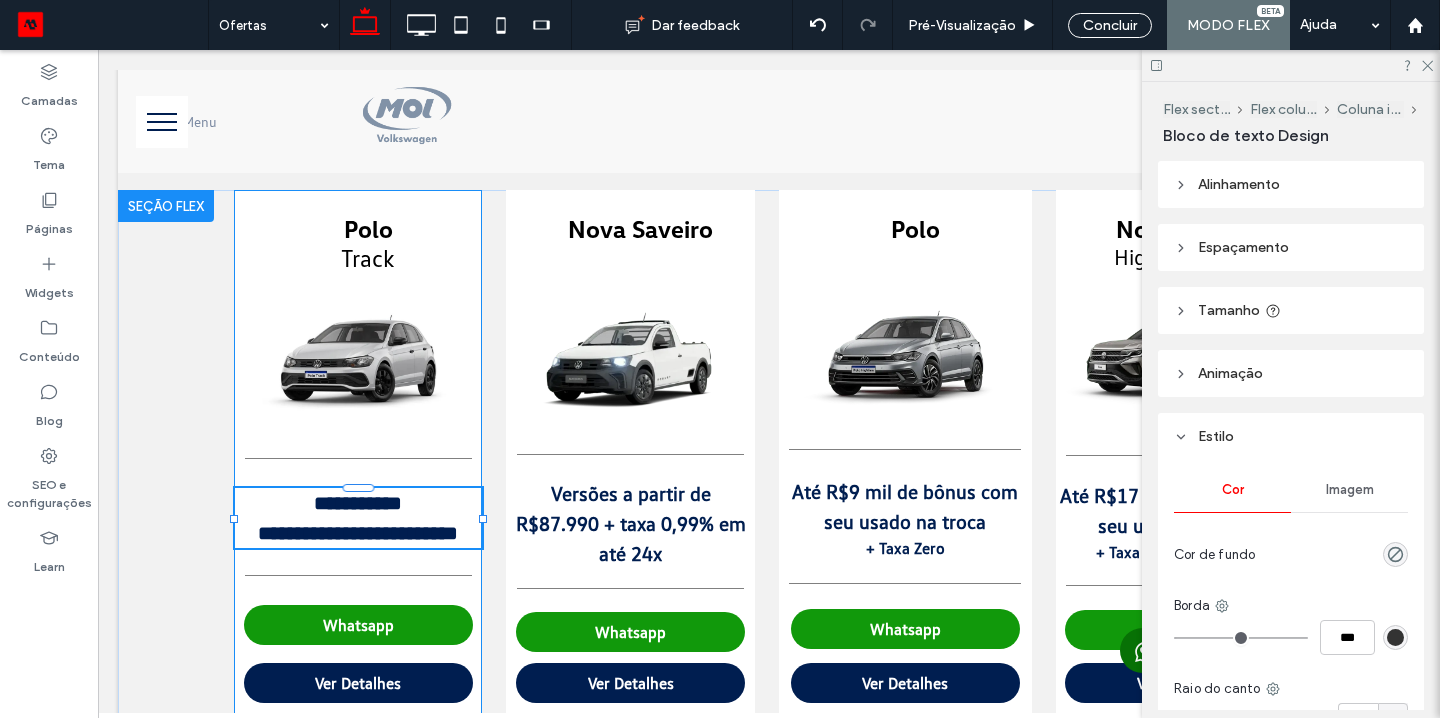 type on "**" 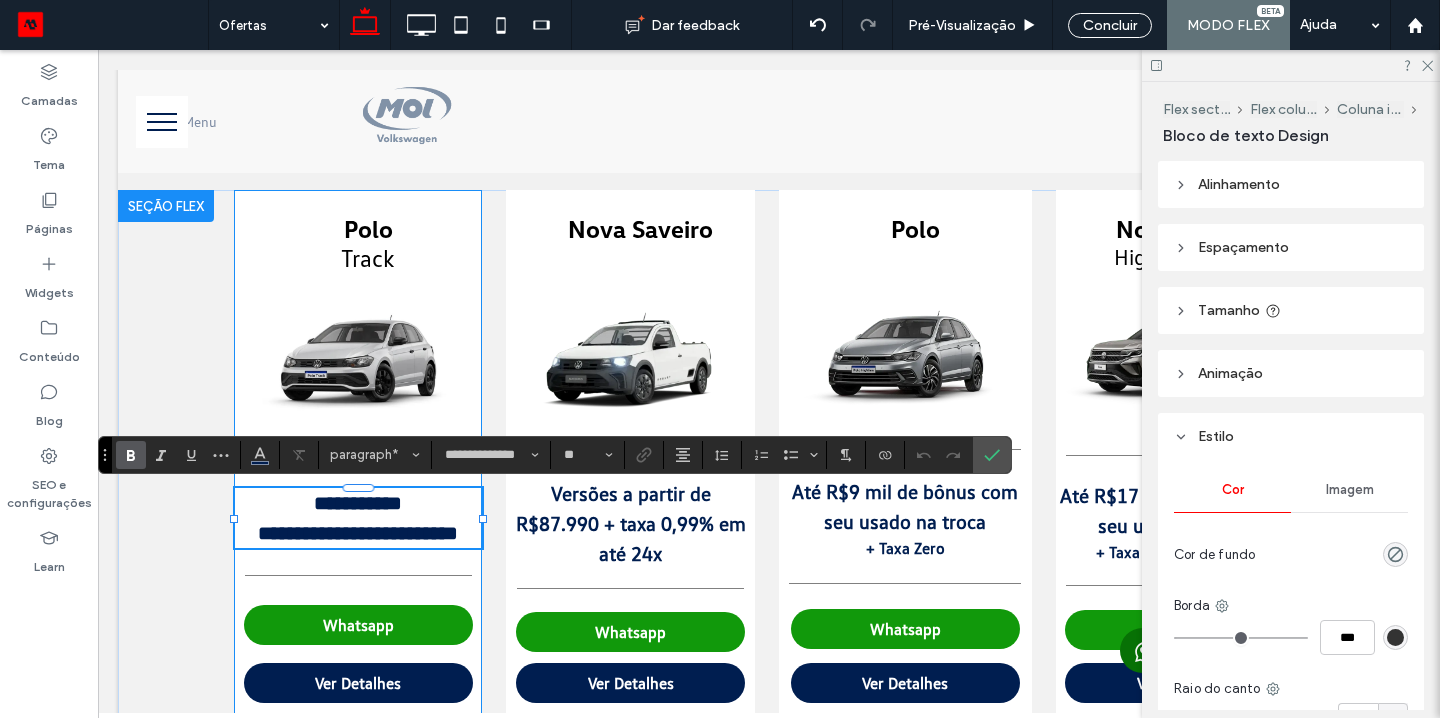 type 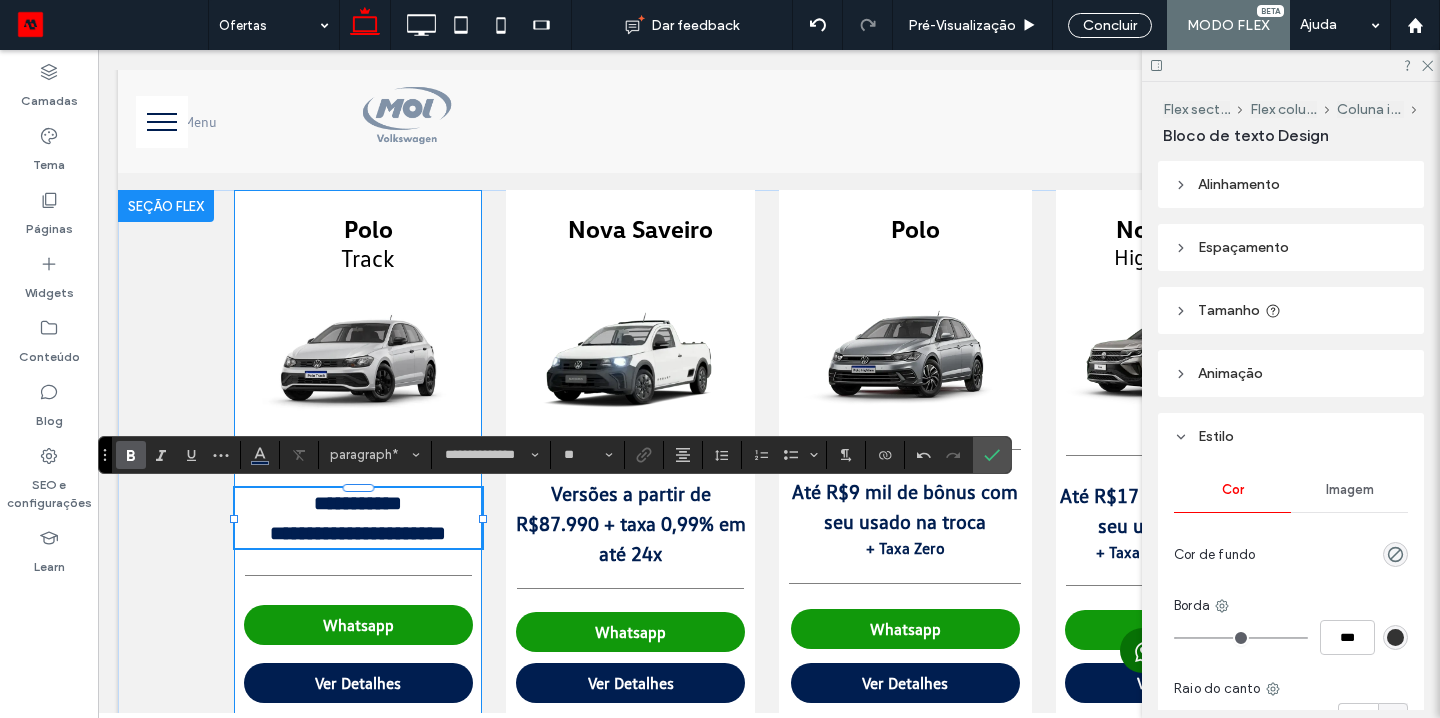 scroll, scrollTop: 105, scrollLeft: 0, axis: vertical 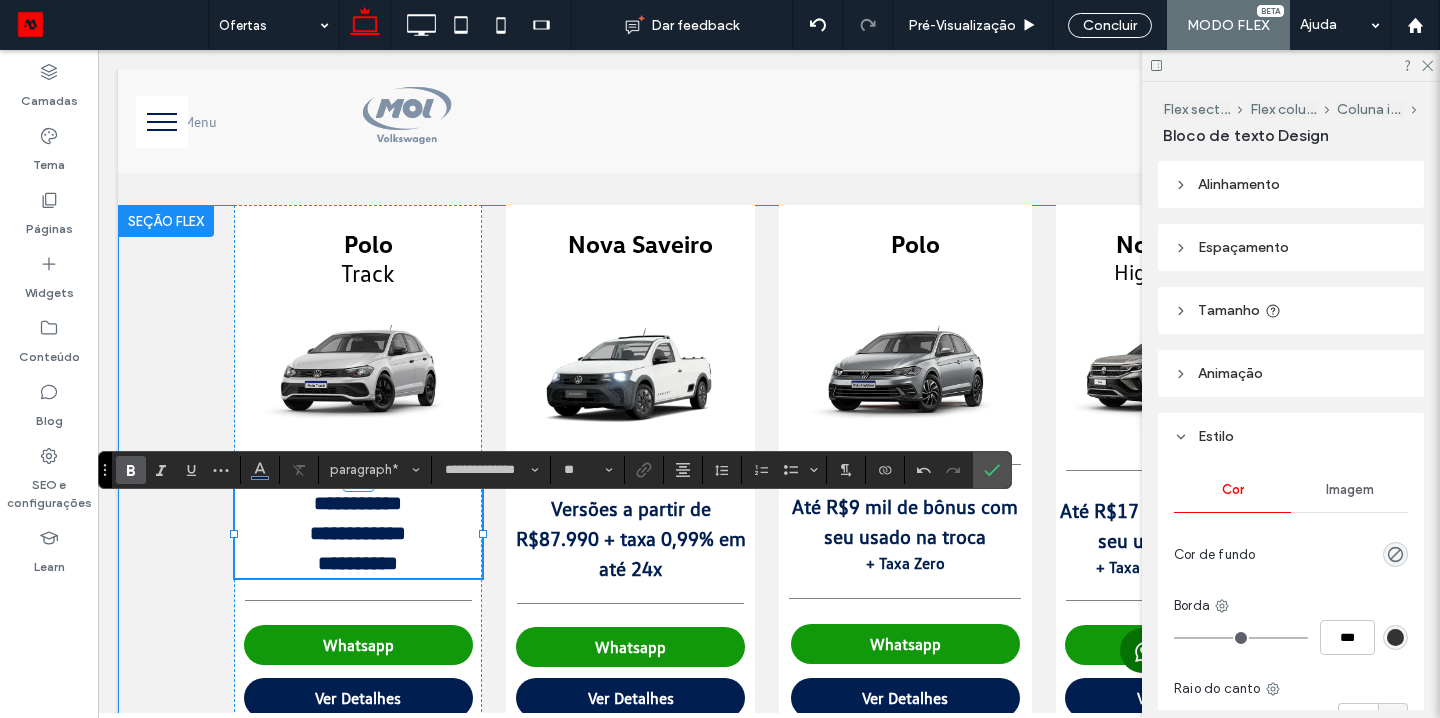 click on "**********" at bounding box center (769, 473) 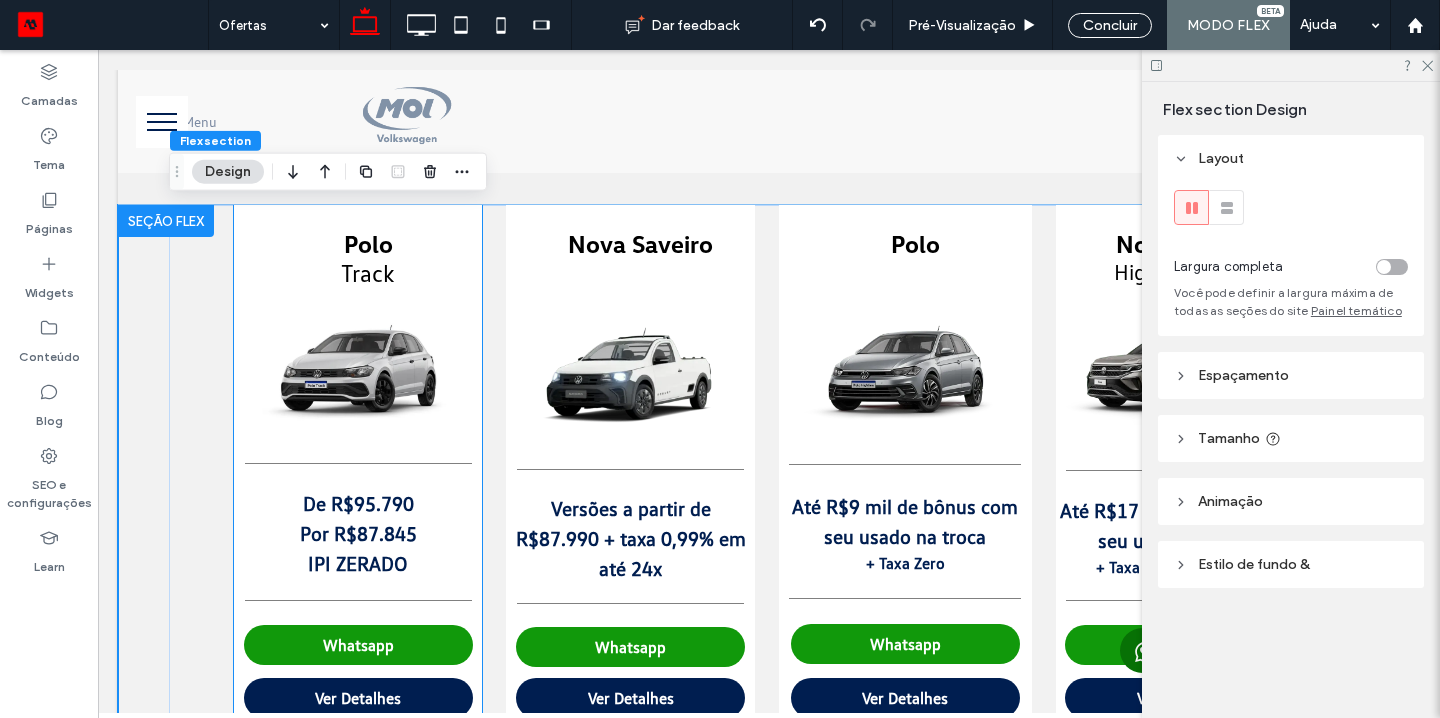 click on "De R$95.790" at bounding box center (358, 503) 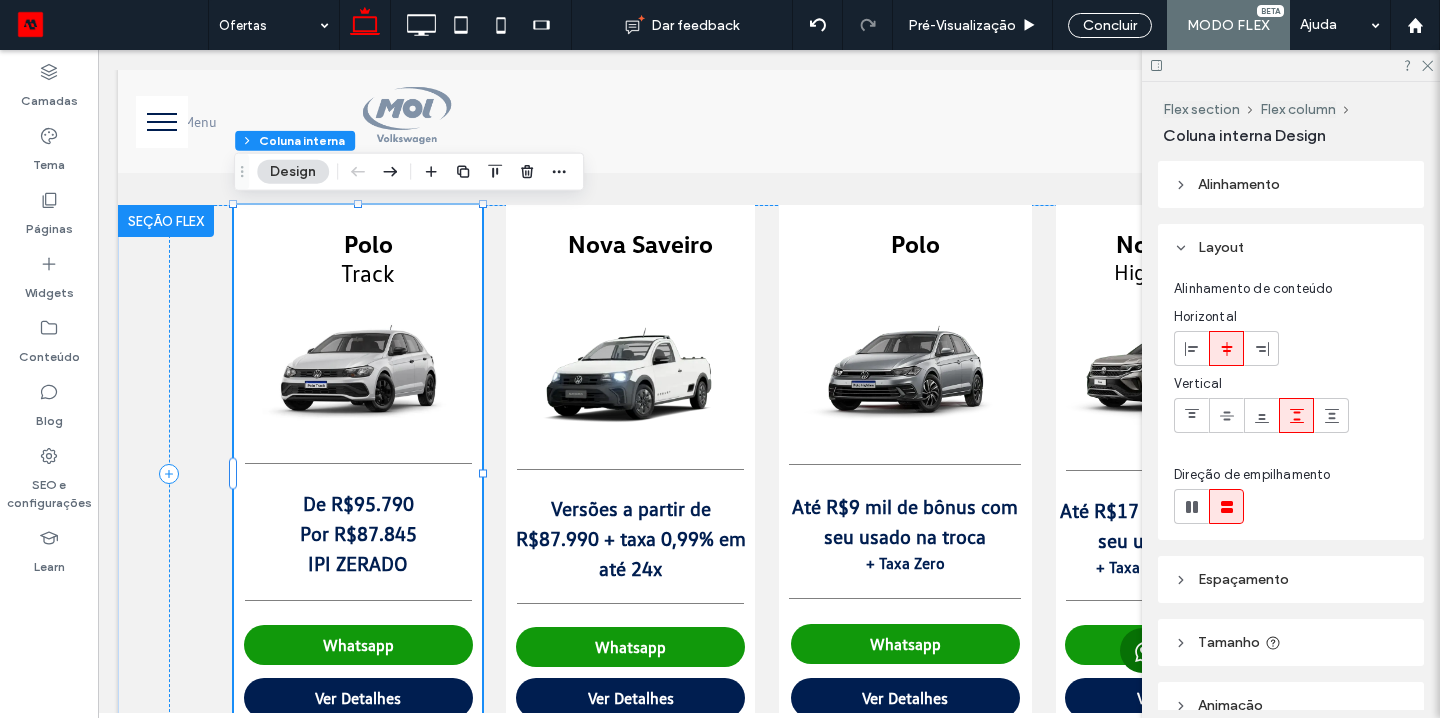 click on "De R$95.790" at bounding box center (358, 503) 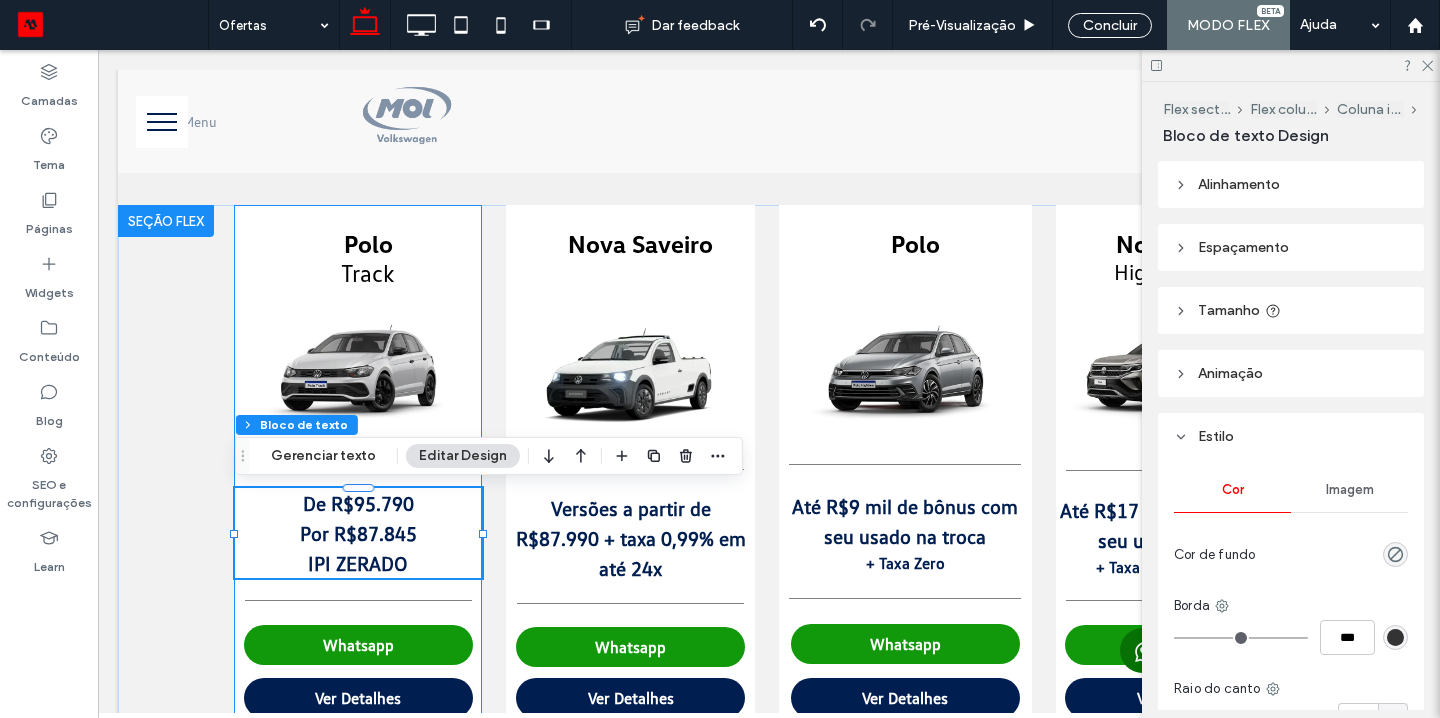 click on "De R$95.790" at bounding box center [358, 503] 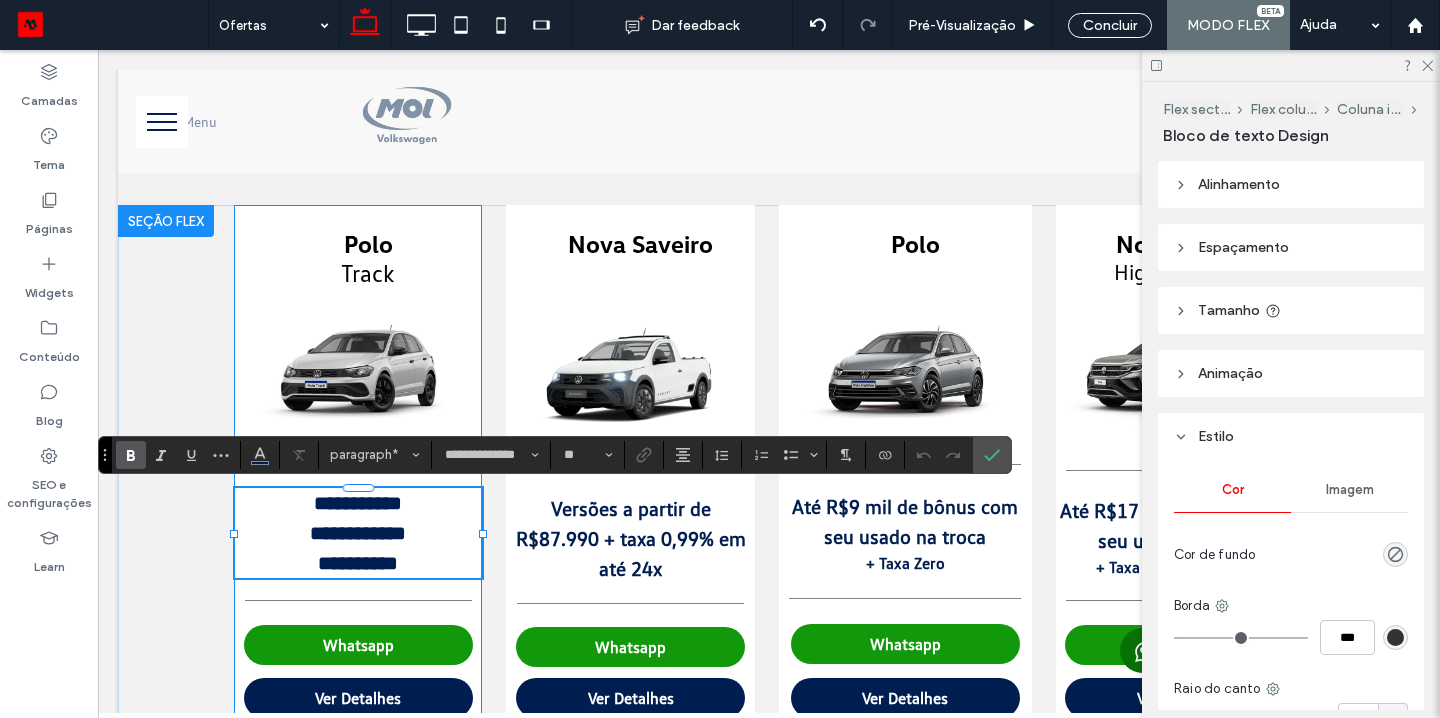 click on "**********" at bounding box center (358, 503) 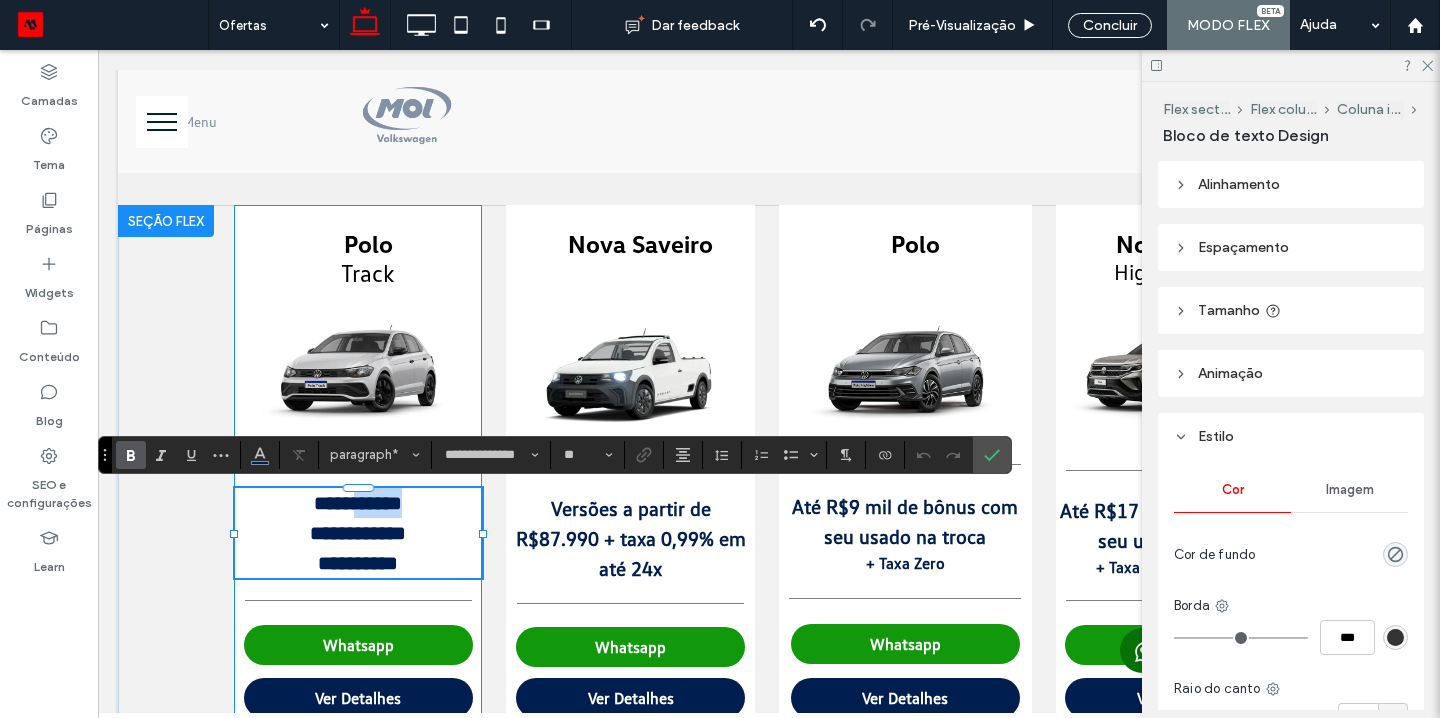 click on "**********" at bounding box center [358, 503] 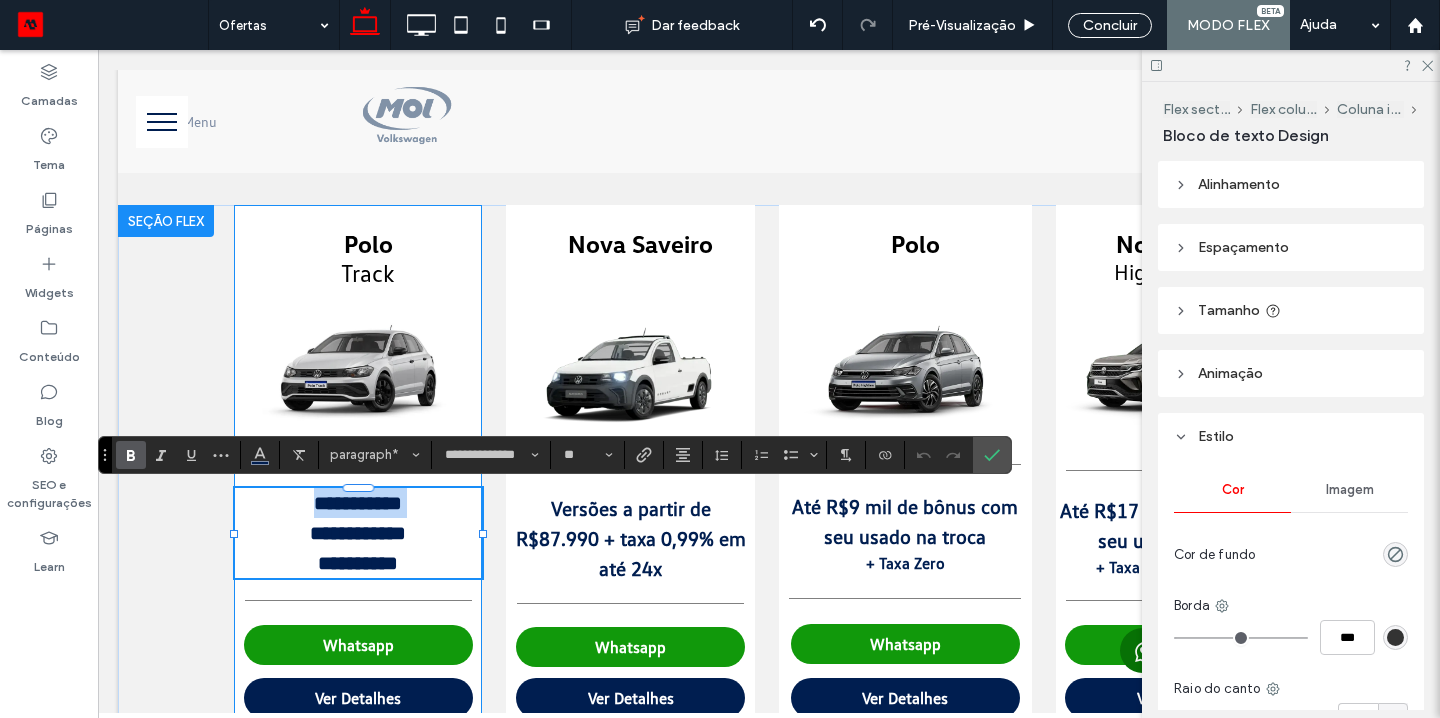 click on "**********" at bounding box center (358, 503) 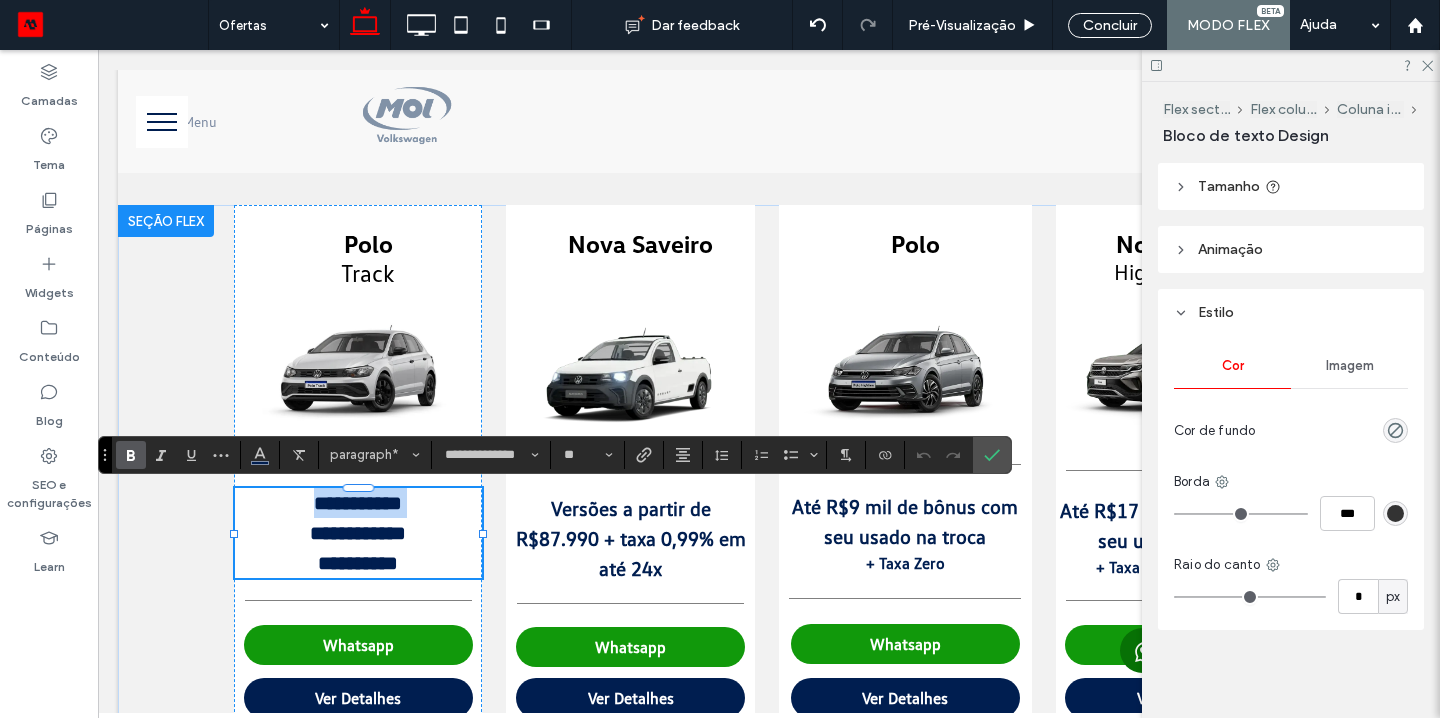 scroll, scrollTop: 0, scrollLeft: 0, axis: both 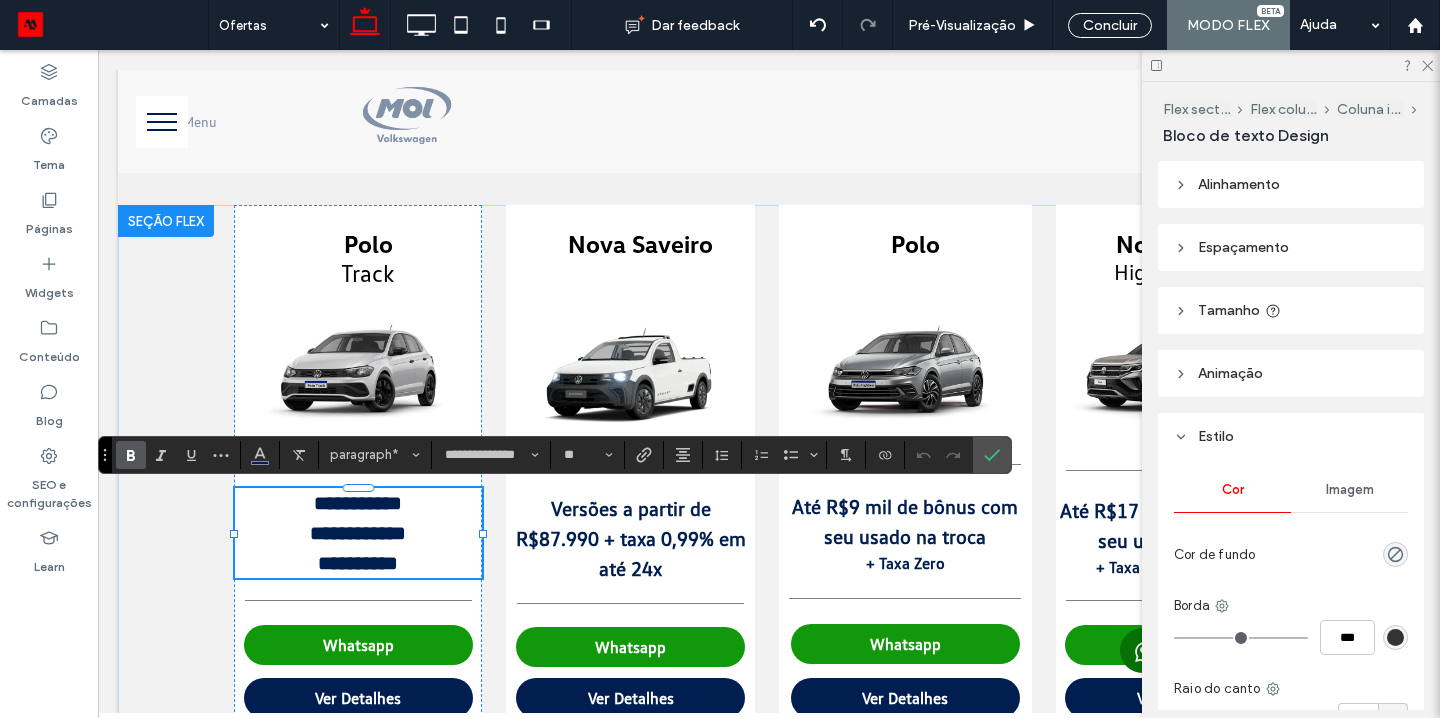 click on "**********" at bounding box center (358, 563) 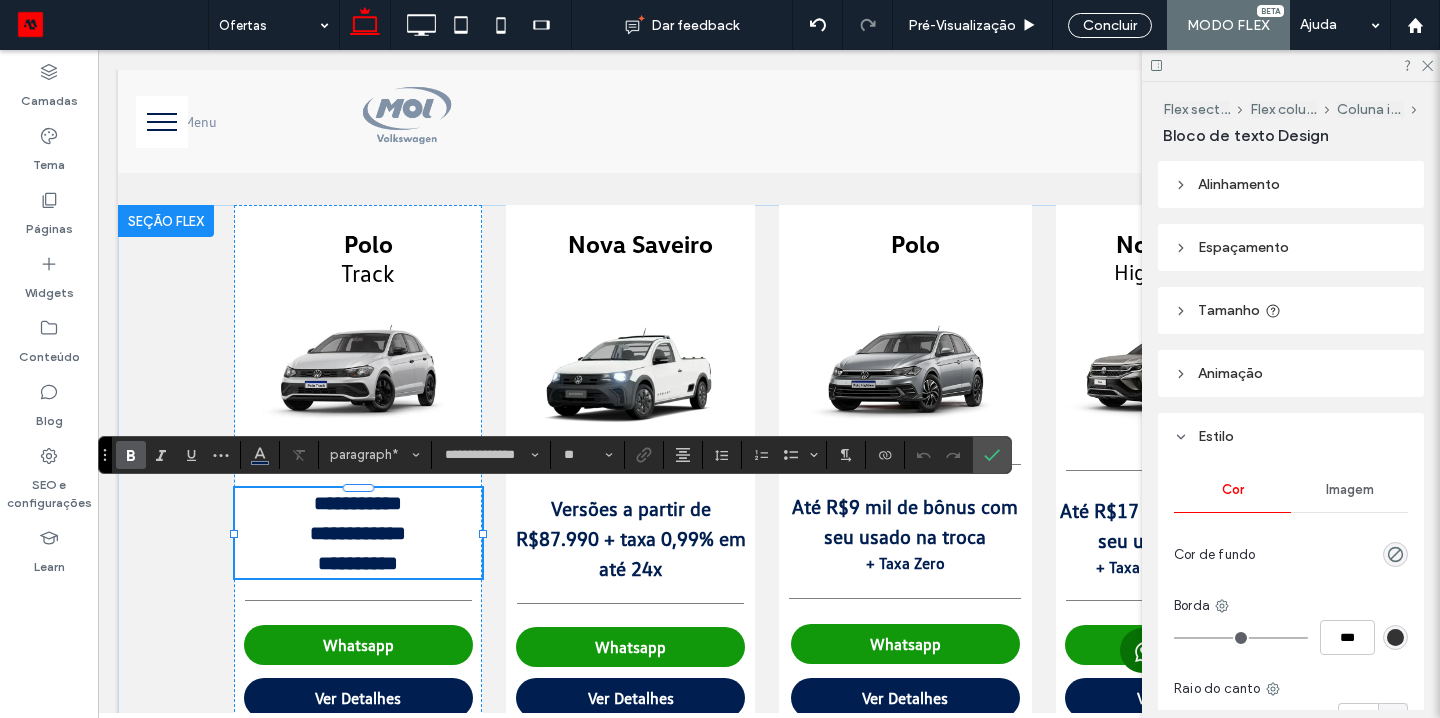 click on "**********" at bounding box center (769, 473) 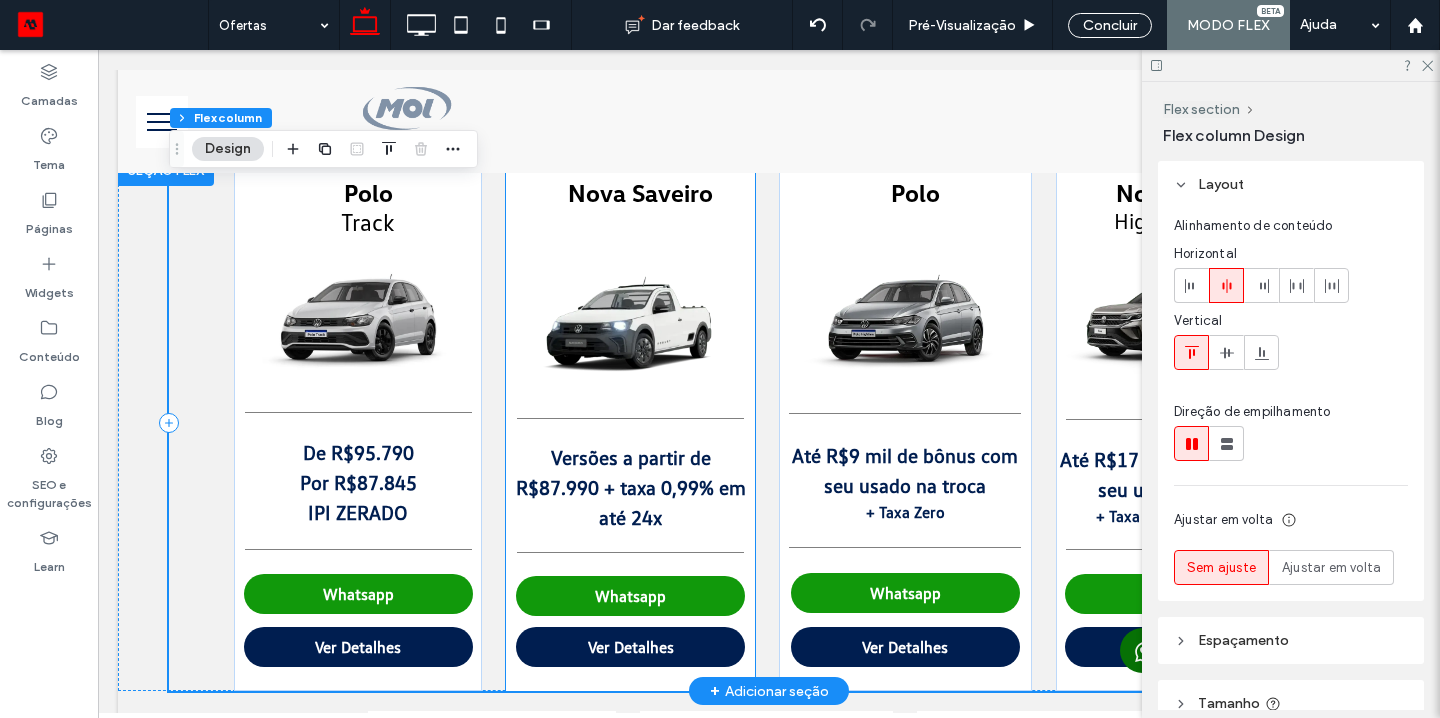 scroll, scrollTop: 160, scrollLeft: 0, axis: vertical 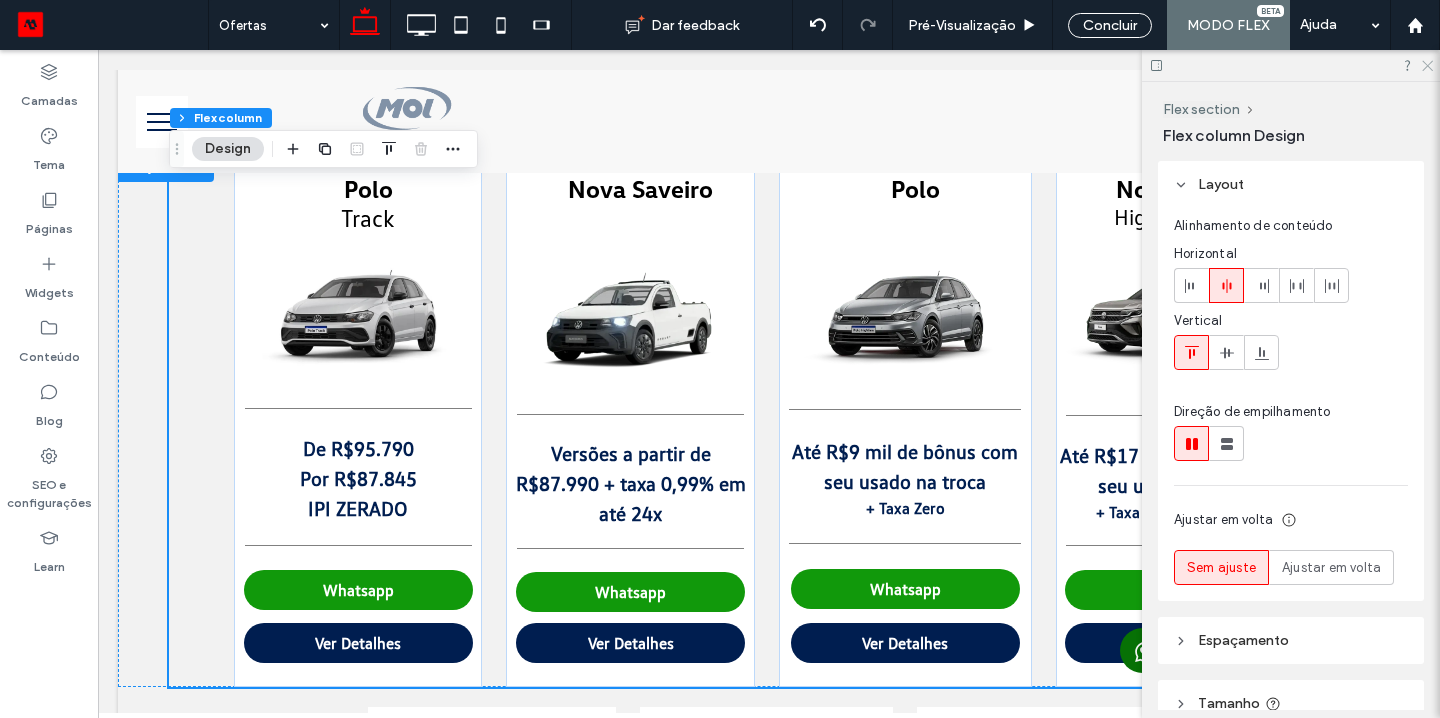 click 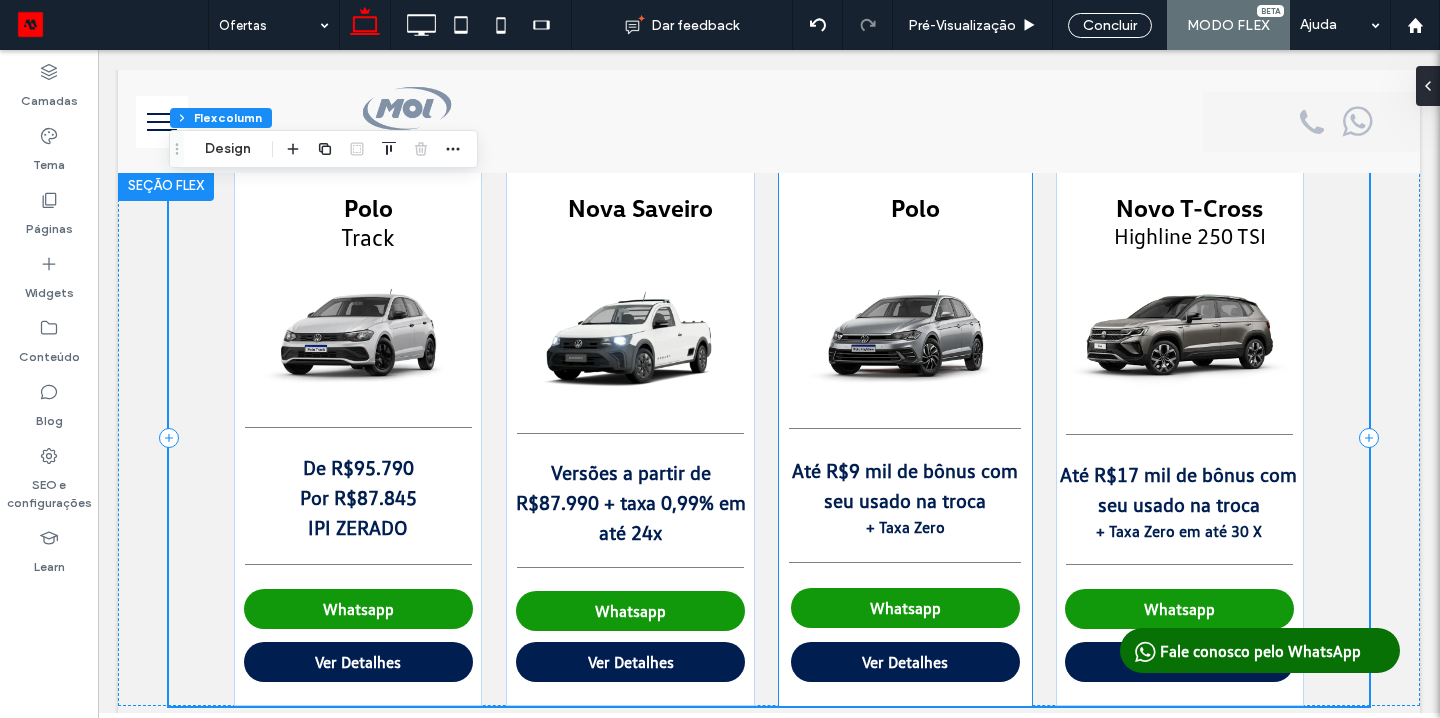 scroll, scrollTop: 142, scrollLeft: 0, axis: vertical 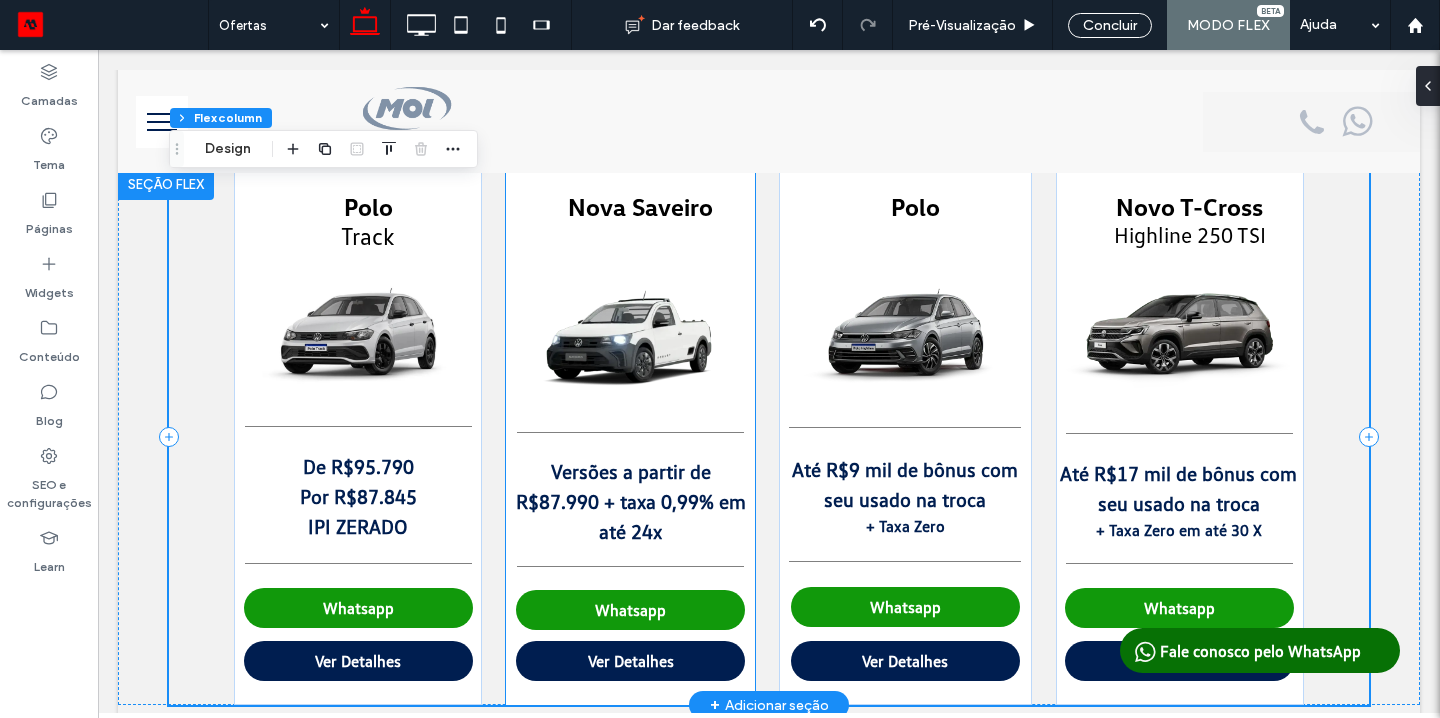 click on "Versões a partir de R$87.990 + taxa 0,99% em até 24x" at bounding box center [631, 501] 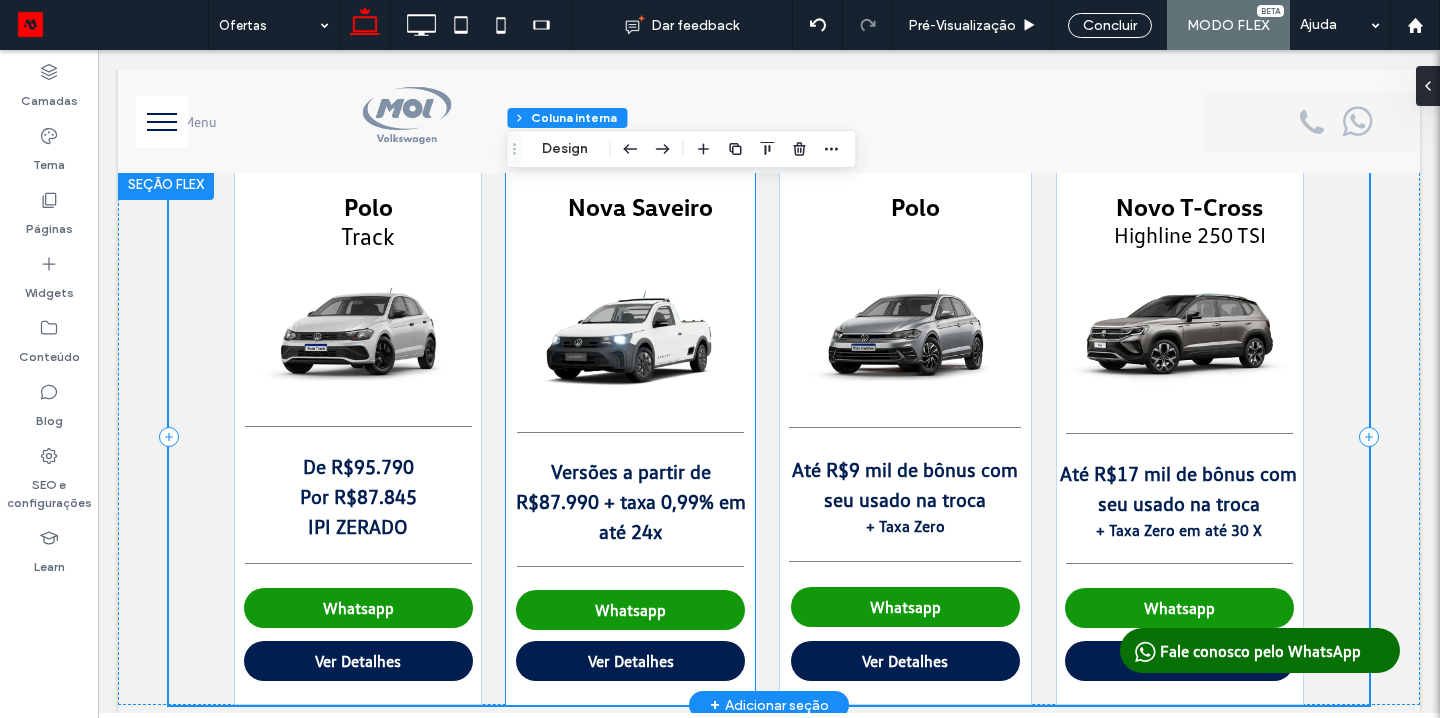 click on "Versões a partir de R$87.990 + taxa 0,99% em até 24x" at bounding box center [631, 501] 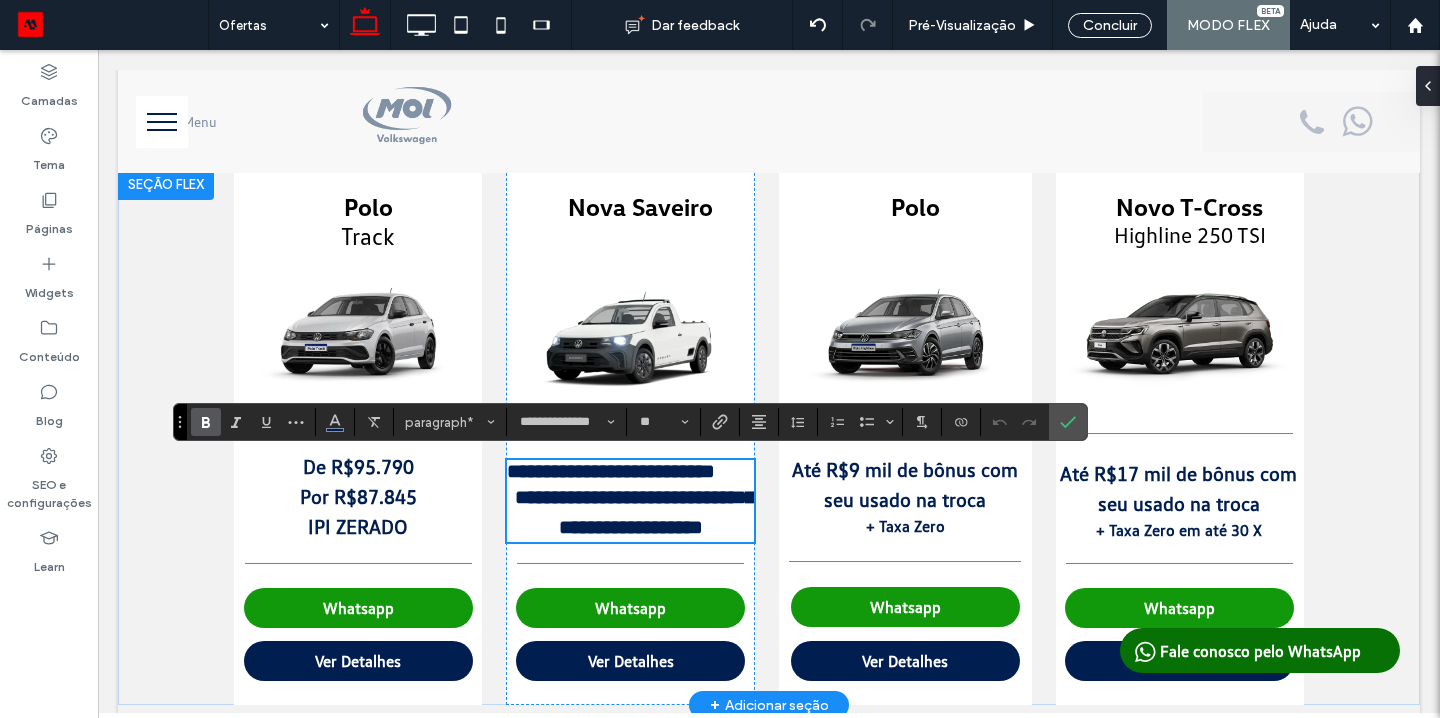 scroll, scrollTop: 0, scrollLeft: 0, axis: both 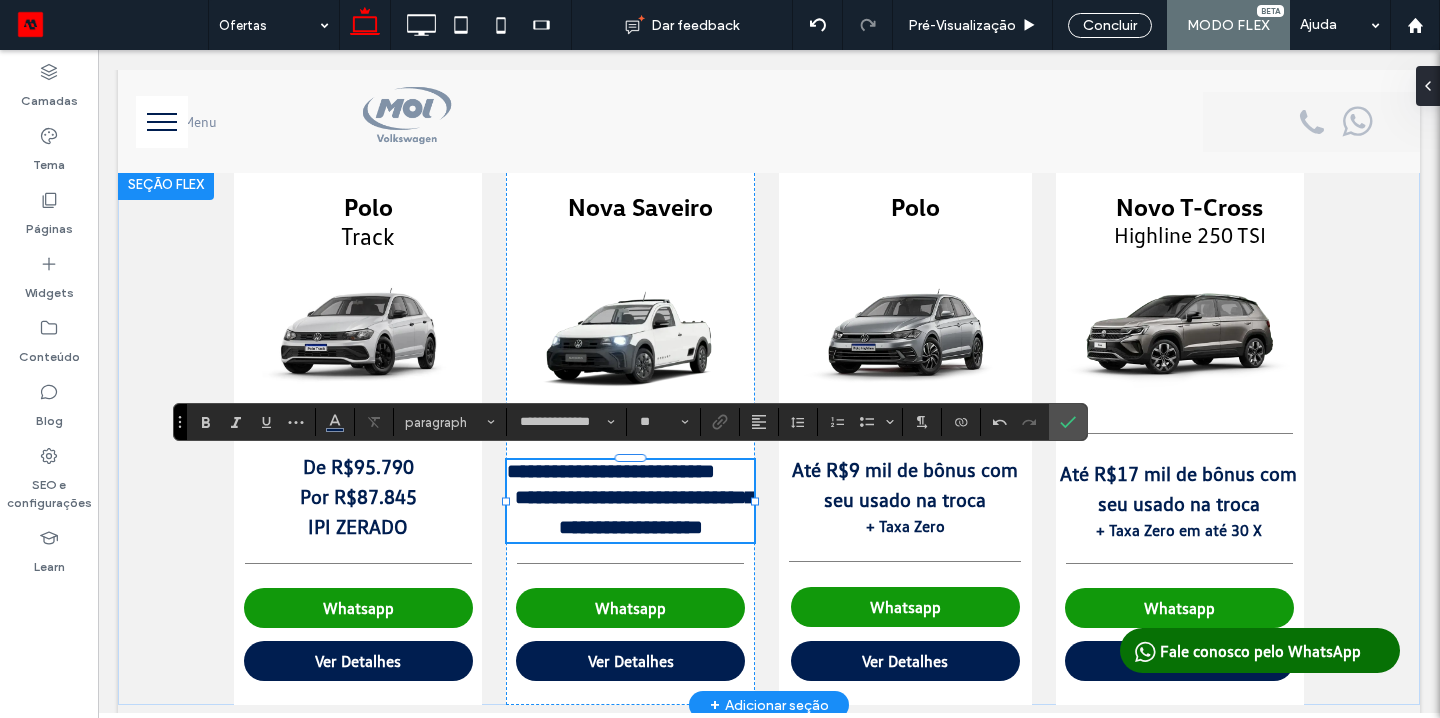 type on "**" 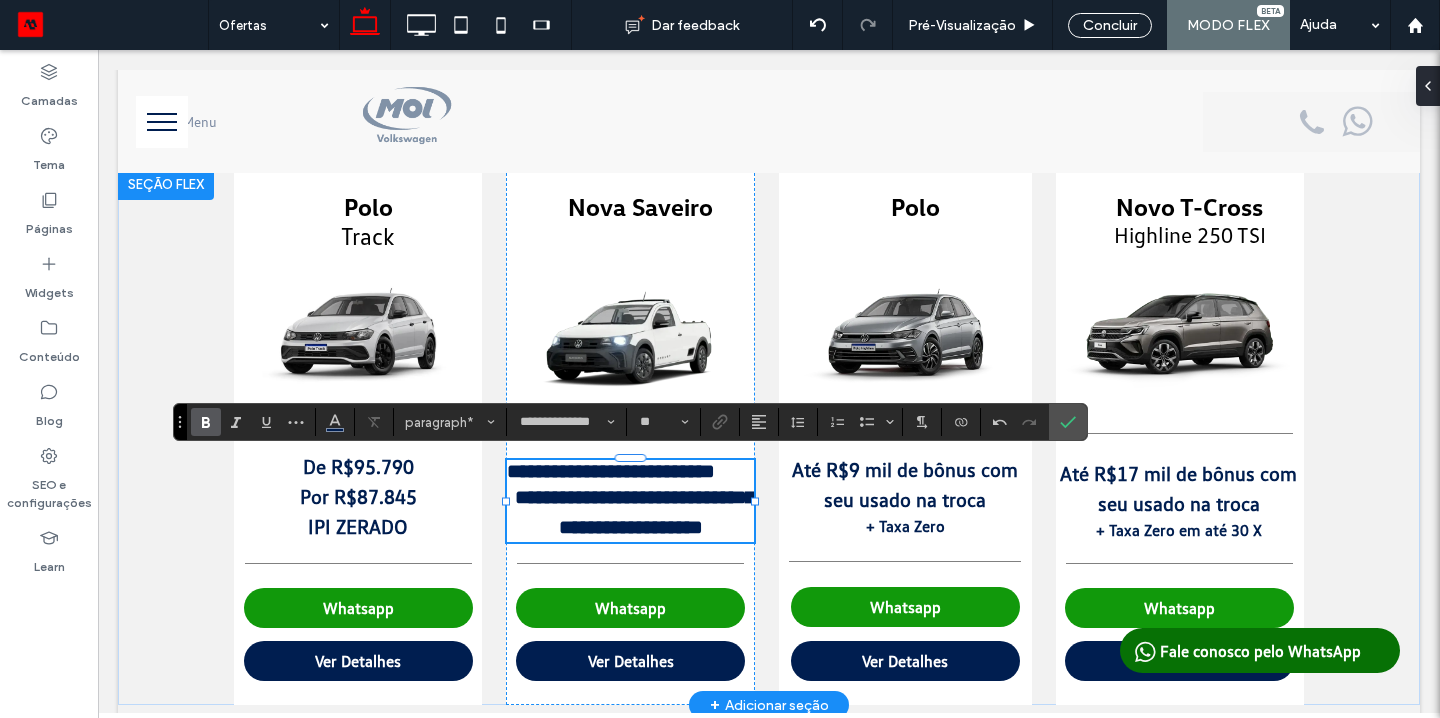 click on "**********" at bounding box center (611, 471) 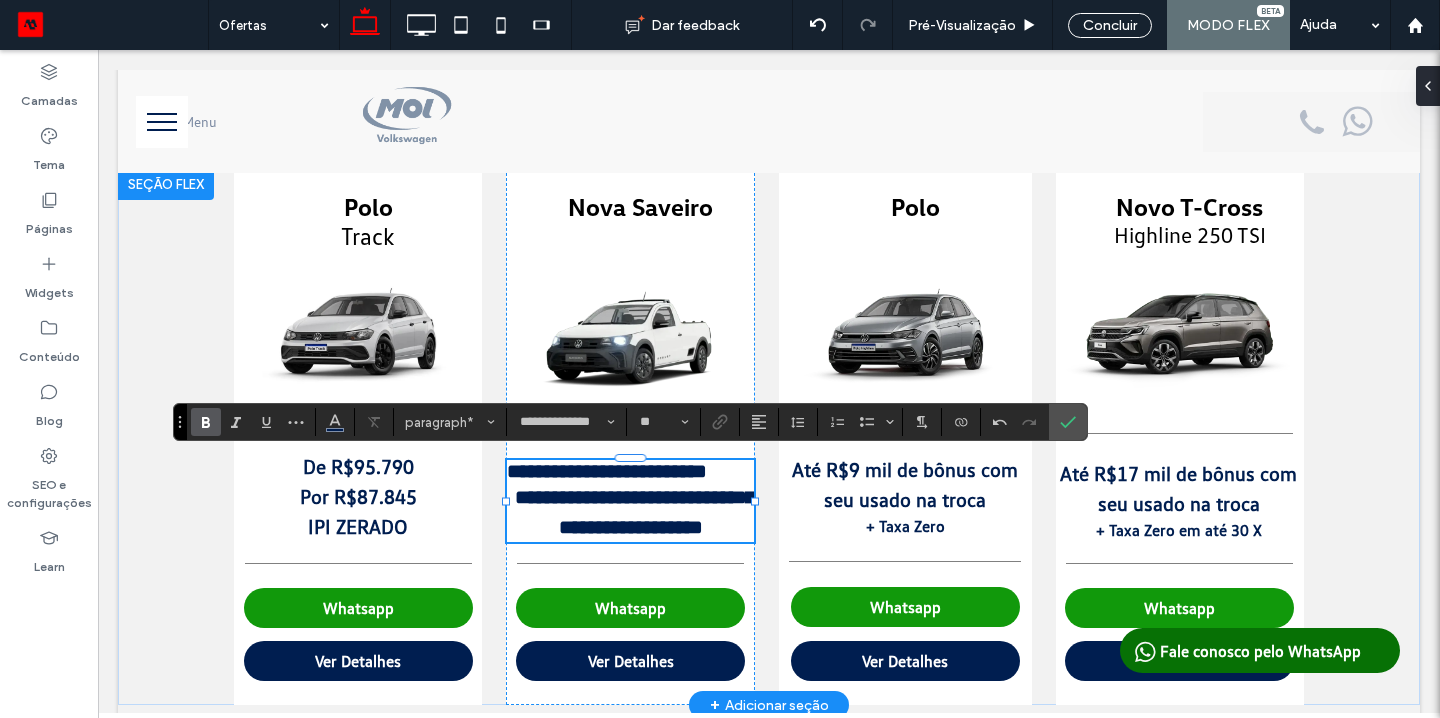 type 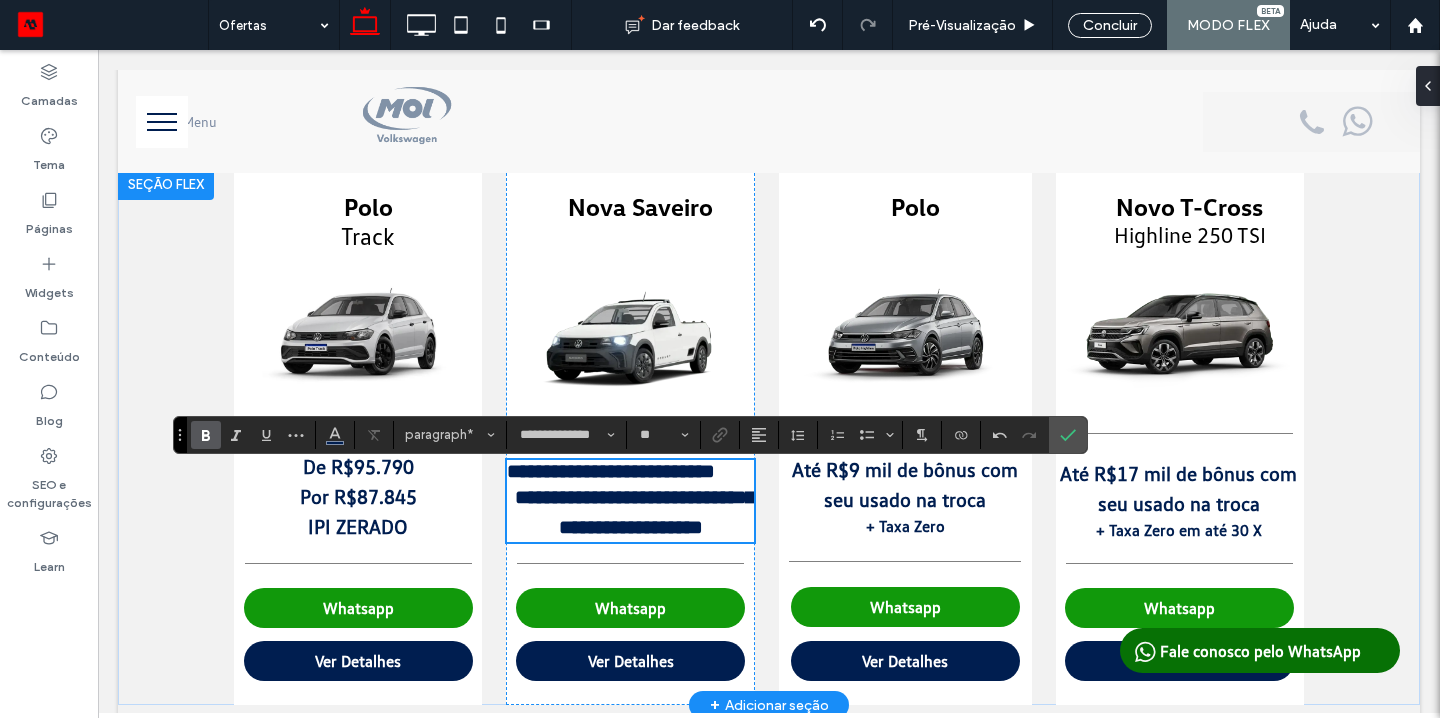scroll, scrollTop: 129, scrollLeft: 0, axis: vertical 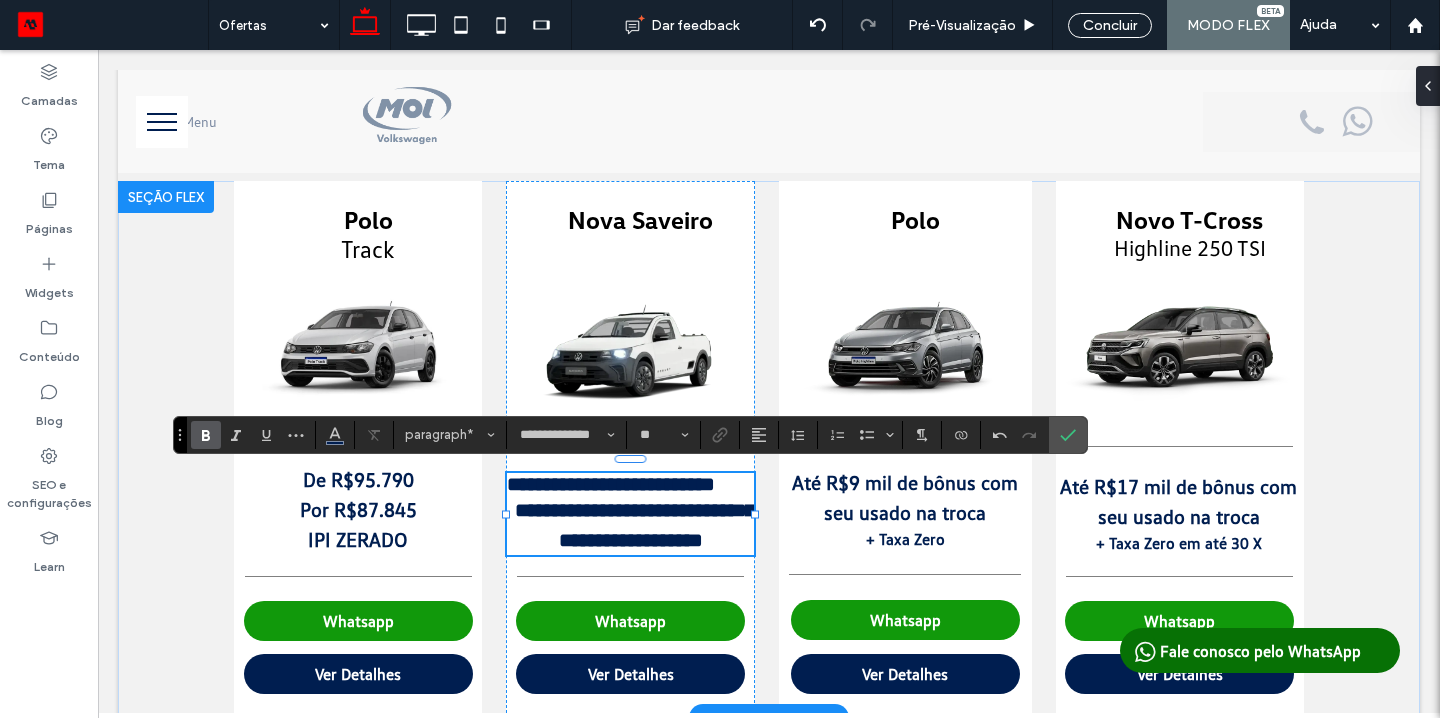 click on "**********" at bounding box center (611, 484) 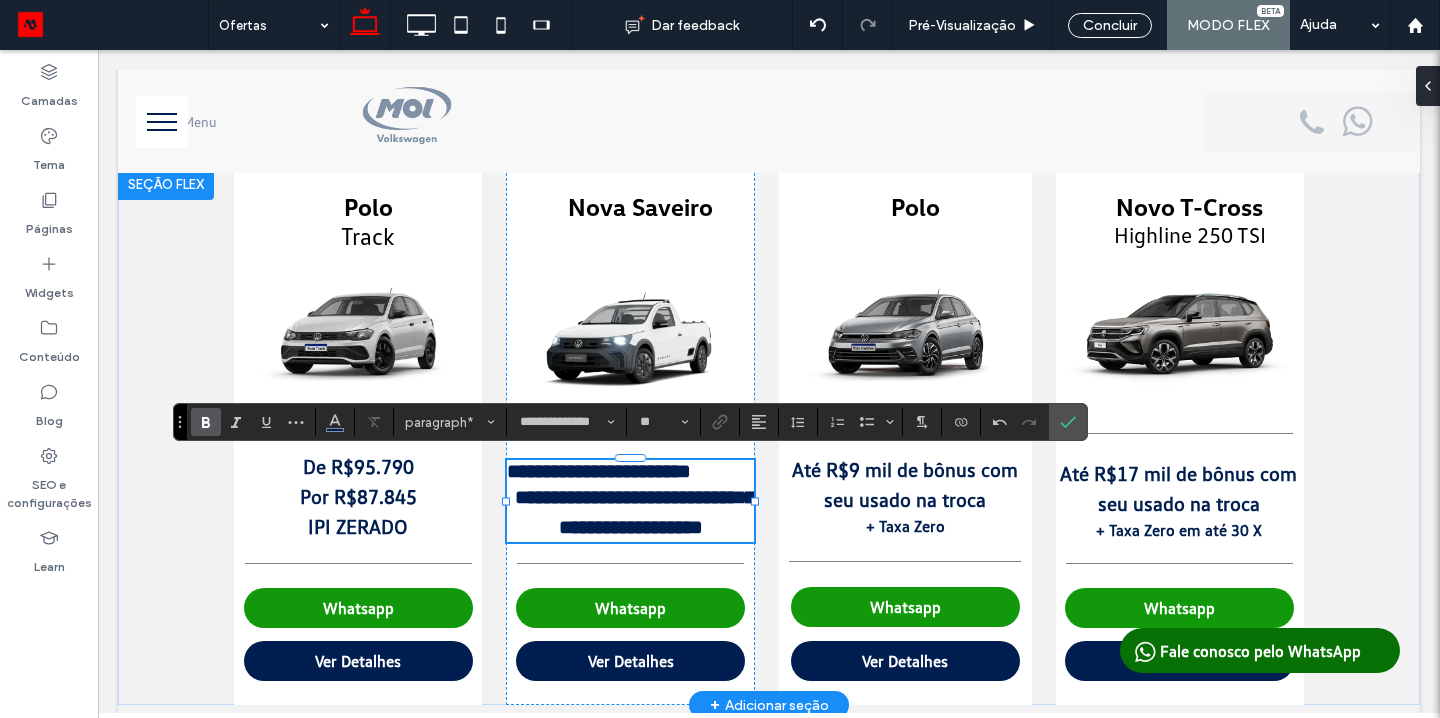 scroll, scrollTop: 129, scrollLeft: 0, axis: vertical 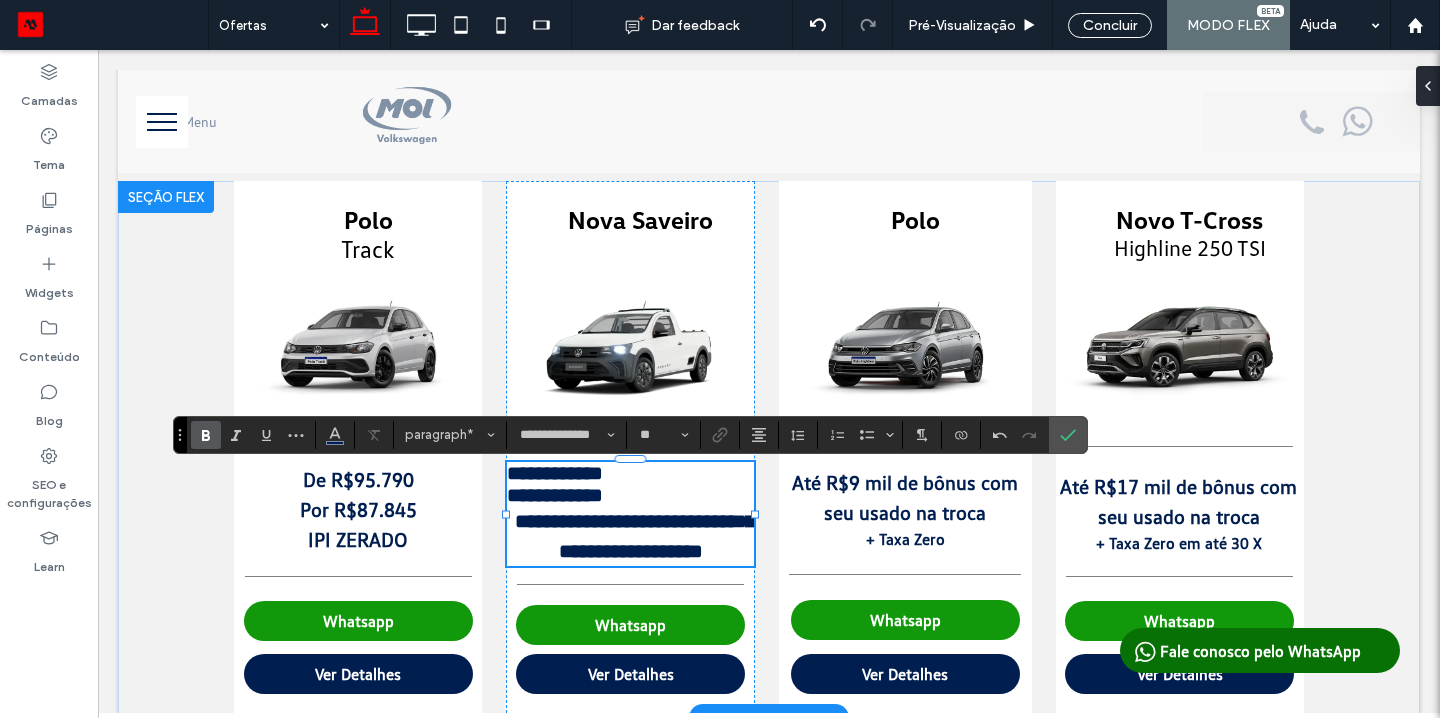 click on "**********" at bounding box center (635, 536) 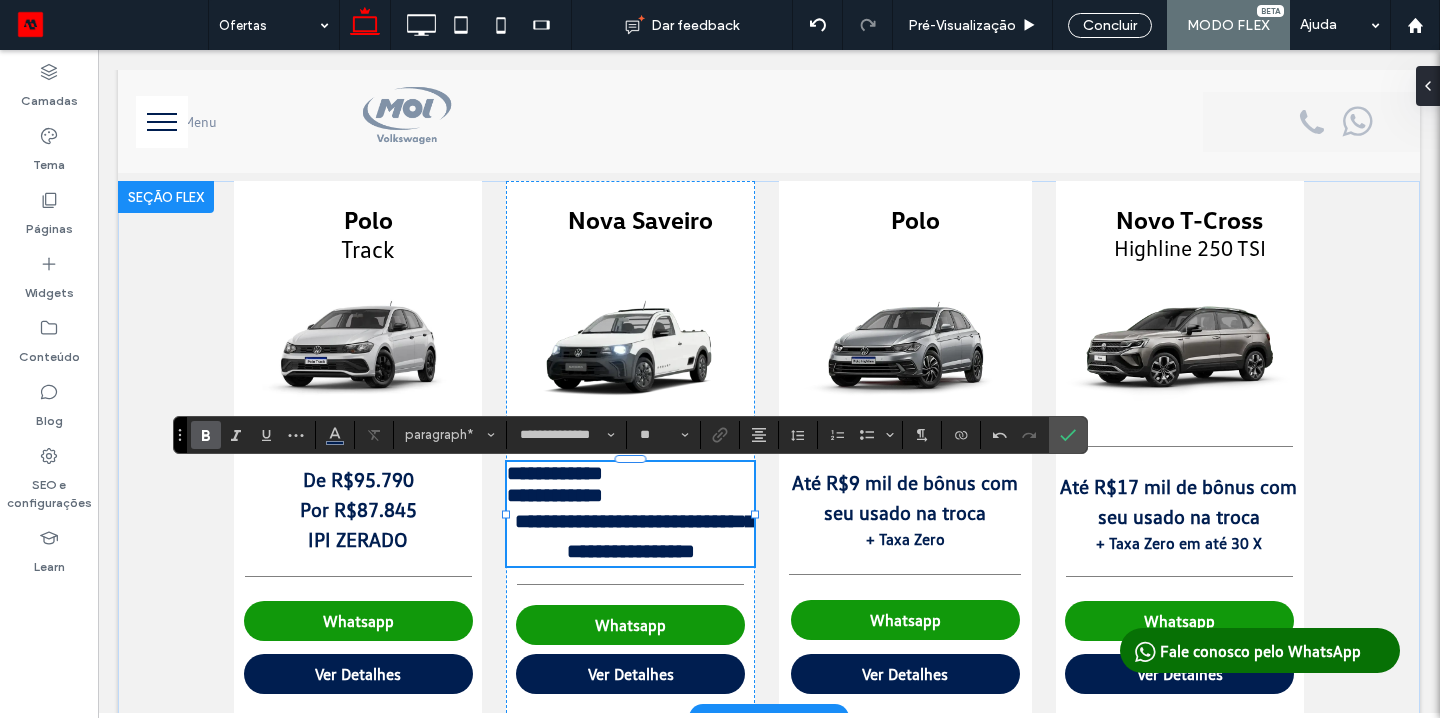 click on "**********" at bounding box center [555, 473] 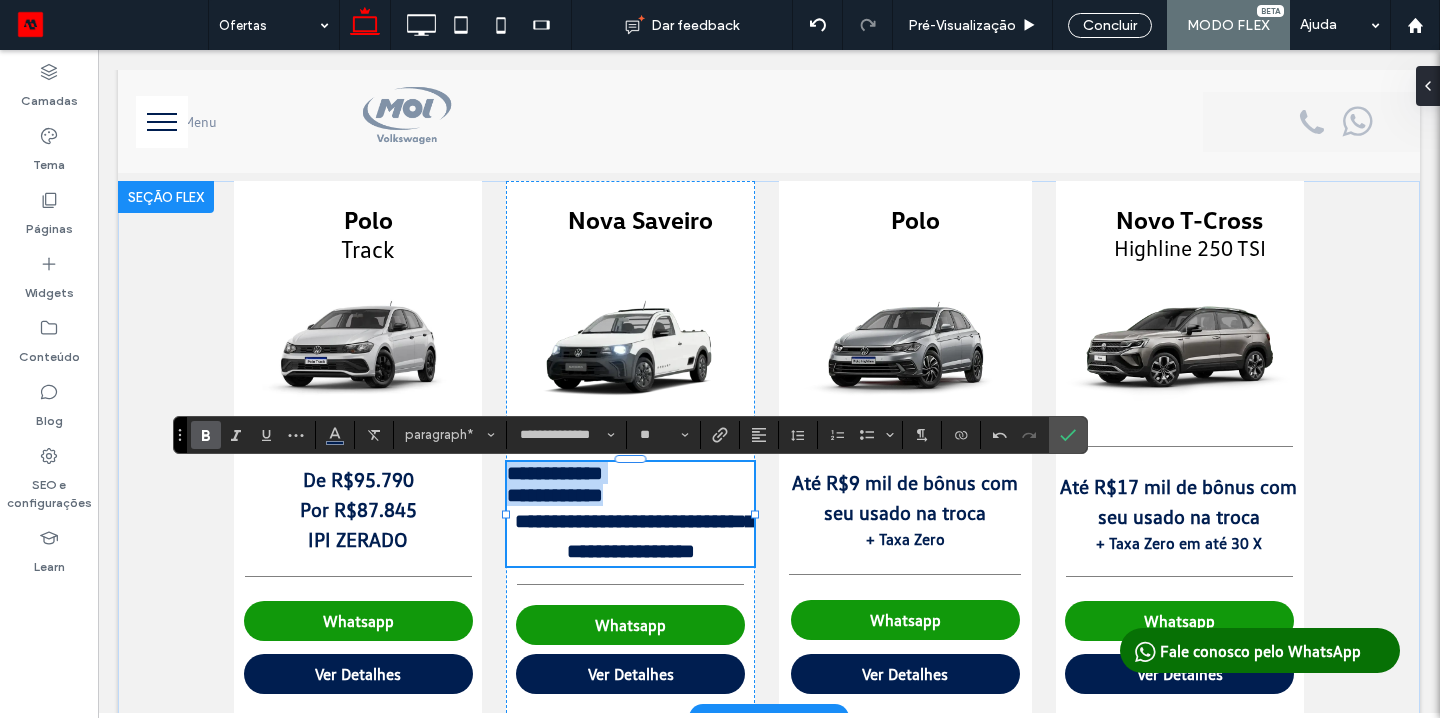 drag, startPoint x: 509, startPoint y: 471, endPoint x: 620, endPoint y: 502, distance: 115.24756 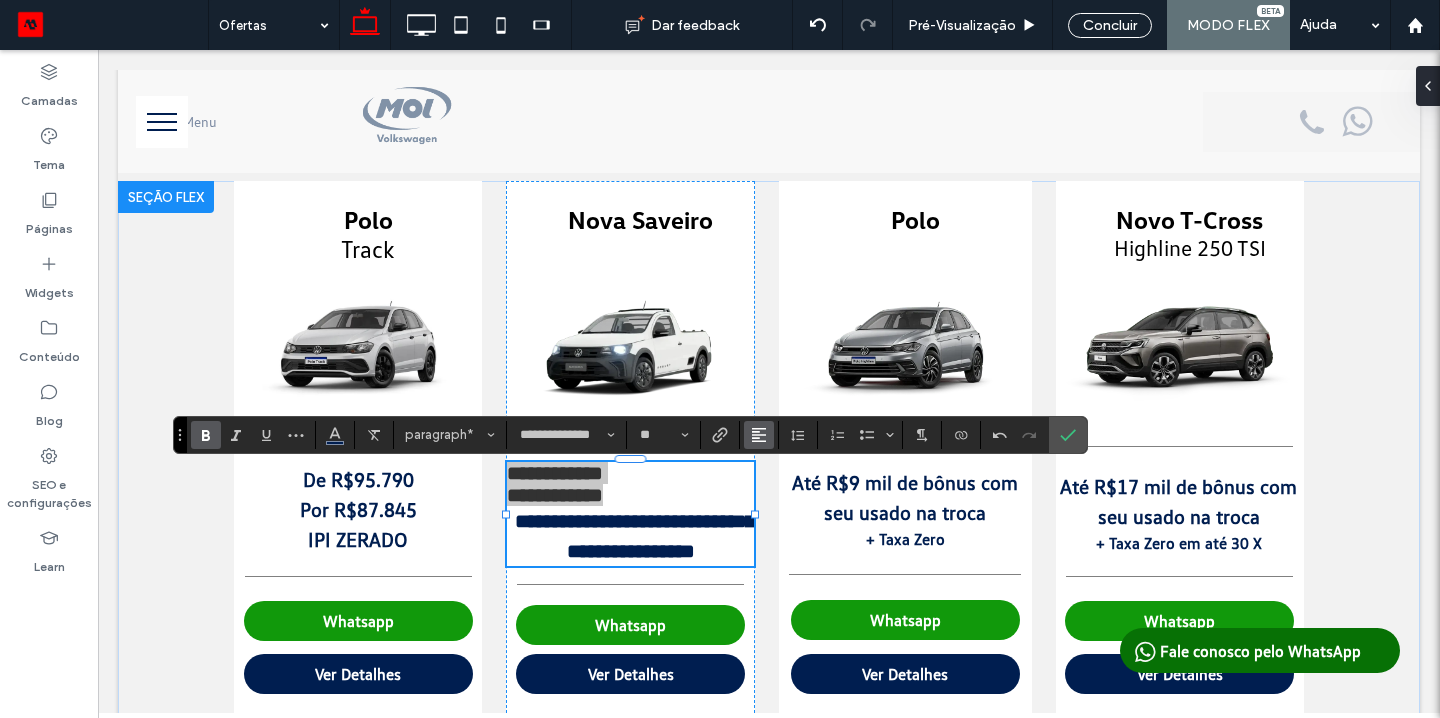 click at bounding box center [759, 435] 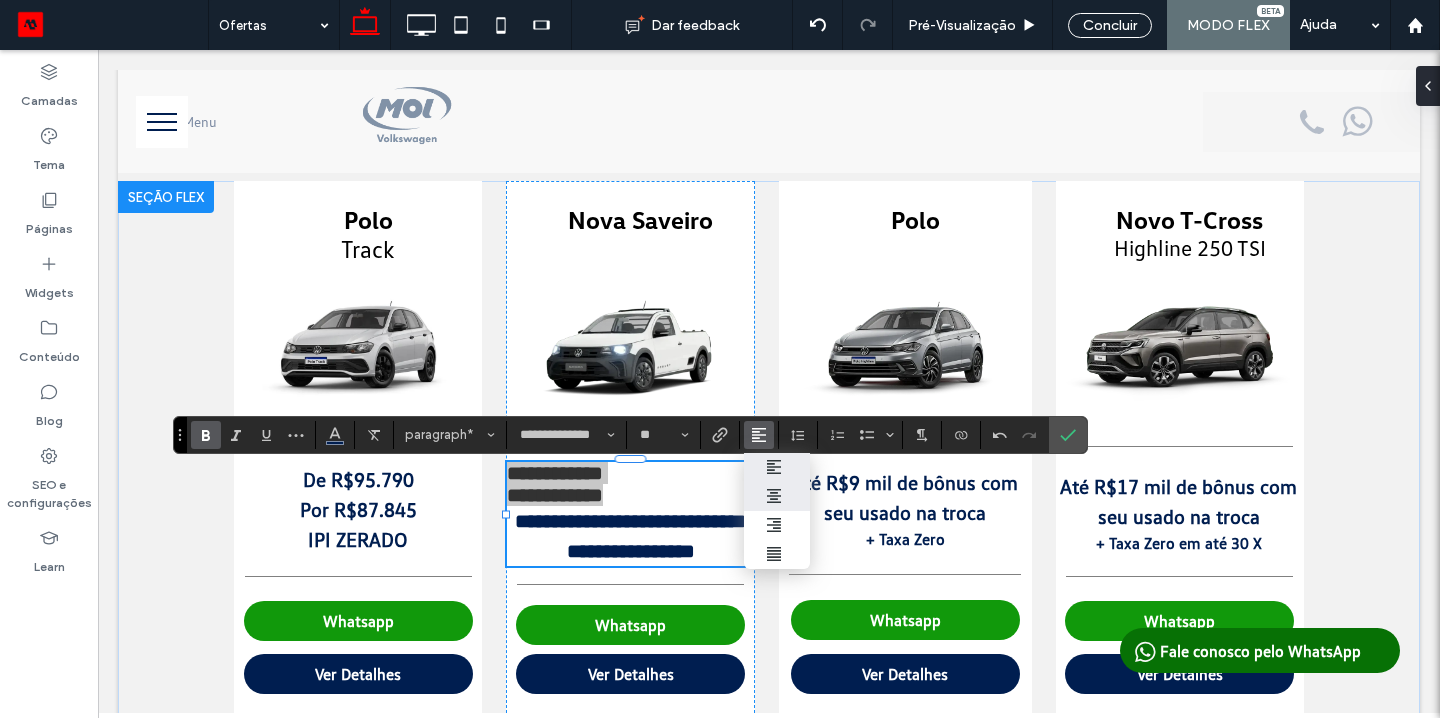 click 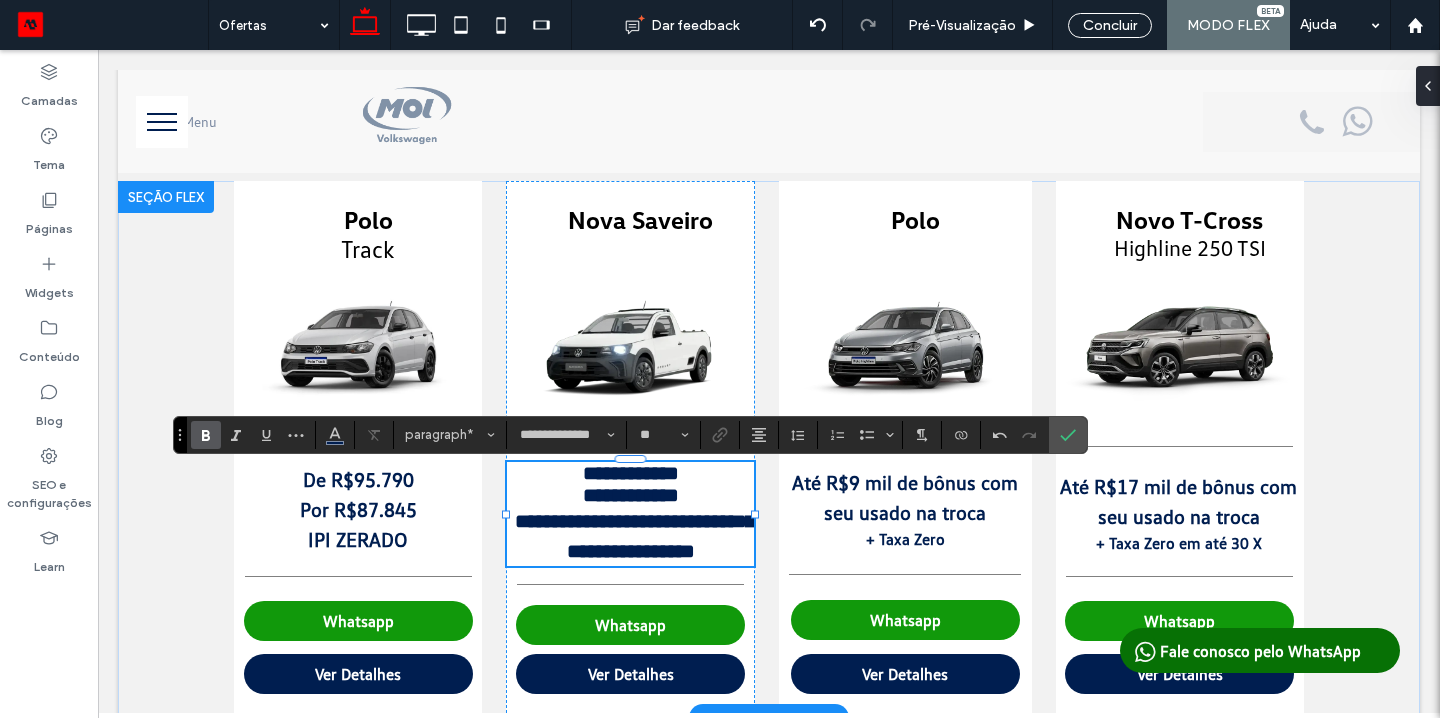 click on "**********" at bounding box center (635, 536) 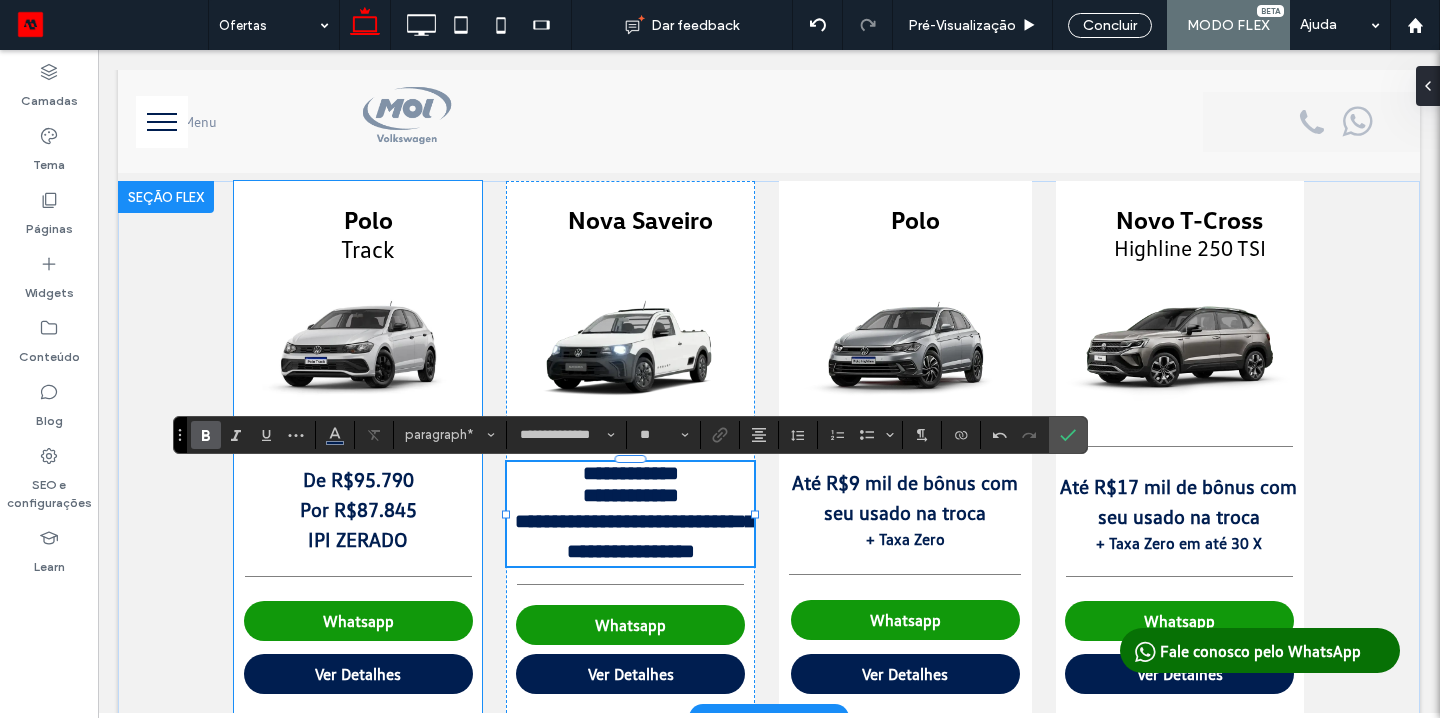 click on "Por R$87.845" at bounding box center [358, 509] 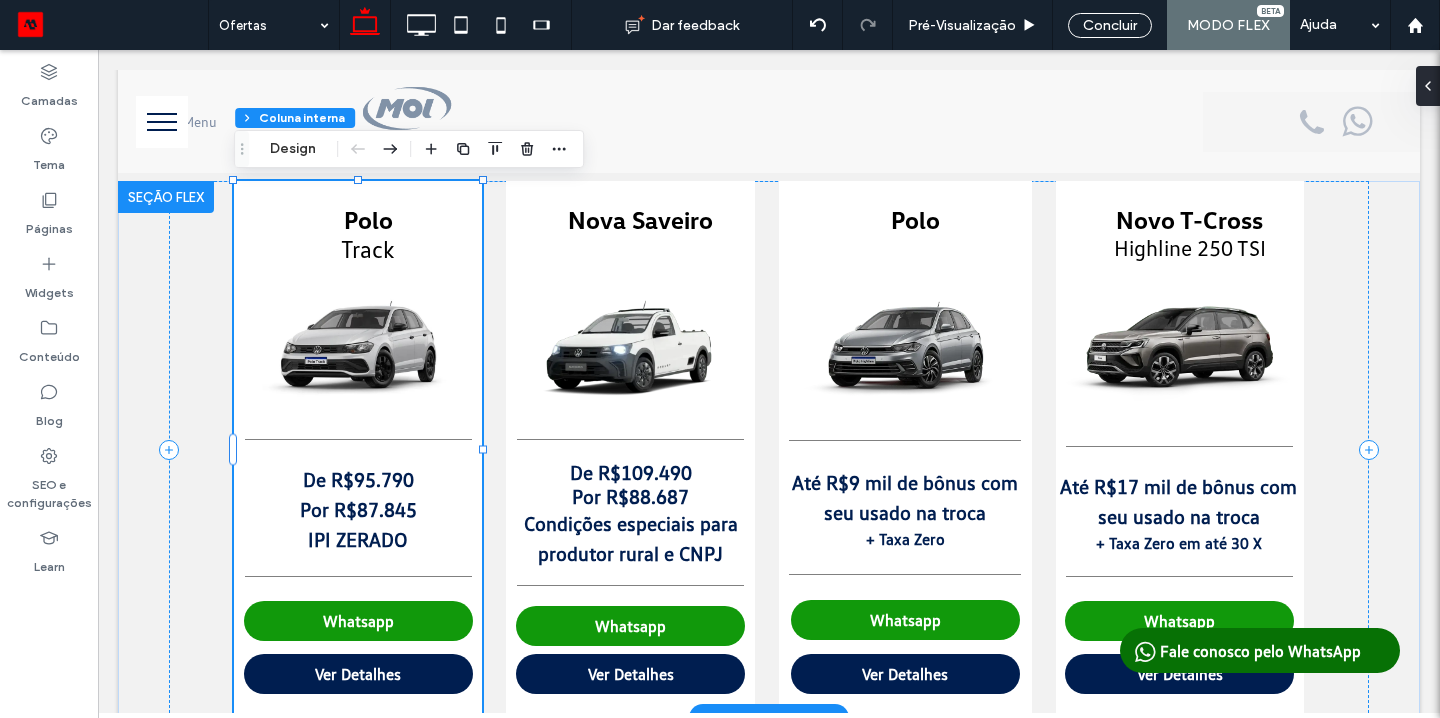 click on "Por R$87.845" at bounding box center [358, 509] 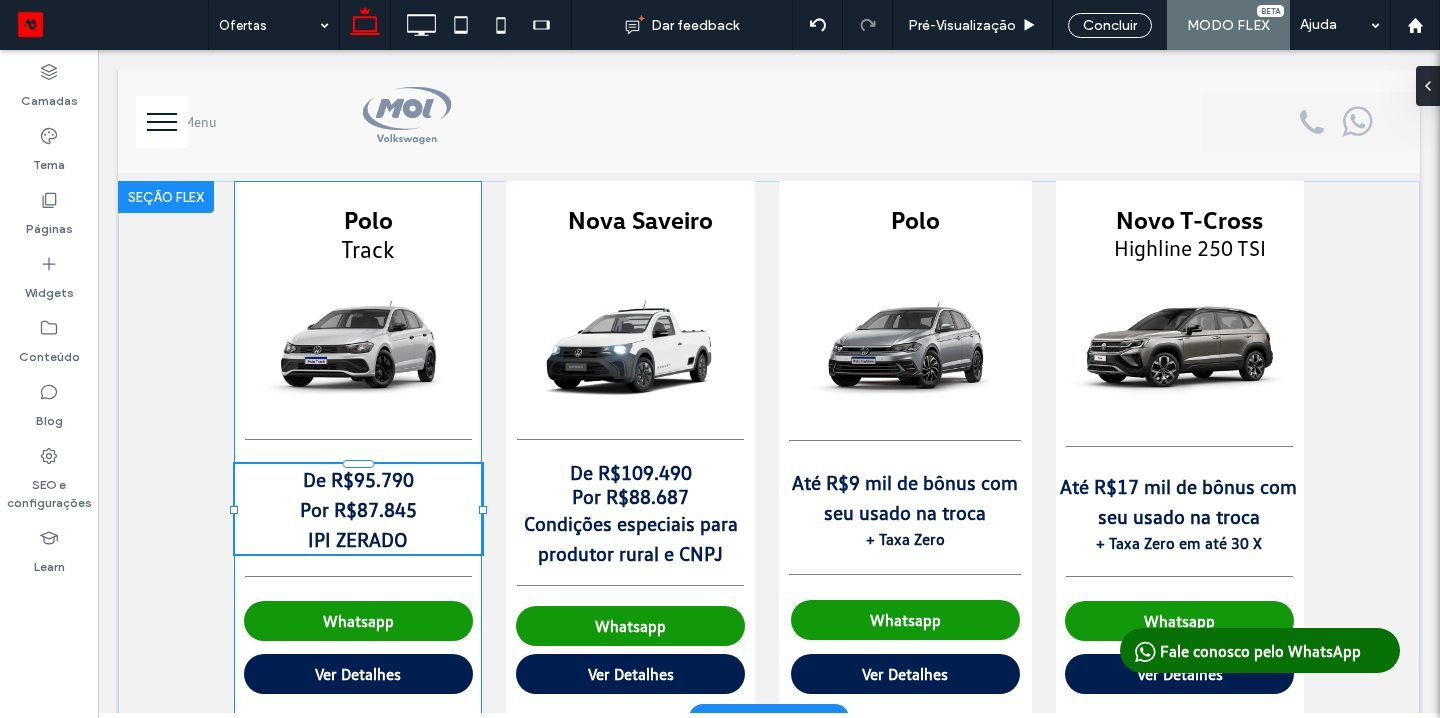 click on "Por R$87.845" at bounding box center [358, 509] 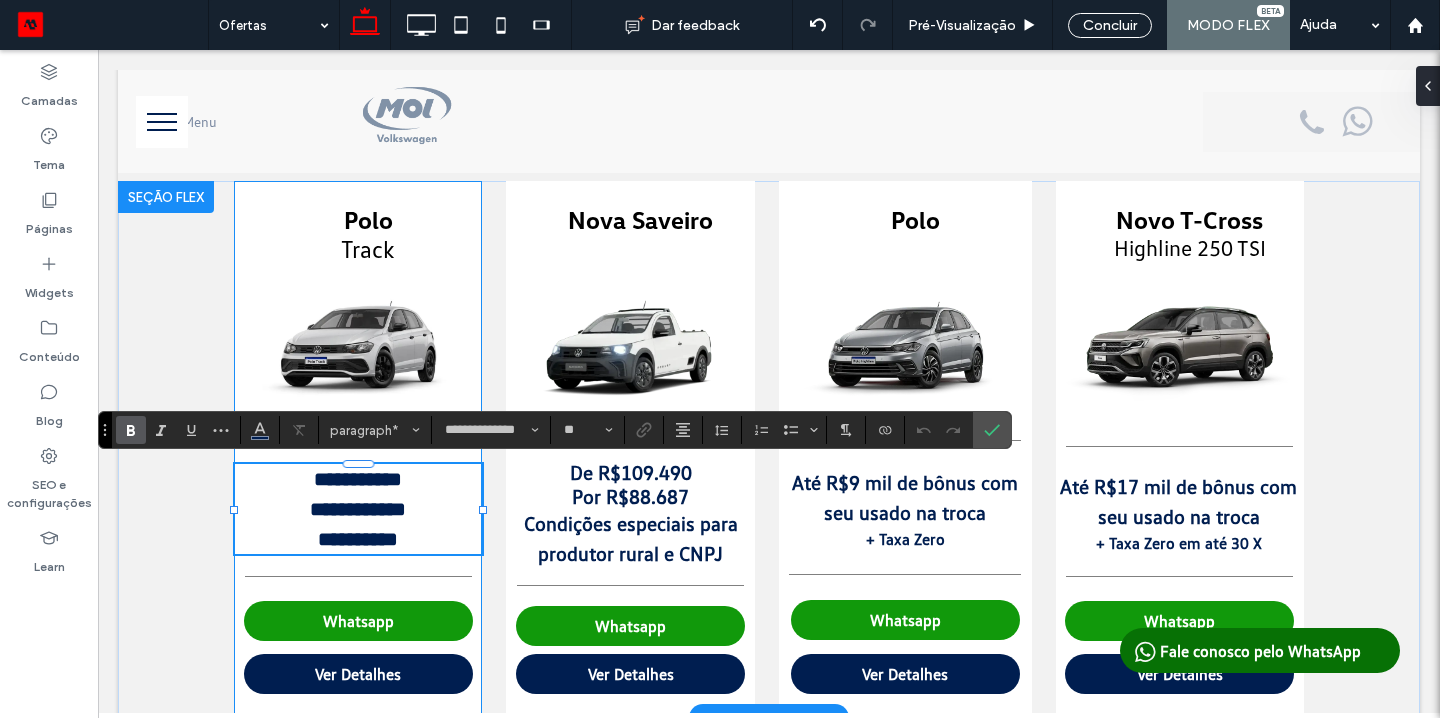 click on "**********" at bounding box center [358, 509] 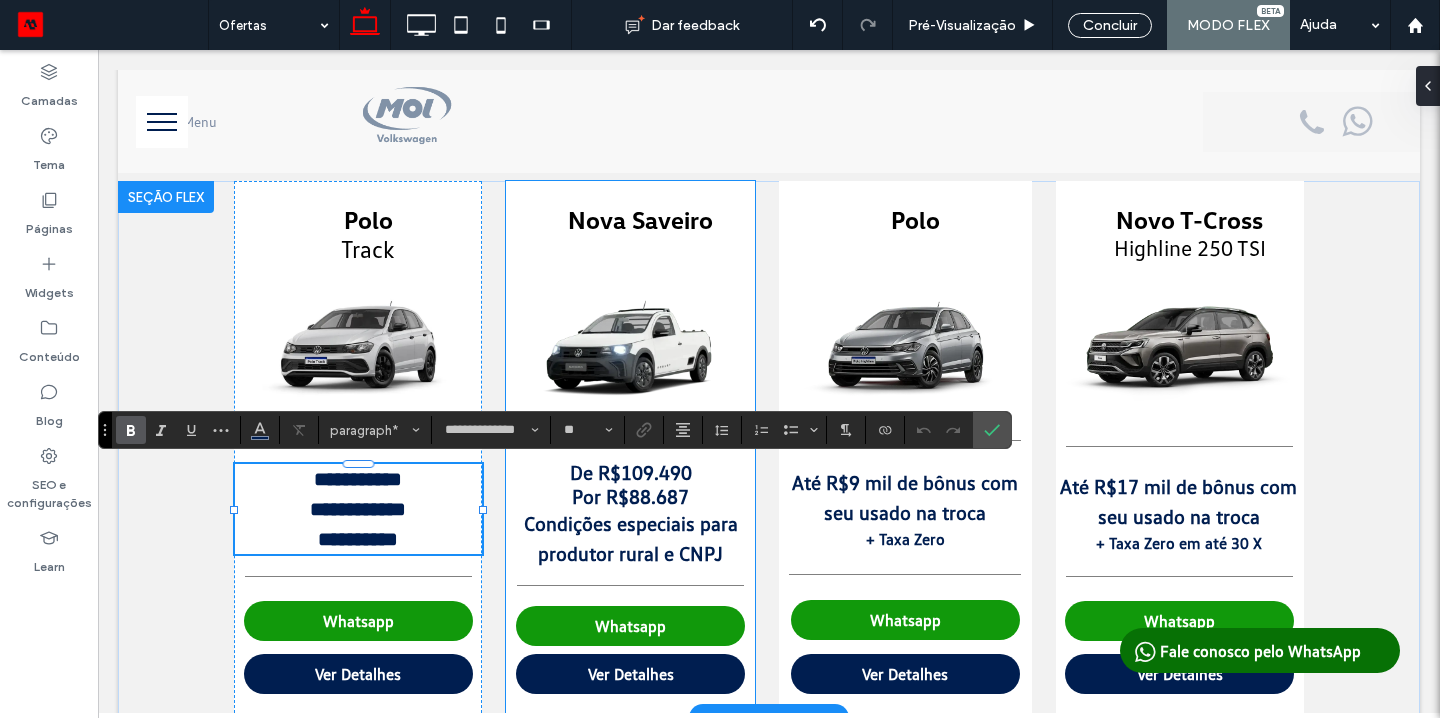 click on "Por R$88.687" at bounding box center (630, 496) 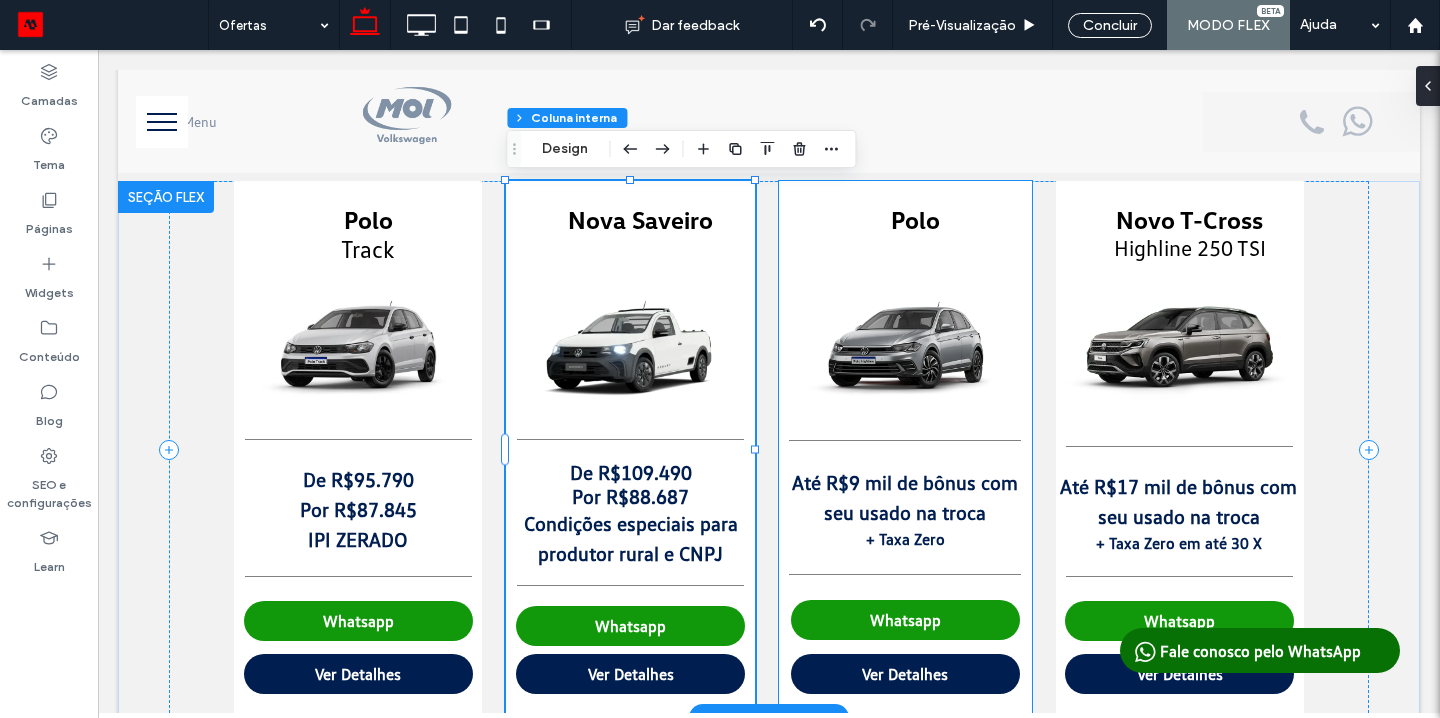 click on "Até R$9 mil de bônus com seu usado na troca" at bounding box center (905, 497) 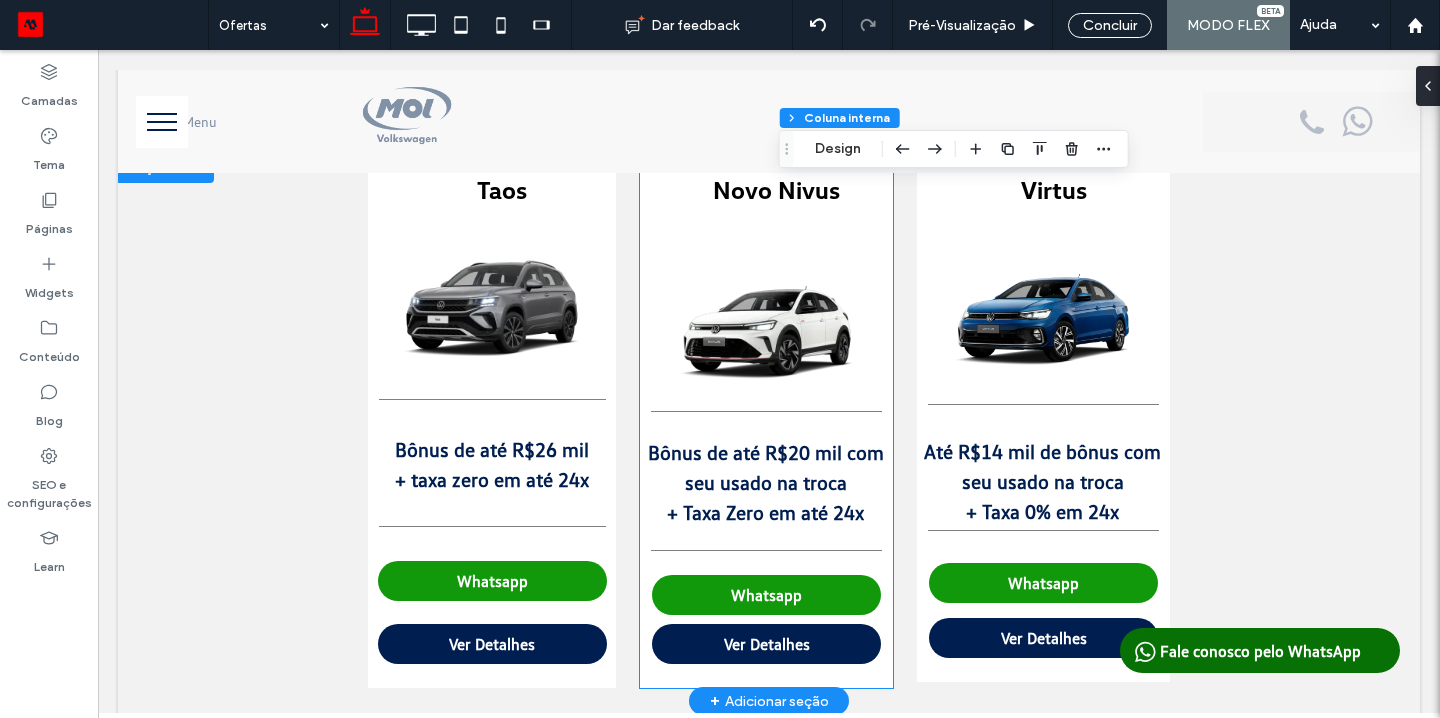 scroll, scrollTop: 713, scrollLeft: 0, axis: vertical 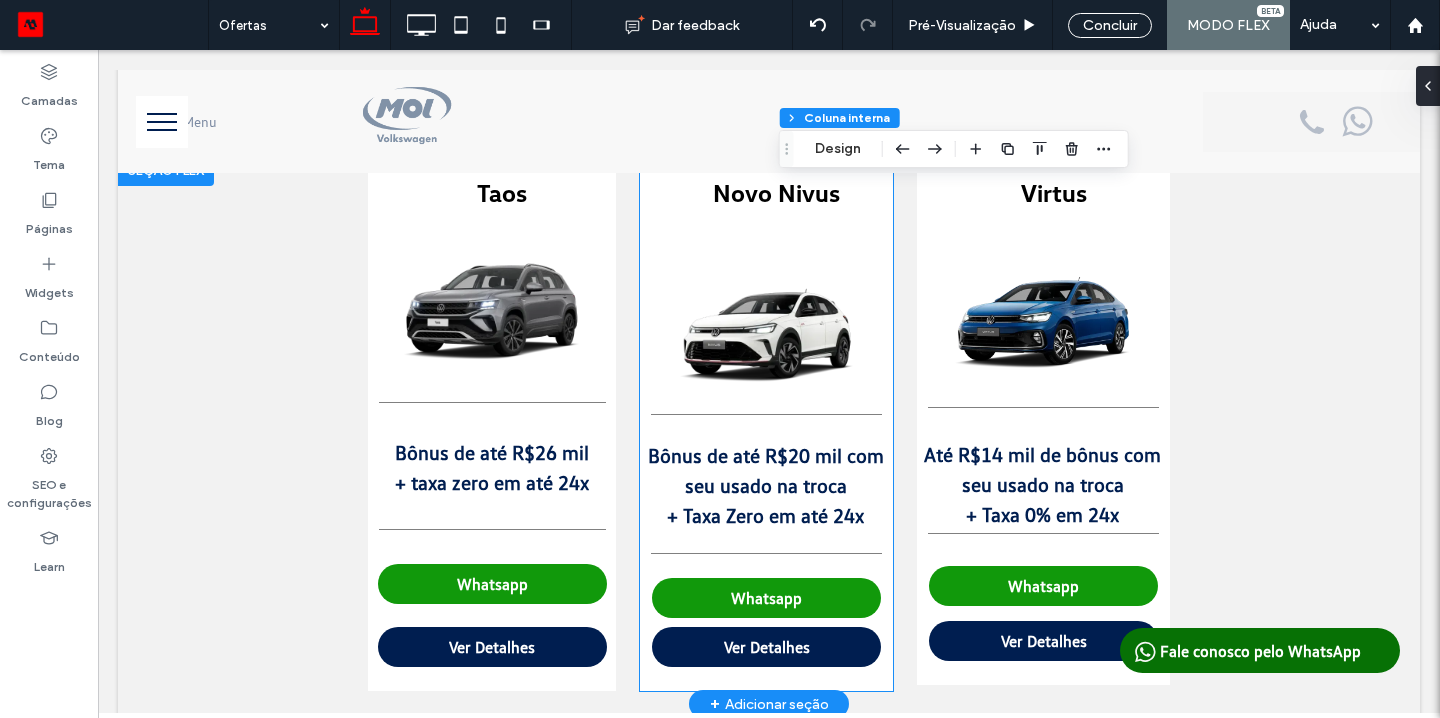 click on "Bônus de até R$20 mil com seu usado na troca" at bounding box center (765, 470) 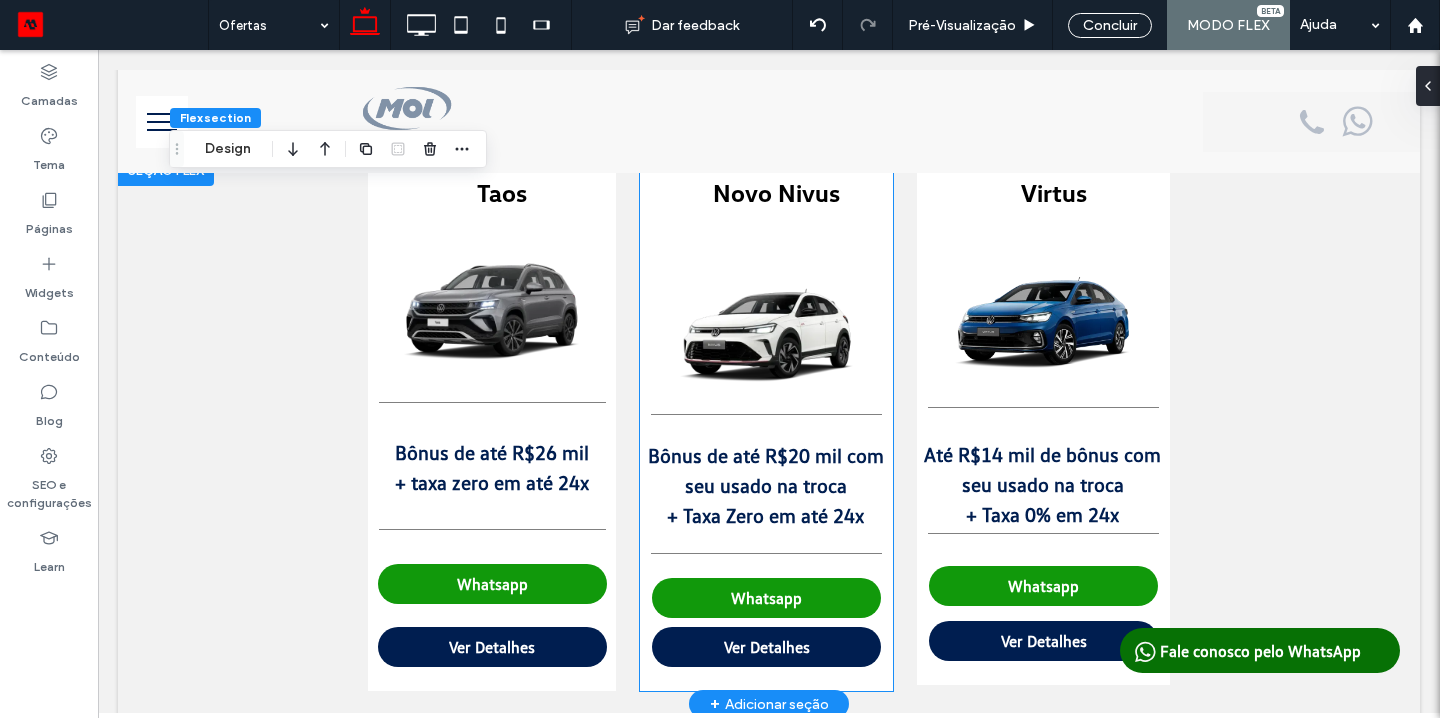 click on "Bônus de até R$20 mil com seu usado na troca" at bounding box center [765, 470] 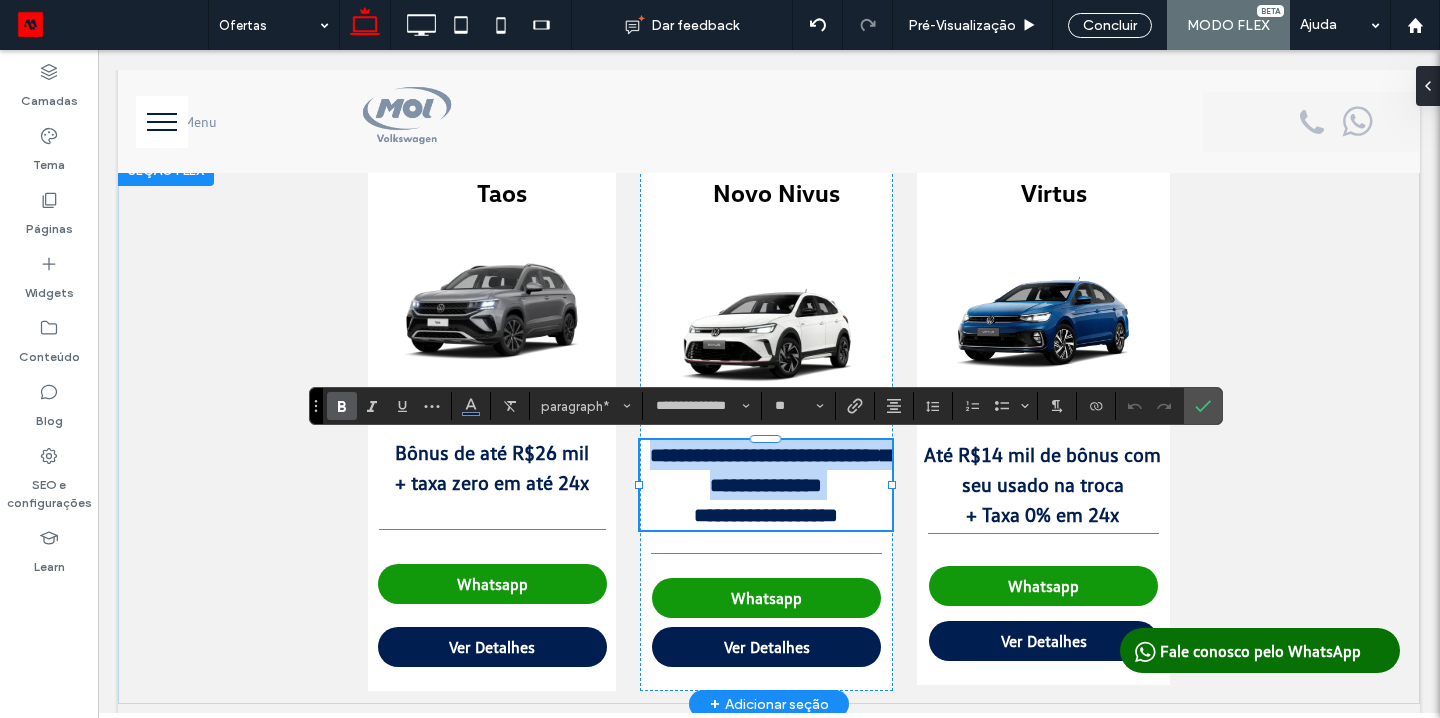 click on "**********" at bounding box center [765, 470] 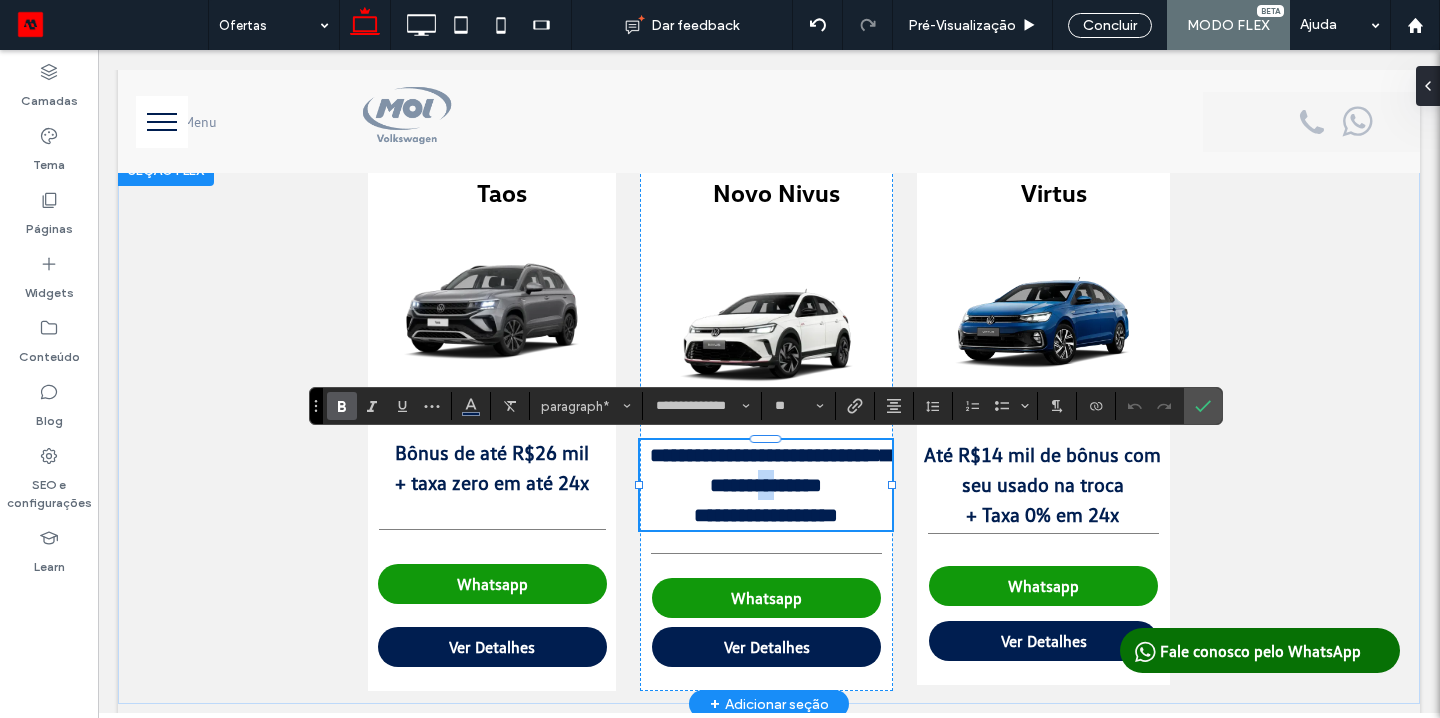 click on "**********" at bounding box center [765, 470] 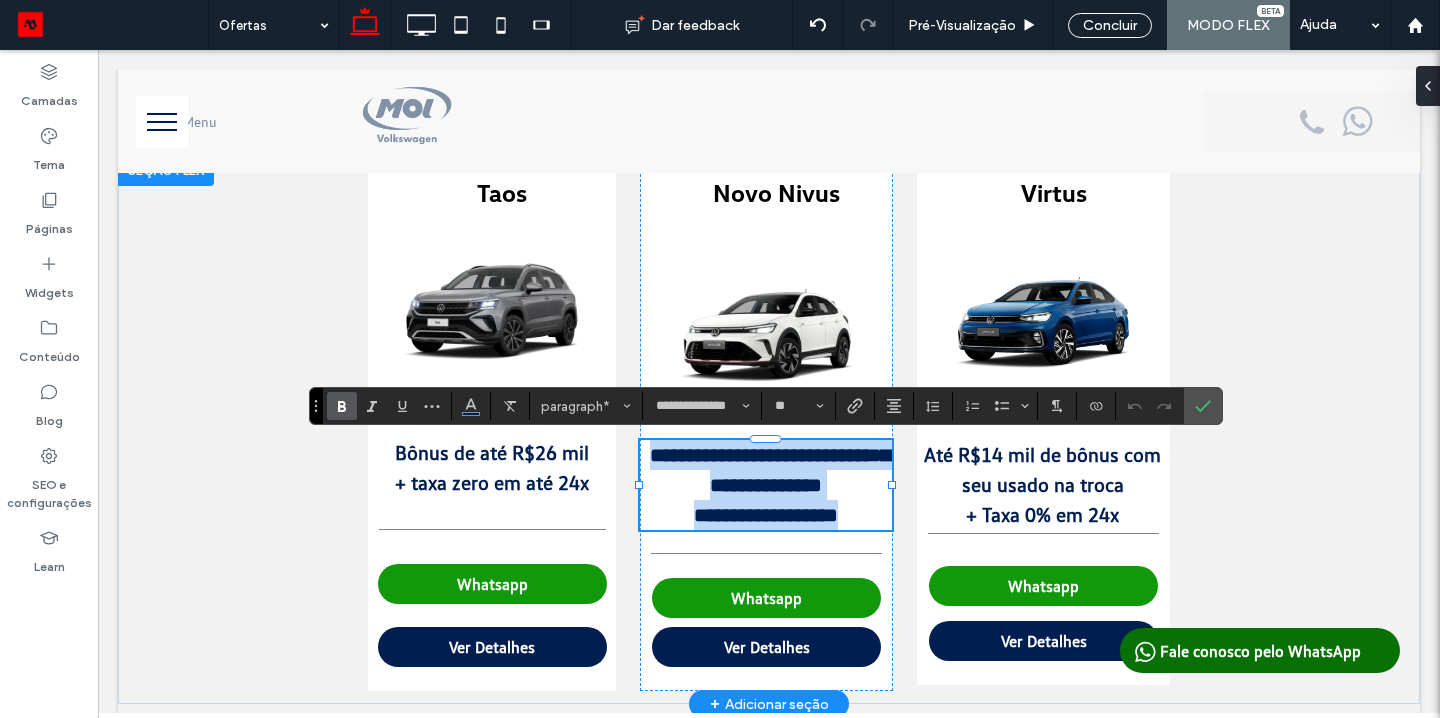 drag, startPoint x: 849, startPoint y: 519, endPoint x: 649, endPoint y: 461, distance: 208.24025 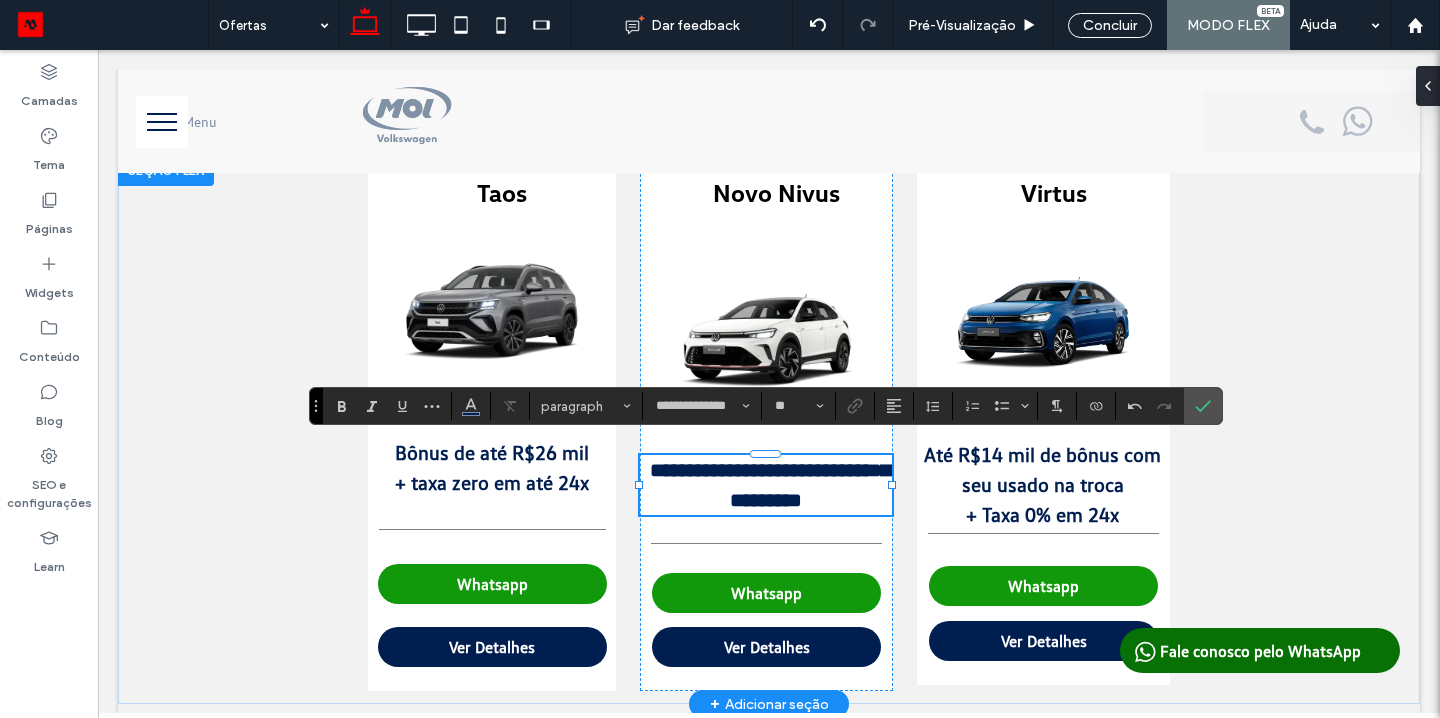 type on "**" 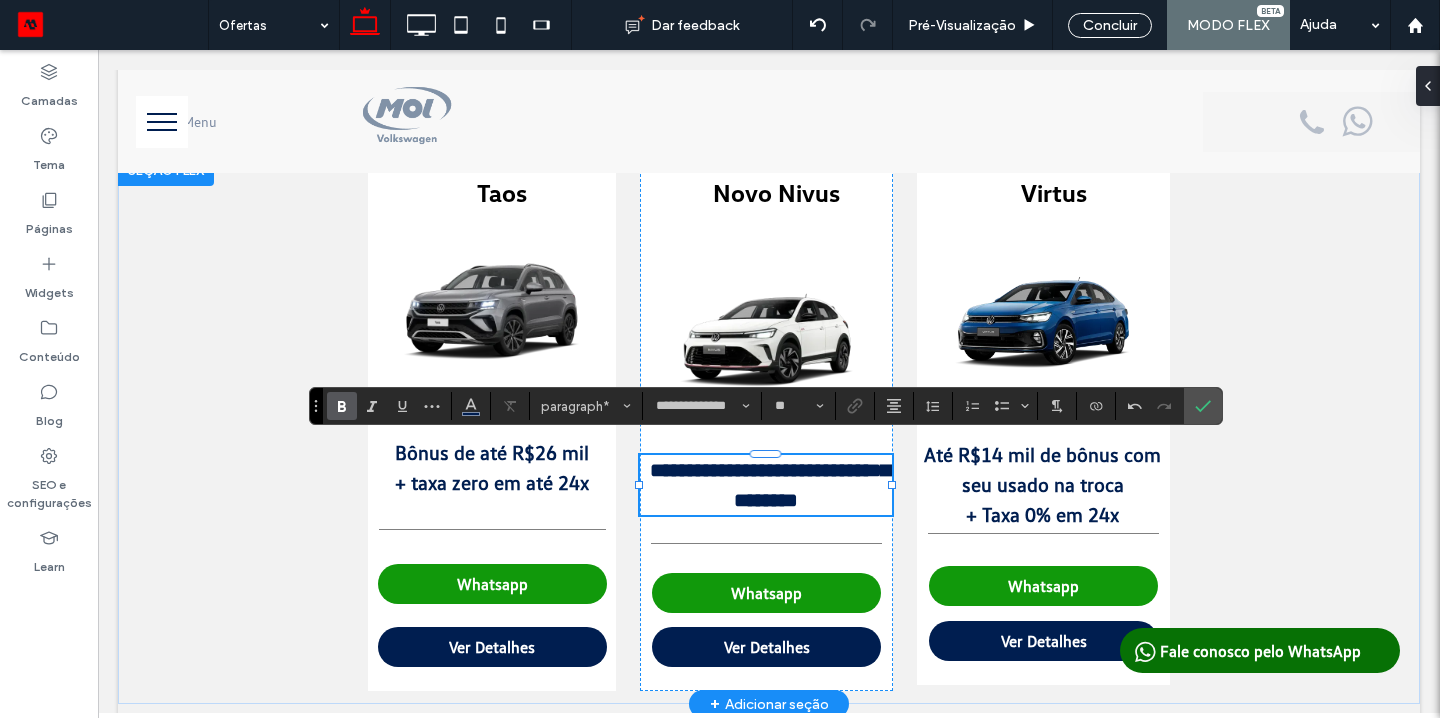 type 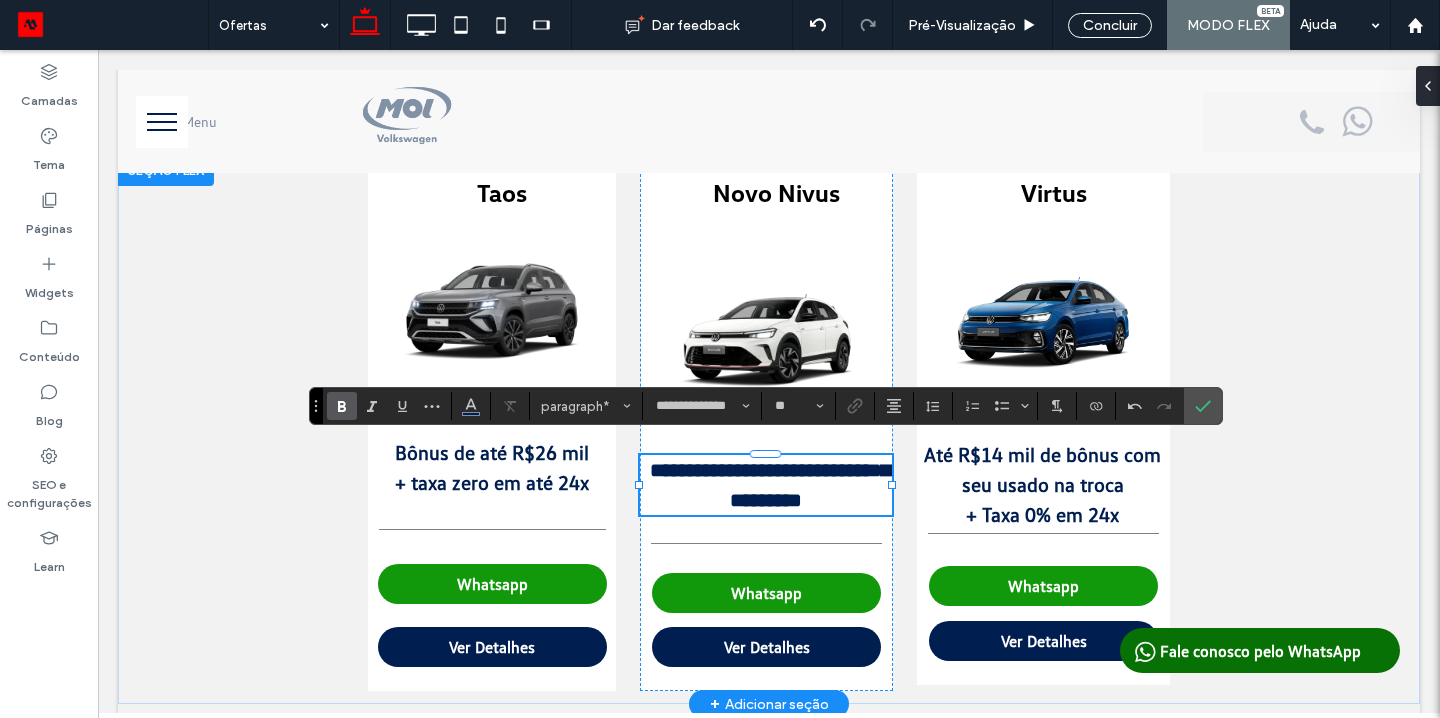 click on "**********" at bounding box center [770, 485] 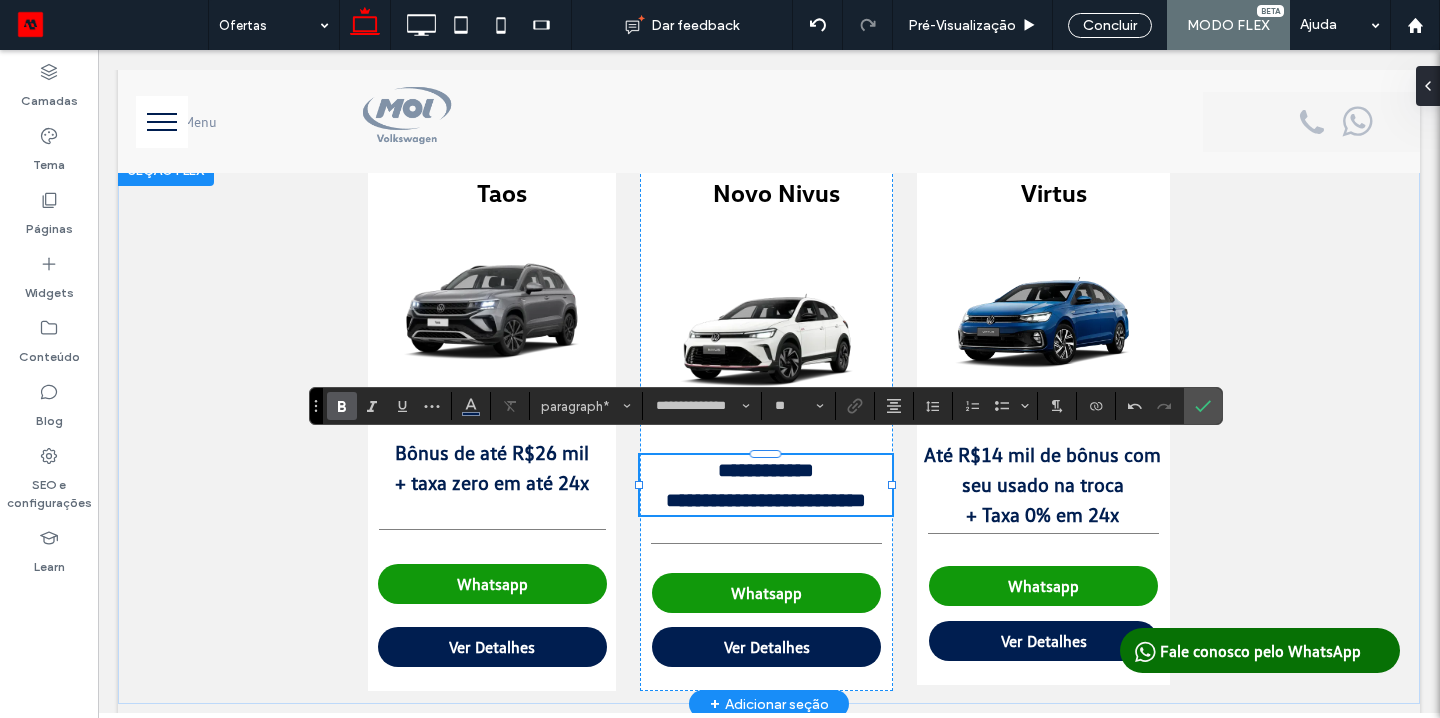 click on "**********" at bounding box center (766, 500) 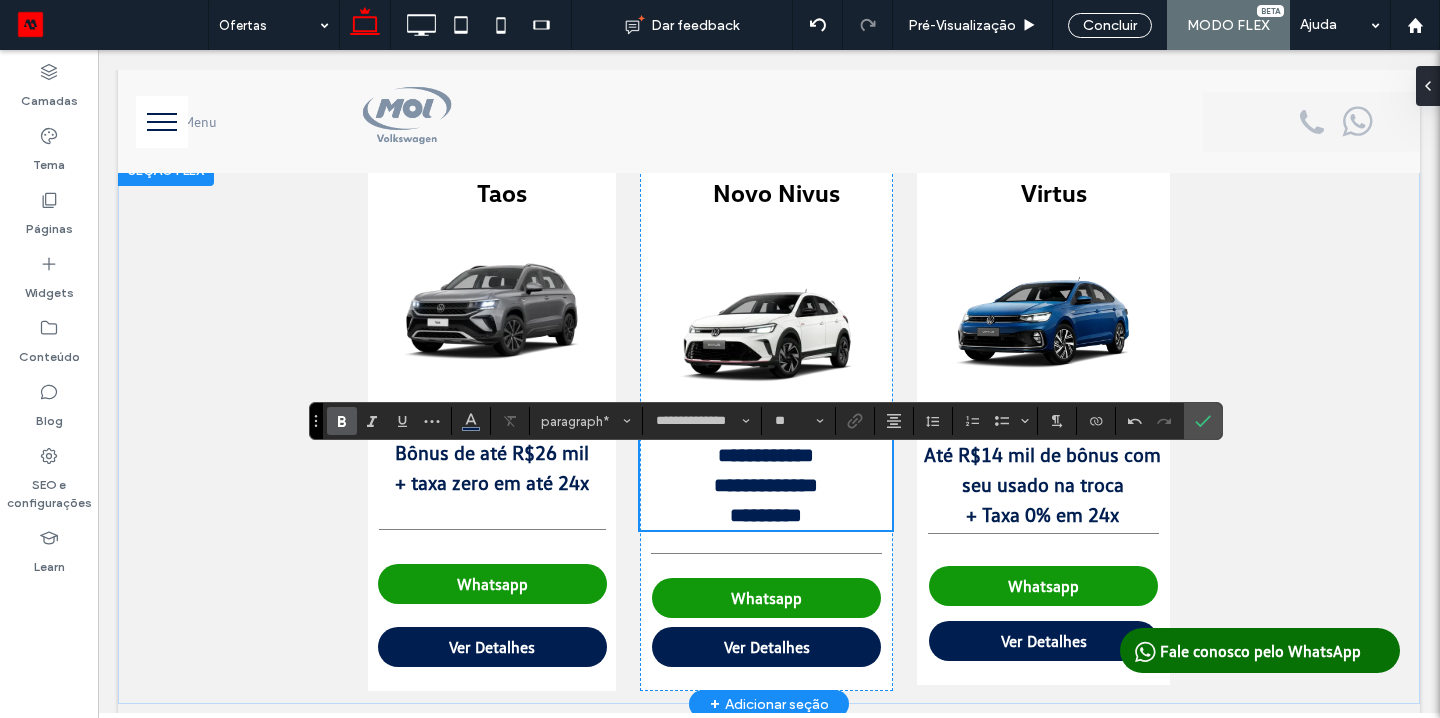 scroll, scrollTop: 698, scrollLeft: 0, axis: vertical 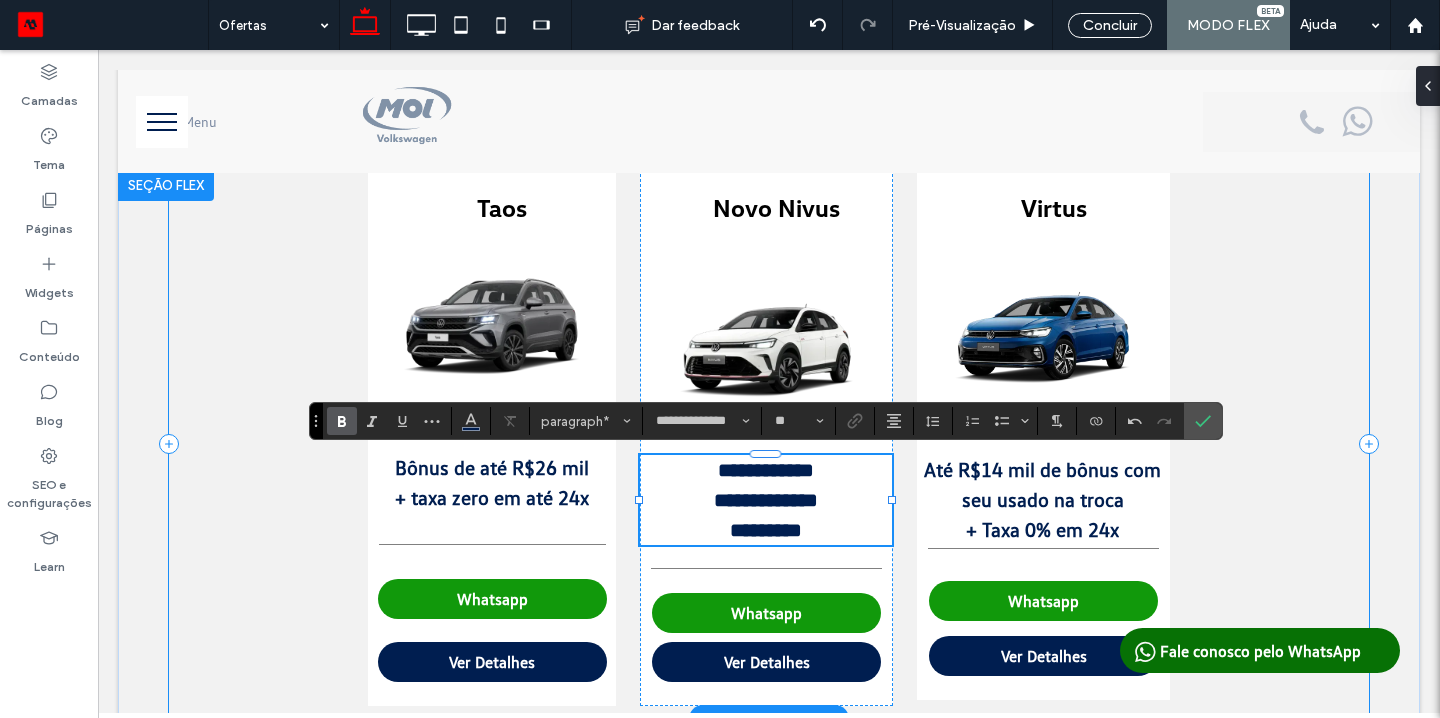 click on "**********" at bounding box center (769, 444) 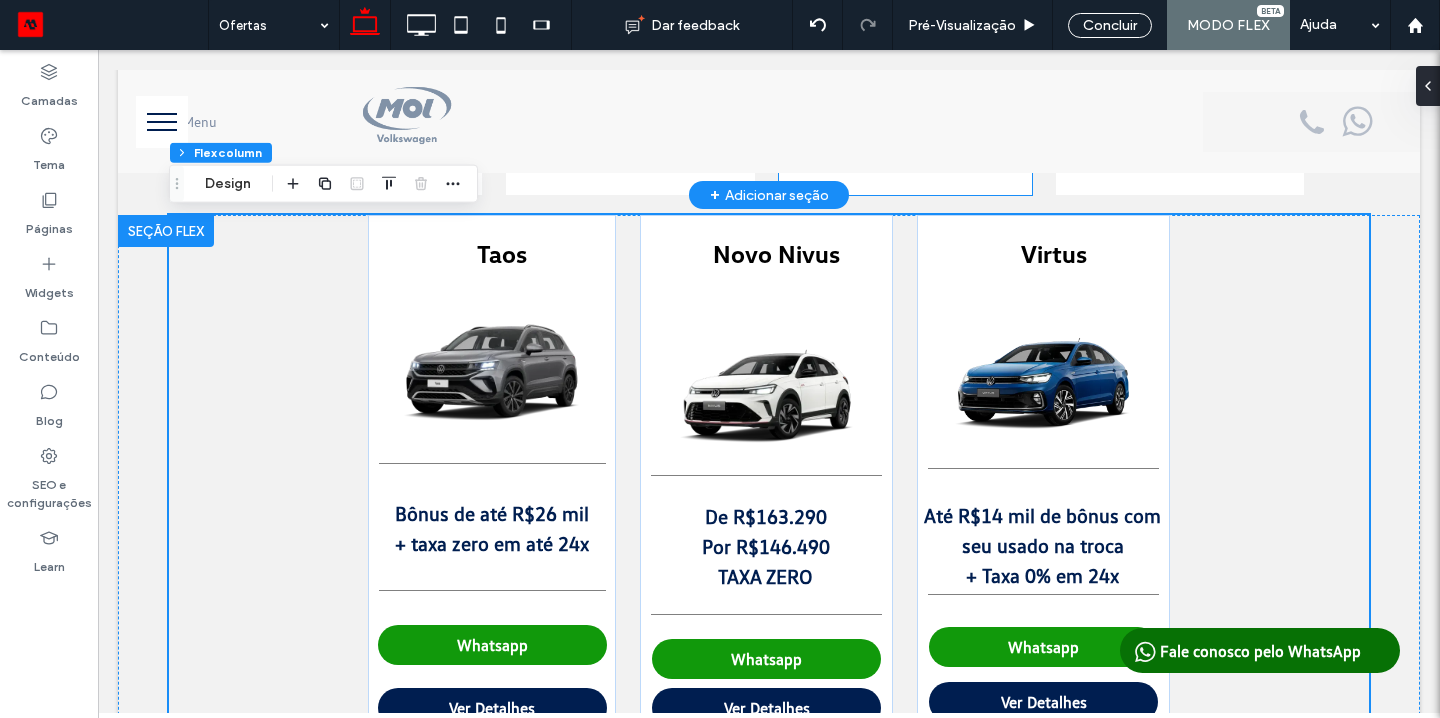 scroll, scrollTop: 654, scrollLeft: 0, axis: vertical 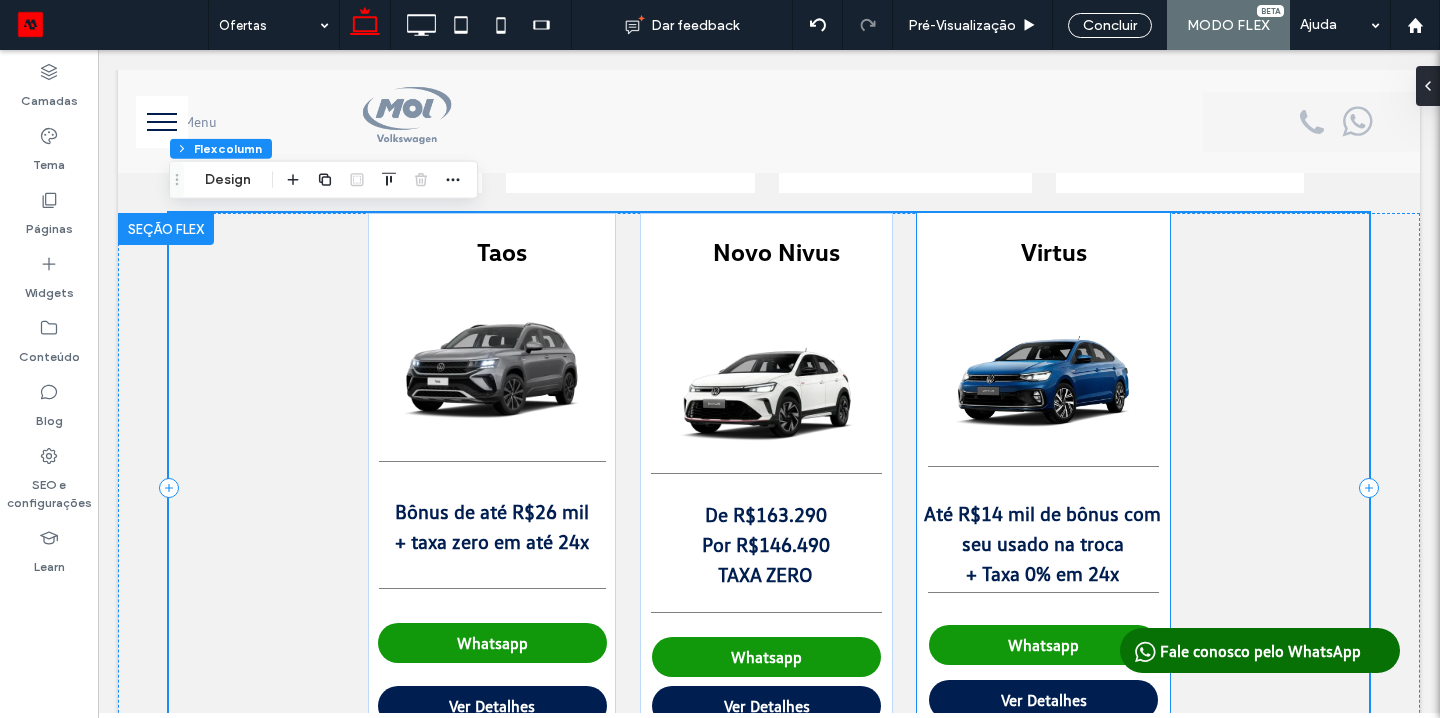 click on "+ Taxa 0% em 24x" at bounding box center [1042, 573] 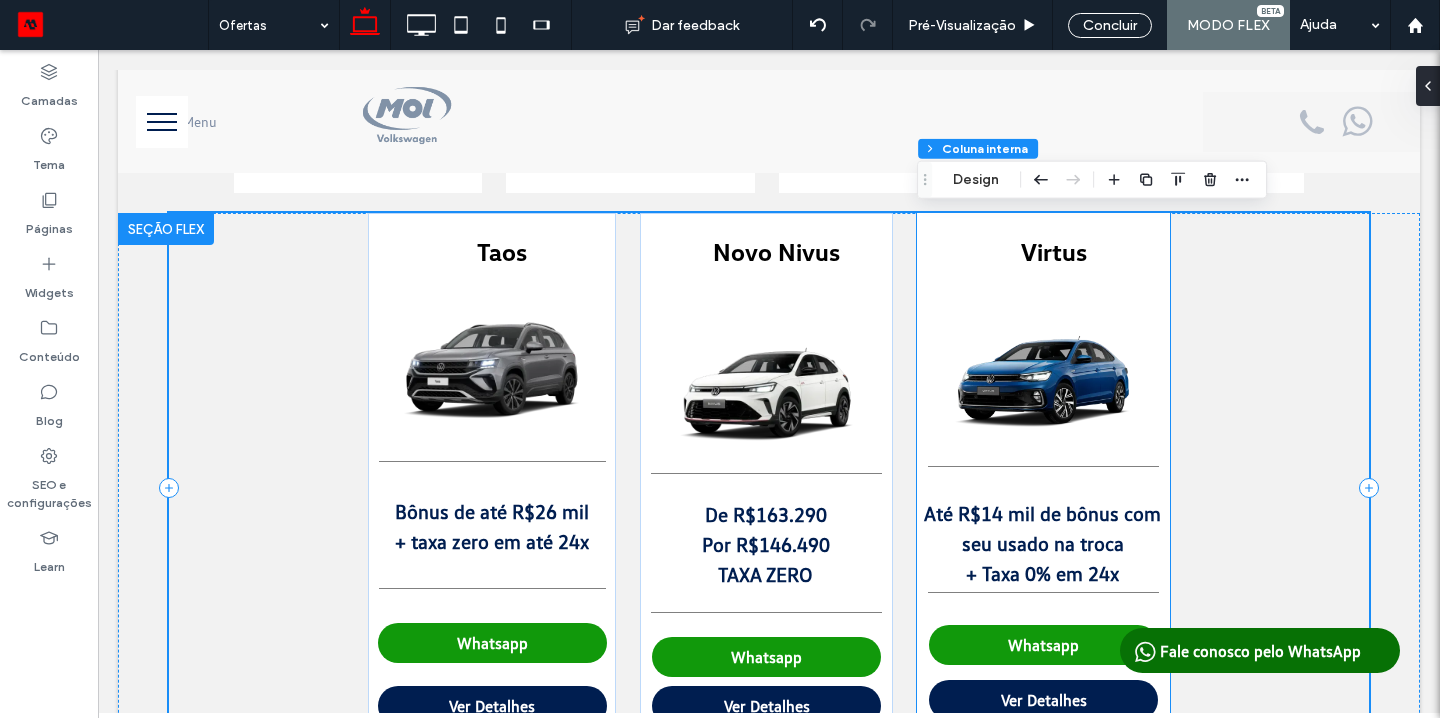 type on "**" 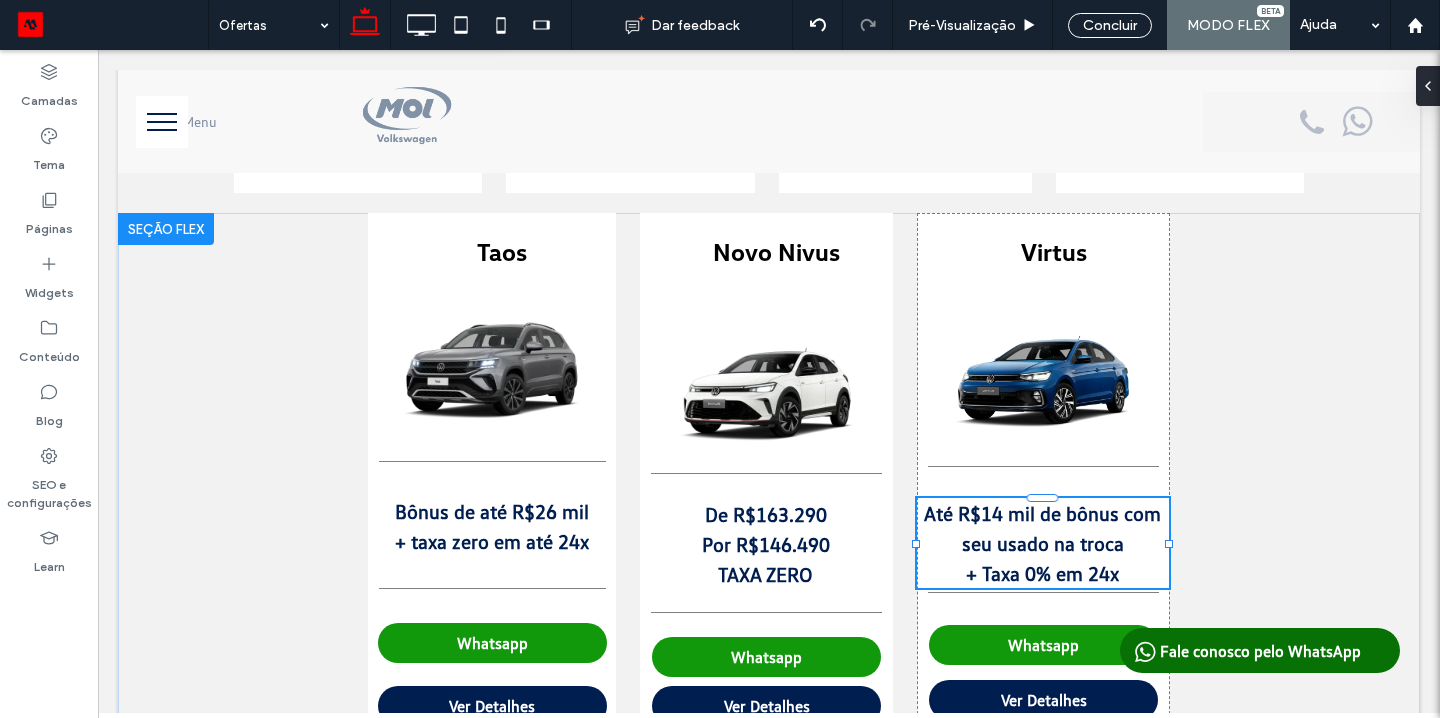 click on "Até R$14 mil de bônus com seu usado na troca" at bounding box center (1042, 528) 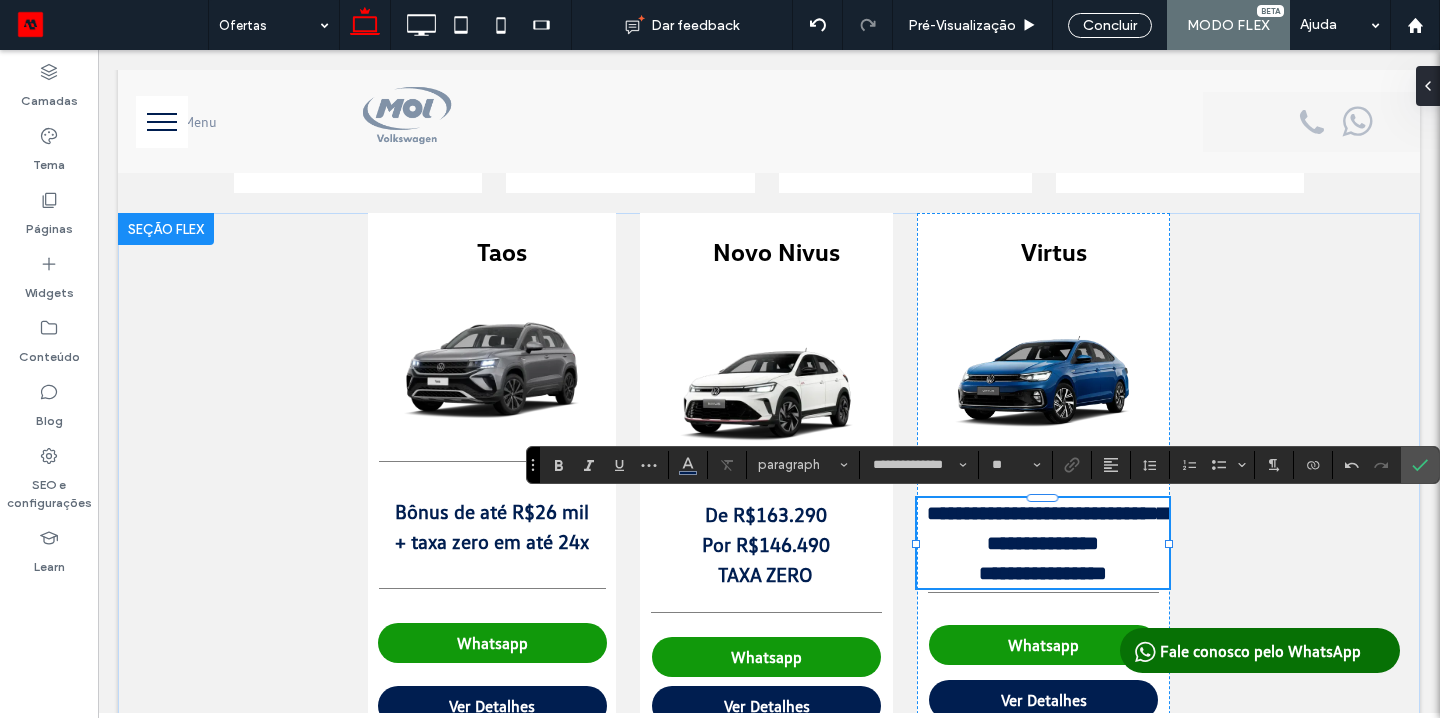 scroll, scrollTop: 0, scrollLeft: 0, axis: both 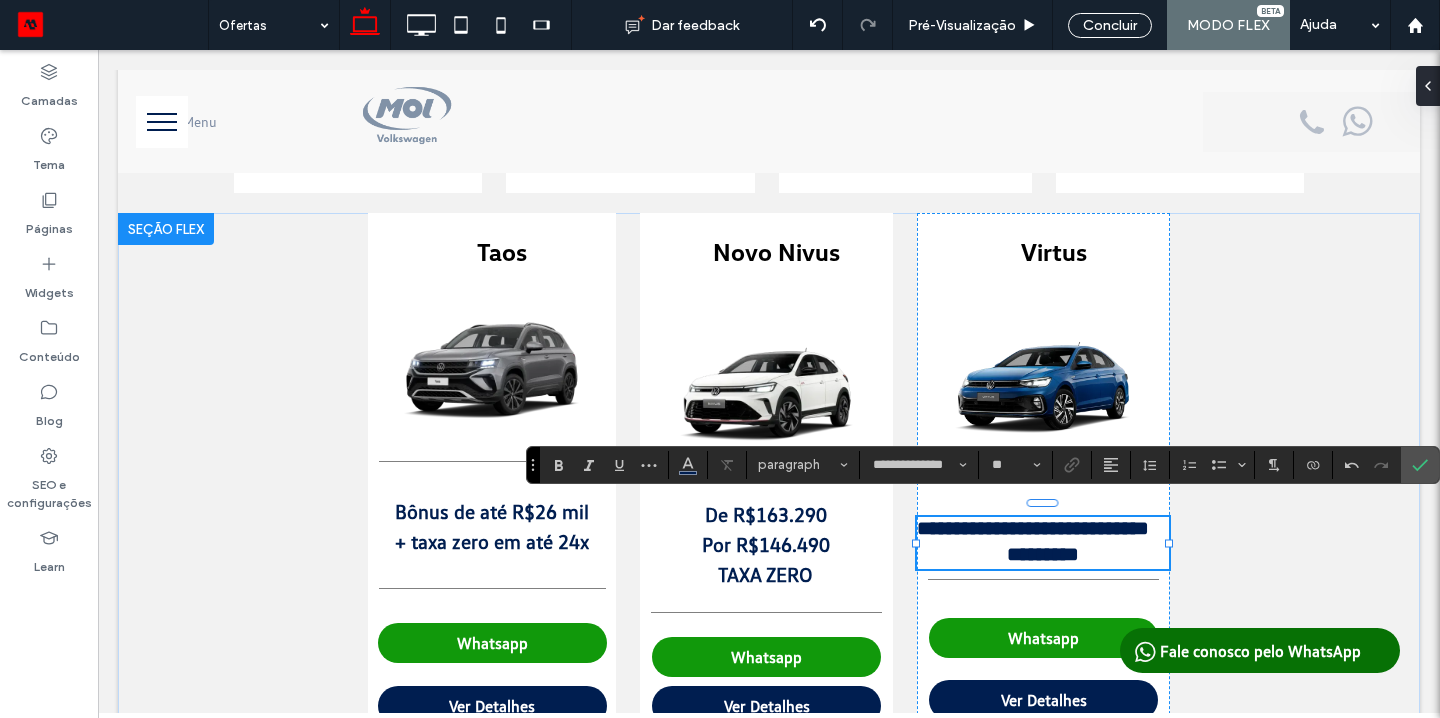 type on "**" 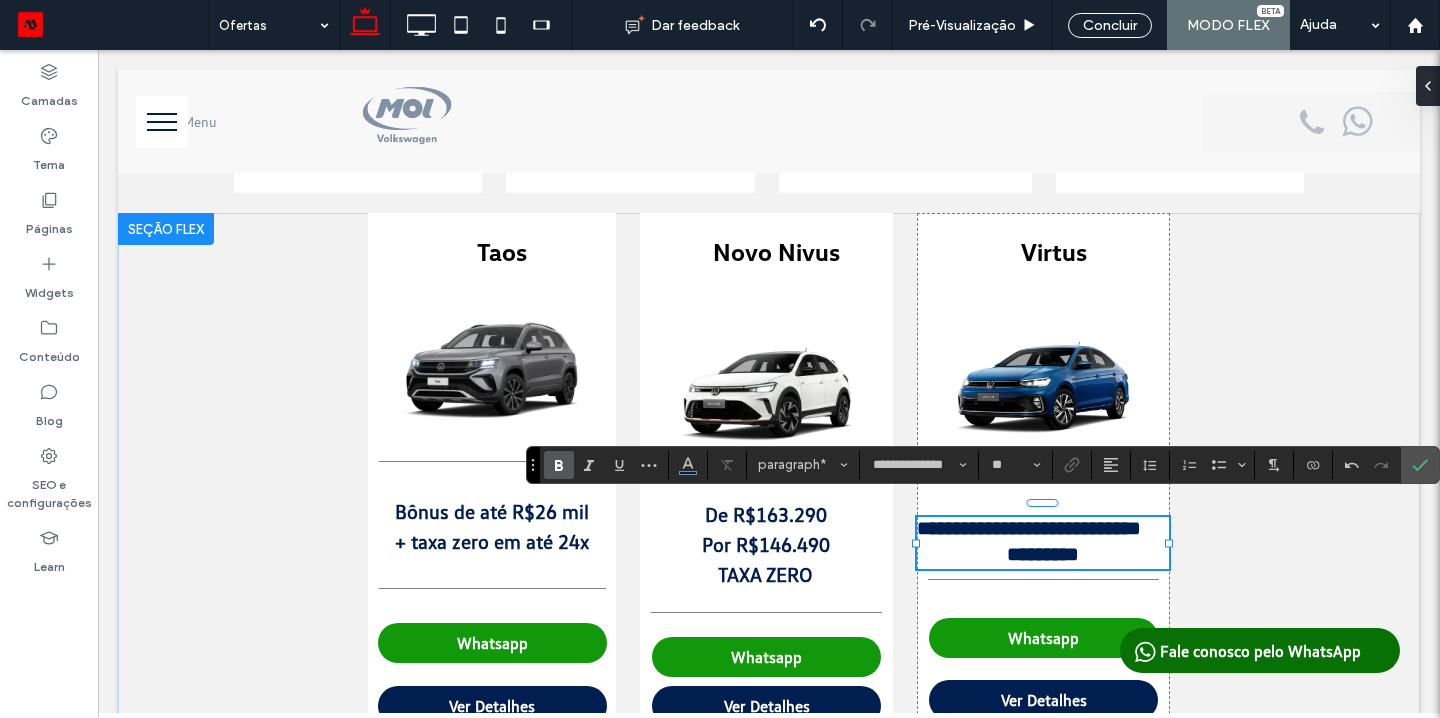 type 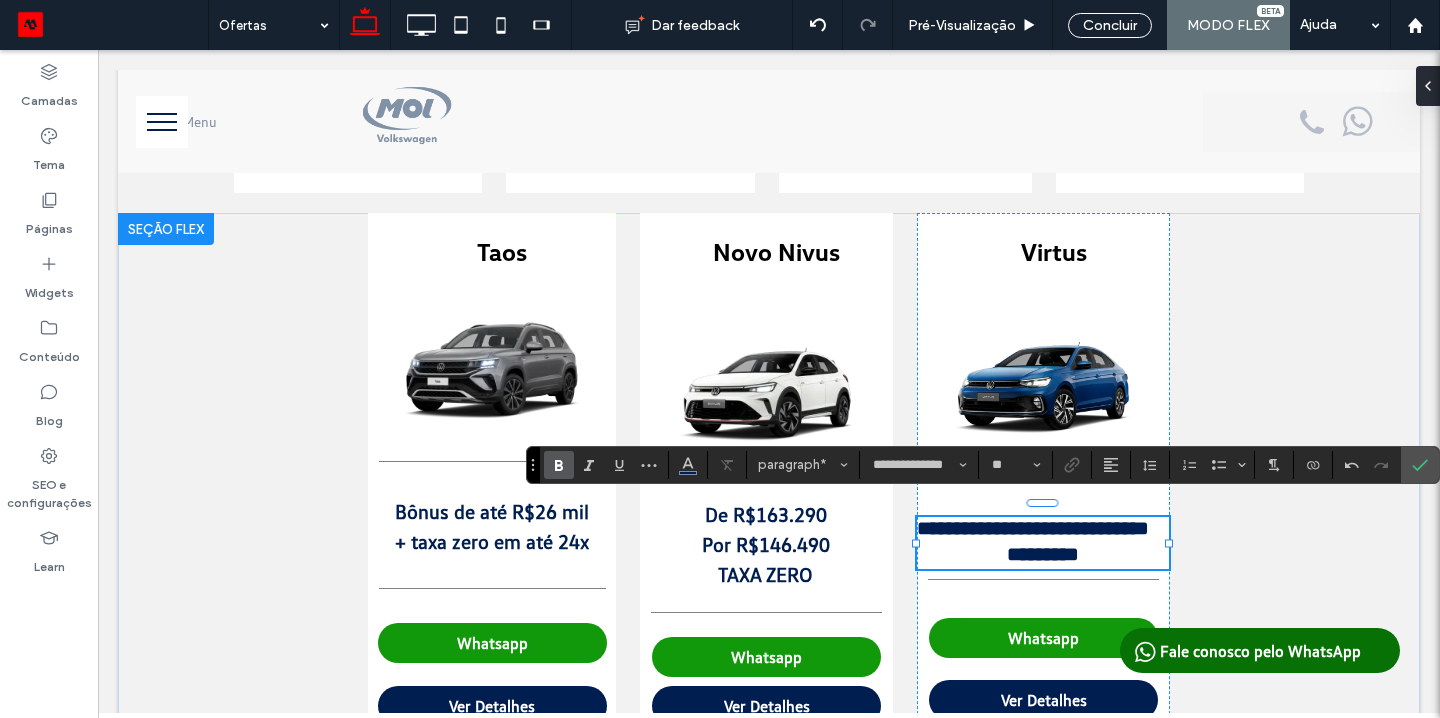 click on "**********" at bounding box center [1033, 528] 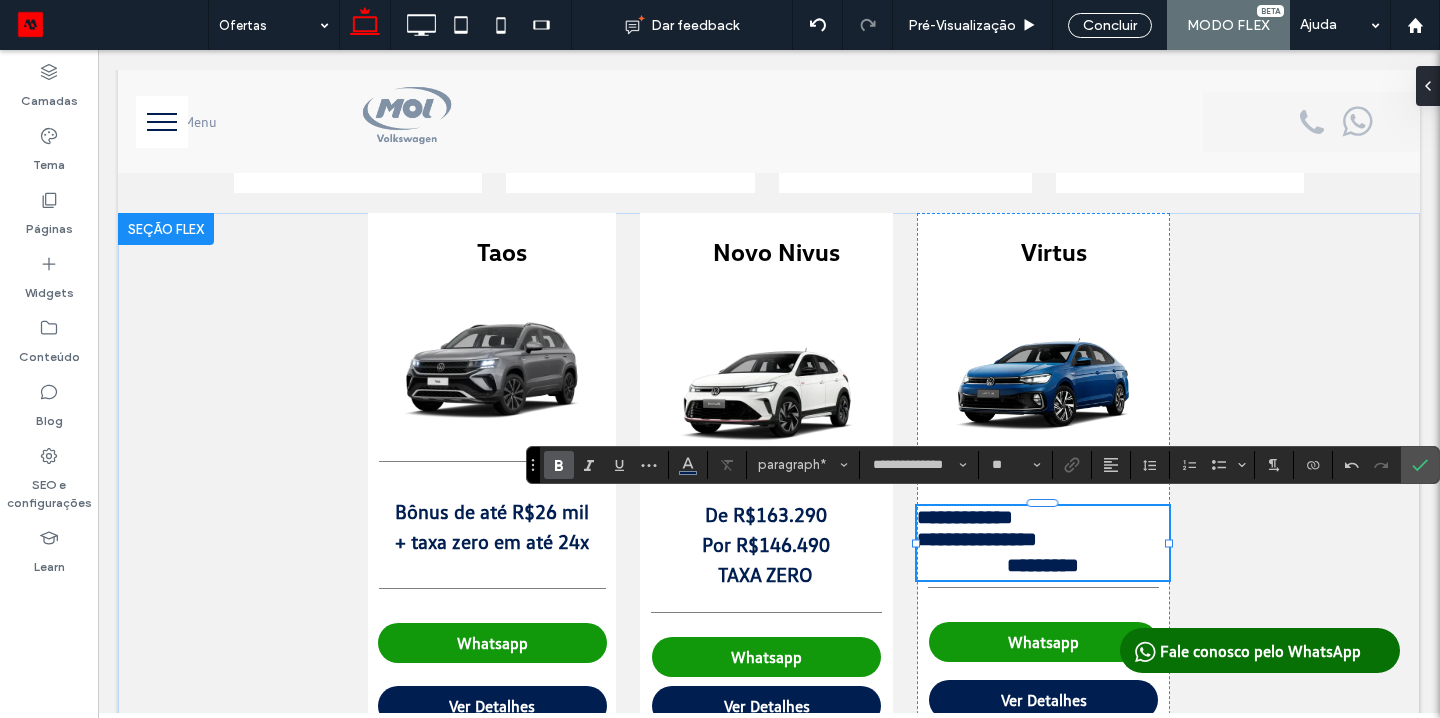 click on "**********" at bounding box center [1042, 539] 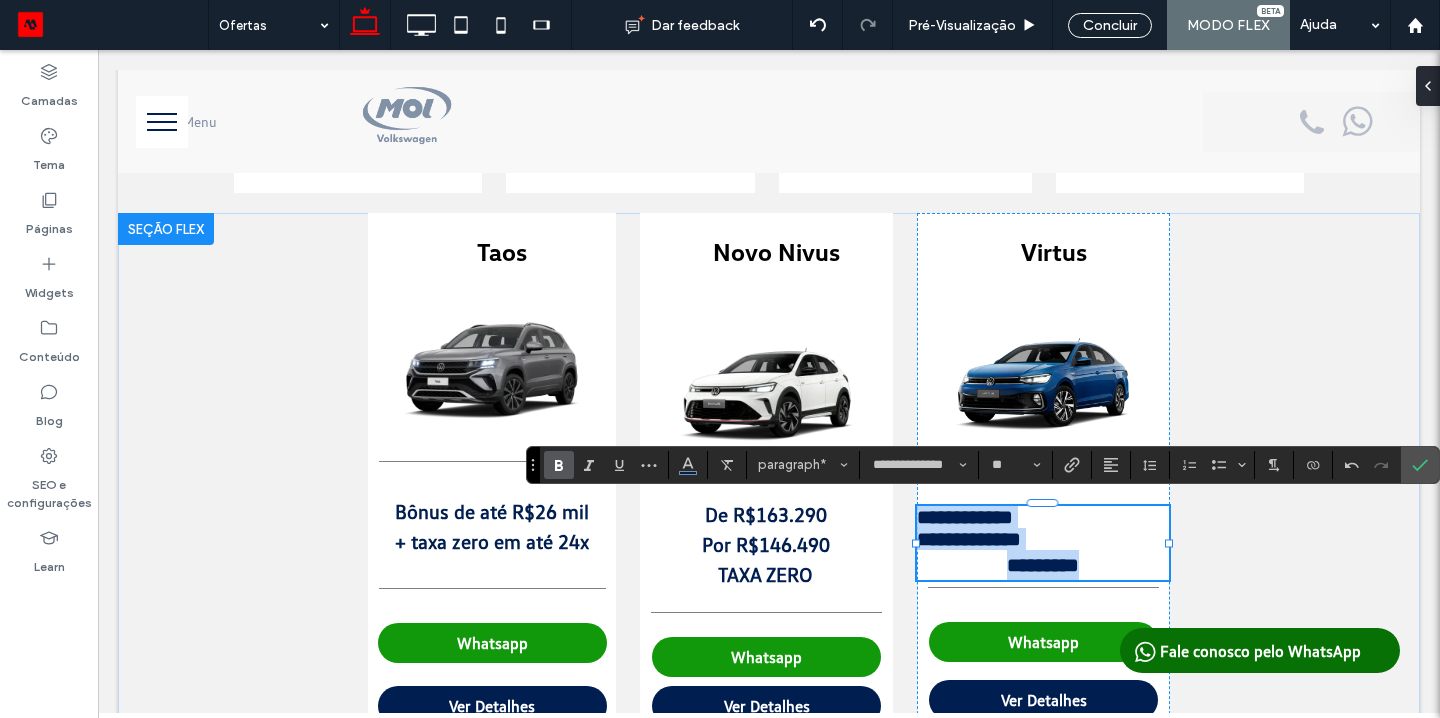 drag, startPoint x: 1098, startPoint y: 570, endPoint x: 918, endPoint y: 517, distance: 187.64061 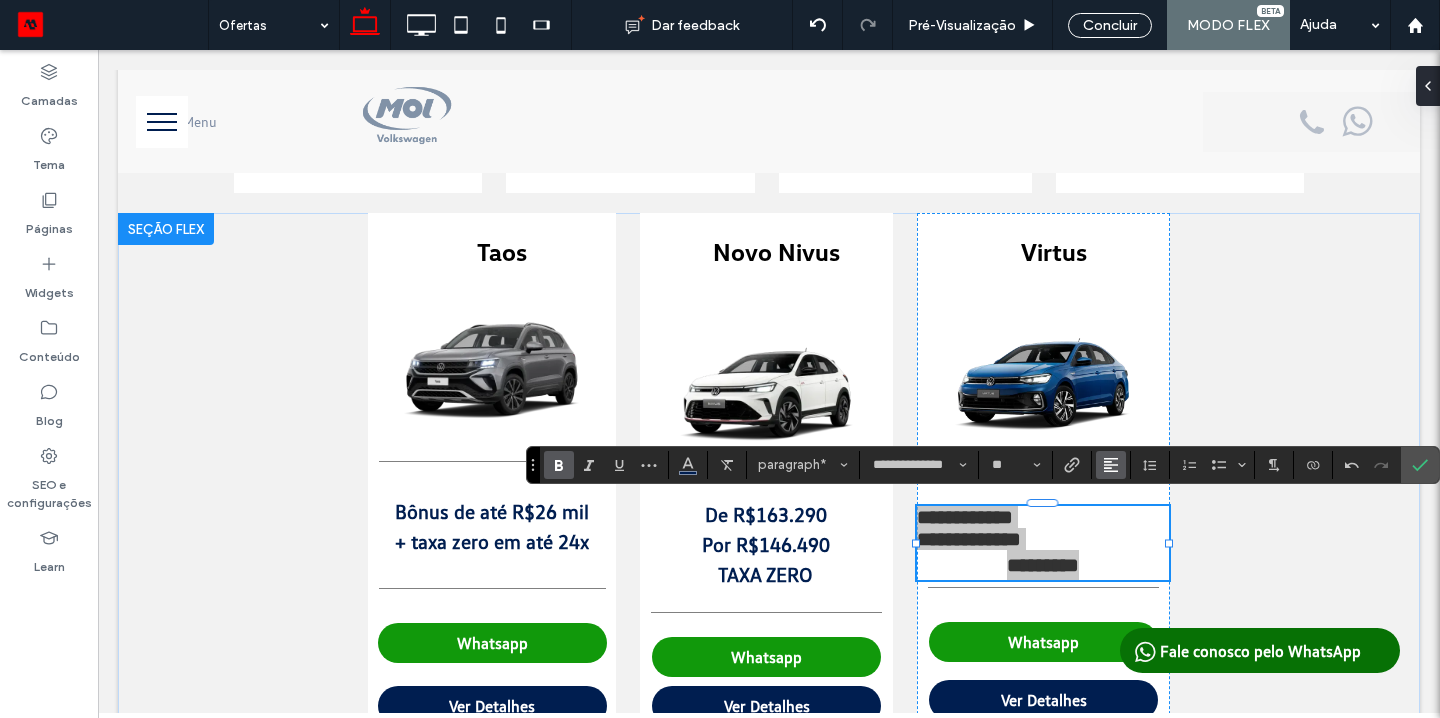 click at bounding box center [1111, 465] 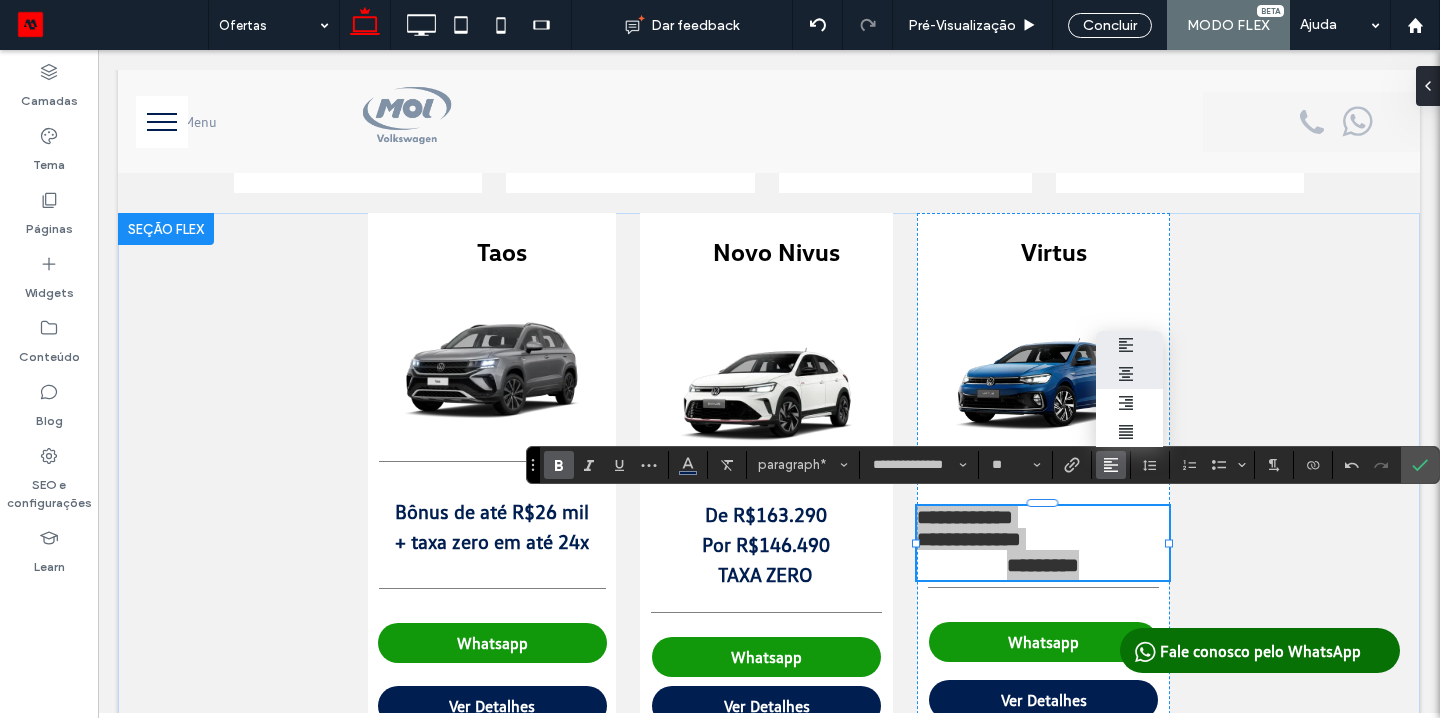 click at bounding box center [1129, 374] 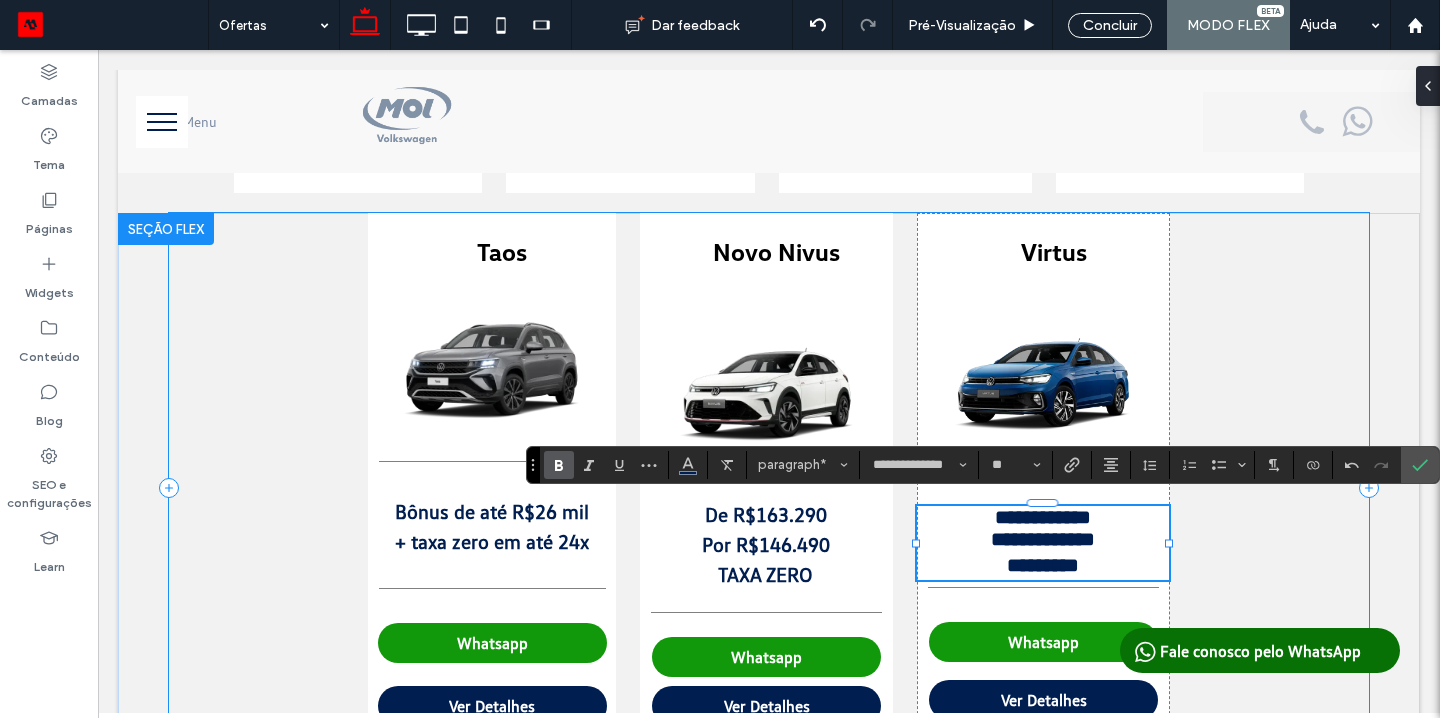 click on "**********" at bounding box center [769, 488] 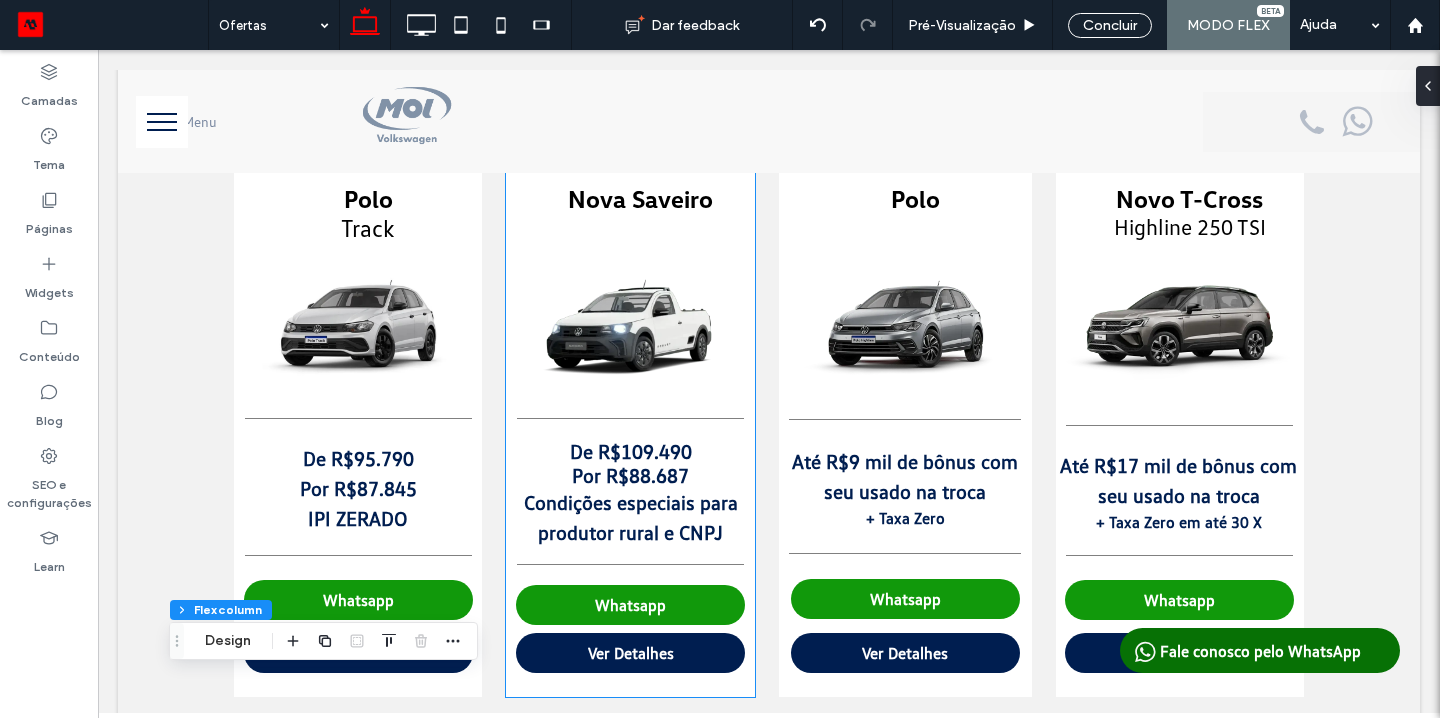 scroll, scrollTop: 146, scrollLeft: 0, axis: vertical 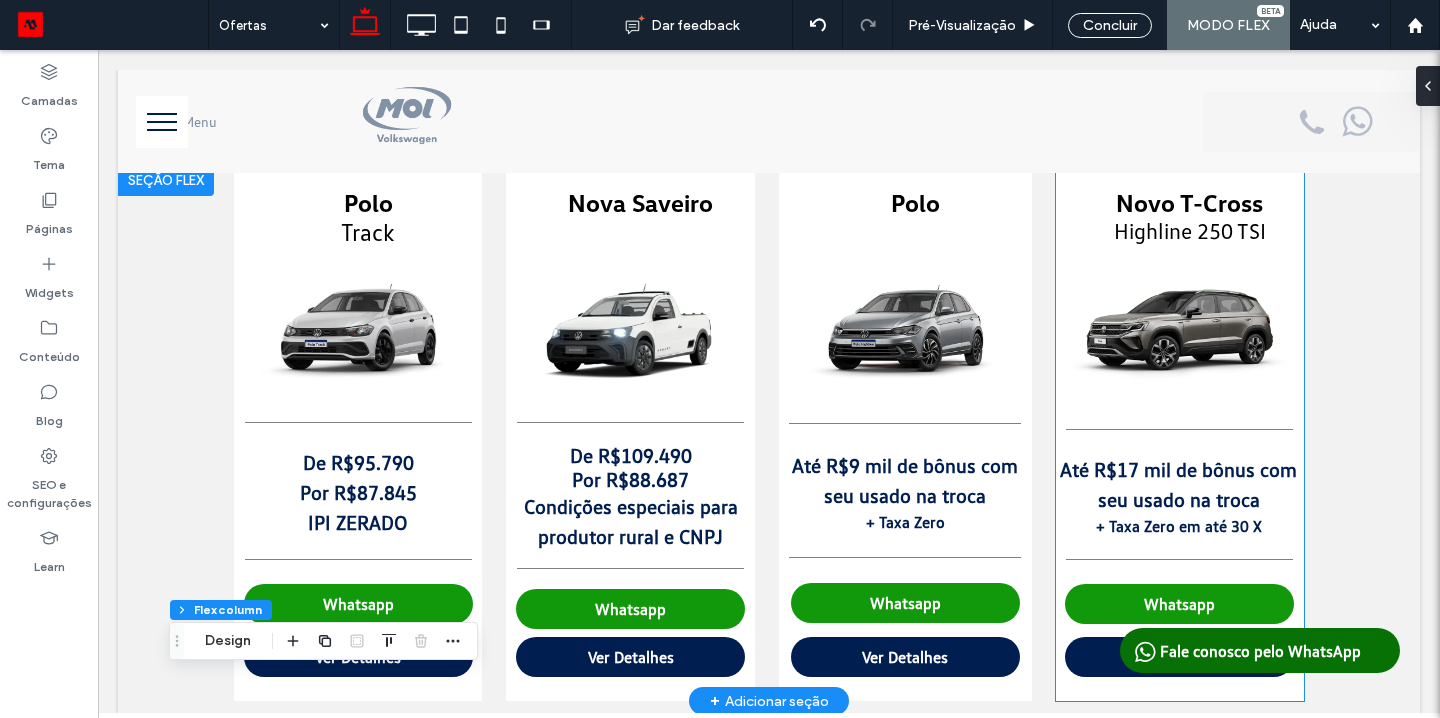 click on "Até R$17 mil de bônus com seu usado na troca" at bounding box center [1178, 484] 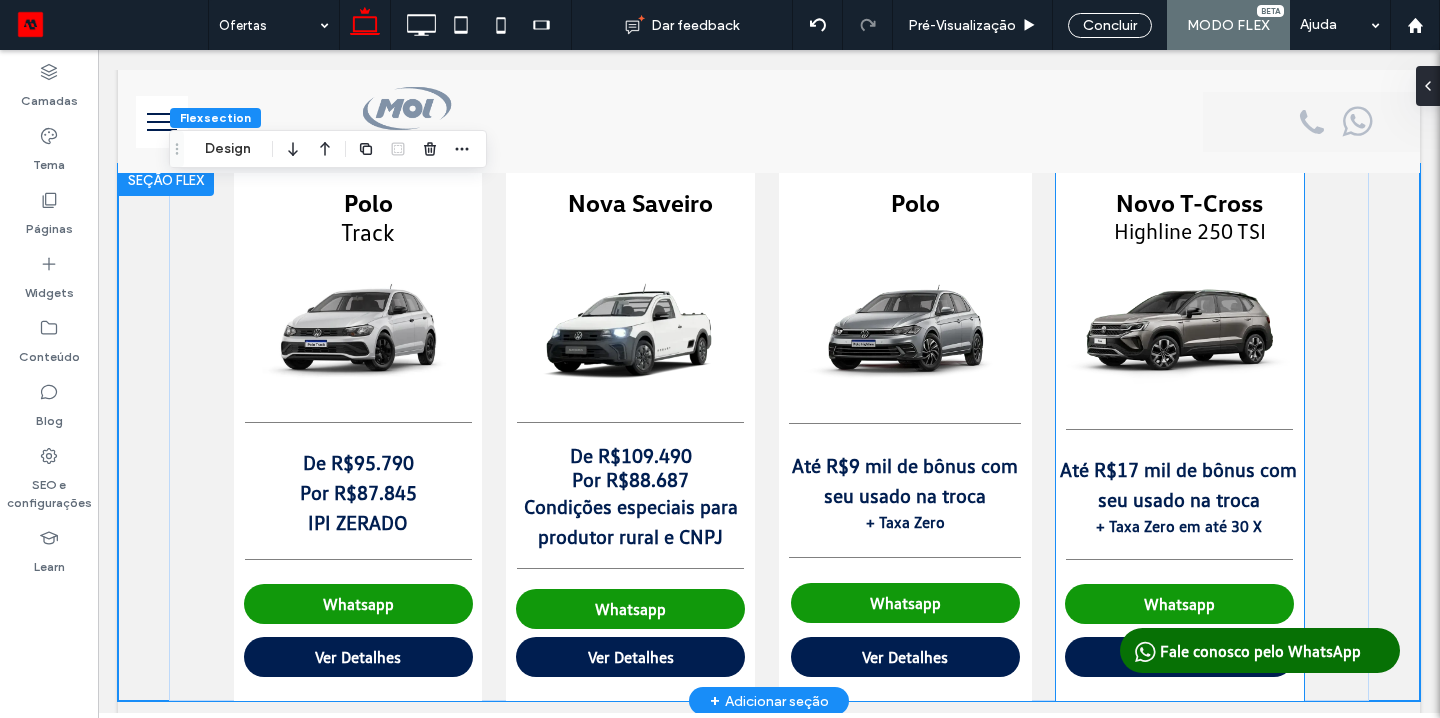 click on "Até R$17 mil de bônus com seu usado na troca" at bounding box center (1178, 484) 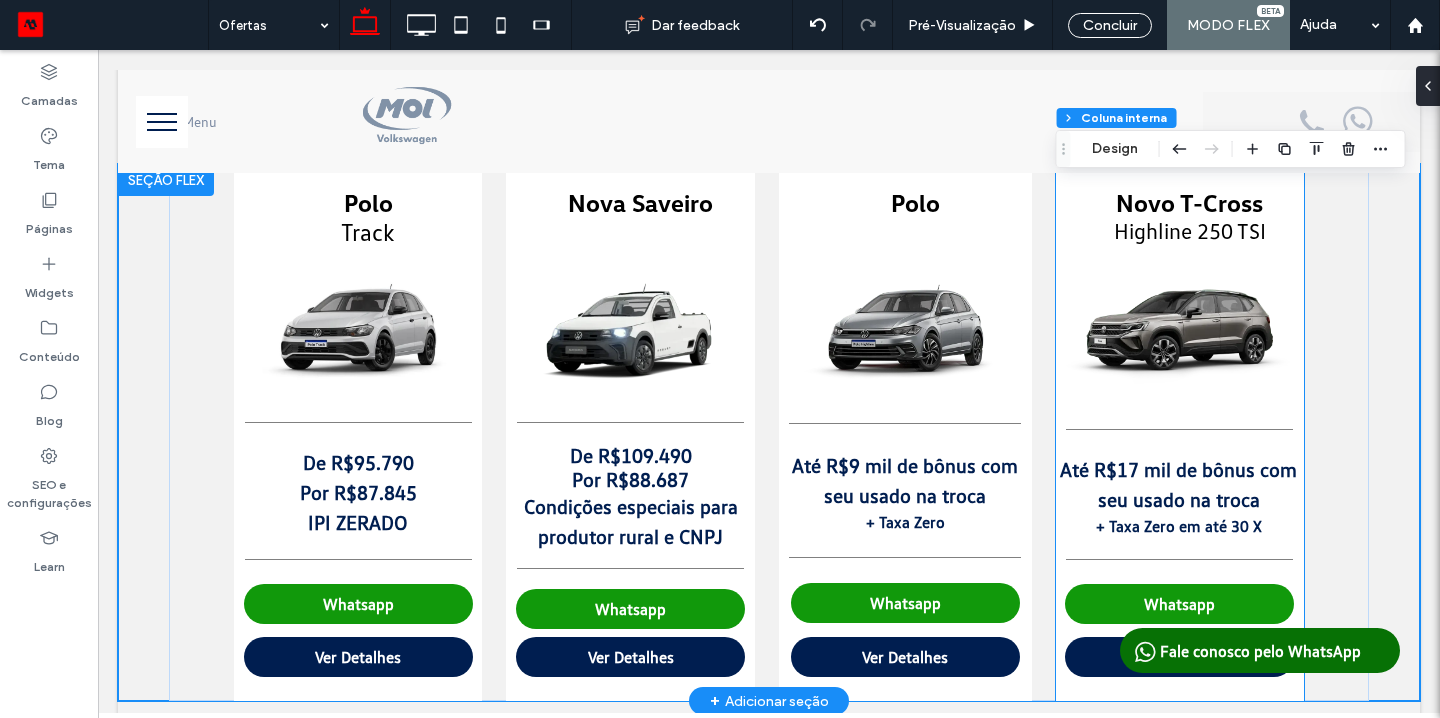click on "Até R$17 mil de bônus com seu usado na troca" at bounding box center [1178, 484] 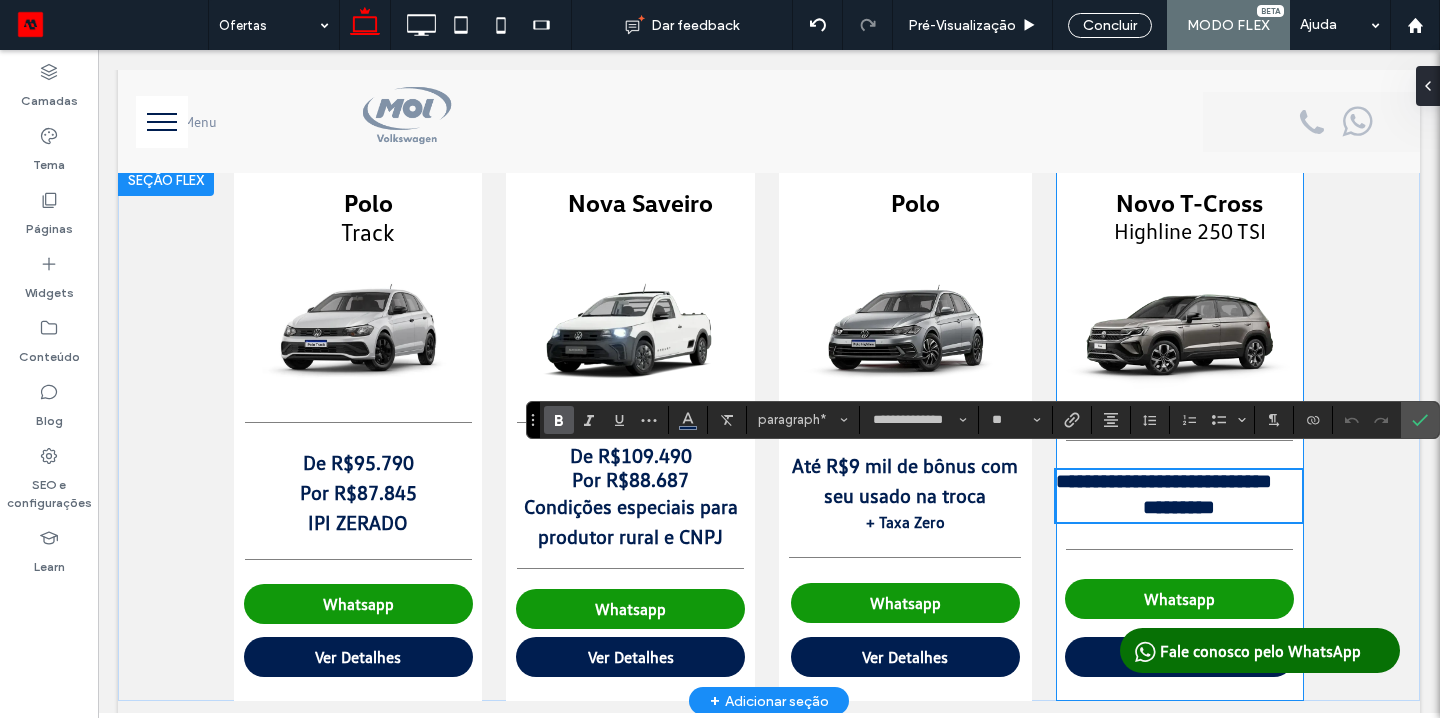 scroll, scrollTop: 0, scrollLeft: 0, axis: both 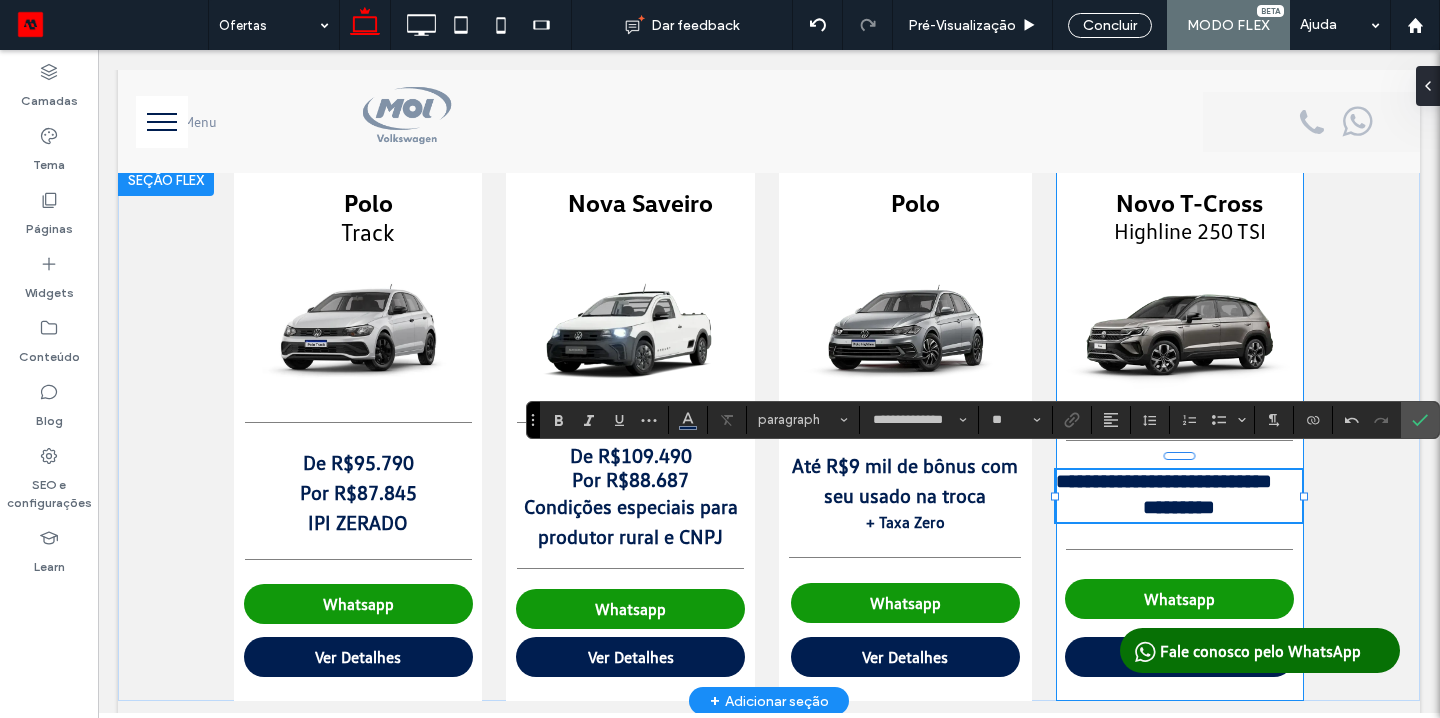 type on "**" 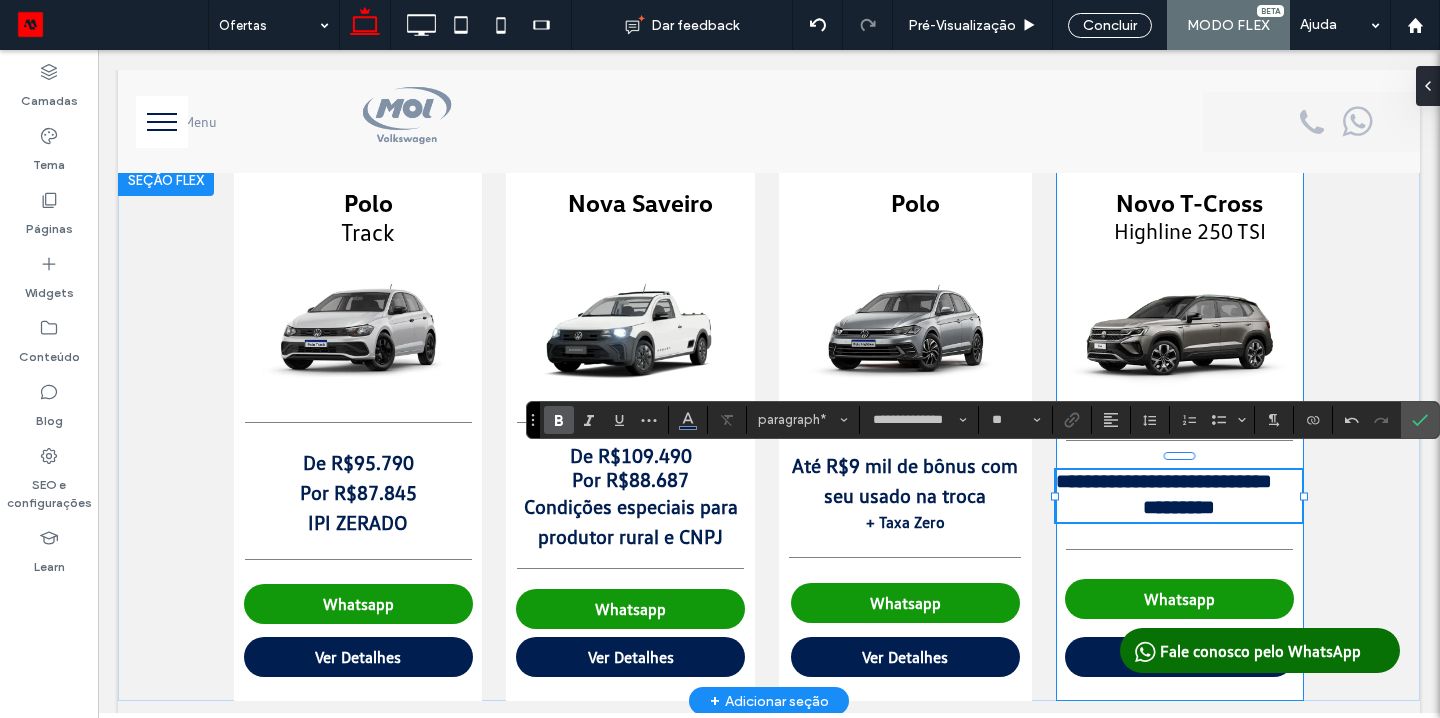scroll, scrollTop: 158, scrollLeft: 0, axis: vertical 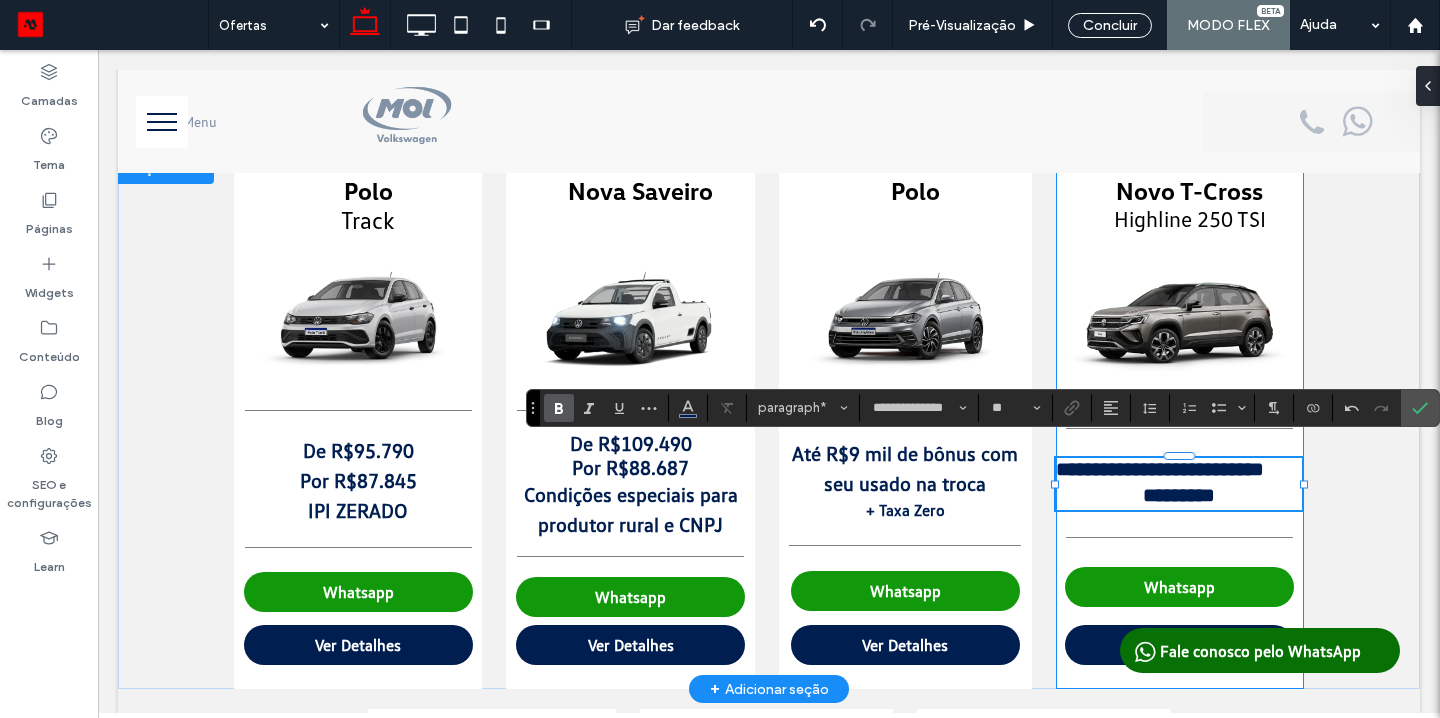 type 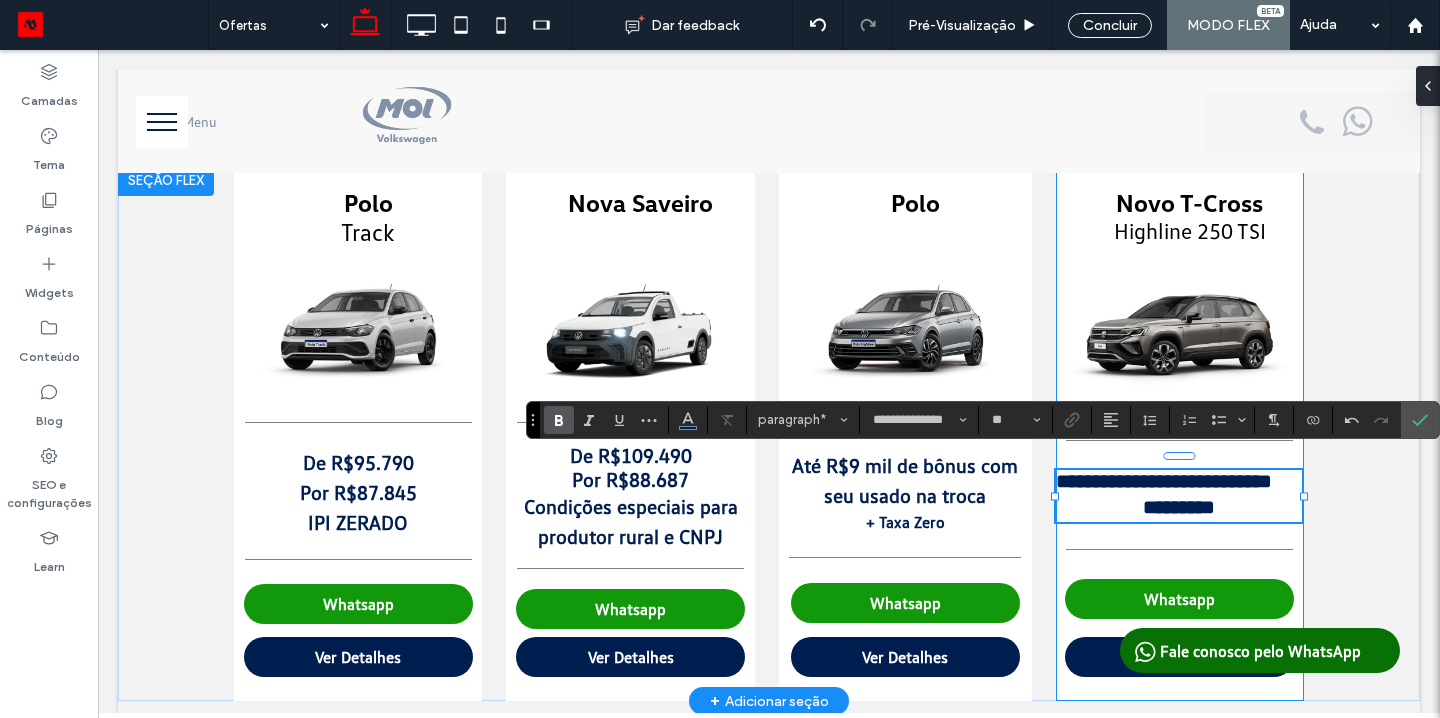 click on "**********" at bounding box center (1164, 481) 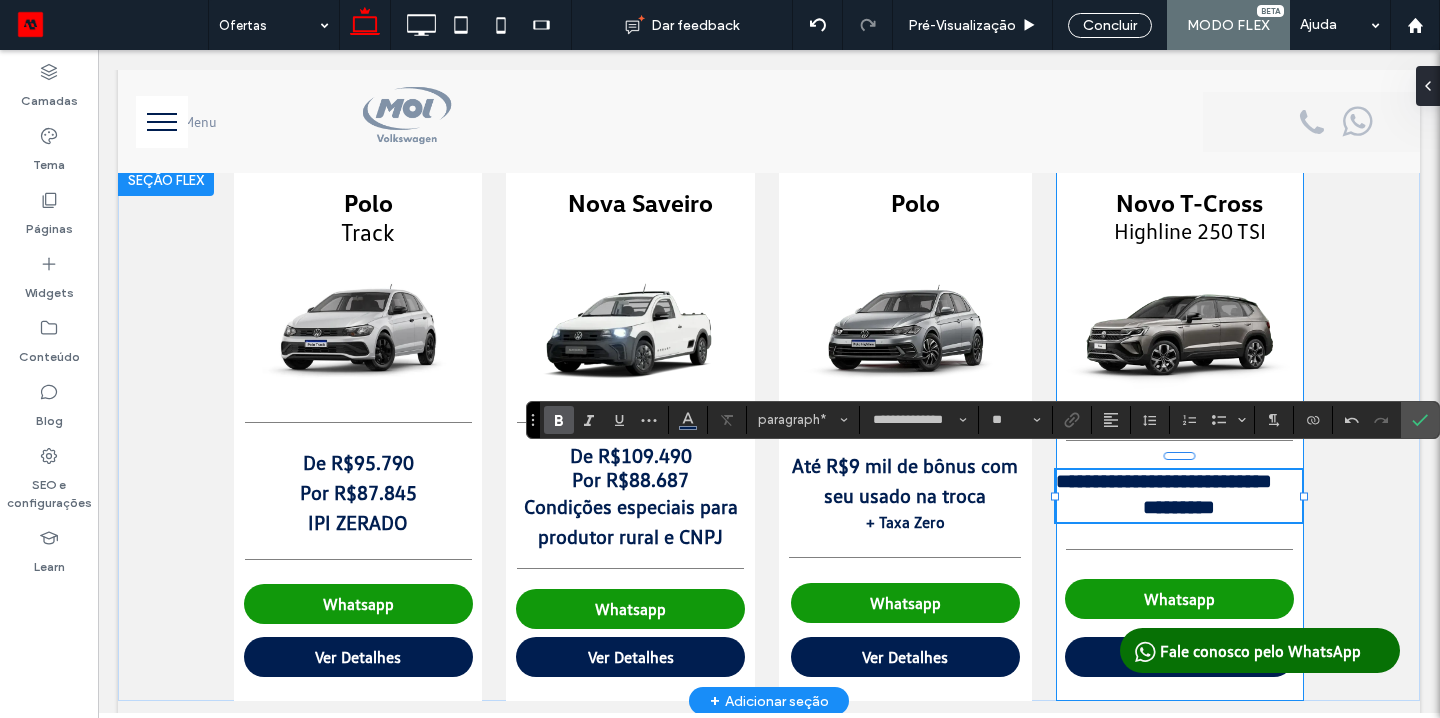 click on "**********" at bounding box center [1164, 481] 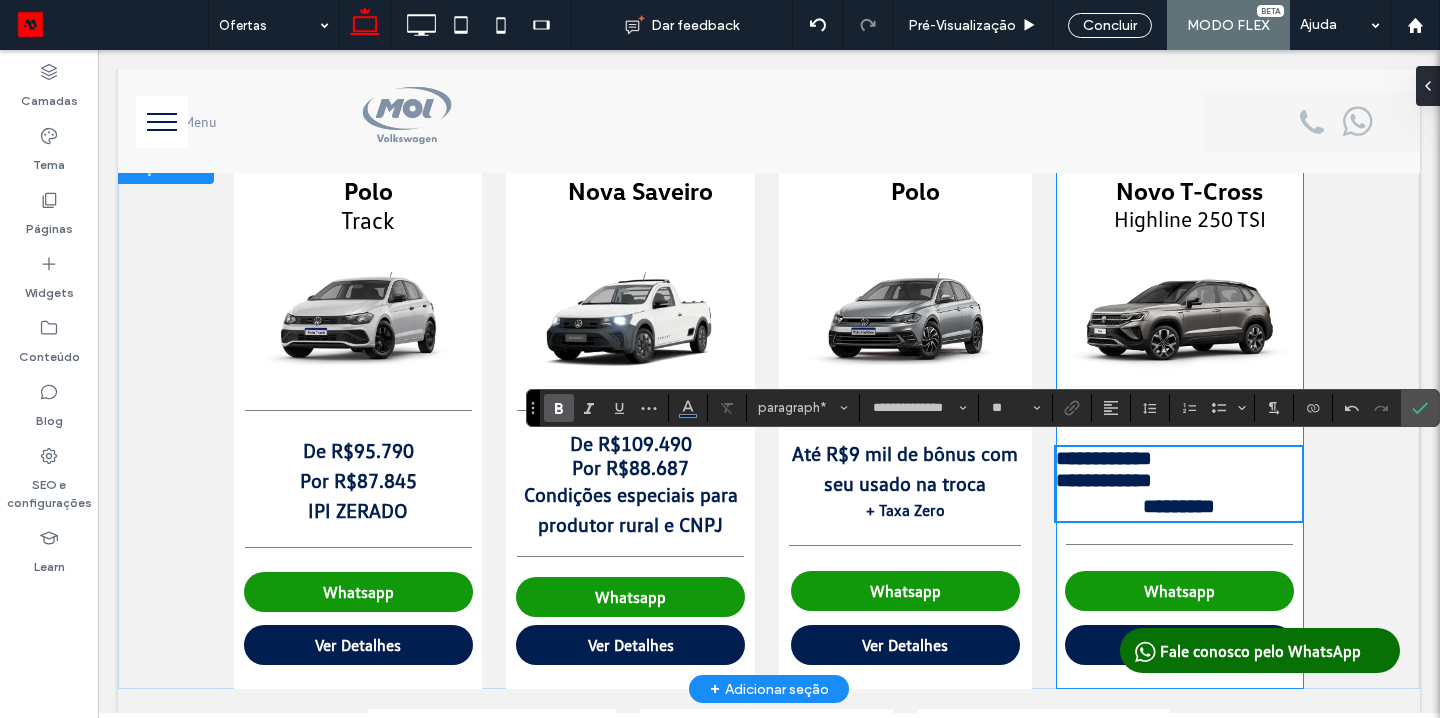 scroll, scrollTop: 146, scrollLeft: 0, axis: vertical 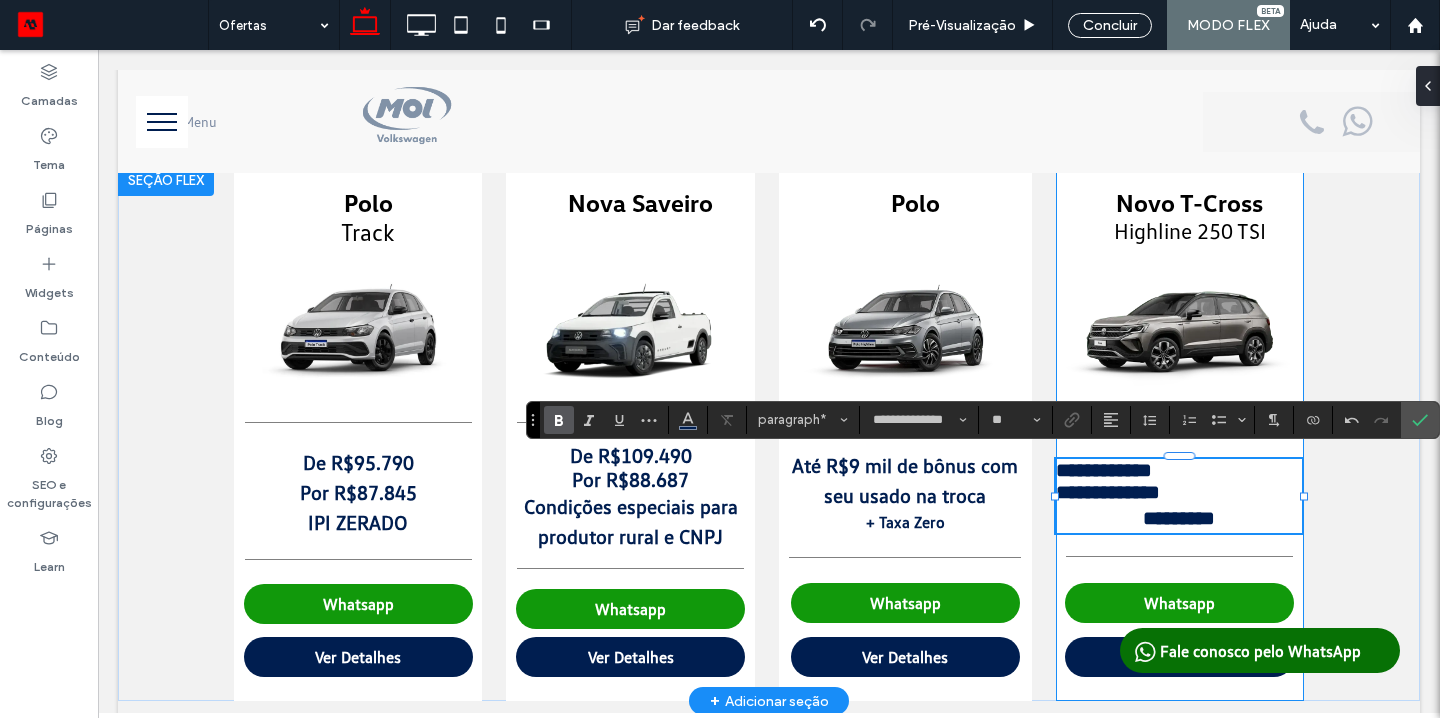 click on "**********" at bounding box center (1179, 492) 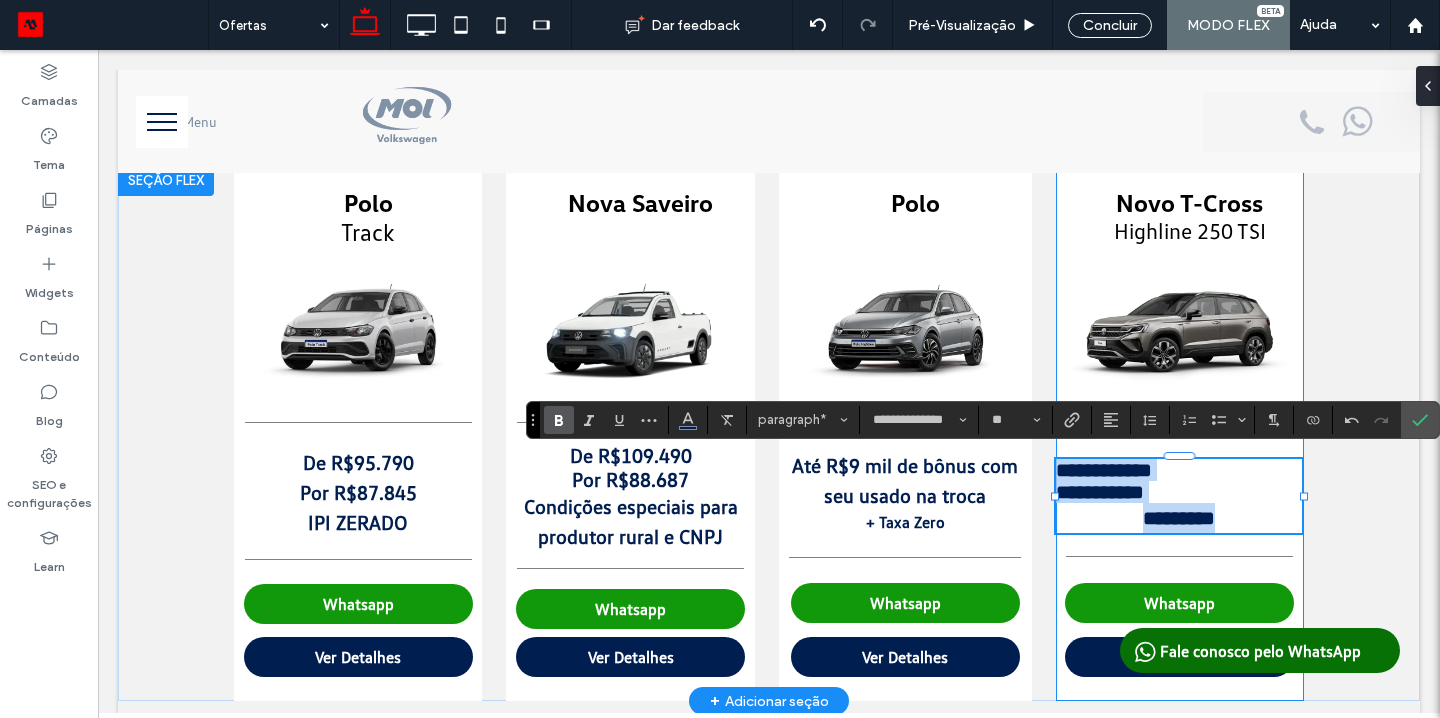 drag, startPoint x: 1232, startPoint y: 526, endPoint x: 1057, endPoint y: 466, distance: 185 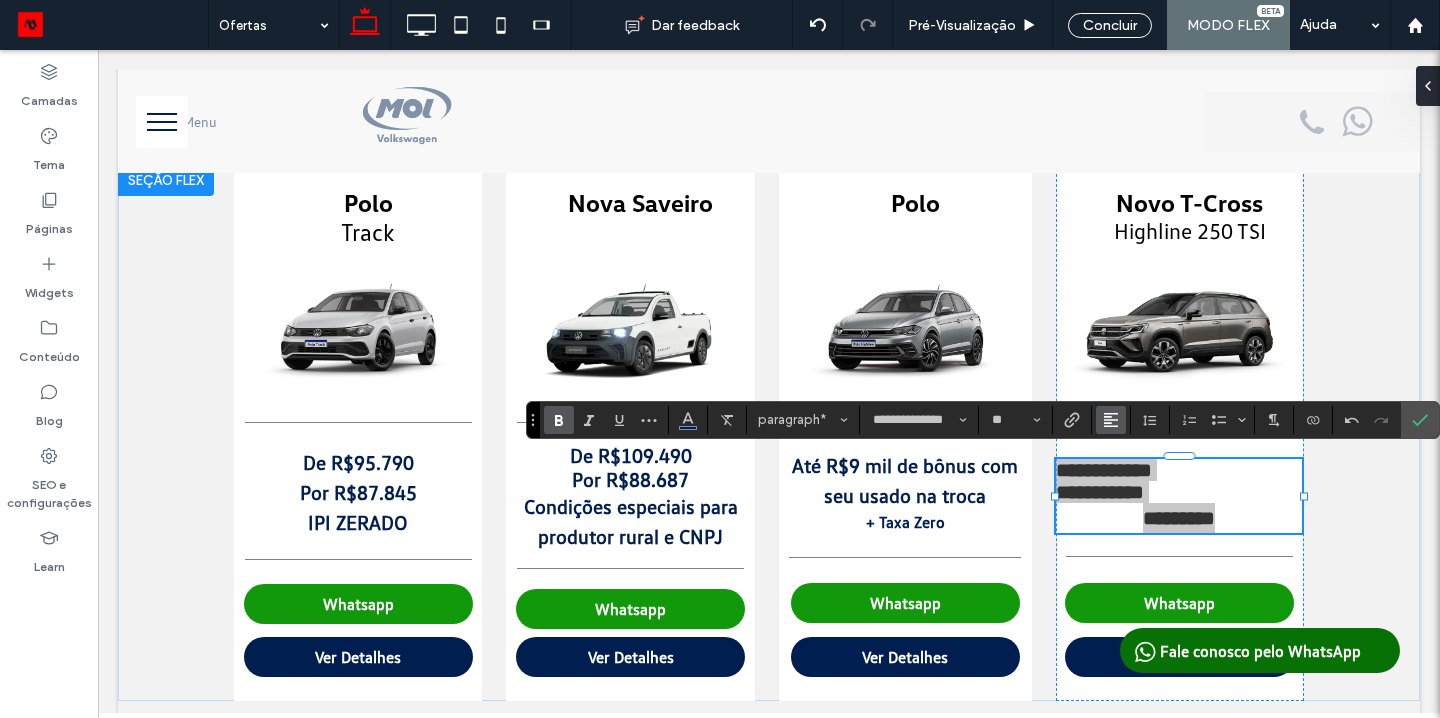 click 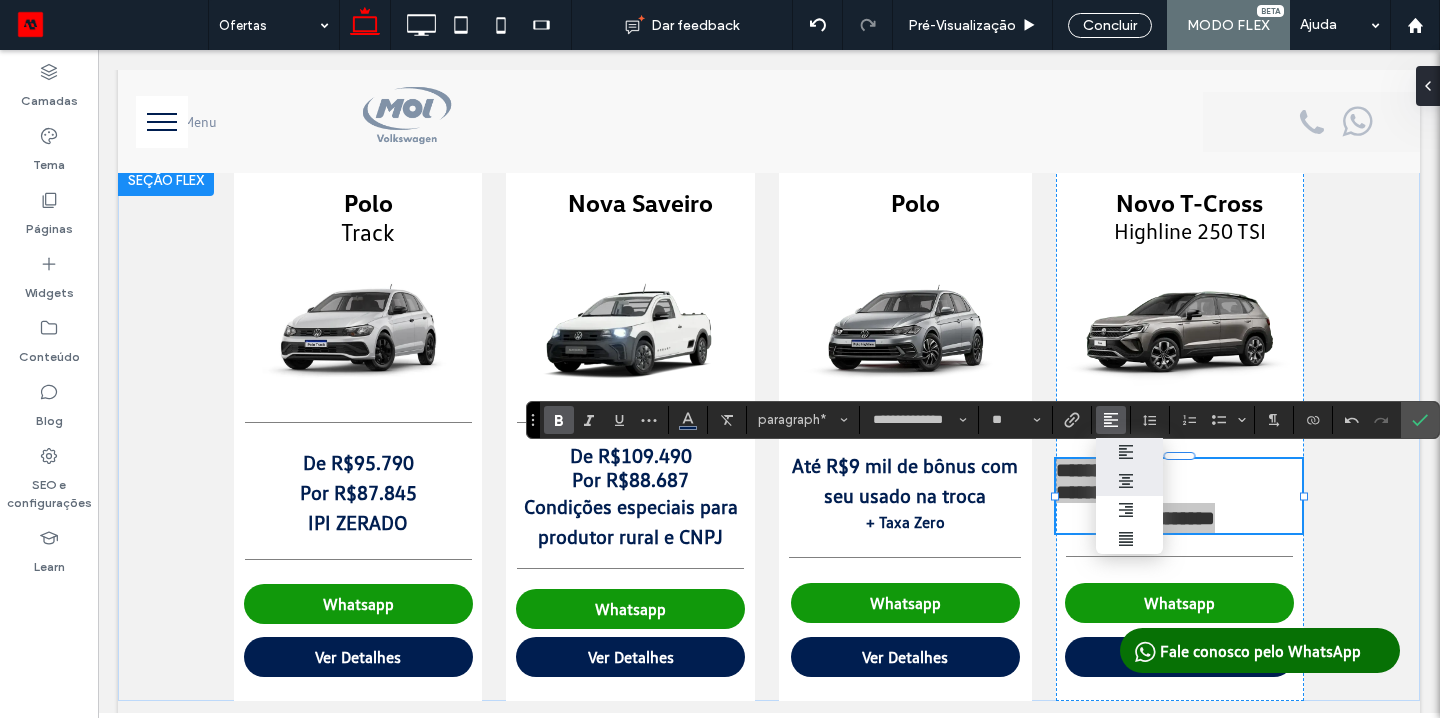 click 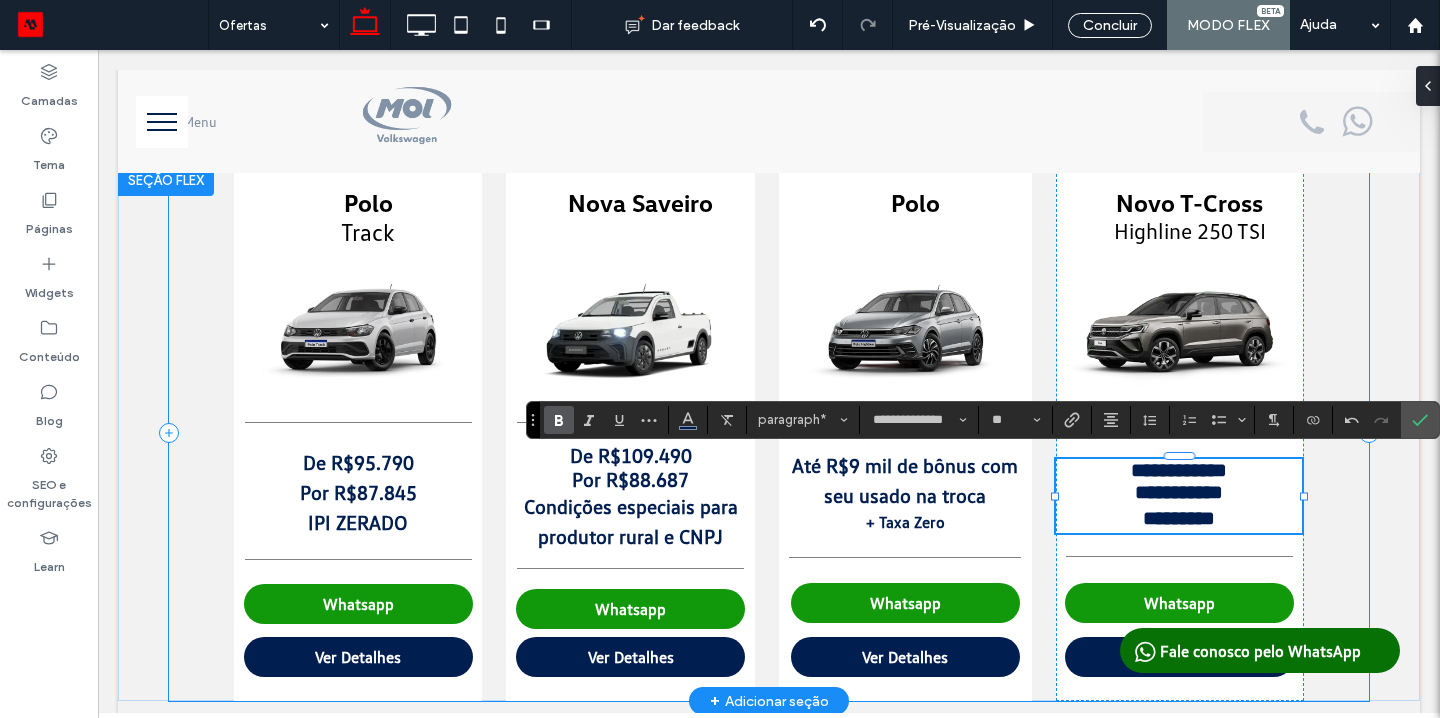 click on "**********" at bounding box center [769, 432] 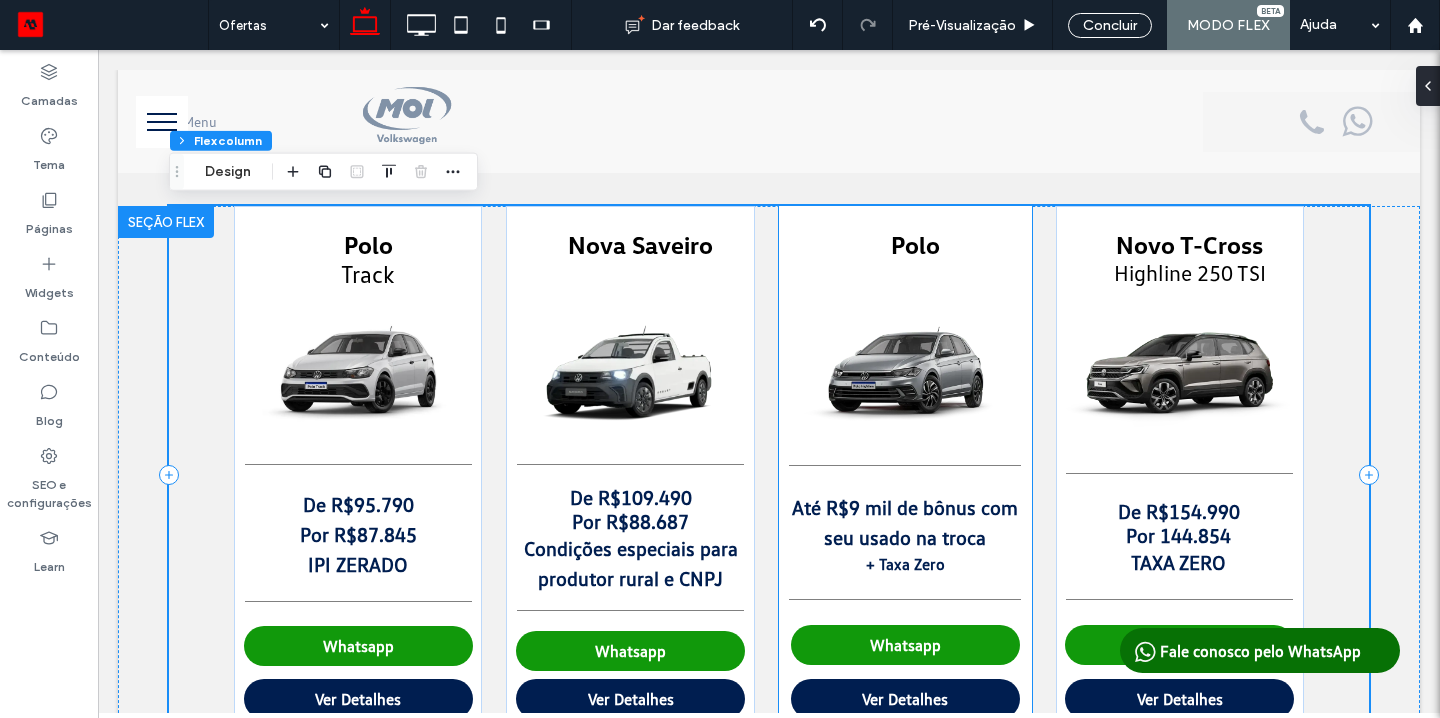 scroll, scrollTop: 105, scrollLeft: 0, axis: vertical 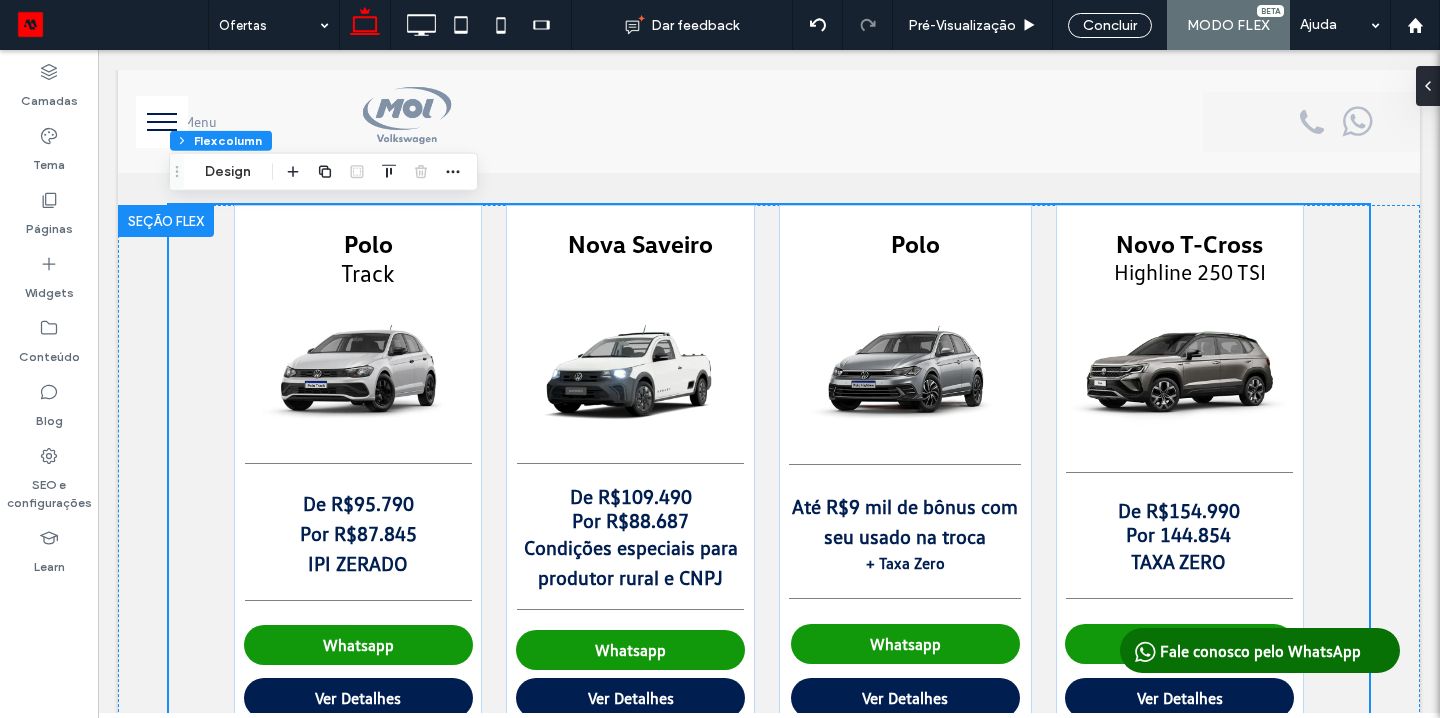 click on "Até R$9 mil de bônus com seu usado na troca" at bounding box center (905, 521) 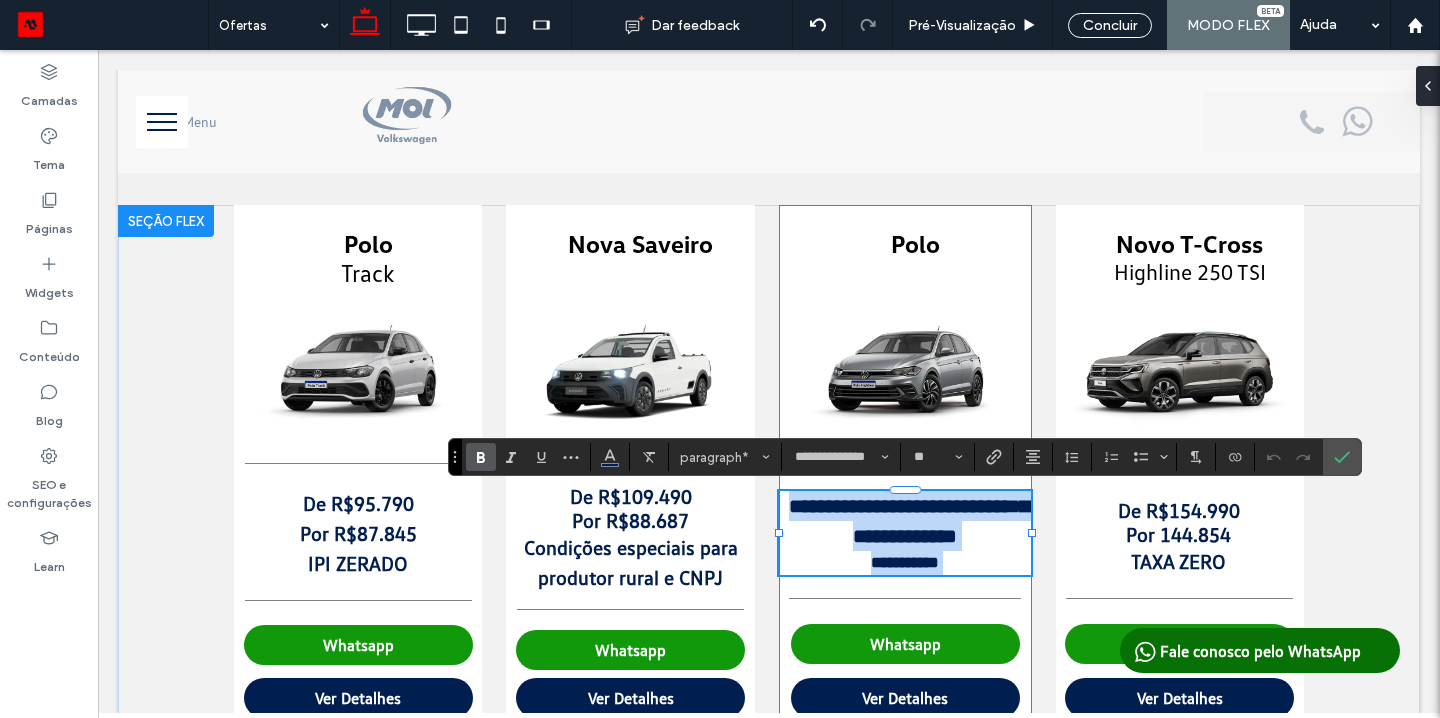 click on "**********" at bounding box center (909, 521) 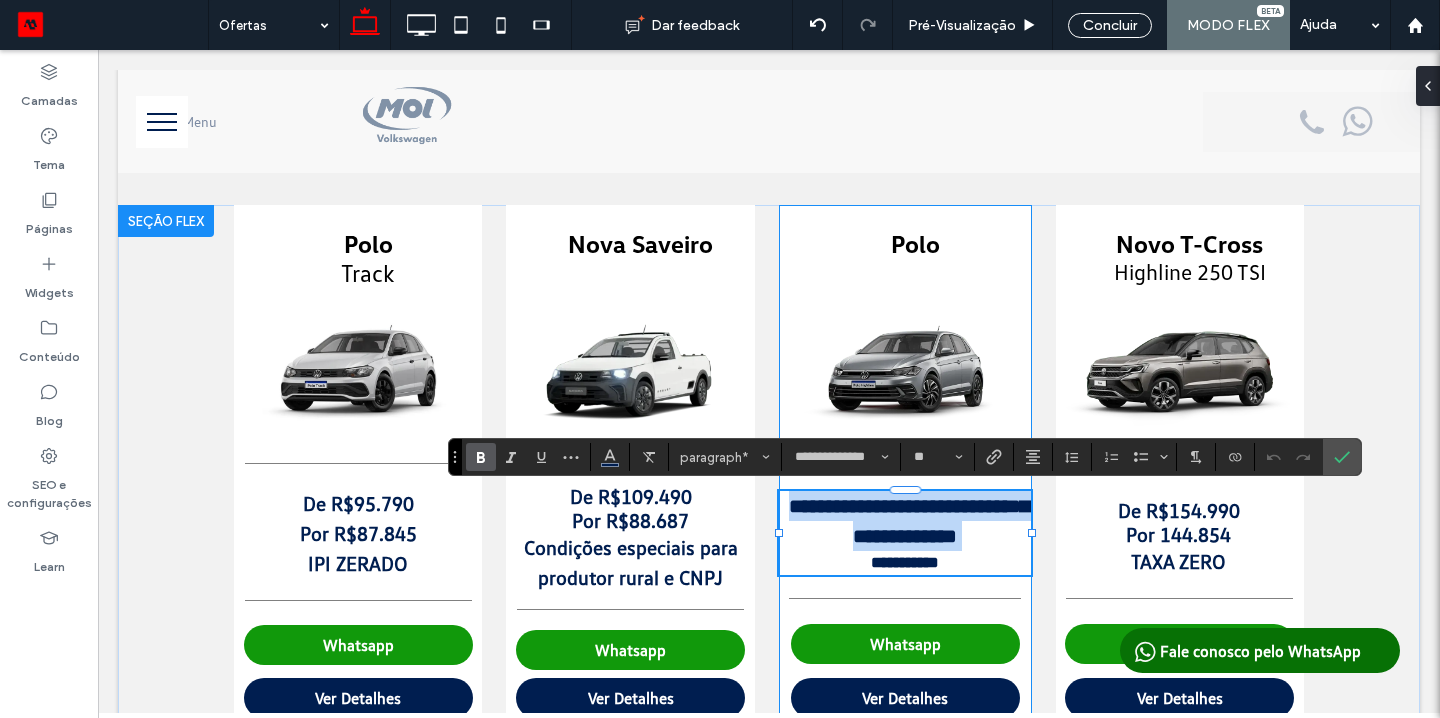 click on "**********" at bounding box center (909, 521) 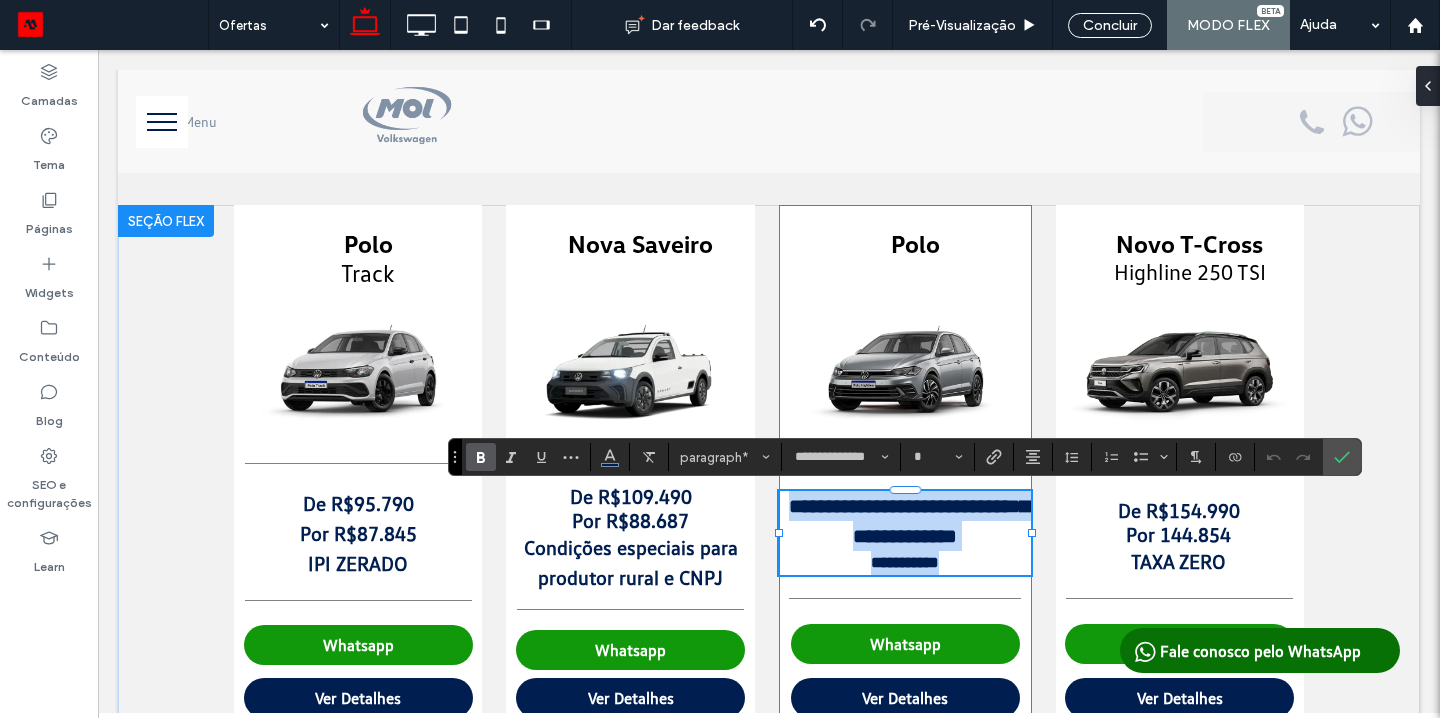 drag, startPoint x: 943, startPoint y: 563, endPoint x: 790, endPoint y: 507, distance: 162.92636 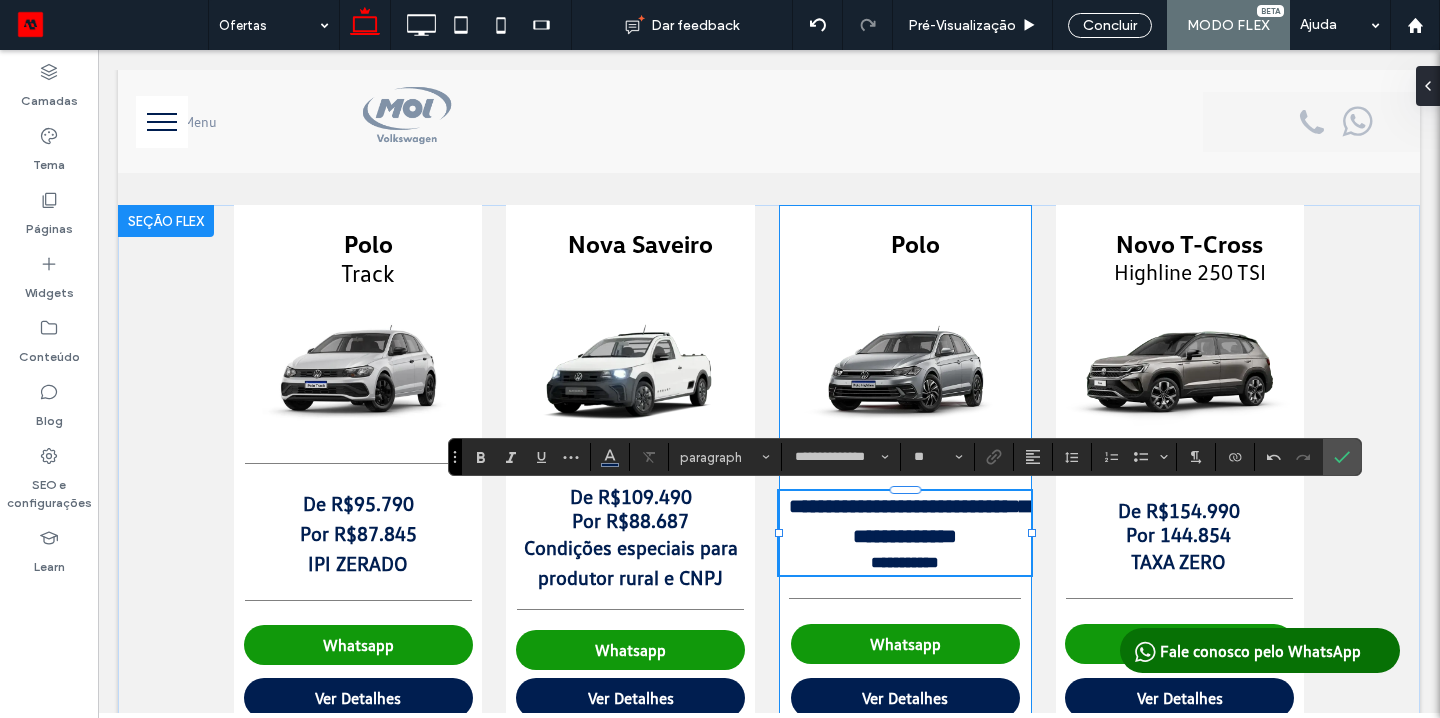 scroll, scrollTop: 0, scrollLeft: 0, axis: both 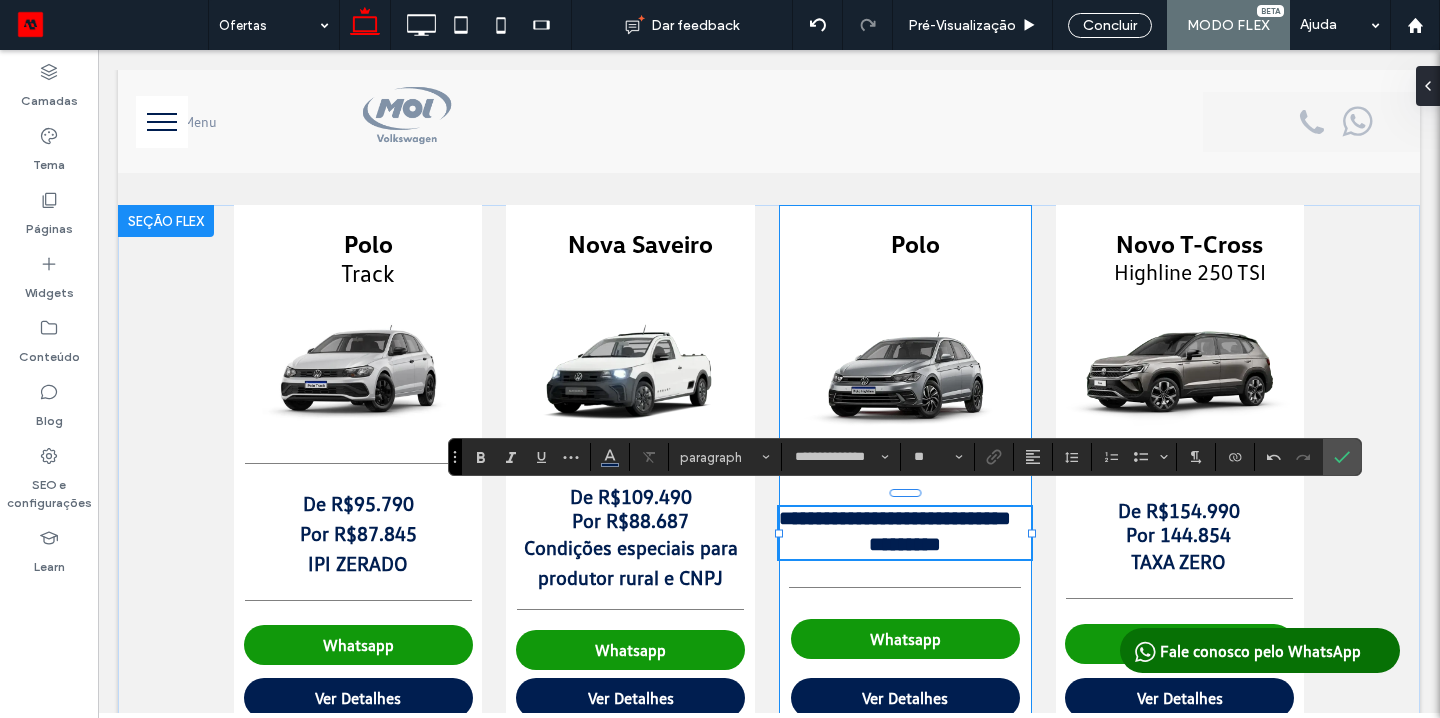 type on "**" 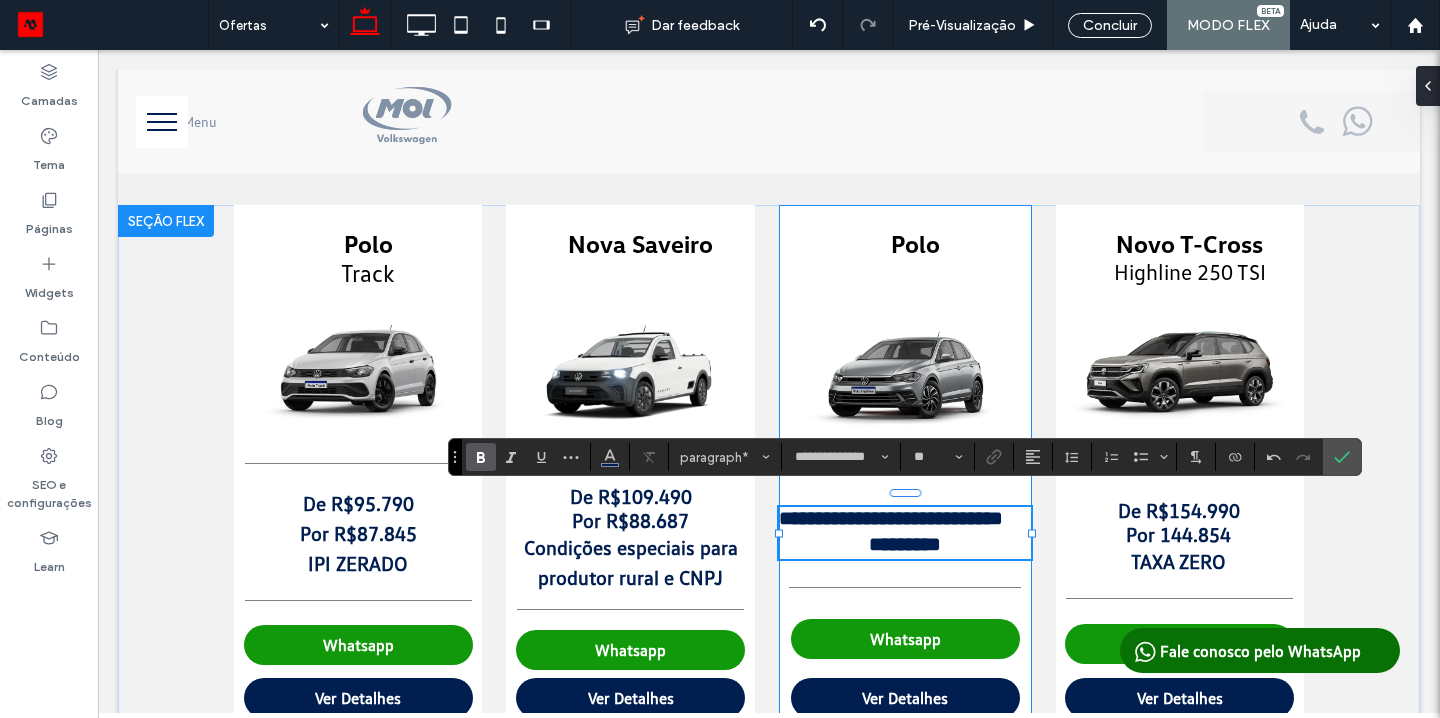 type 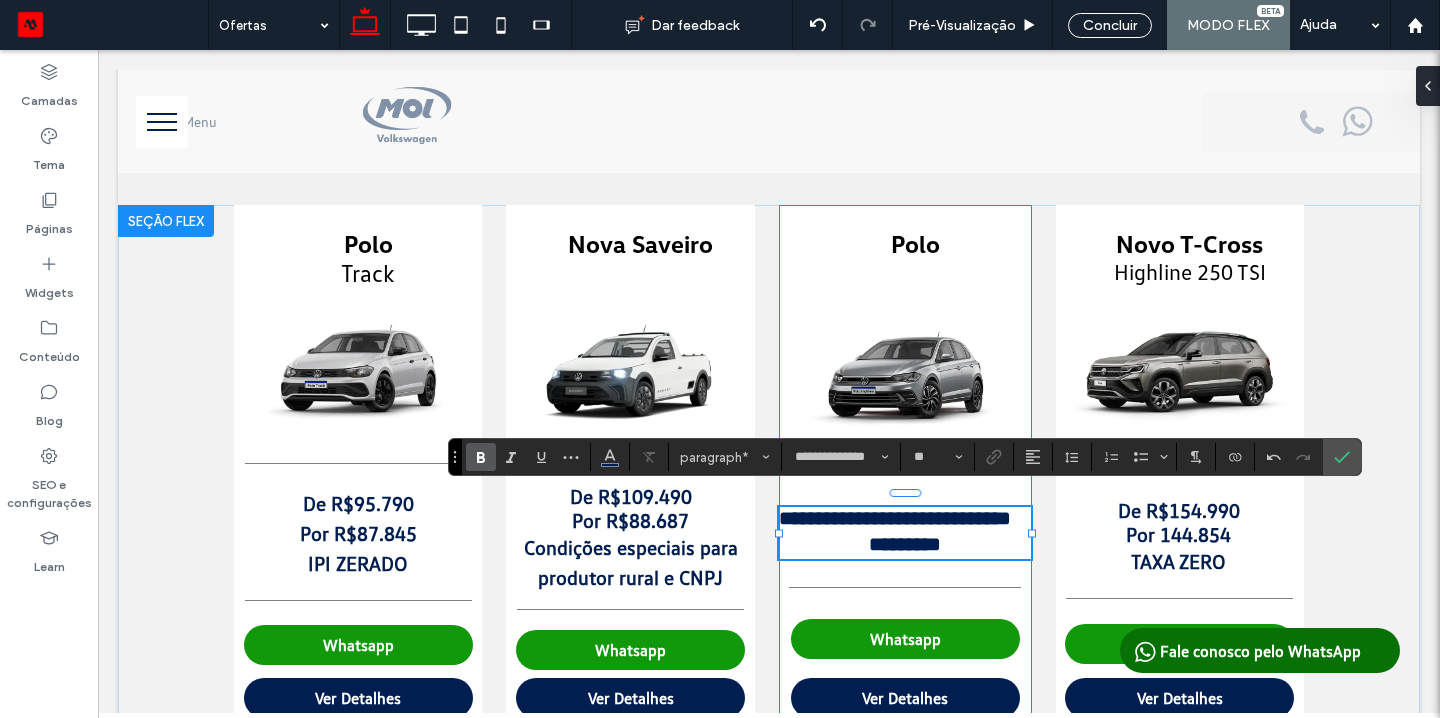 click on "**********" at bounding box center (895, 518) 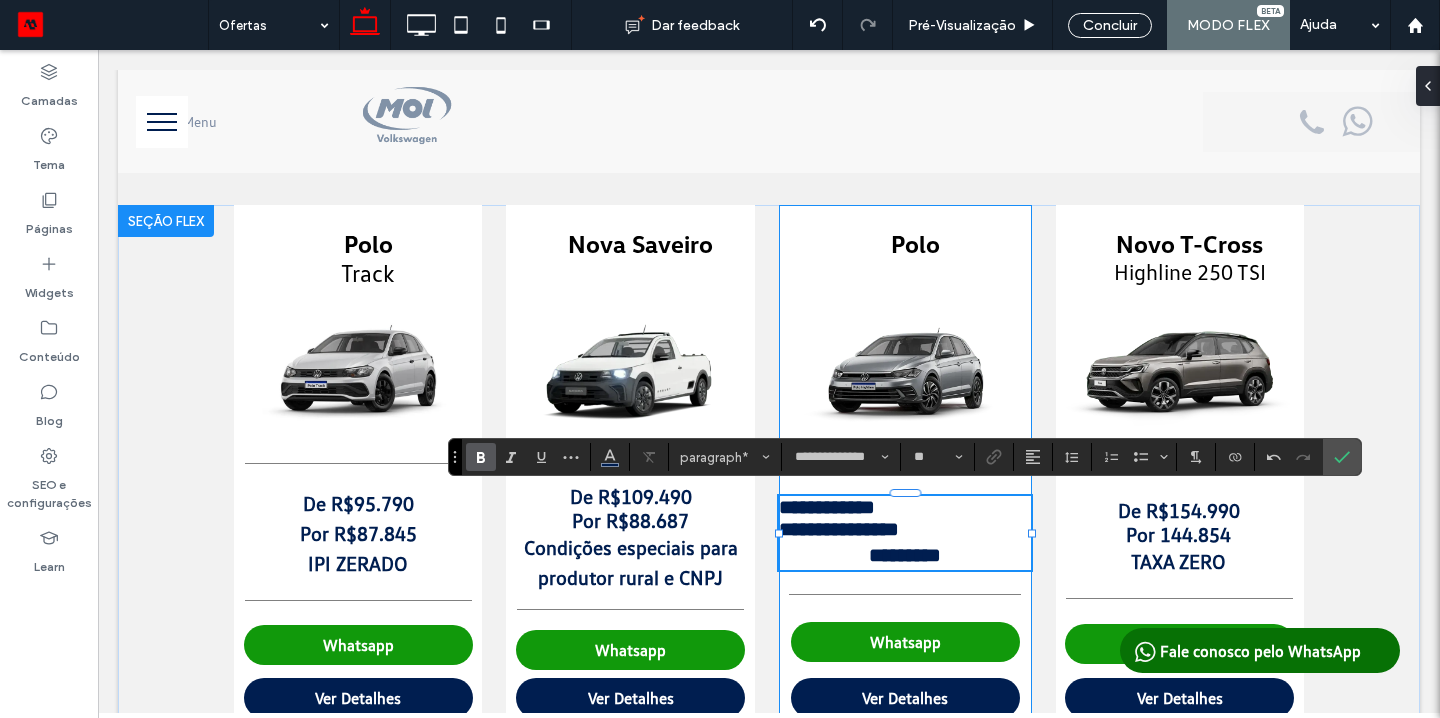 click on "**********" at bounding box center [904, 529] 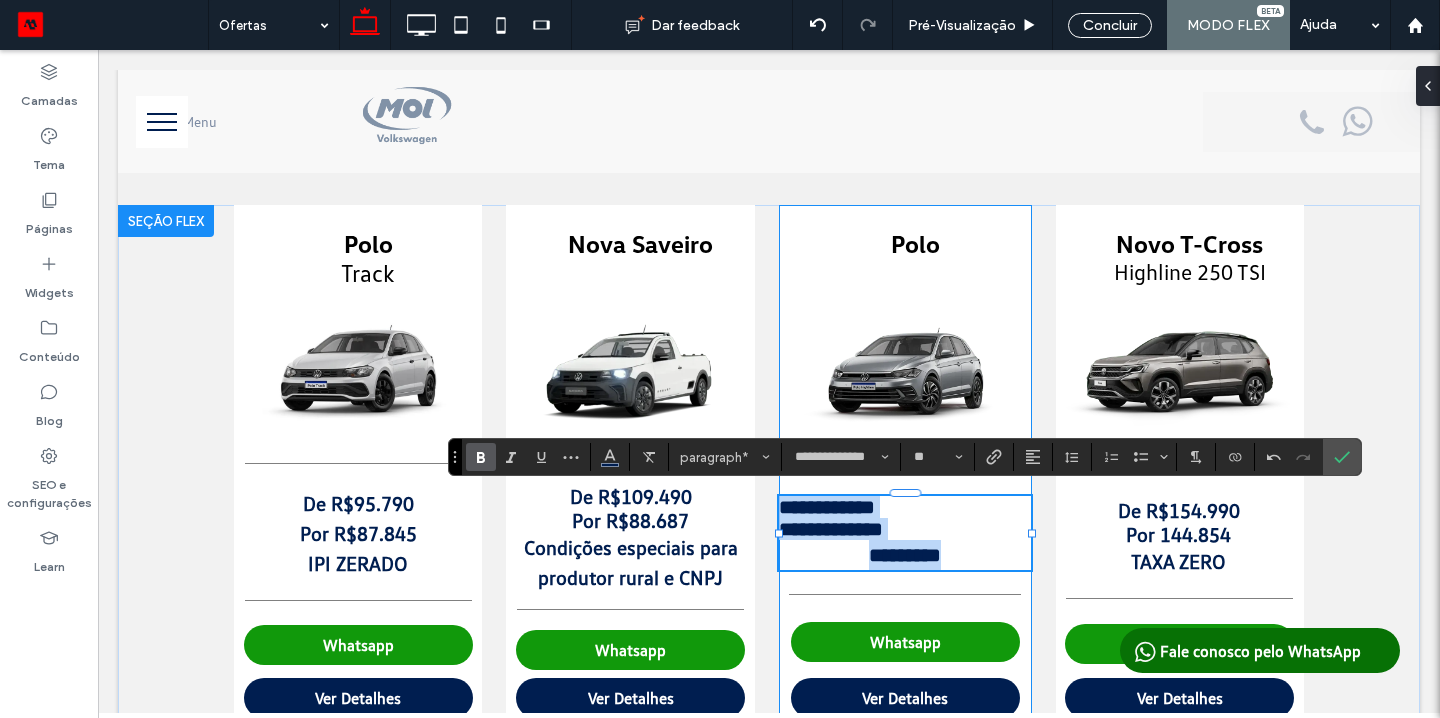 drag, startPoint x: 960, startPoint y: 556, endPoint x: 784, endPoint y: 507, distance: 182.69373 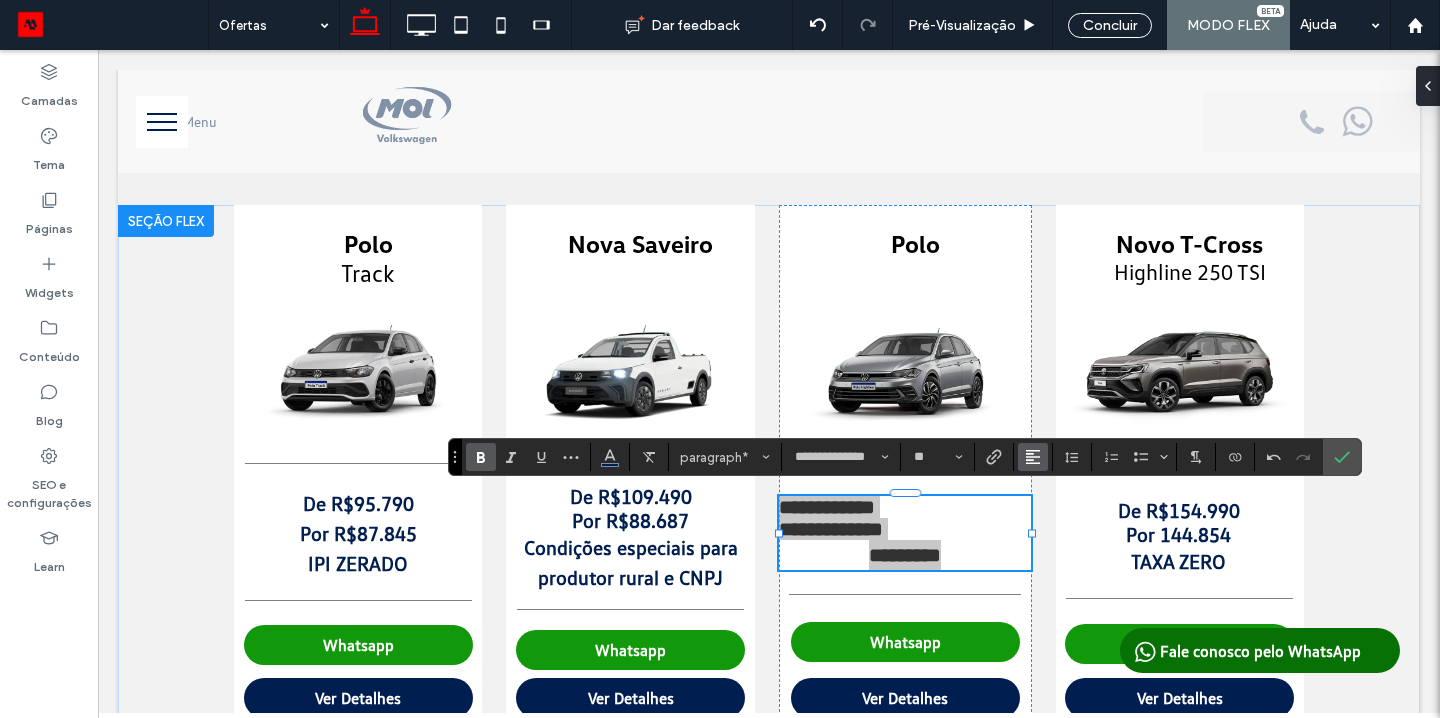 click 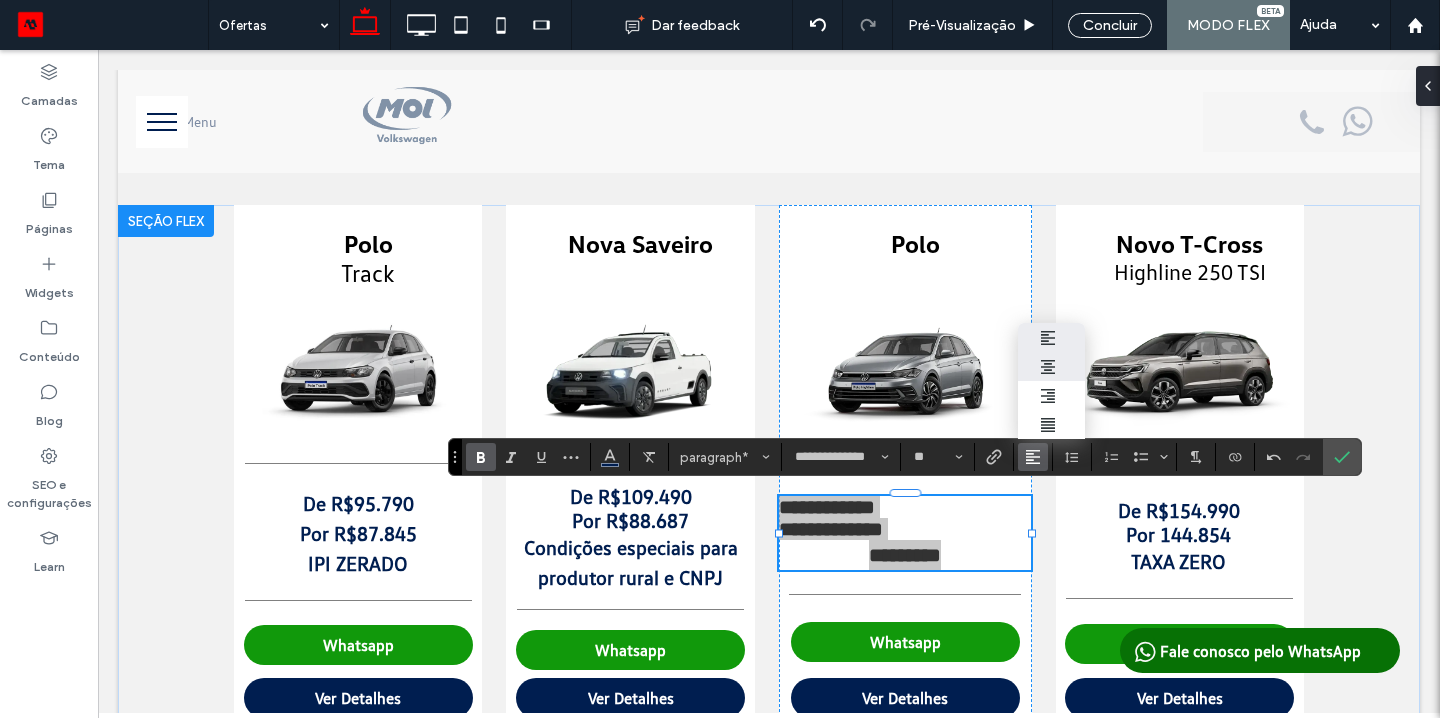 click at bounding box center [1029, 366] 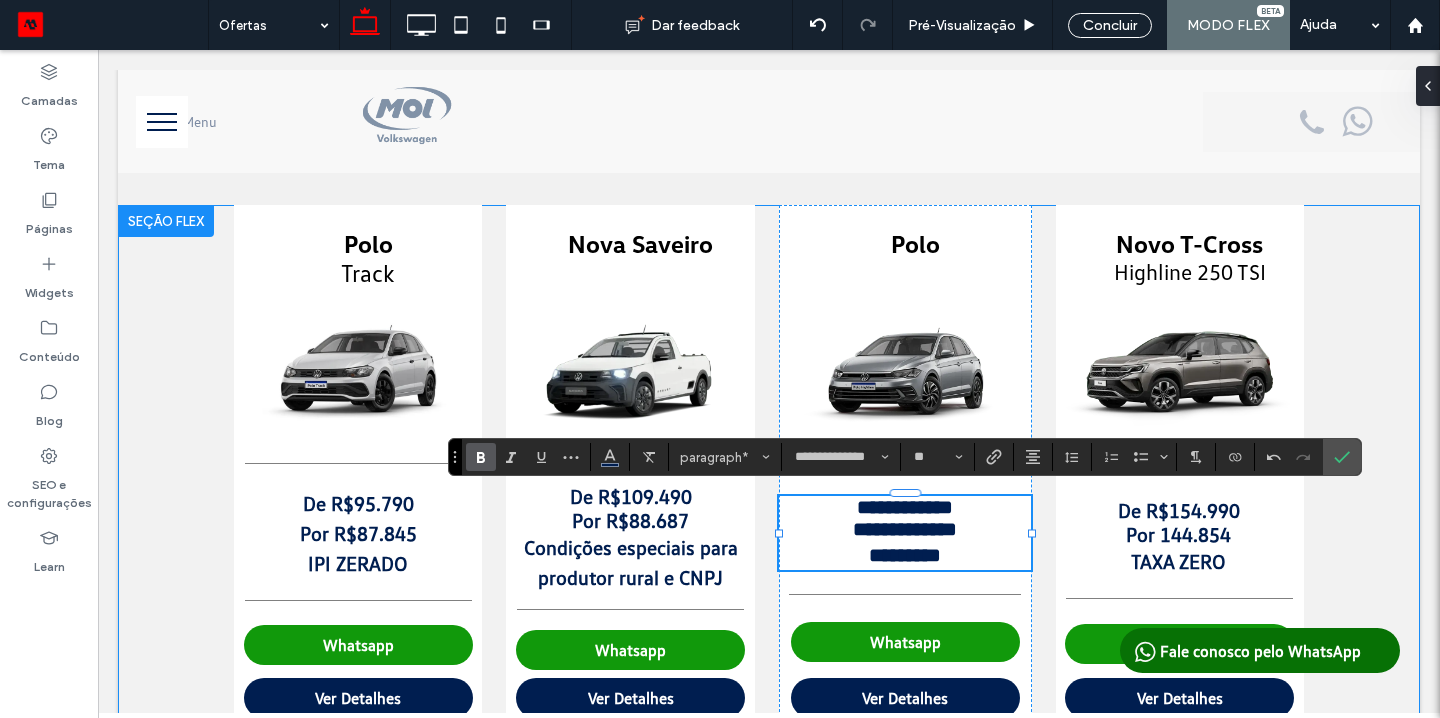 click on "**********" at bounding box center (769, 473) 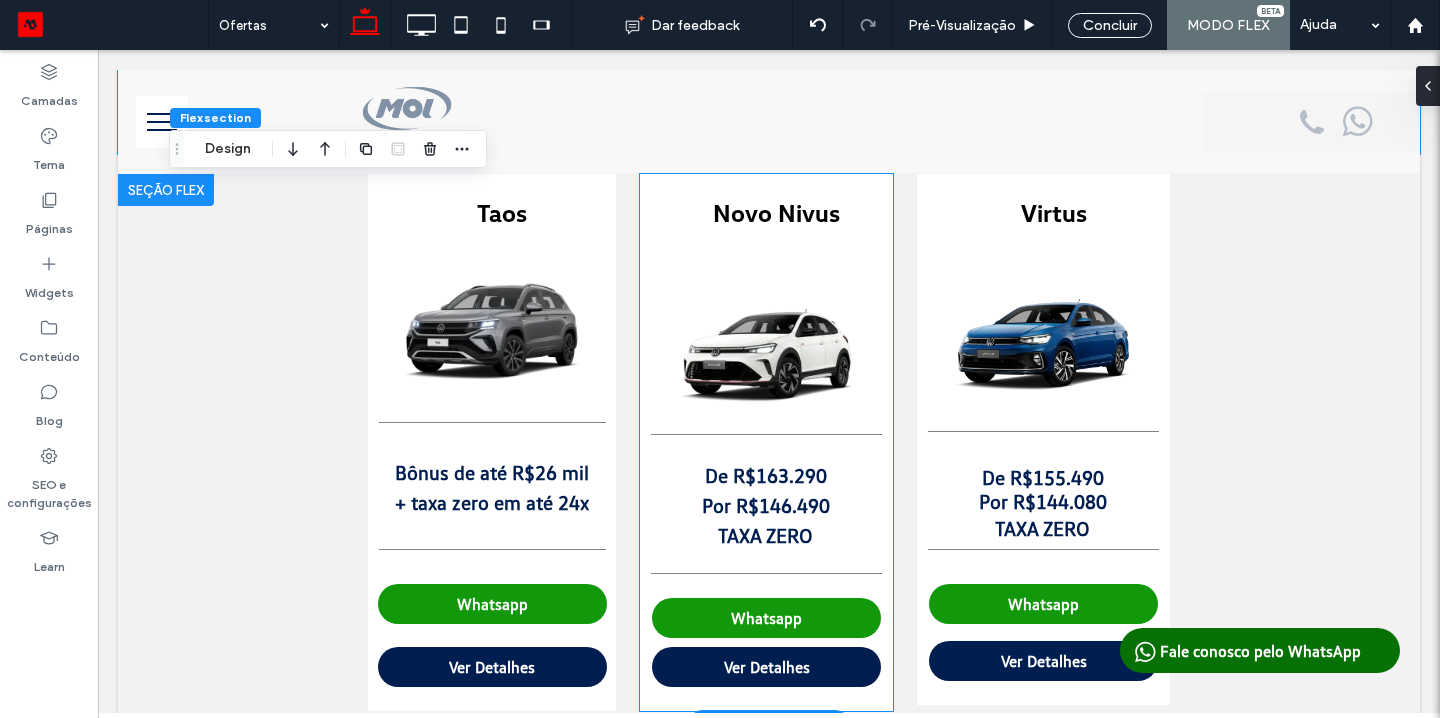 scroll, scrollTop: 692, scrollLeft: 0, axis: vertical 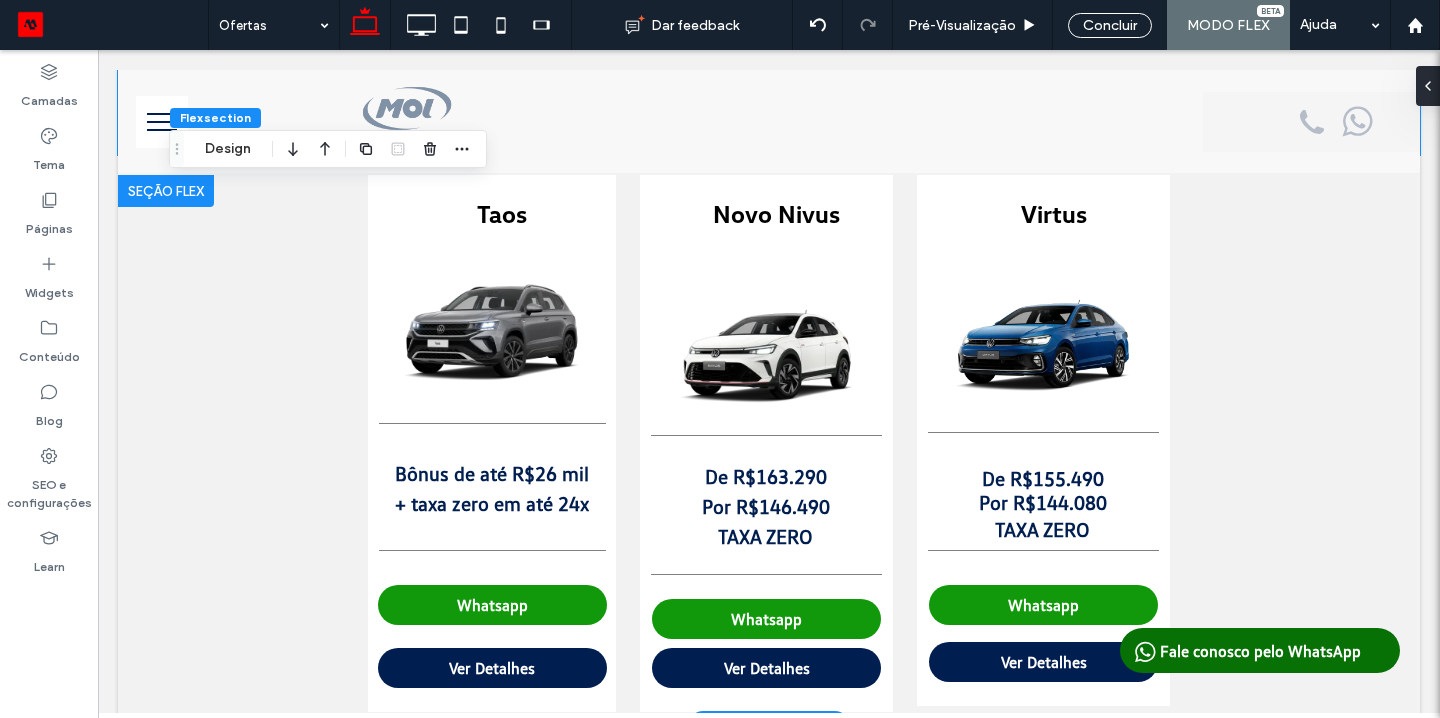 click on "+ taxa zero em até 24x" at bounding box center [492, 503] 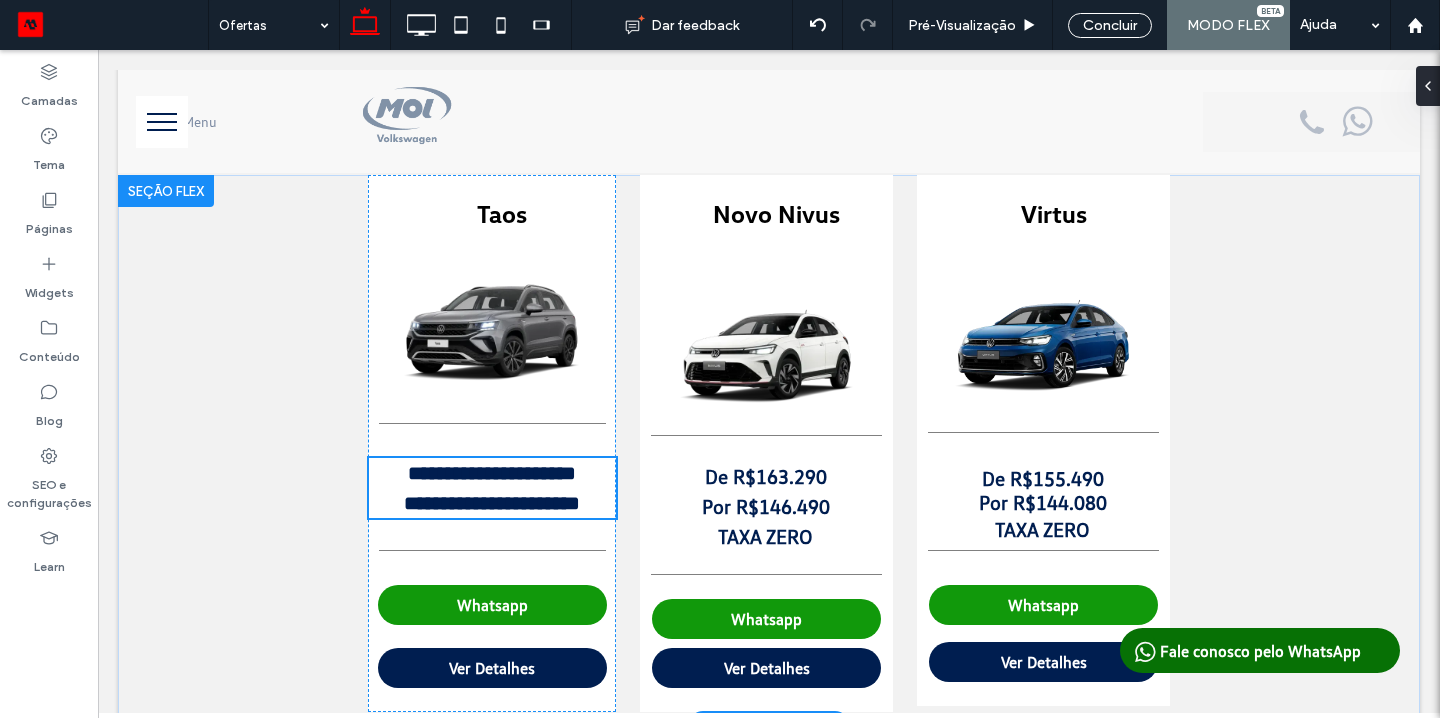 scroll, scrollTop: 703, scrollLeft: 0, axis: vertical 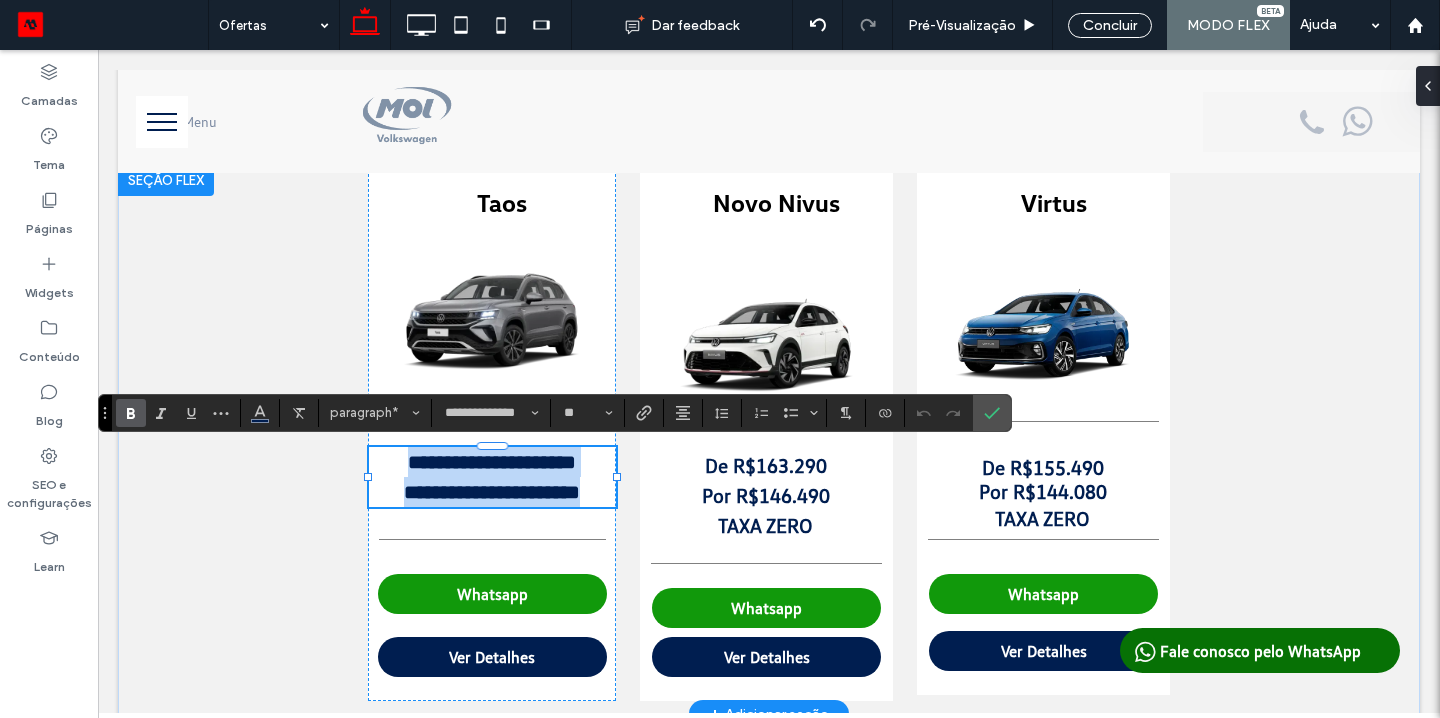click on "**********" at bounding box center (492, 492) 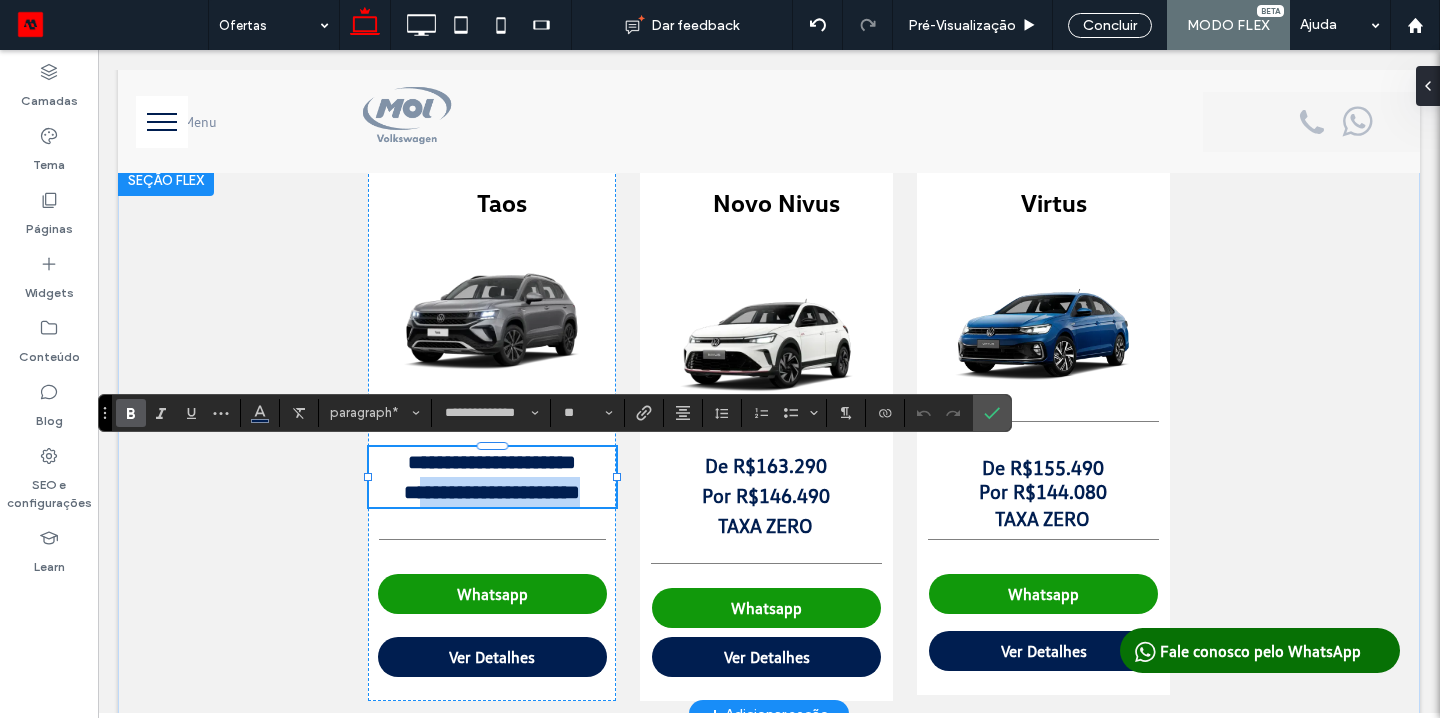 drag, startPoint x: 593, startPoint y: 495, endPoint x: 412, endPoint y: 499, distance: 181.04419 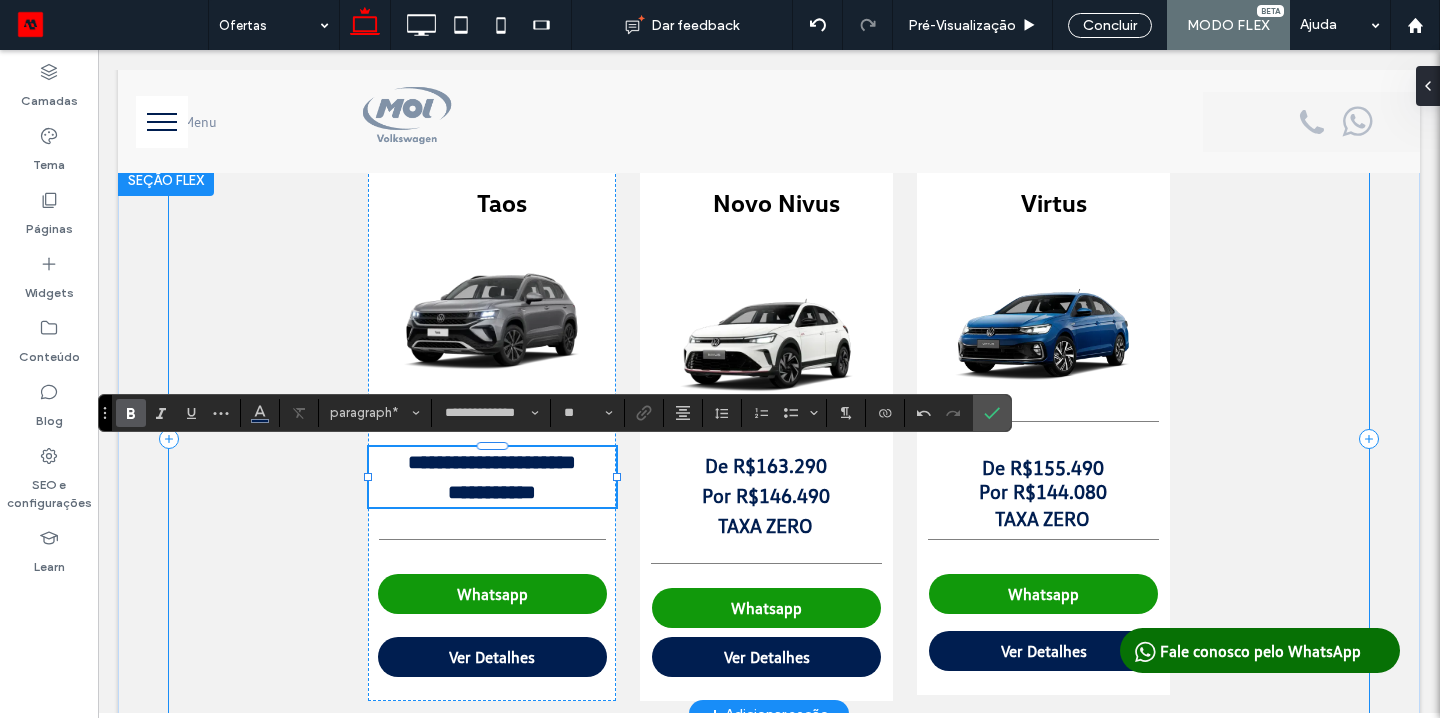 click on "**********" at bounding box center (769, 439) 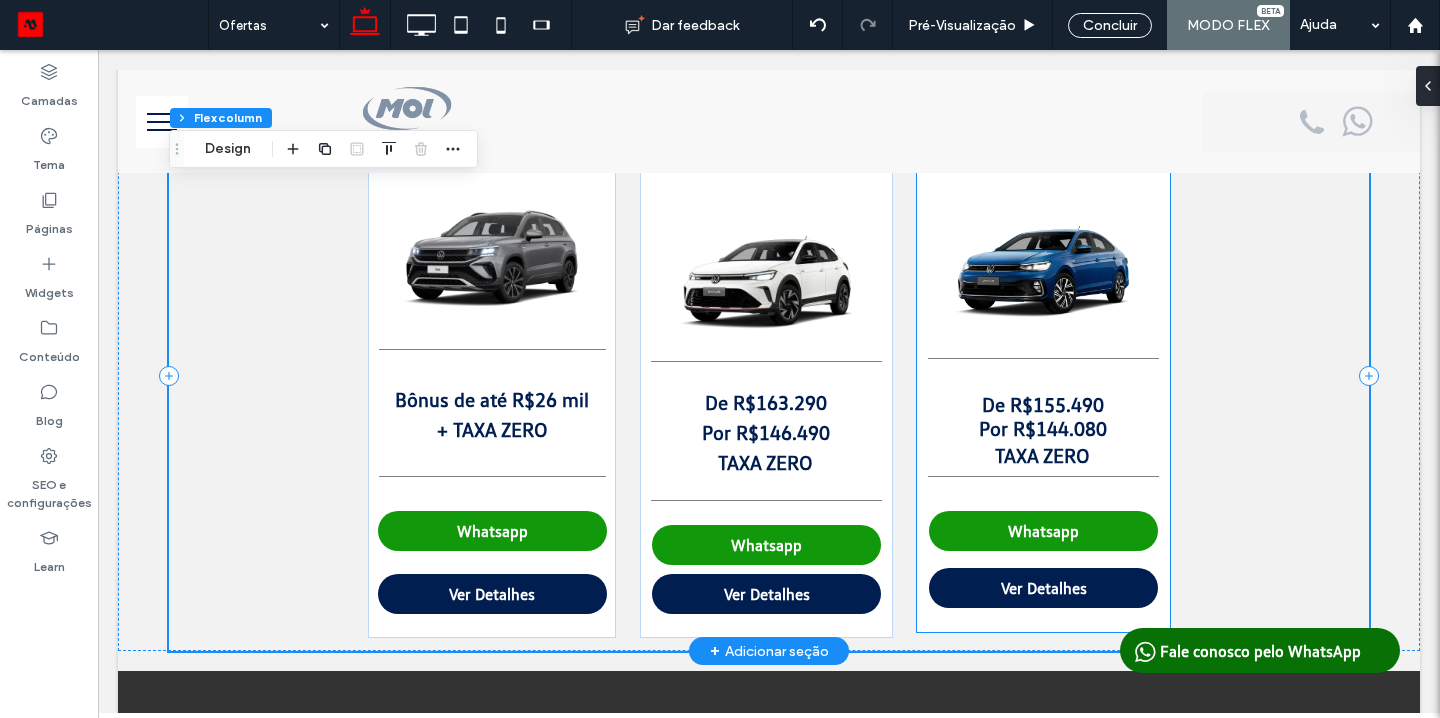 scroll, scrollTop: 770, scrollLeft: 0, axis: vertical 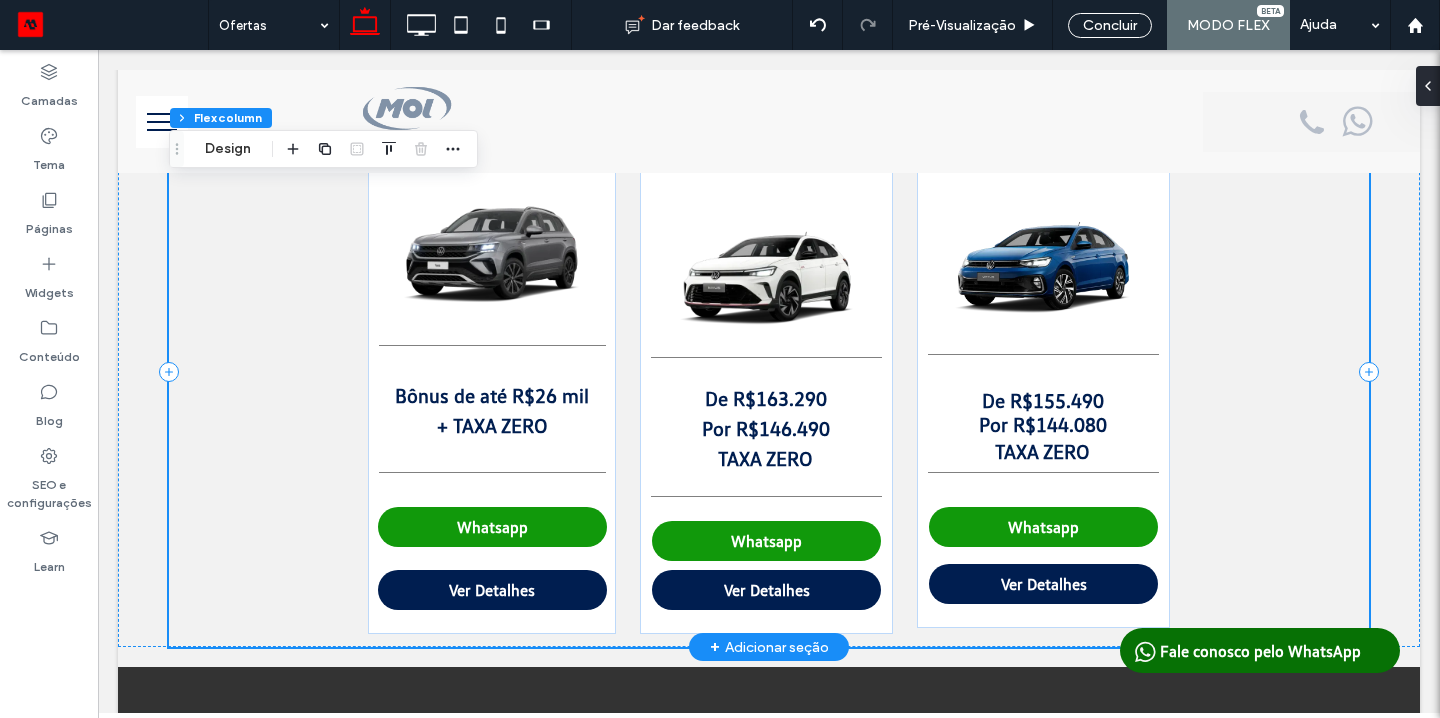 click on "Taos
Bônus de até R$26 mil + TAXA ZERO
Ver Detalhes
Novo Nivus
﻿
De R$163.290 Por R$146.490 ﻿ TAXA ZERO
Ver Detalhes
Virtus
﻿
De R$155.490 Por R$144.080 TAXA ZERO
Ver Detalhes
Virtus Sense
A partir de R$108.990 + Taxa 0,99% e saldo em 48x
Ver Detalhes" at bounding box center (769, 372) 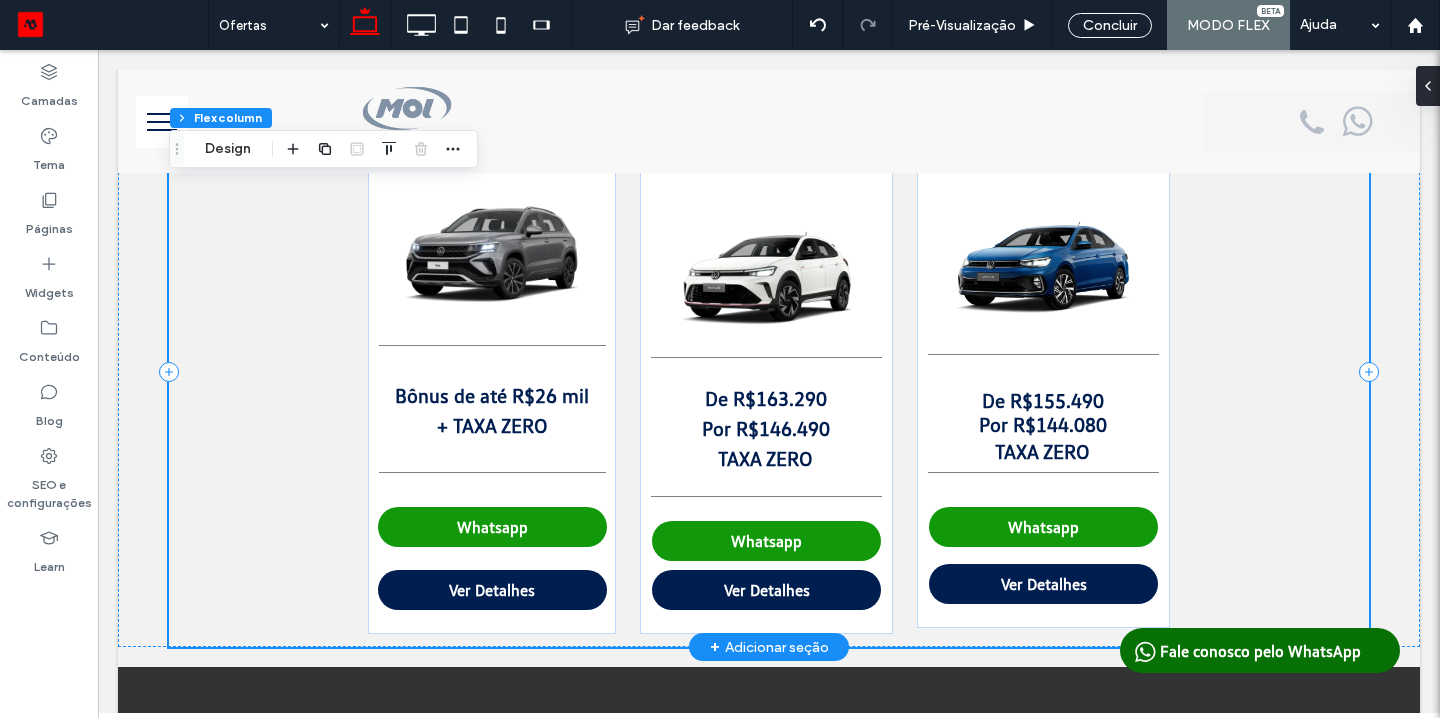 click on "Taos
Bônus de até R$26 mil + TAXA ZERO
Ver Detalhes
Novo Nivus
﻿
De R$163.290 Por R$146.490 ﻿ TAXA ZERO
Ver Detalhes
Virtus
﻿
De R$155.490 Por R$144.080 TAXA ZERO
Ver Detalhes
Virtus Sense
A partir de R$108.990 + Taxa 0,99% e saldo em 48x
Ver Detalhes" at bounding box center [769, 372] 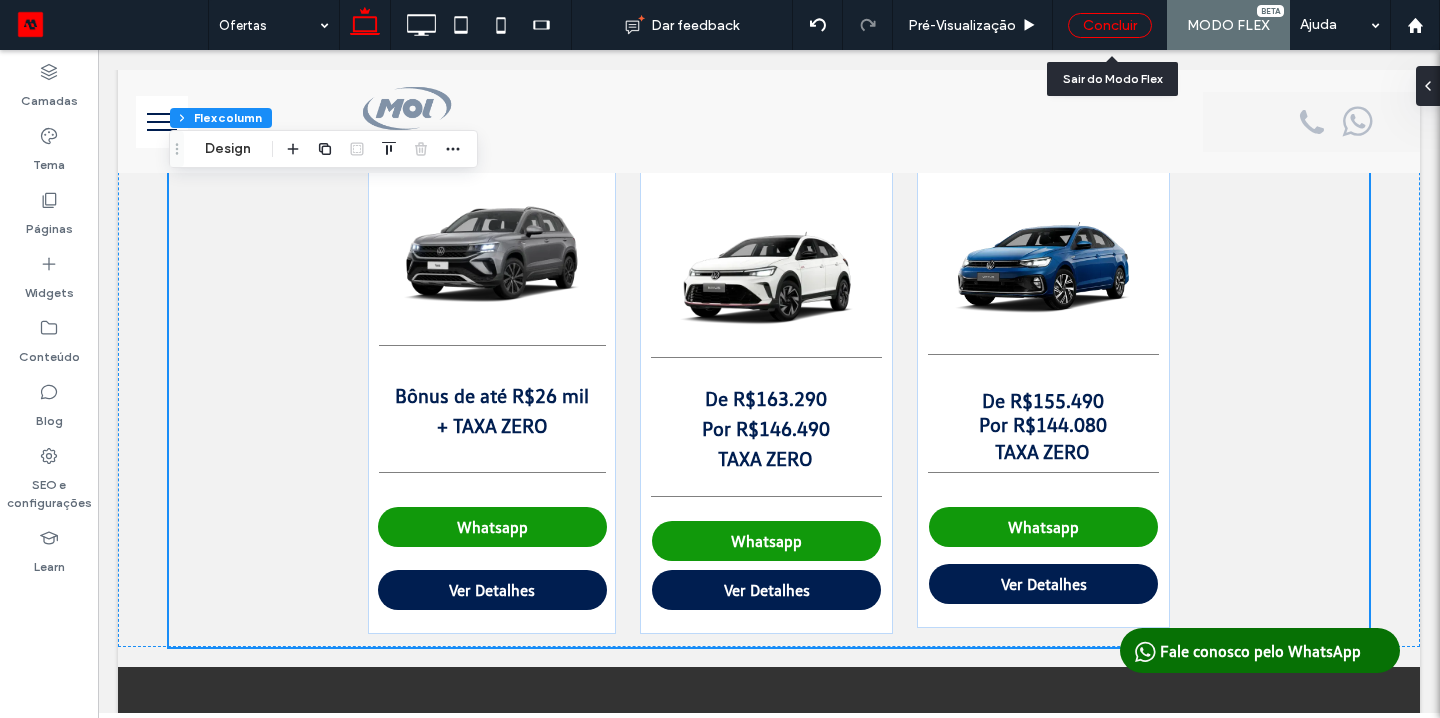 click on "Concluir" at bounding box center [1110, 25] 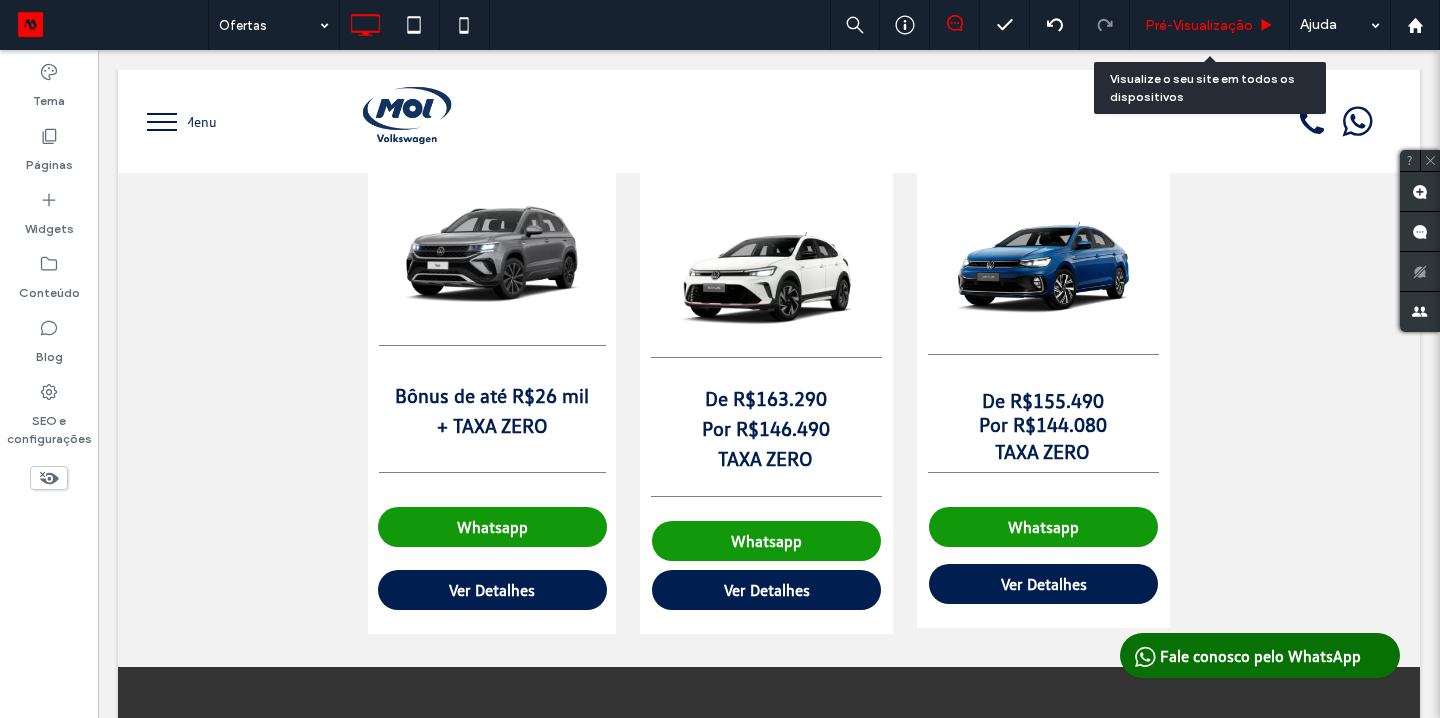 click on "Pré-Visualizaçāo" at bounding box center [1199, 25] 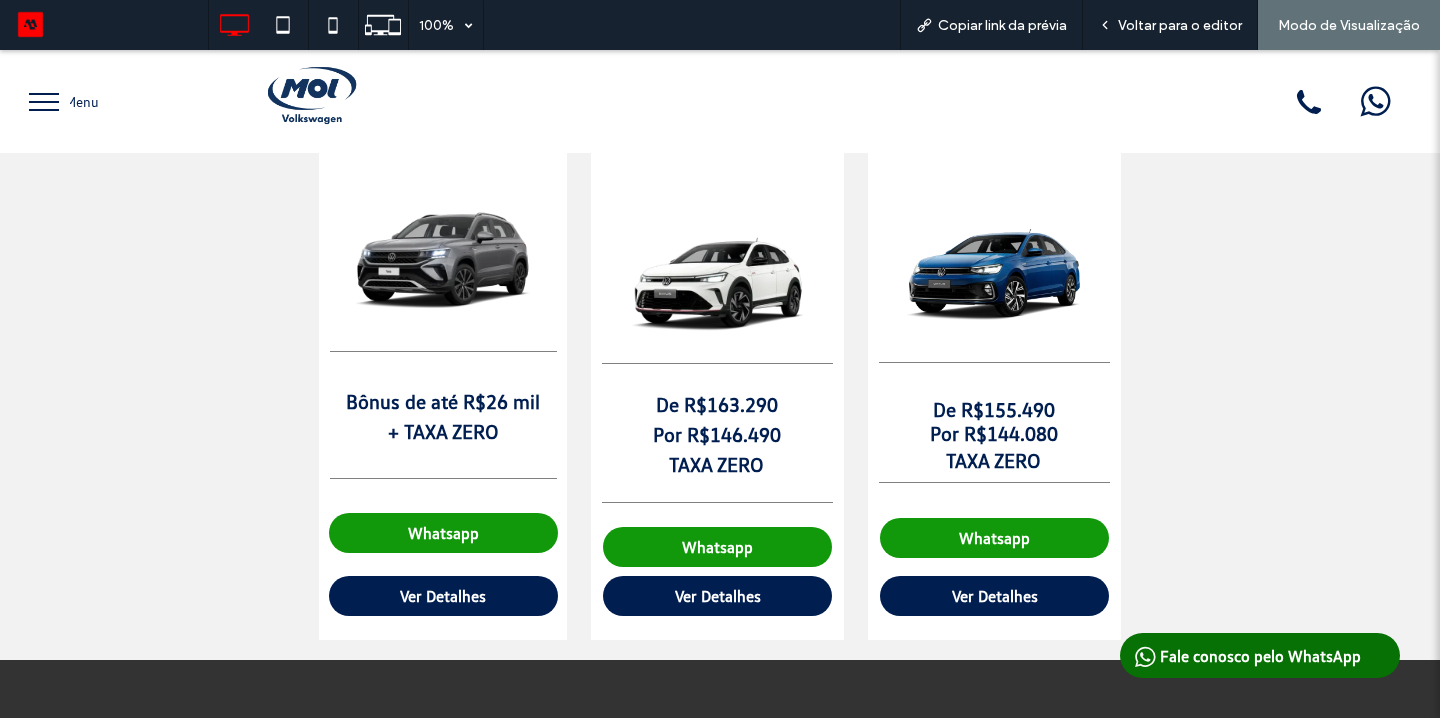 scroll, scrollTop: 783, scrollLeft: 0, axis: vertical 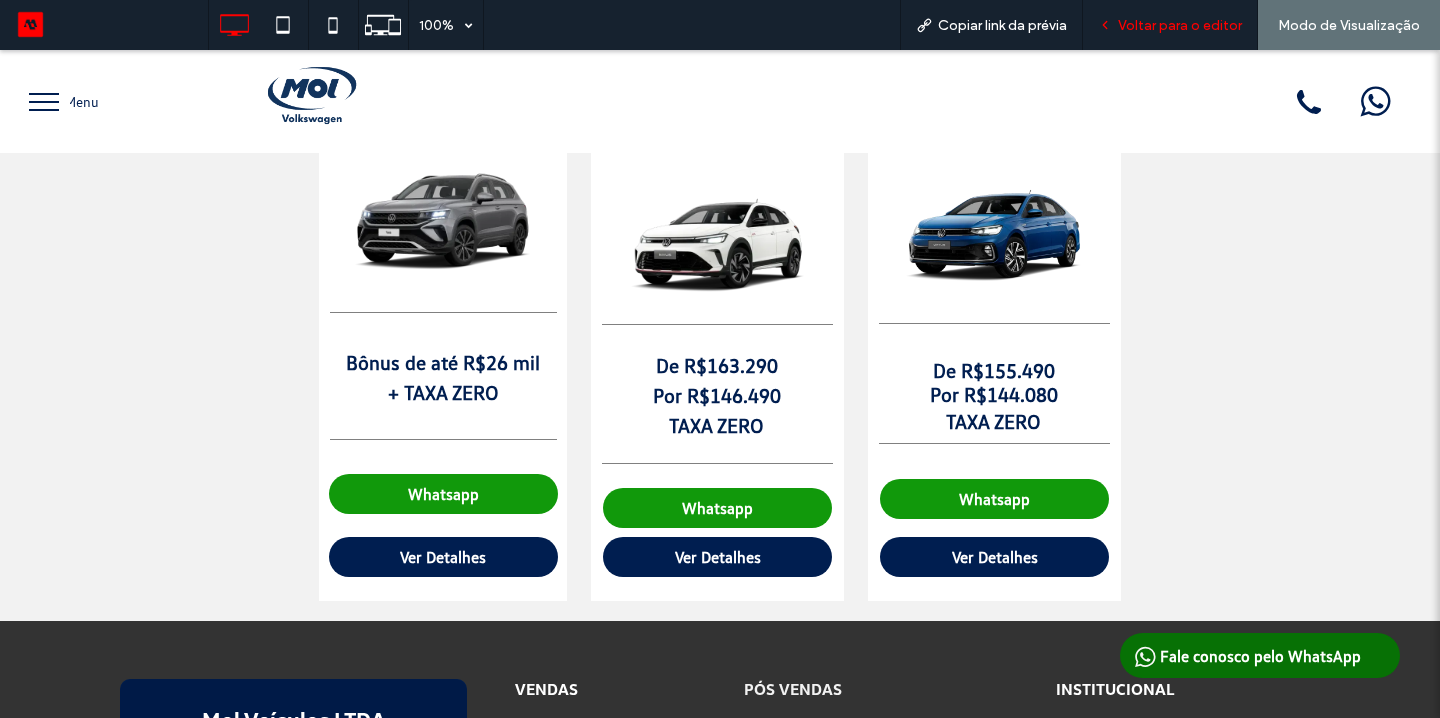 click on "Voltar para o editor" at bounding box center (1180, 25) 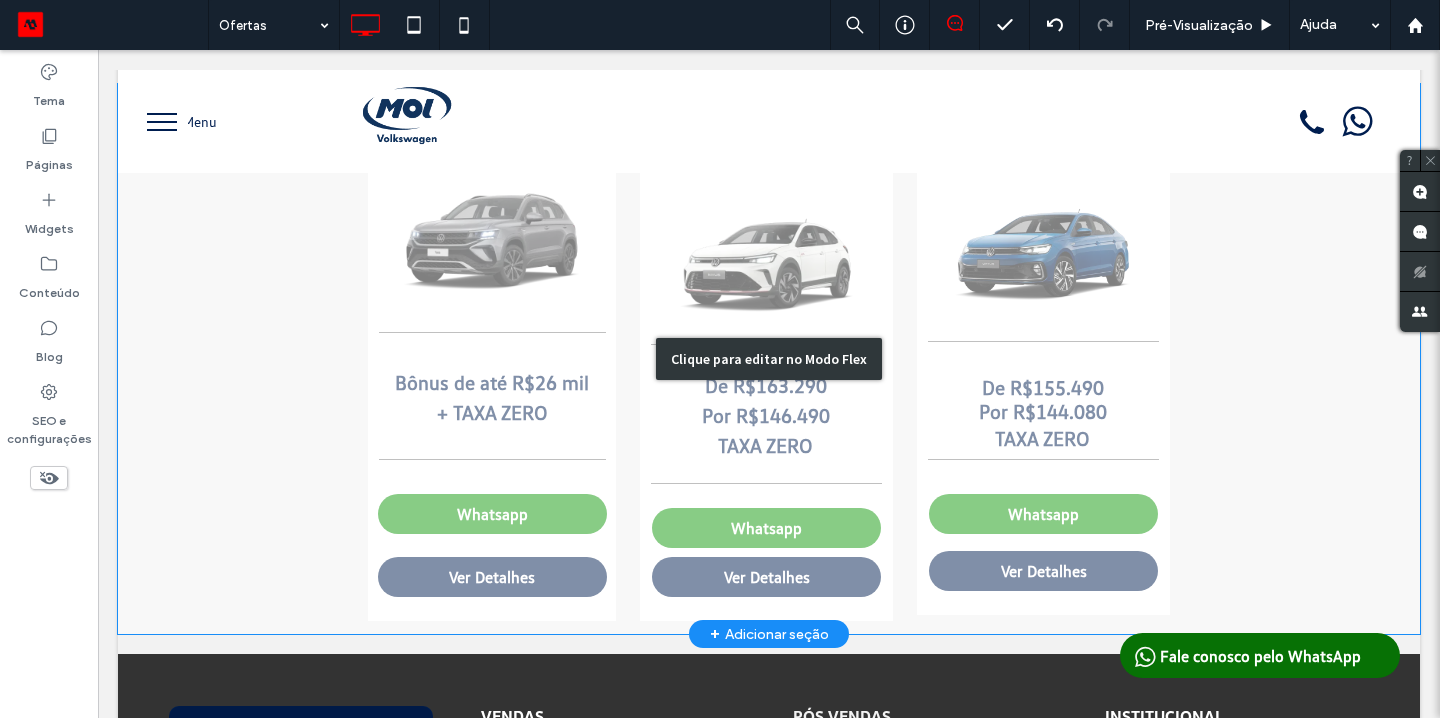 click on "Clique para editar no Modo Flex" at bounding box center (769, 359) 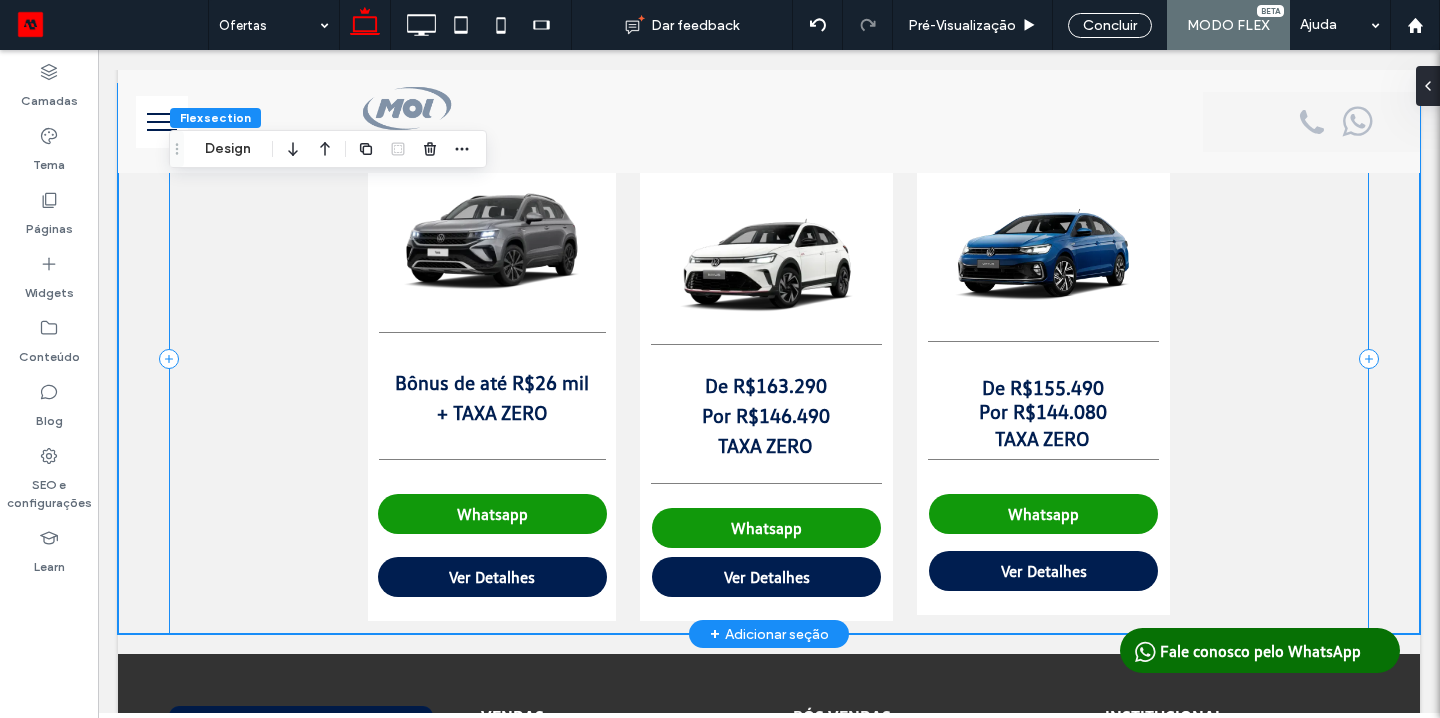 click on "Taos
Bônus de até R$26 mil + TAXA ZERO
Ver Detalhes
Novo Nivus
﻿
De R$163.290 Por R$146.490 ﻿ TAXA ZERO
Ver Detalhes
Virtus
﻿
De R$155.490 Por R$144.080 TAXA ZERO
Ver Detalhes
Virtus Sense
A partir de R$108.990 + Taxa 0,99% e saldo em 48x
Ver Detalhes" at bounding box center [769, 359] 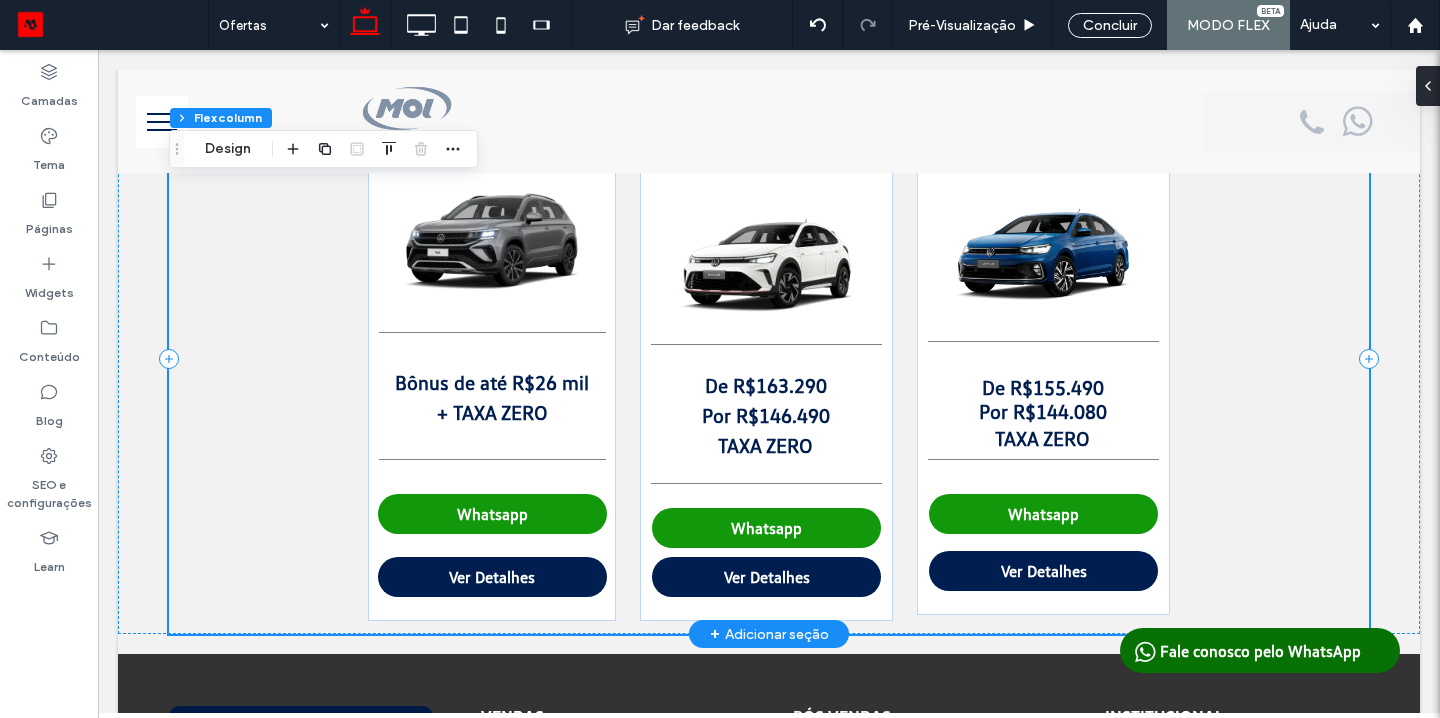 click on "Taos
Bônus de até R$26 mil + TAXA ZERO
Ver Detalhes
Novo Nivus
﻿
De R$163.290 Por R$146.490 ﻿ TAXA ZERO
Ver Detalhes
Virtus
﻿
De R$155.490 Por R$144.080 TAXA ZERO
Ver Detalhes
Virtus Sense
A partir de R$108.990 + Taxa 0,99% e saldo em 48x
Ver Detalhes" at bounding box center (769, 359) 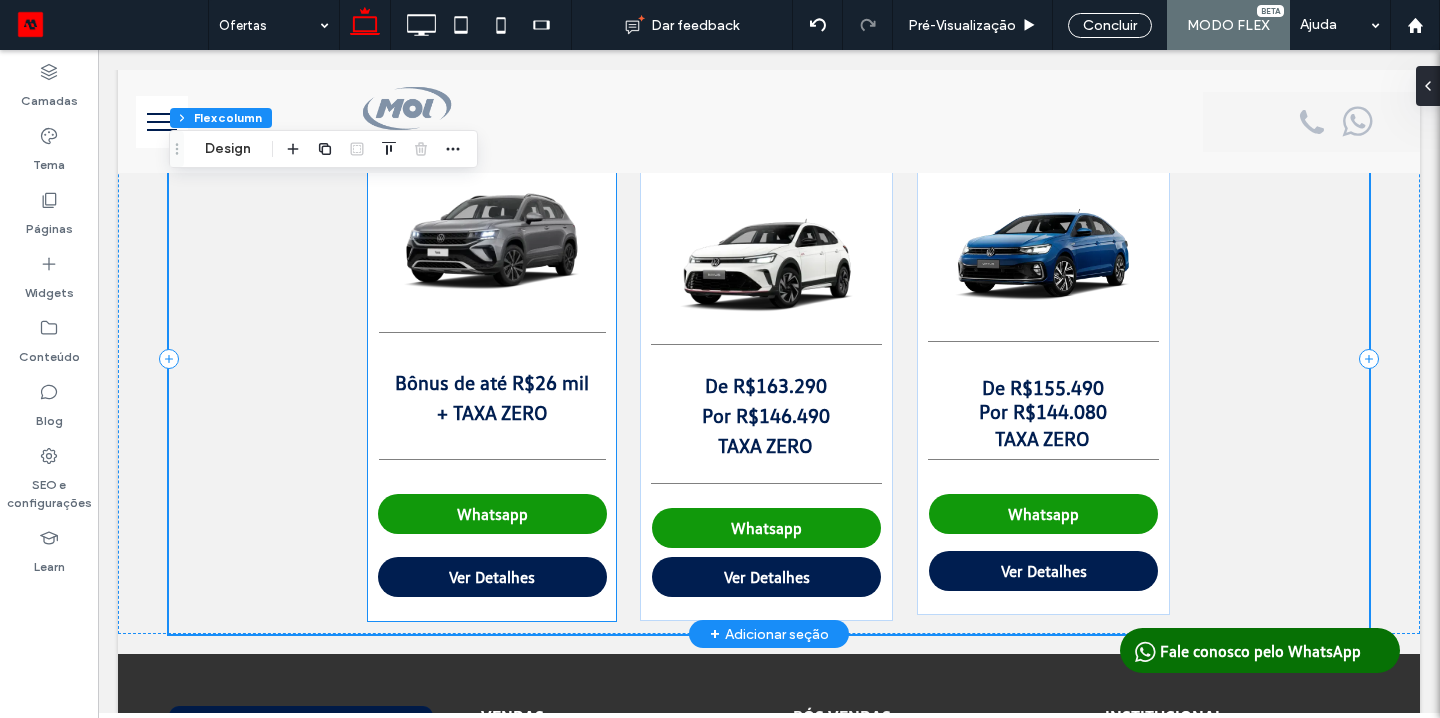 click at bounding box center (492, 237) 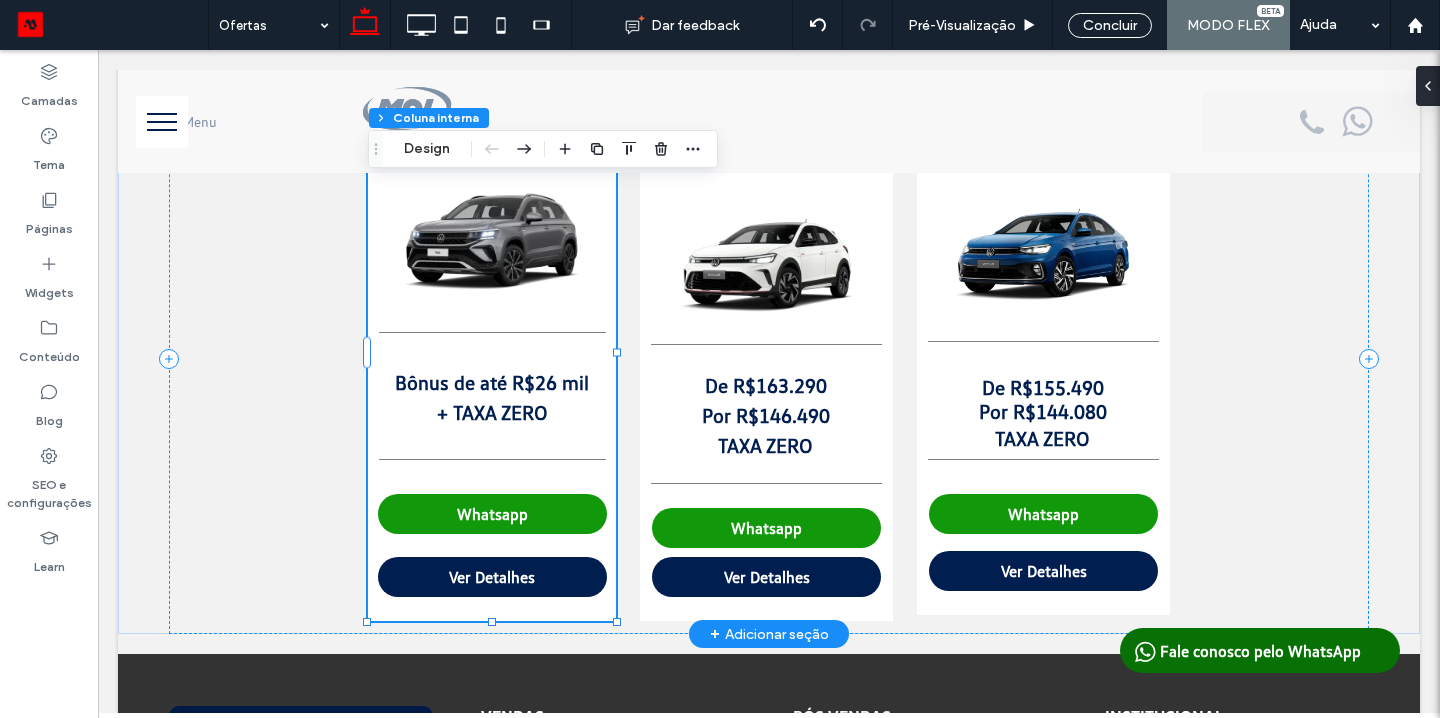 click on "Taos
Bônus de até R$26 mil + TAXA ZERO
Ver Detalhes" at bounding box center [492, 352] 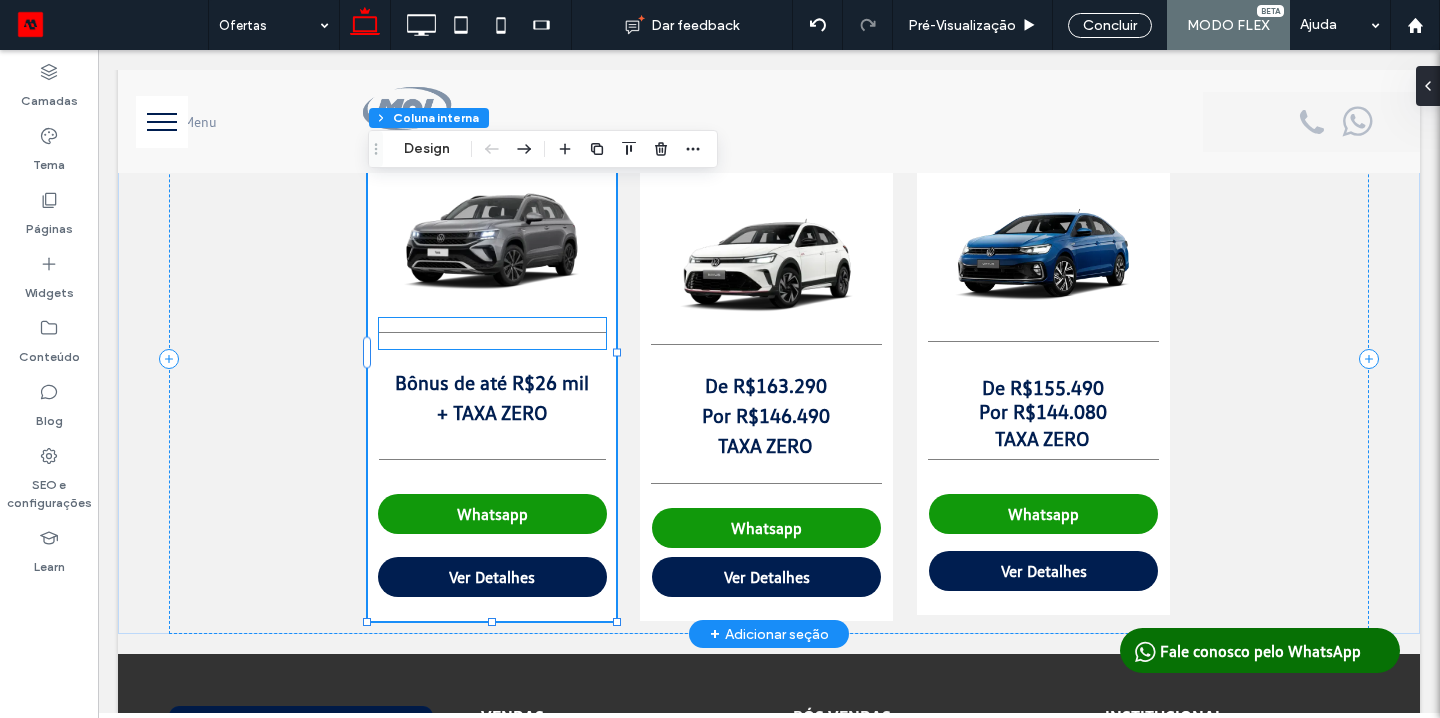 click at bounding box center (492, 333) 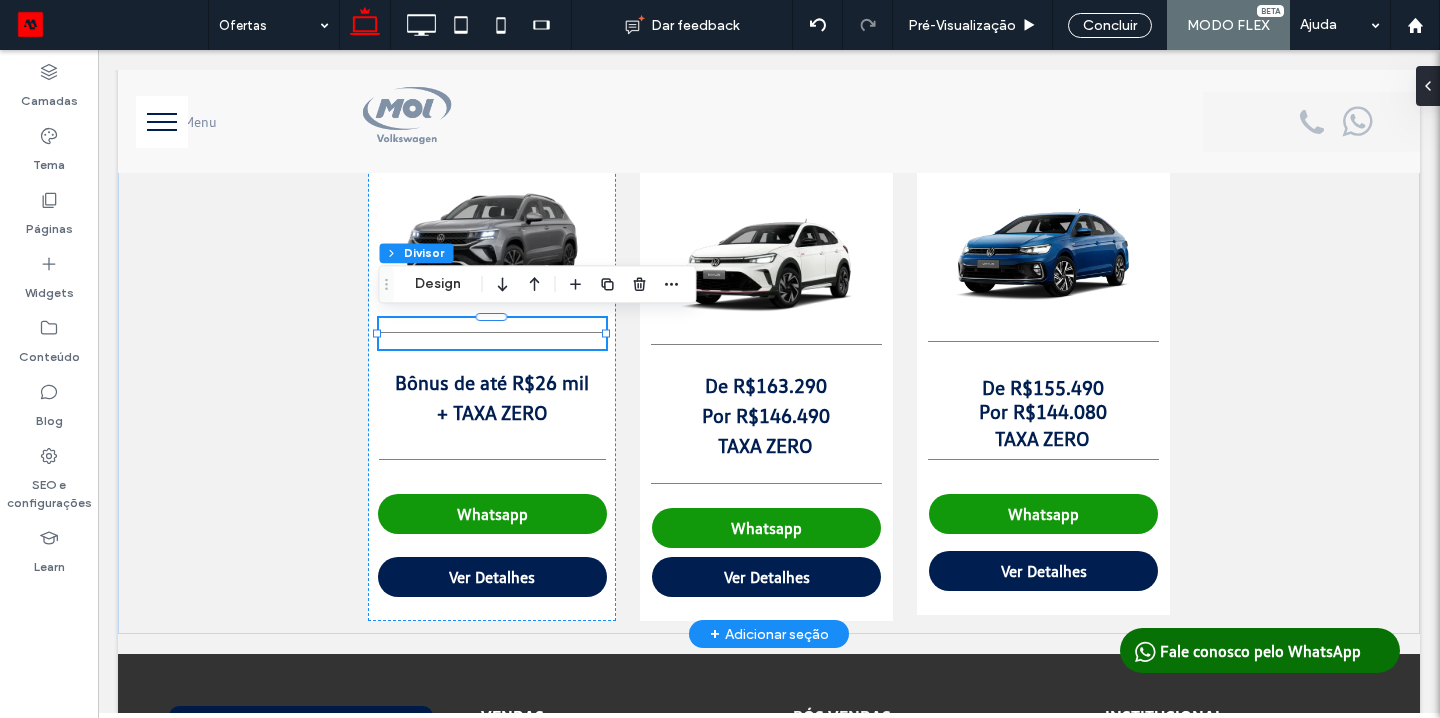 click at bounding box center (492, 333) 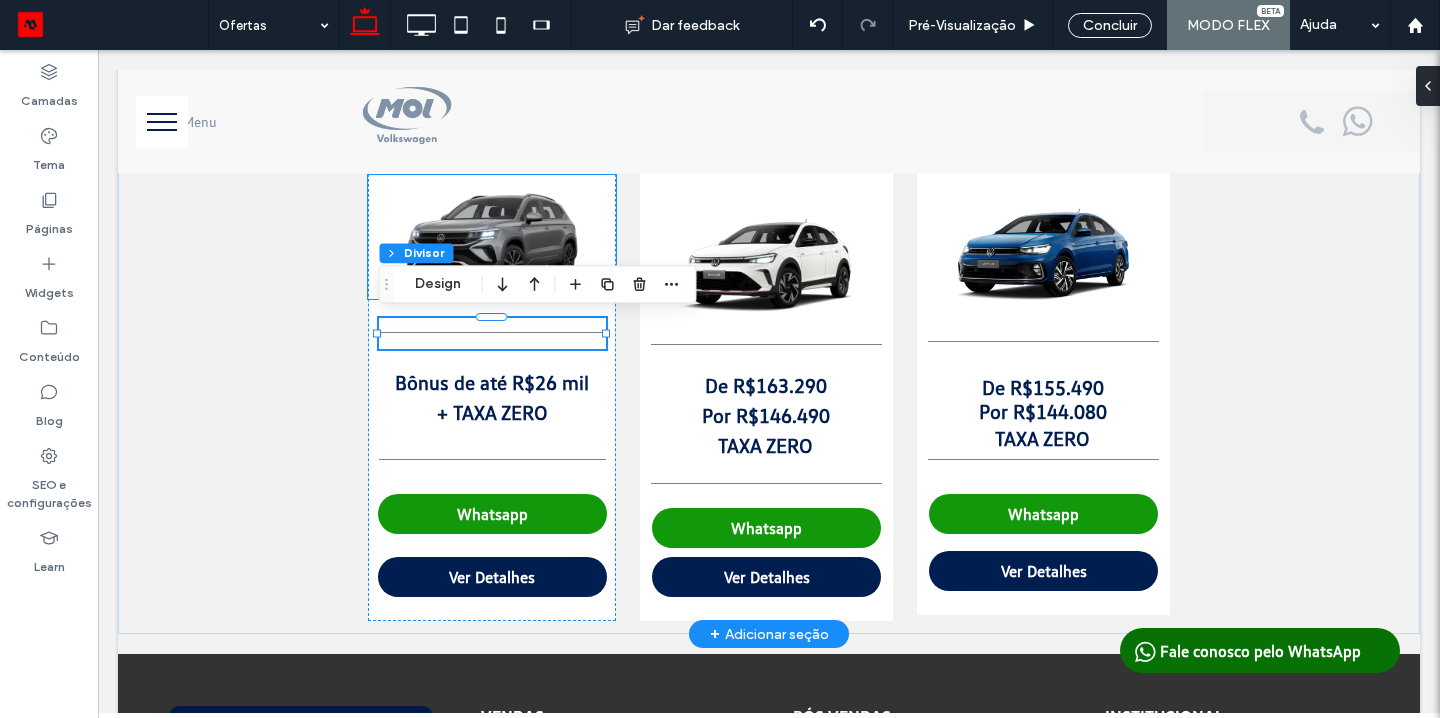 click at bounding box center (492, 237) 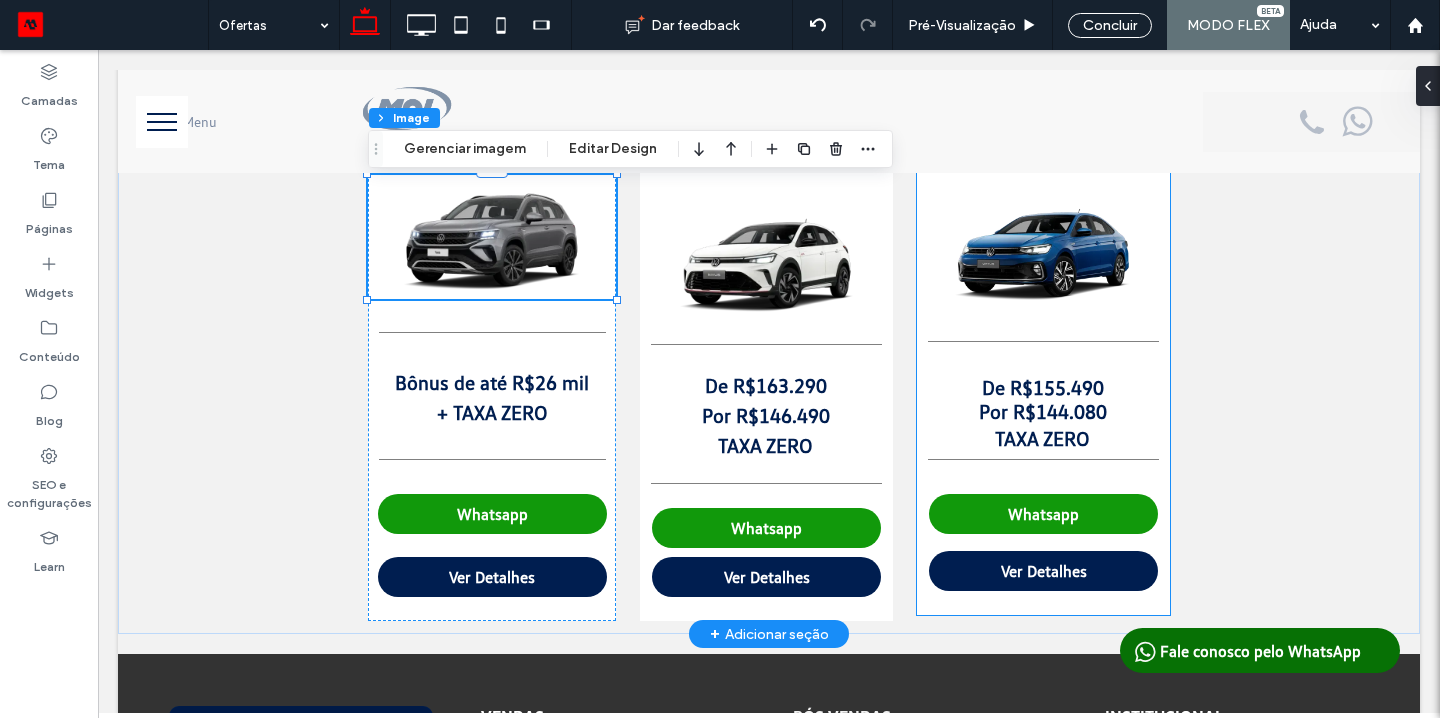 click on "Virtus
﻿
De R$155.490 Por R$144.080 TAXA ZERO
Whatsapp
Ver Detalhes" at bounding box center (1043, 349) 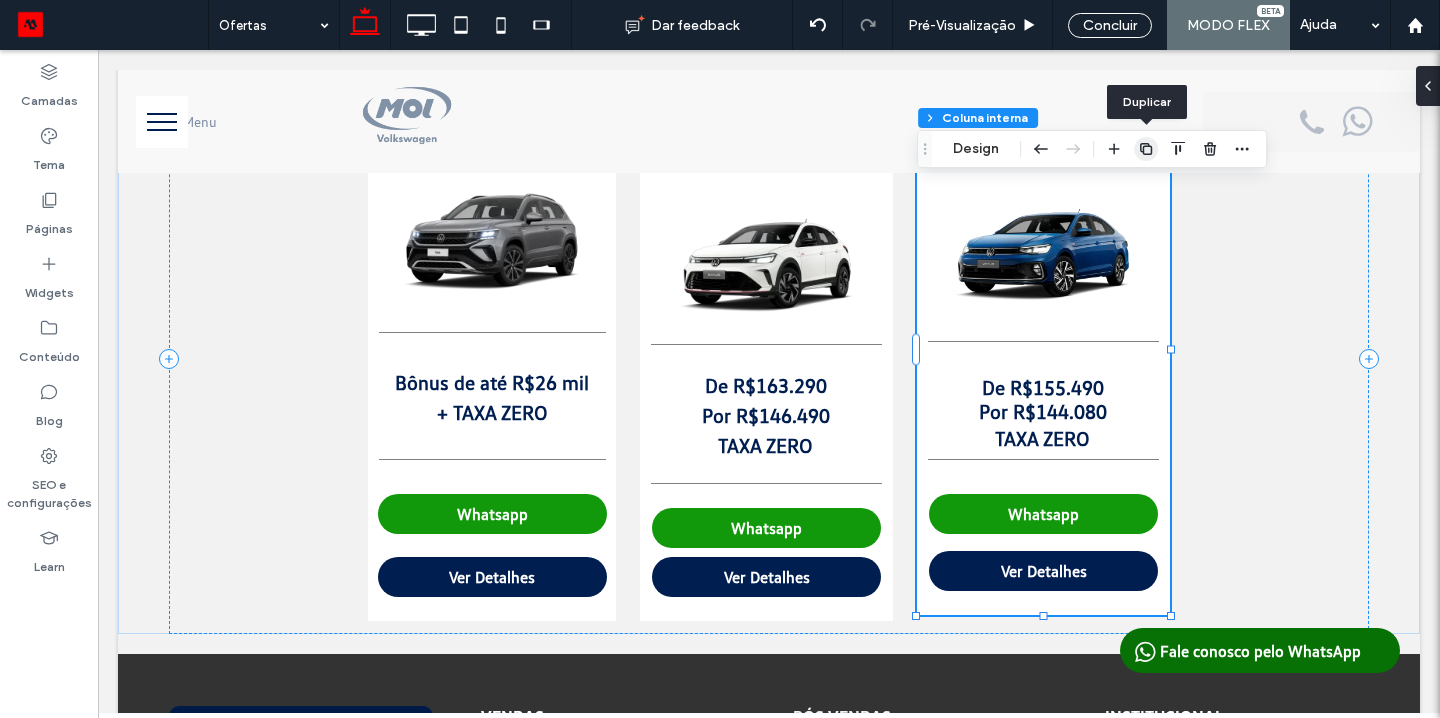 click 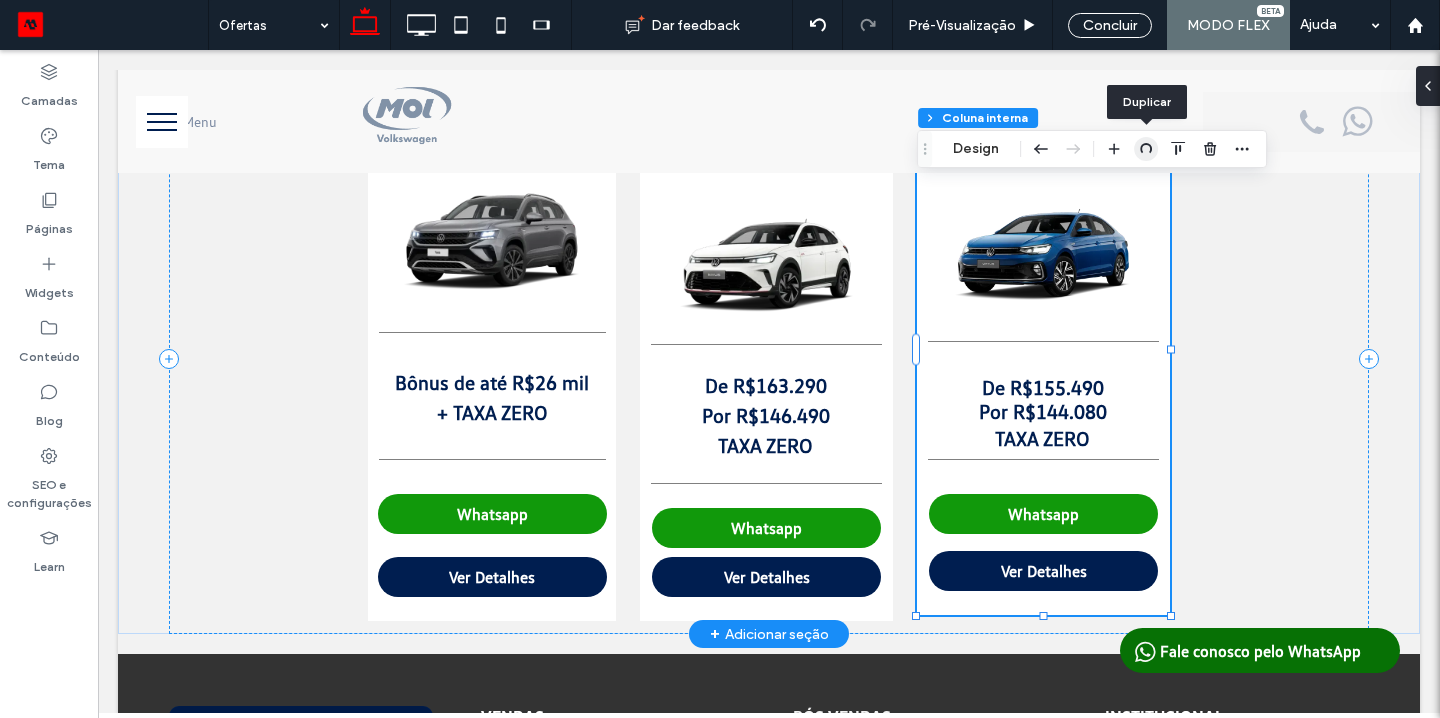 type on "**" 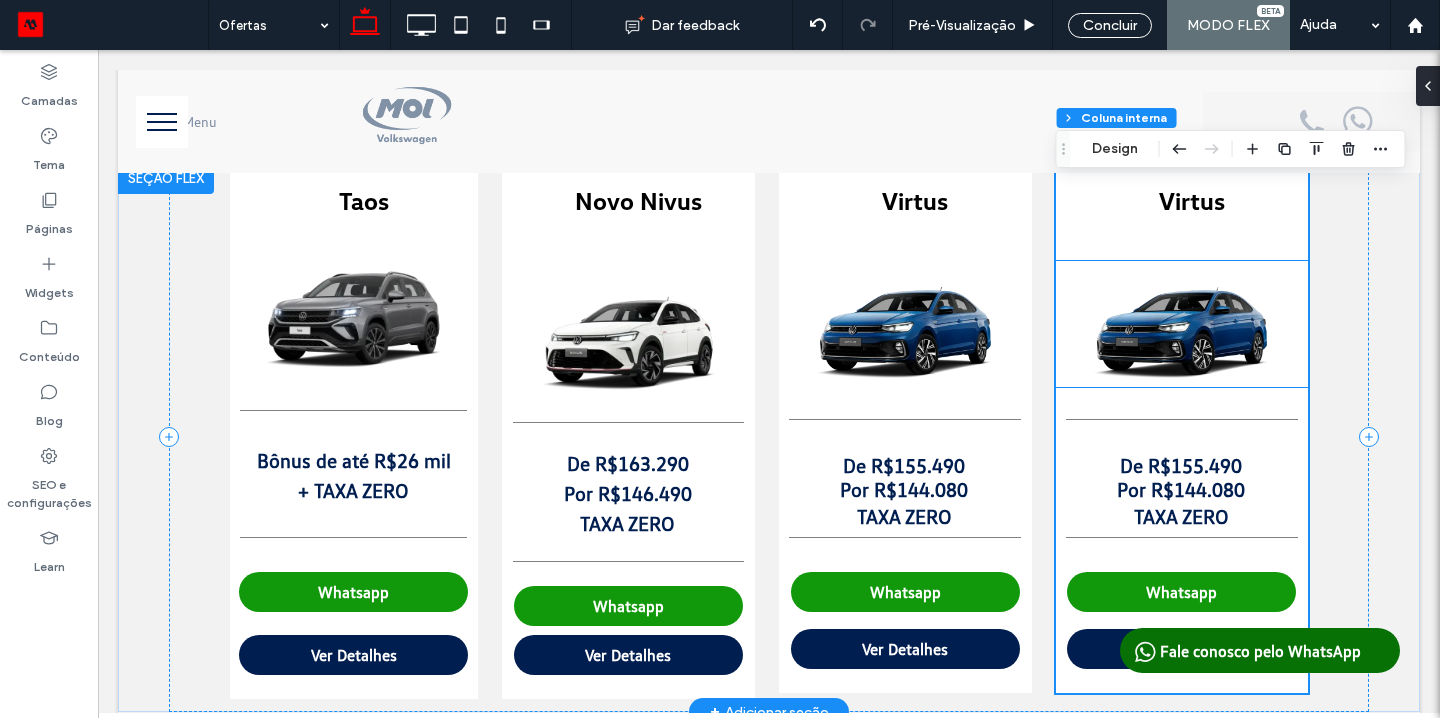 scroll, scrollTop: 709, scrollLeft: 0, axis: vertical 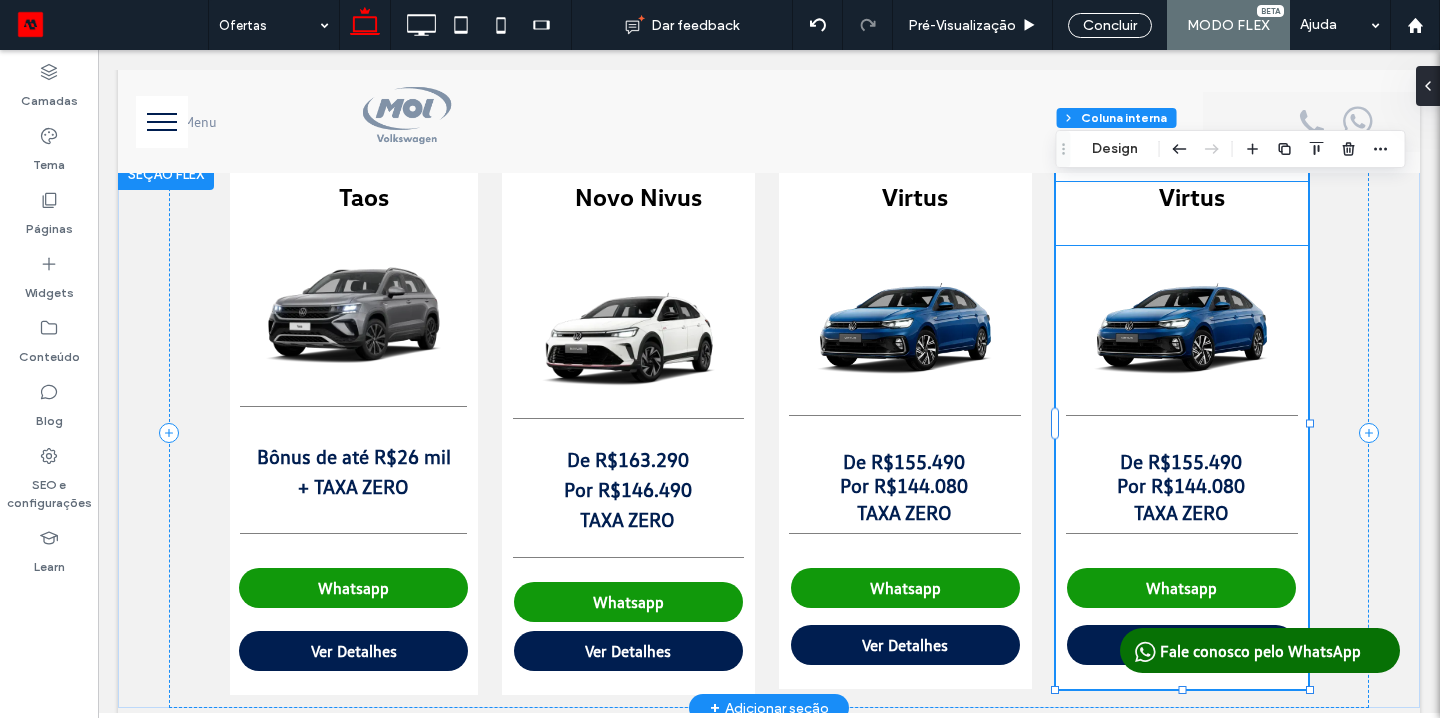 click on "Virtus" at bounding box center [1192, 196] 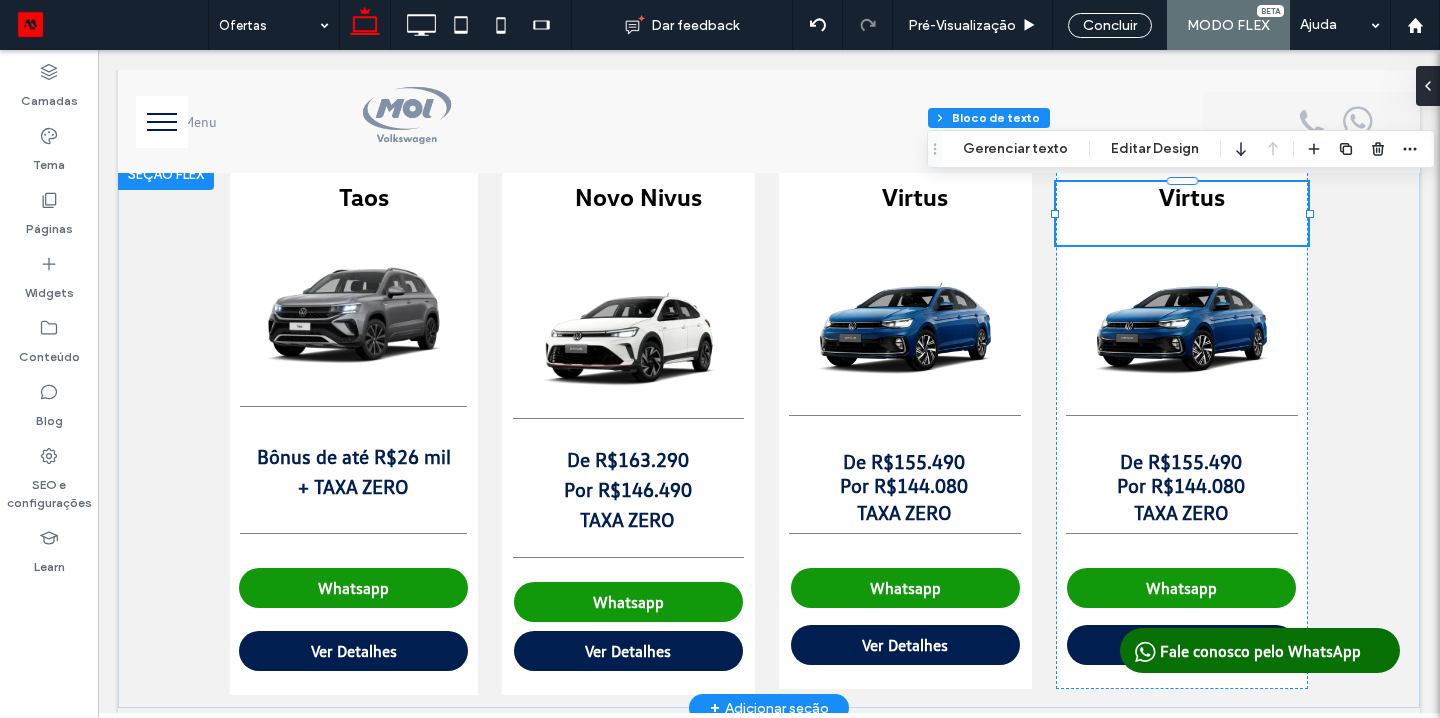 click on "Virtus
﻿" at bounding box center (1182, 213) 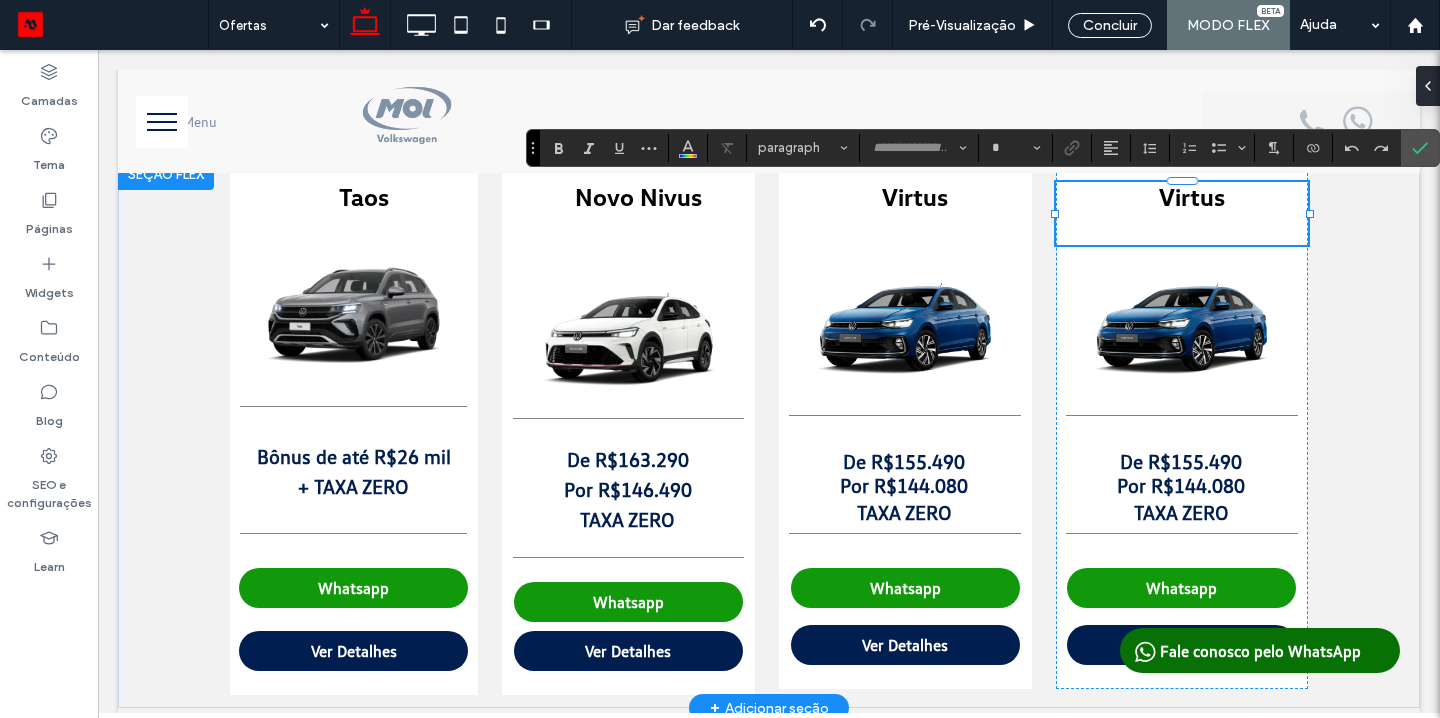 type on "**********" 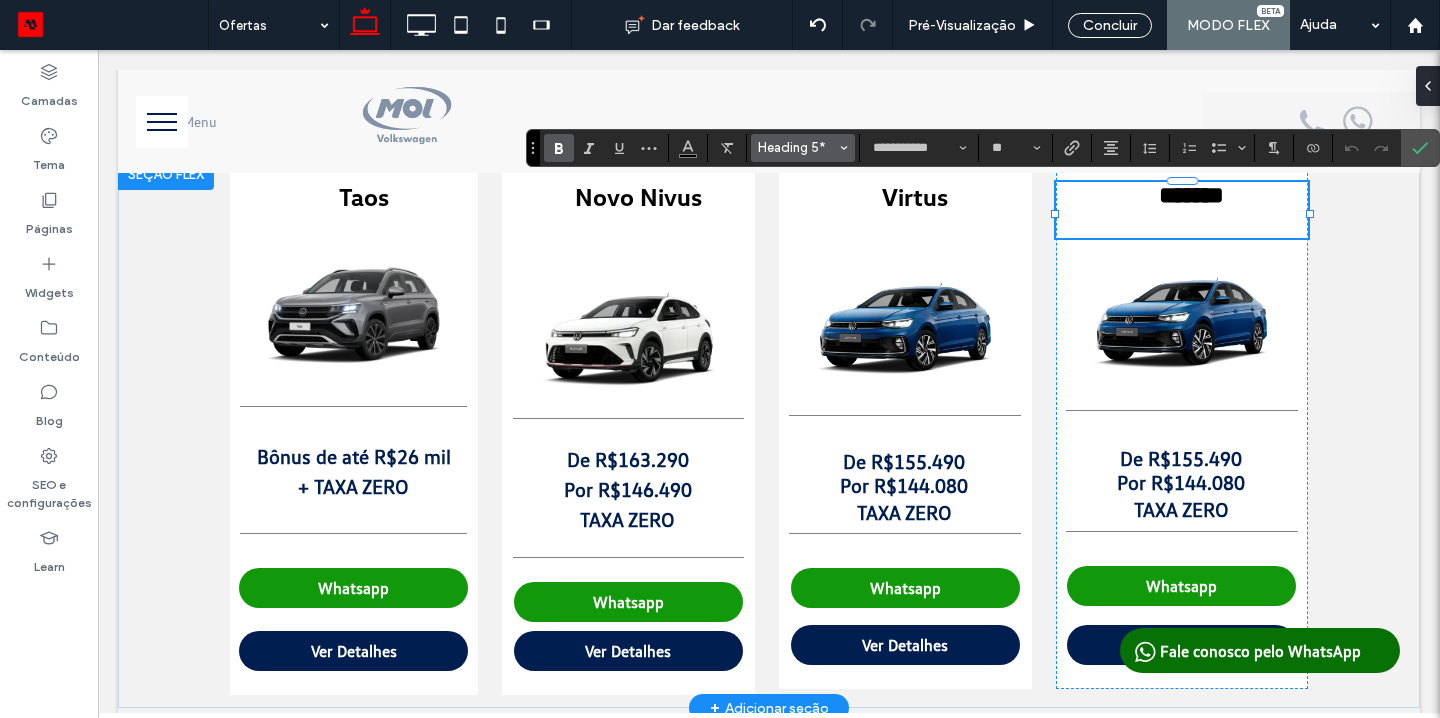 type 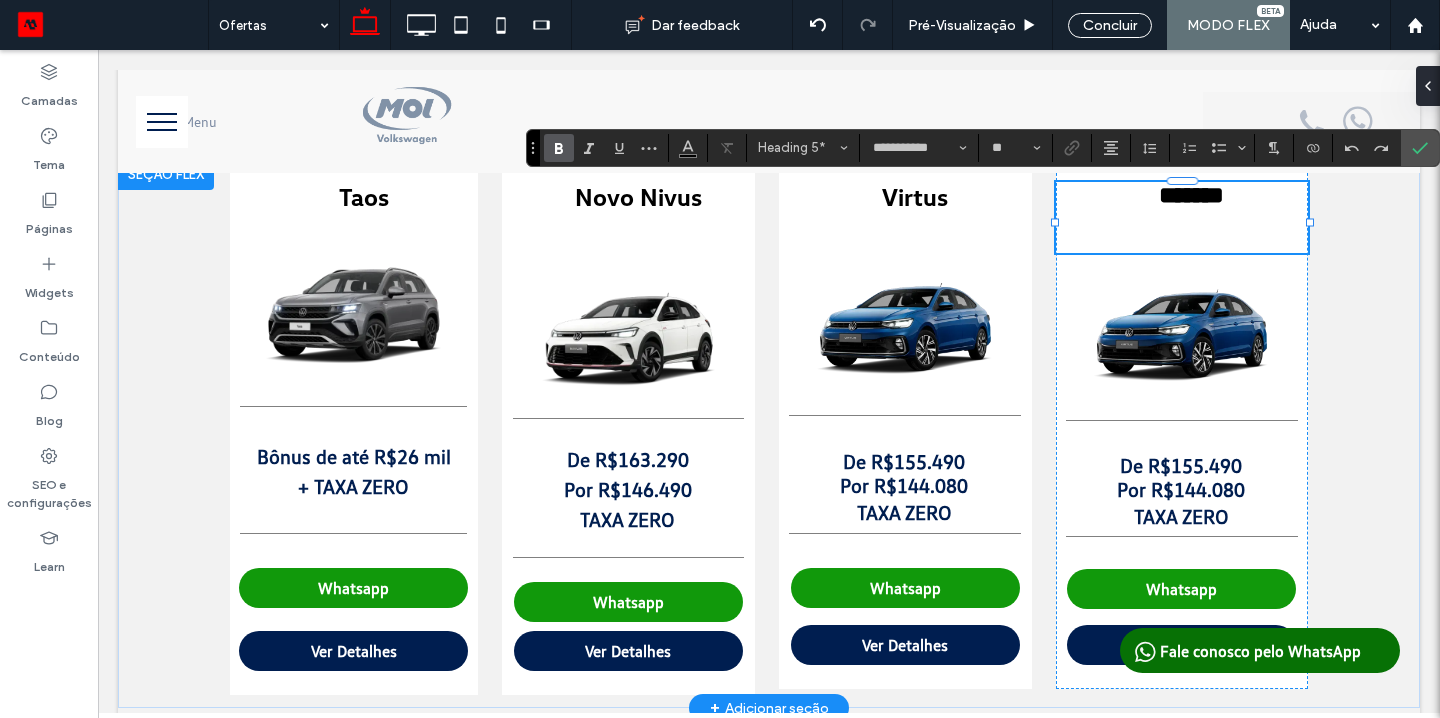 type on "**" 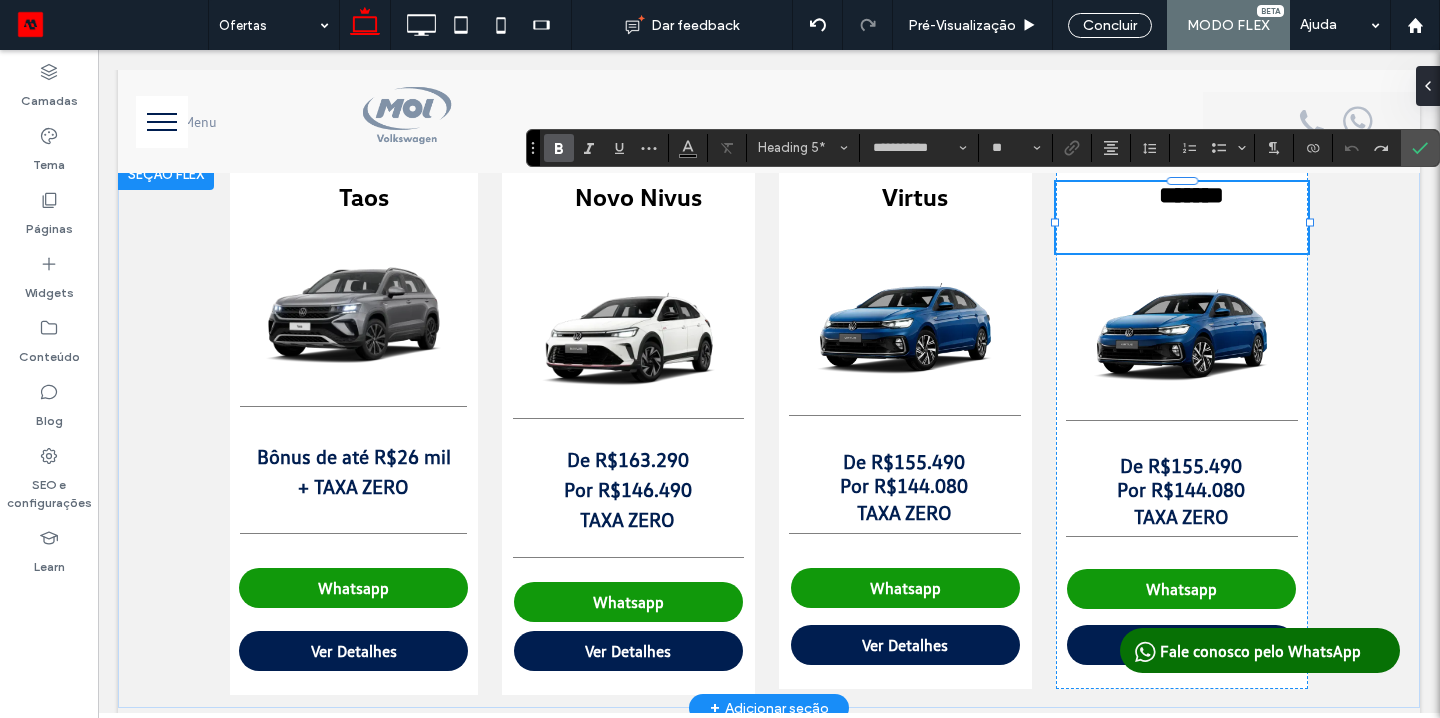 click on "******" at bounding box center [1191, 195] 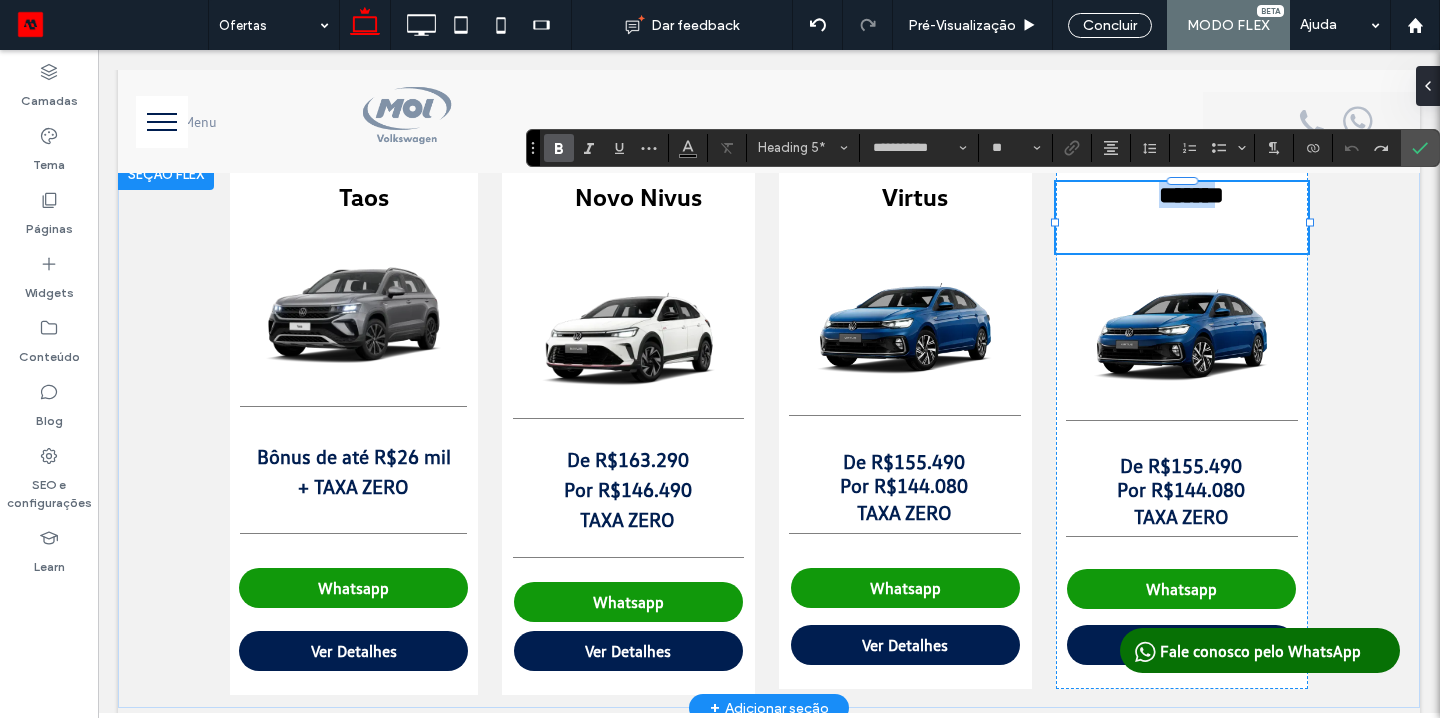 click on "******" at bounding box center (1191, 195) 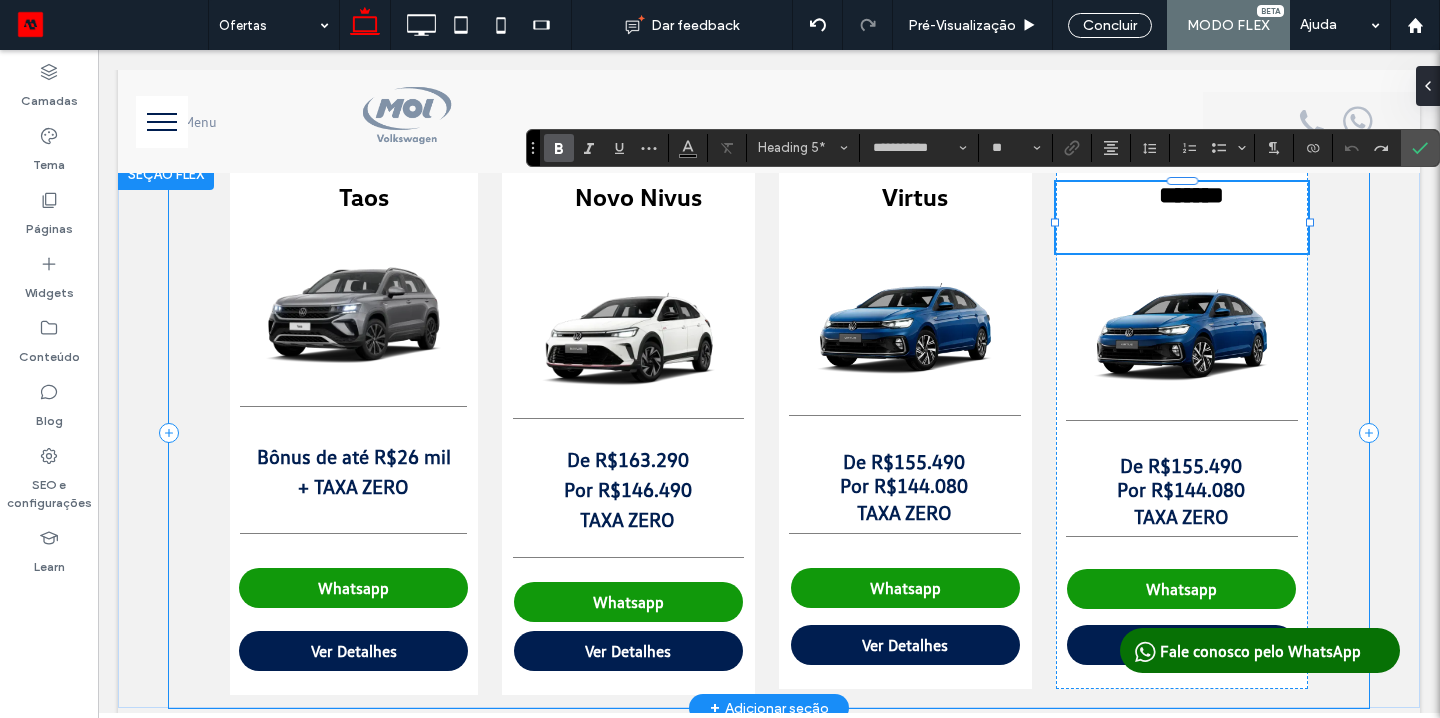 click on "Taos
Bônus de até R$26 mil + TAXA ZERO
Ver Detalhes
Novo Nivus
﻿
De R$163.290 Por R$146.490 ﻿ TAXA ZERO
Ver Detalhes
Virtus
﻿
De R$155.490 Por R$144.080 TAXA ZERO
Ver Detalhes
******
De R$155.490 Por R$144.080 TAXA ZERO
Ver Detalhes
Virtus Sense
A partir de R$108.990 + Taxa 0,99% e saldo em 48x
Ver Detalhes" at bounding box center (769, 433) 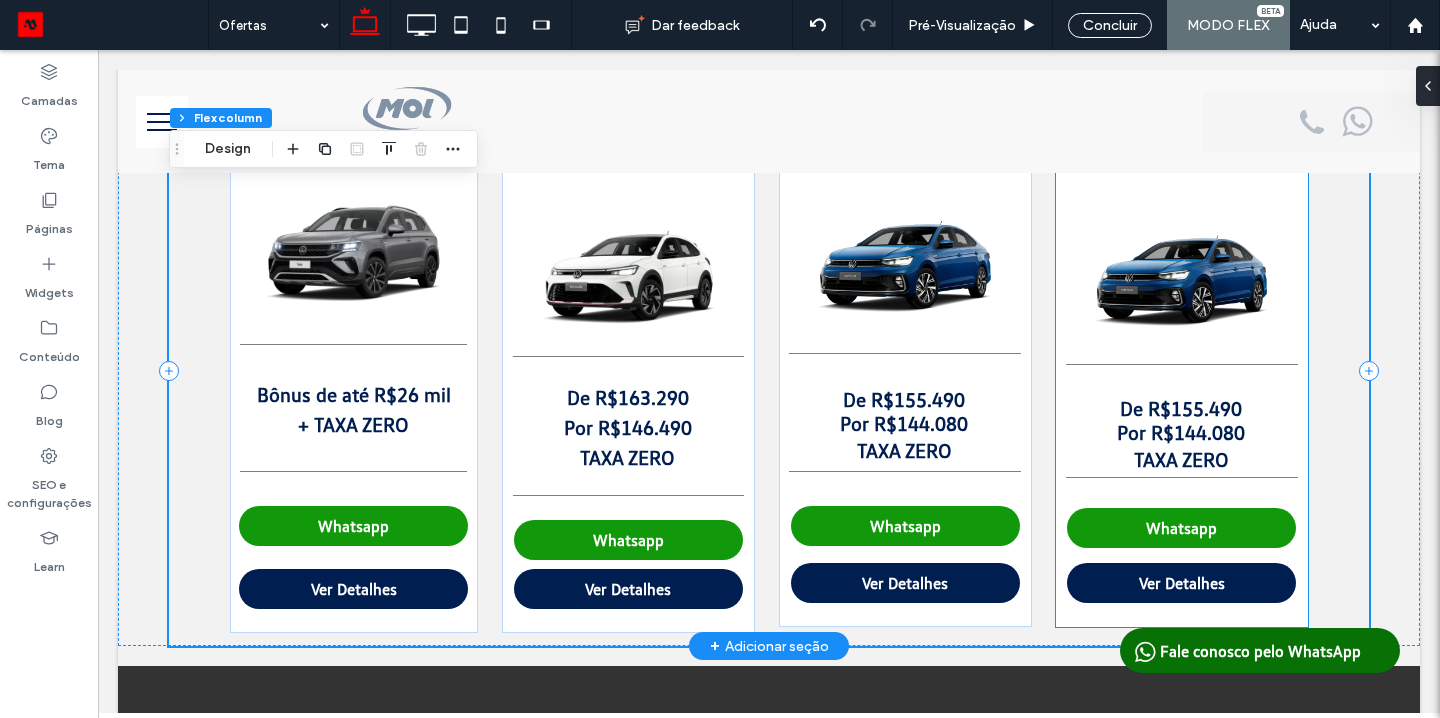 scroll, scrollTop: 786, scrollLeft: 0, axis: vertical 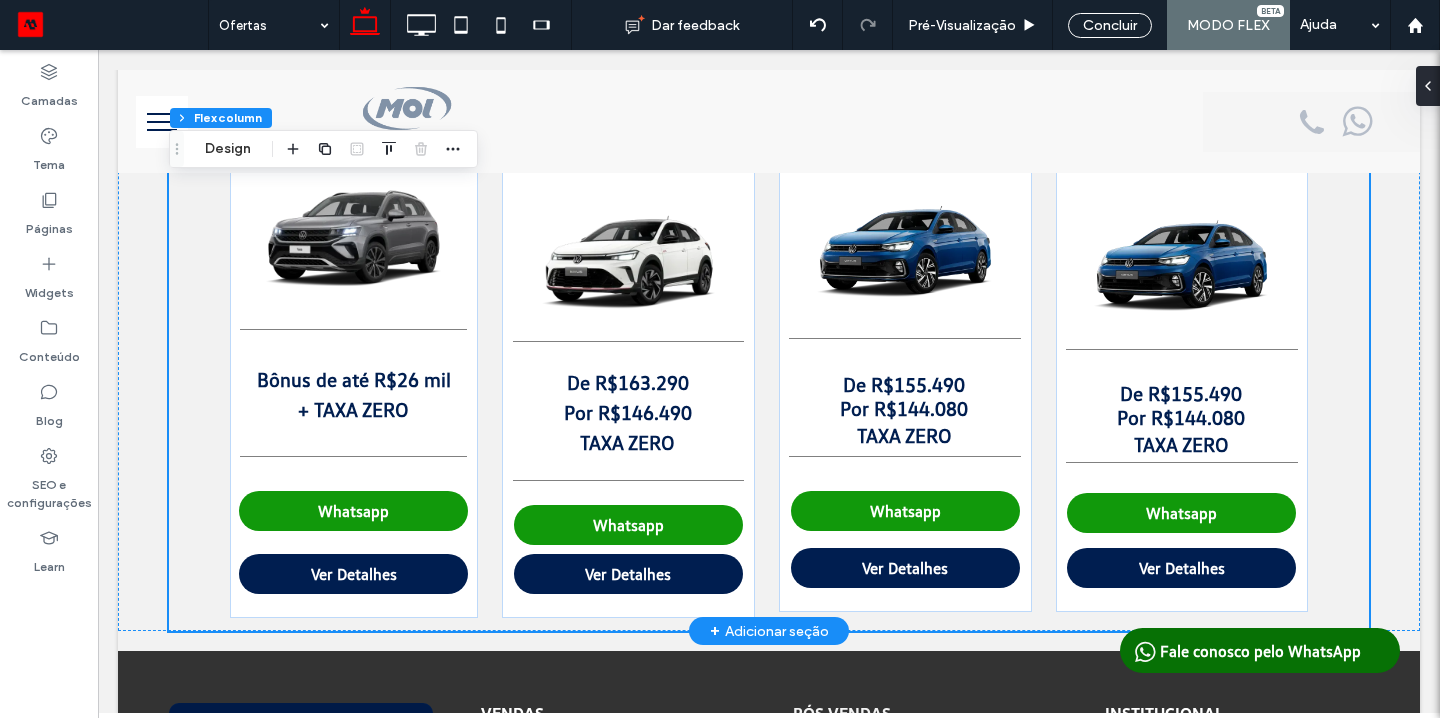 click on "De R$155.490" at bounding box center (1181, 393) 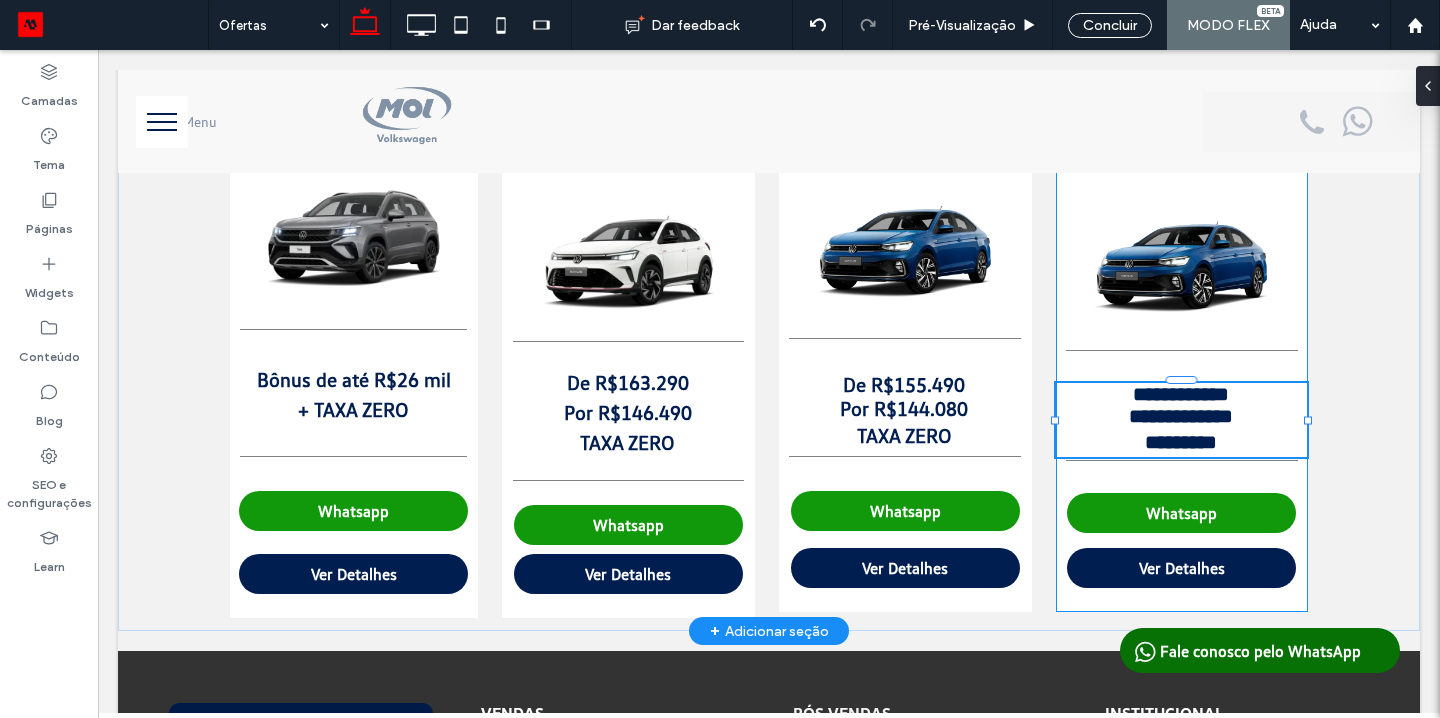 click on "**********" at bounding box center (1181, 394) 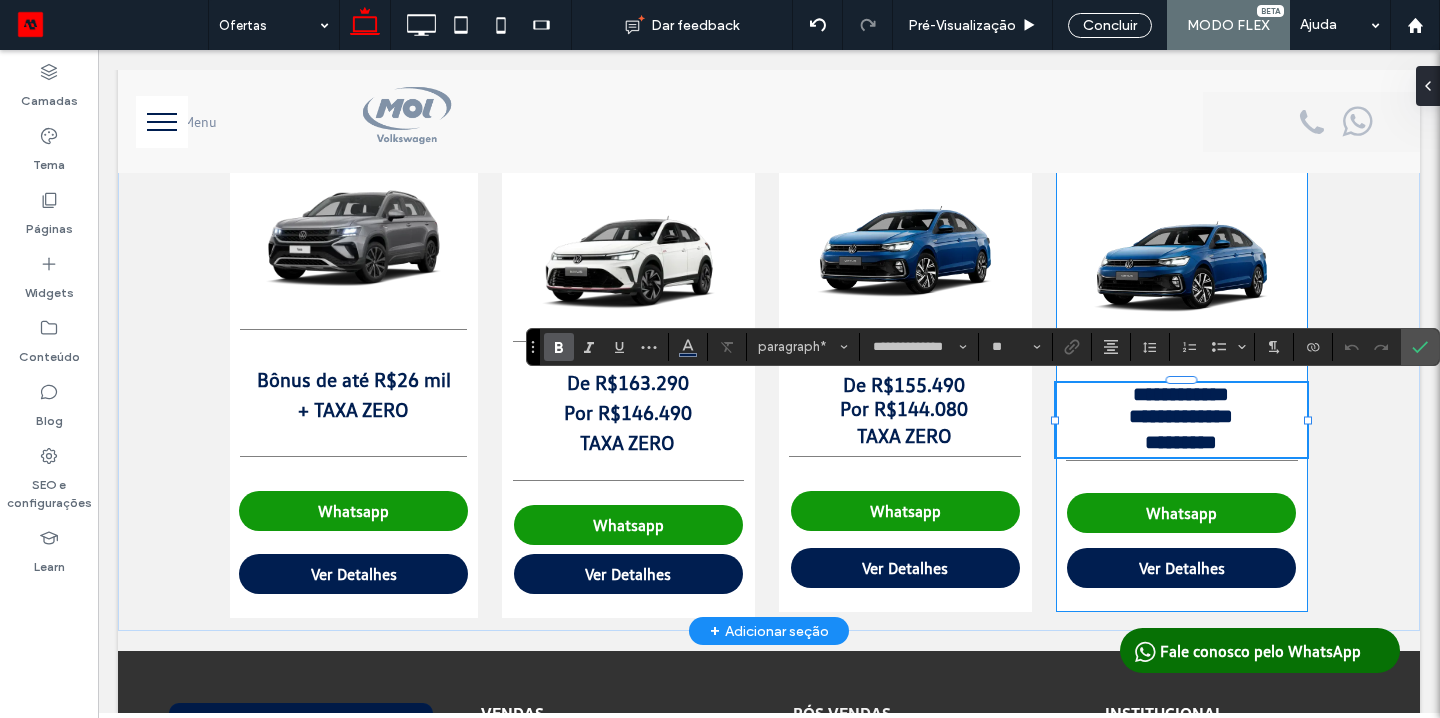 click on "*********" at bounding box center [1181, 442] 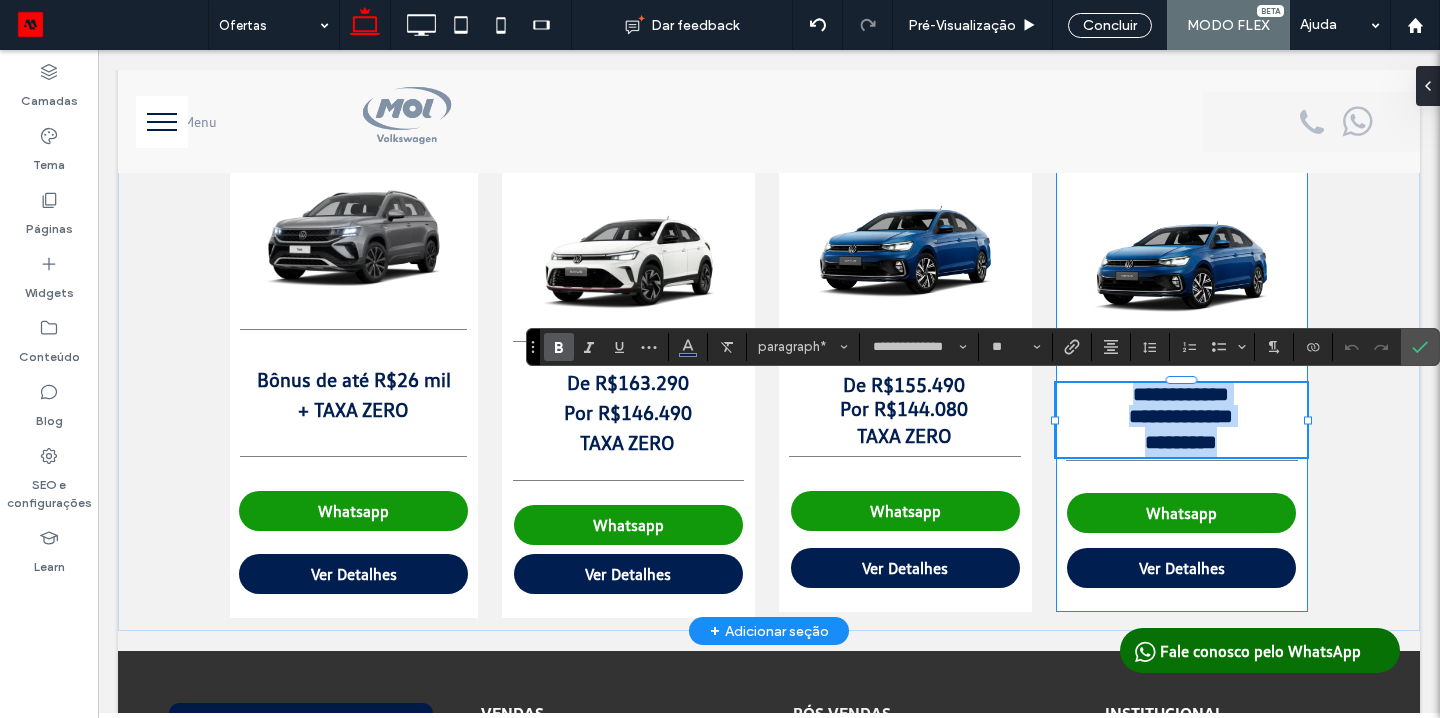 drag, startPoint x: 1236, startPoint y: 441, endPoint x: 1113, endPoint y: 396, distance: 130.97328 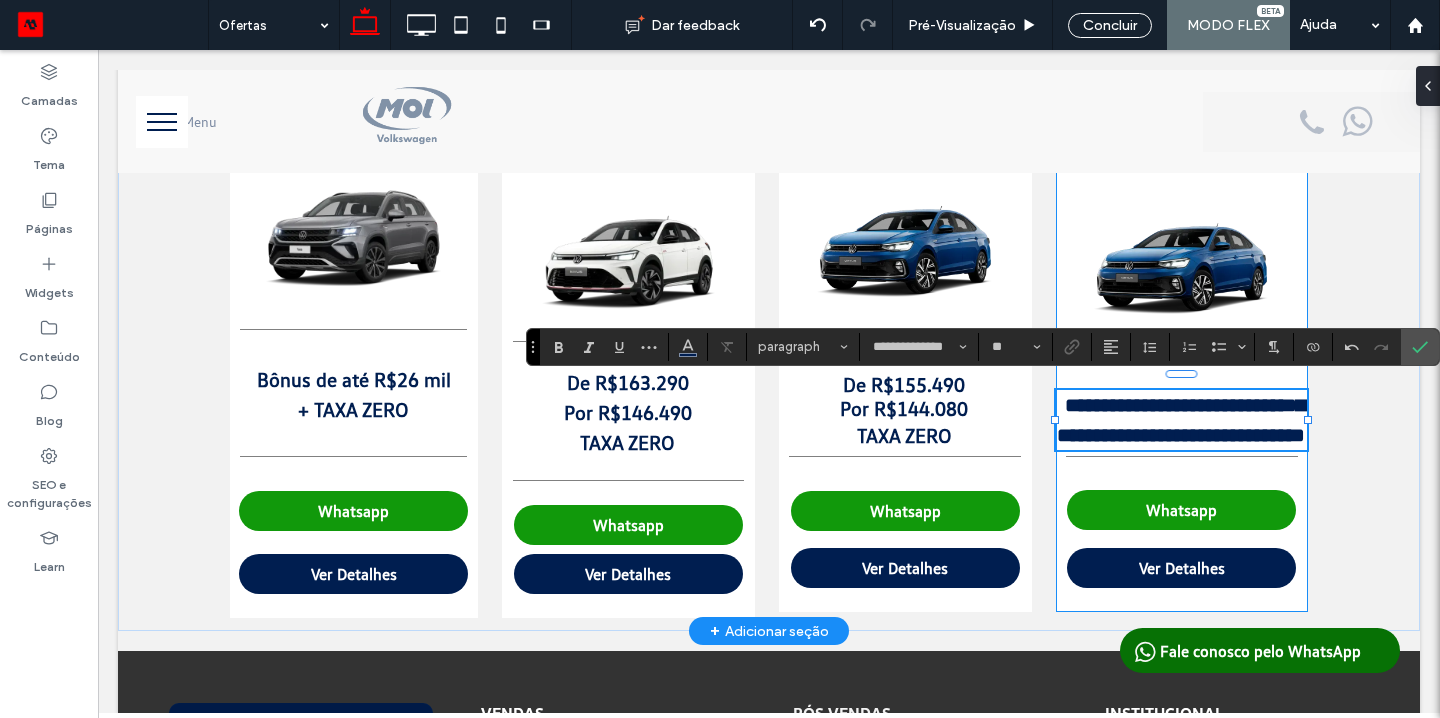 type on "**" 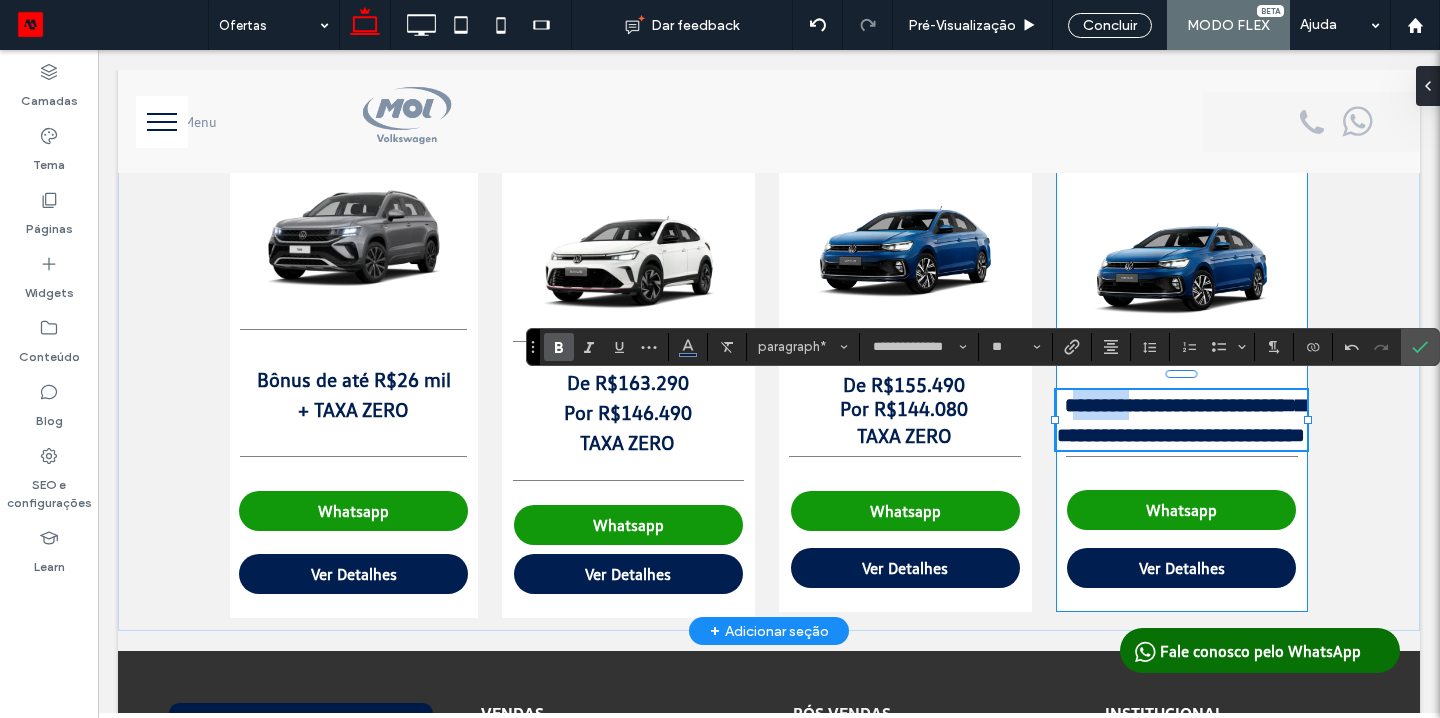 drag, startPoint x: 1140, startPoint y: 394, endPoint x: 1071, endPoint y: 391, distance: 69.065186 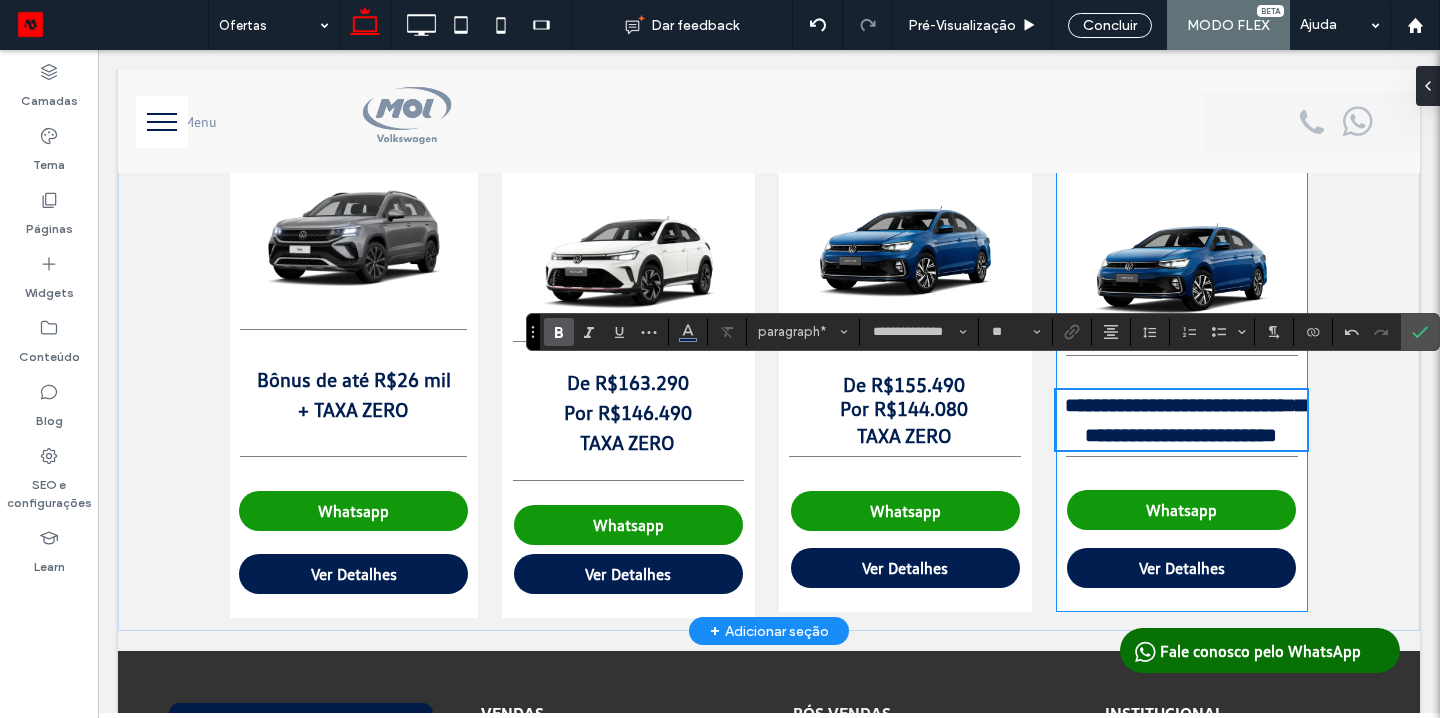scroll, scrollTop: 801, scrollLeft: 0, axis: vertical 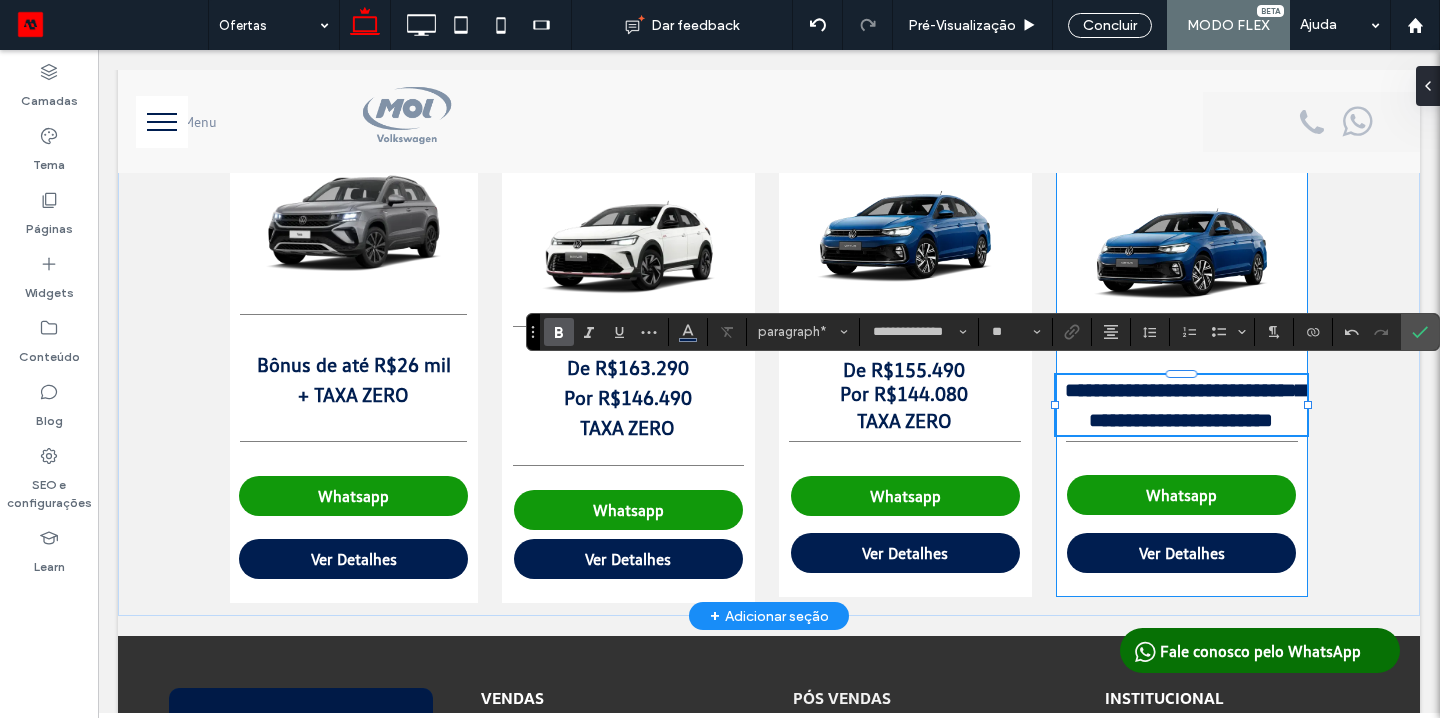 type 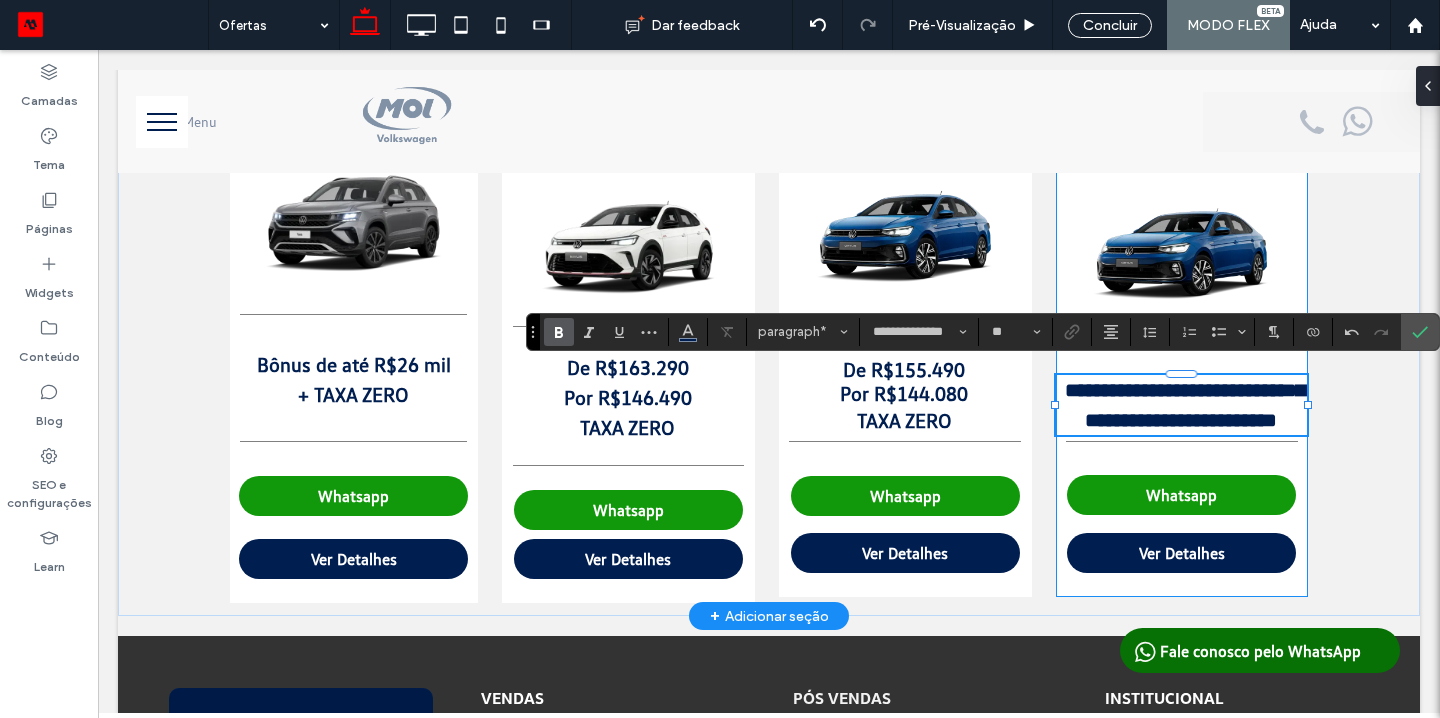 scroll, scrollTop: 786, scrollLeft: 0, axis: vertical 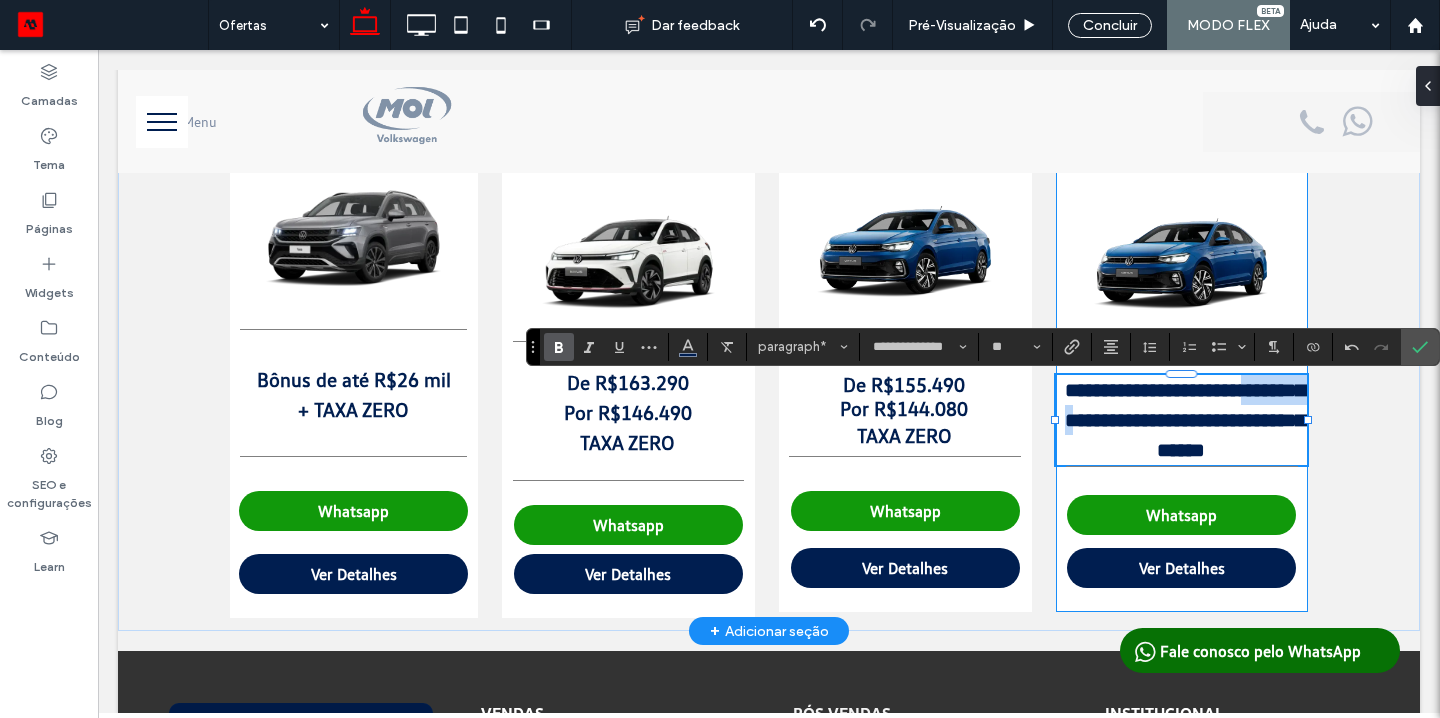 drag, startPoint x: 1135, startPoint y: 422, endPoint x: 1267, endPoint y: 394, distance: 134.93703 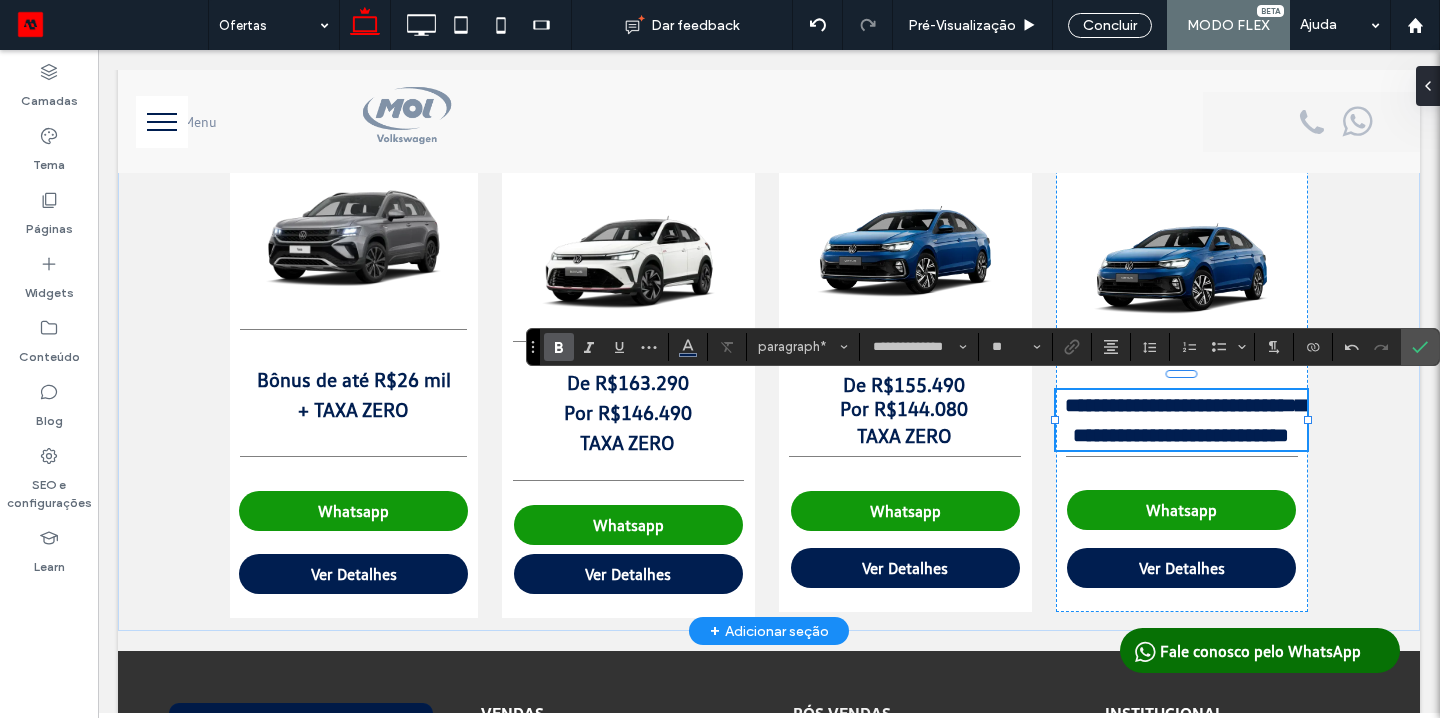 click on "**********" at bounding box center (1185, 420) 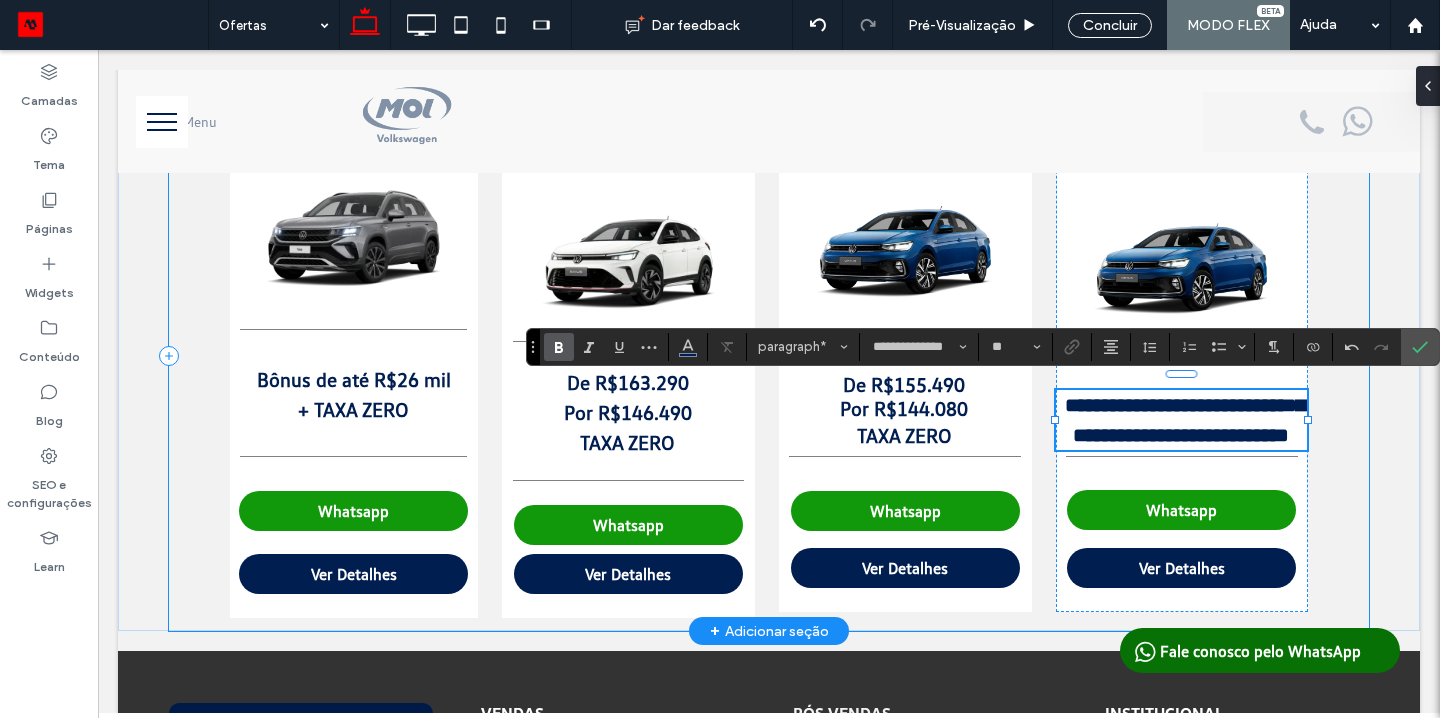 click on "**********" at bounding box center (769, 356) 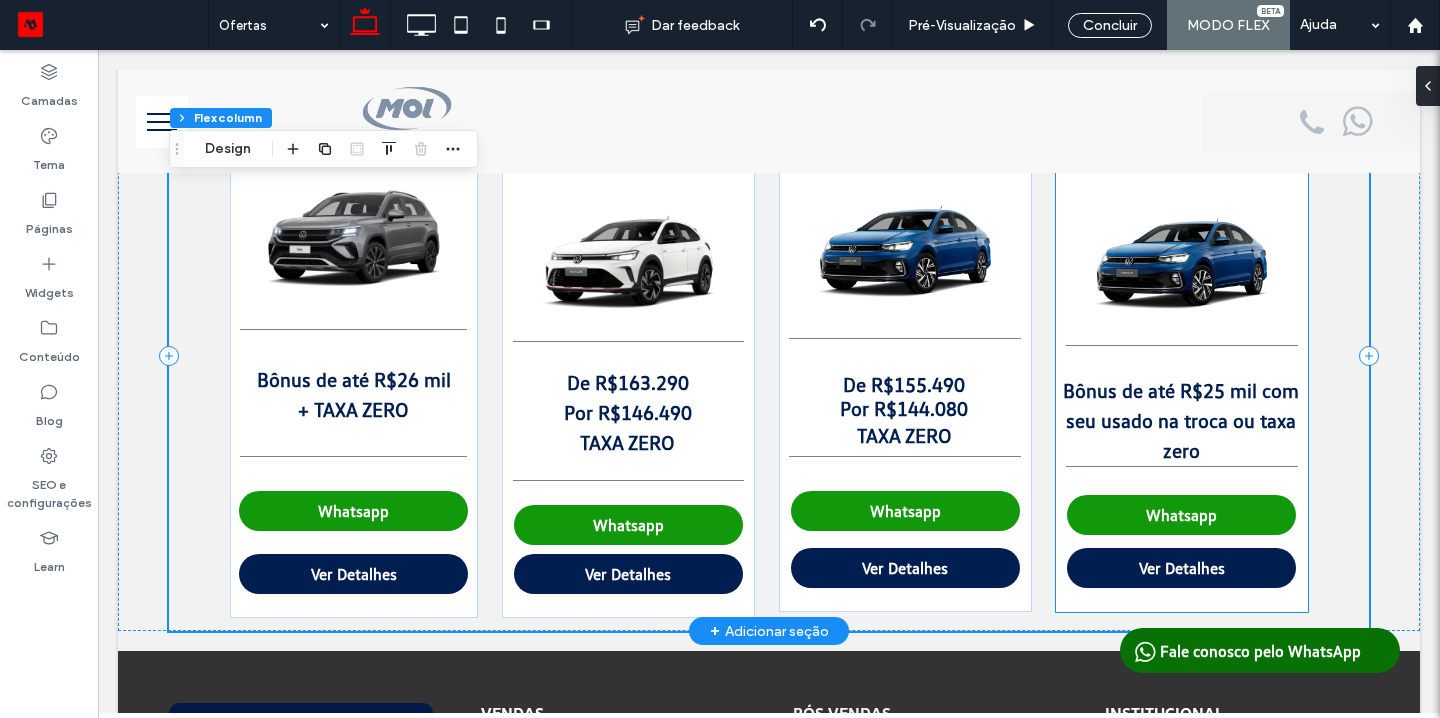 click on "Bônus de até R$25 mil com seu usado na troca ou taxa zero" at bounding box center (1181, 420) 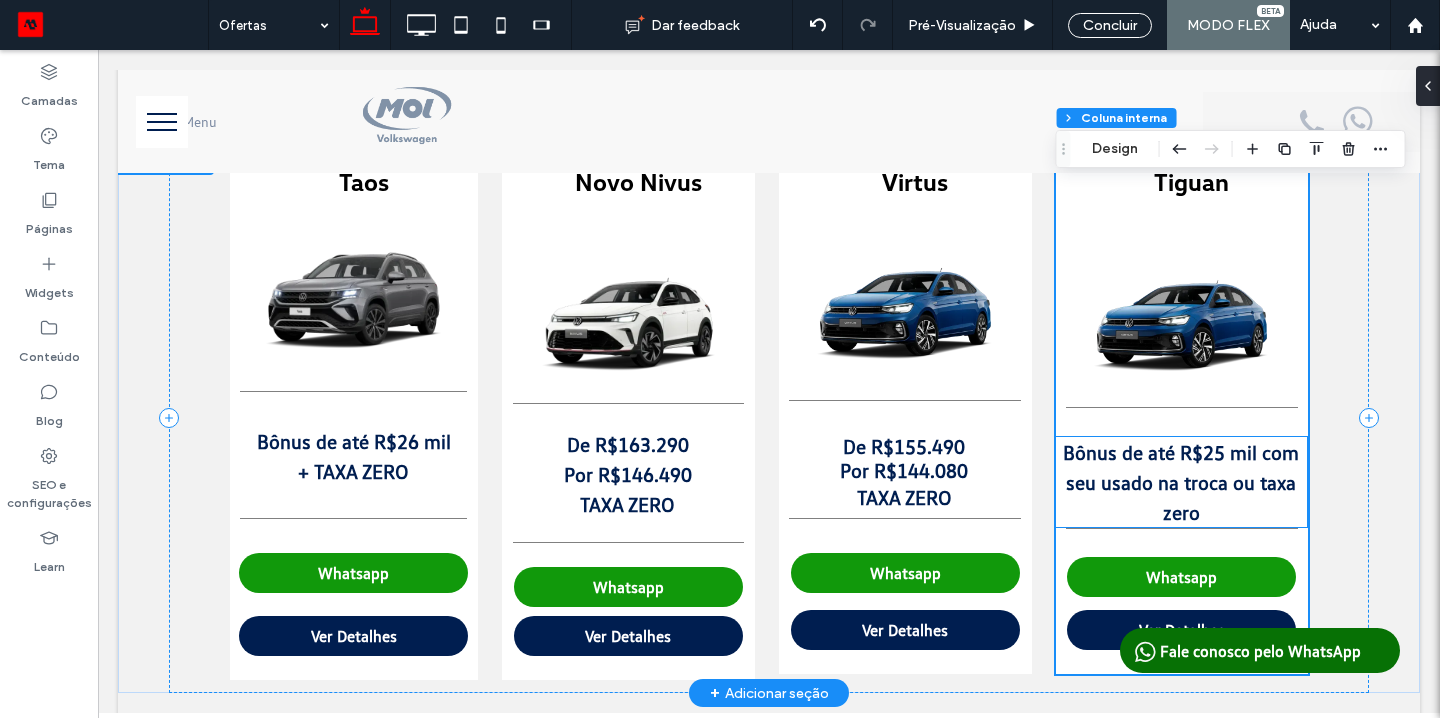 scroll, scrollTop: 719, scrollLeft: 0, axis: vertical 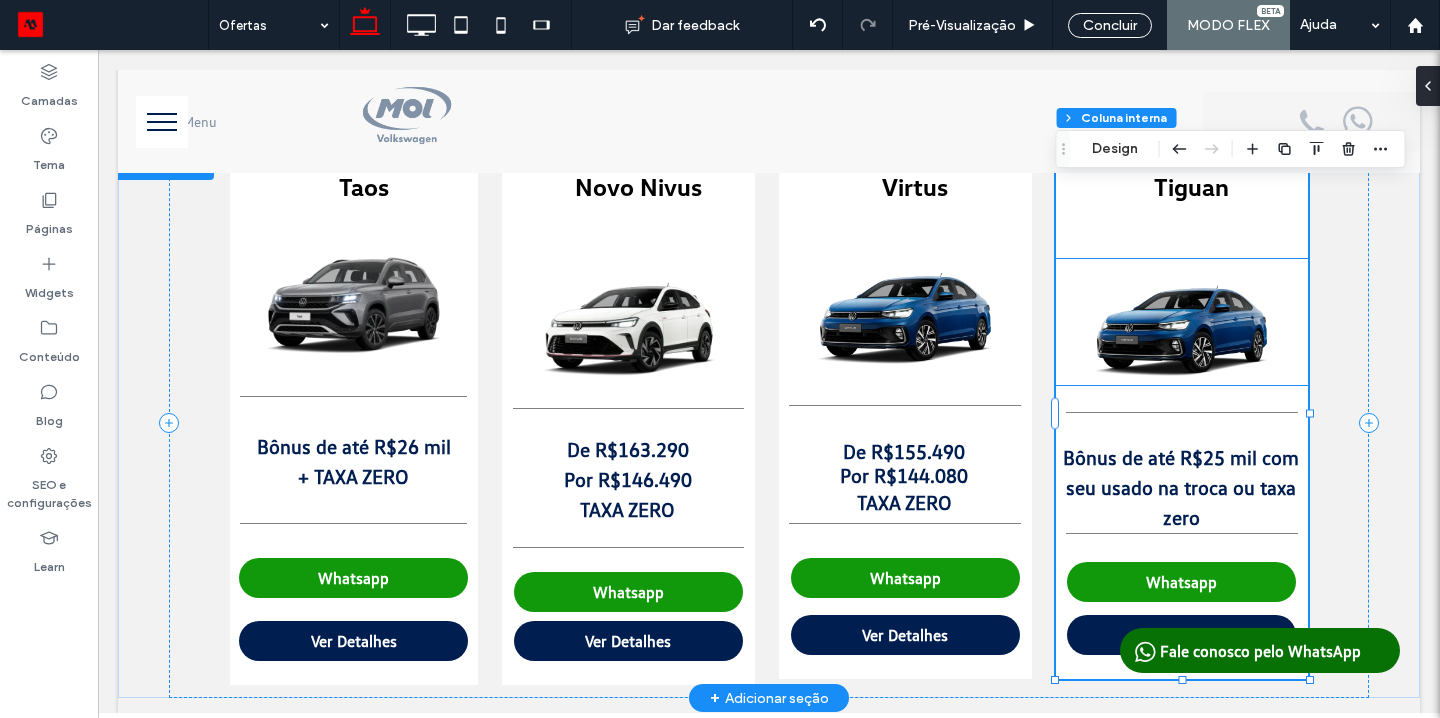 click at bounding box center (1182, 322) 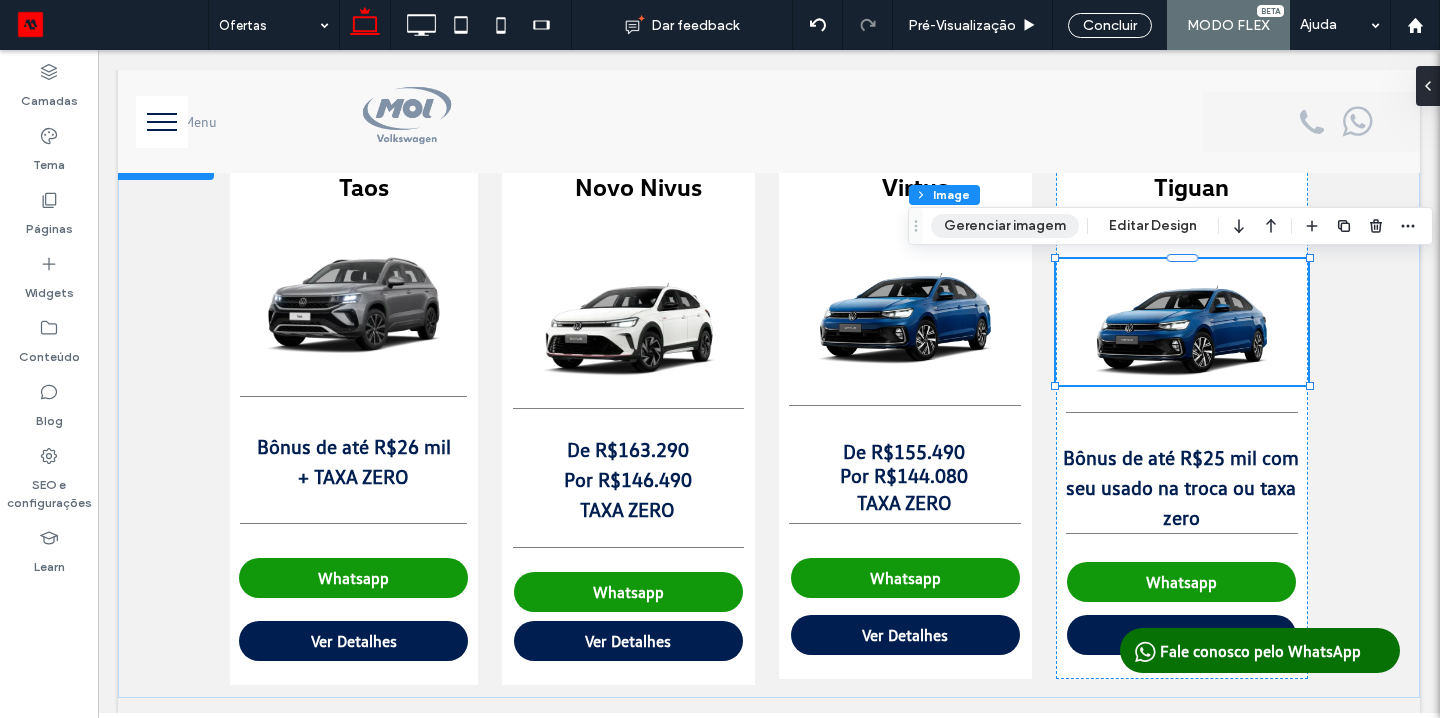 click on "Gerenciar imagem" at bounding box center (1005, 226) 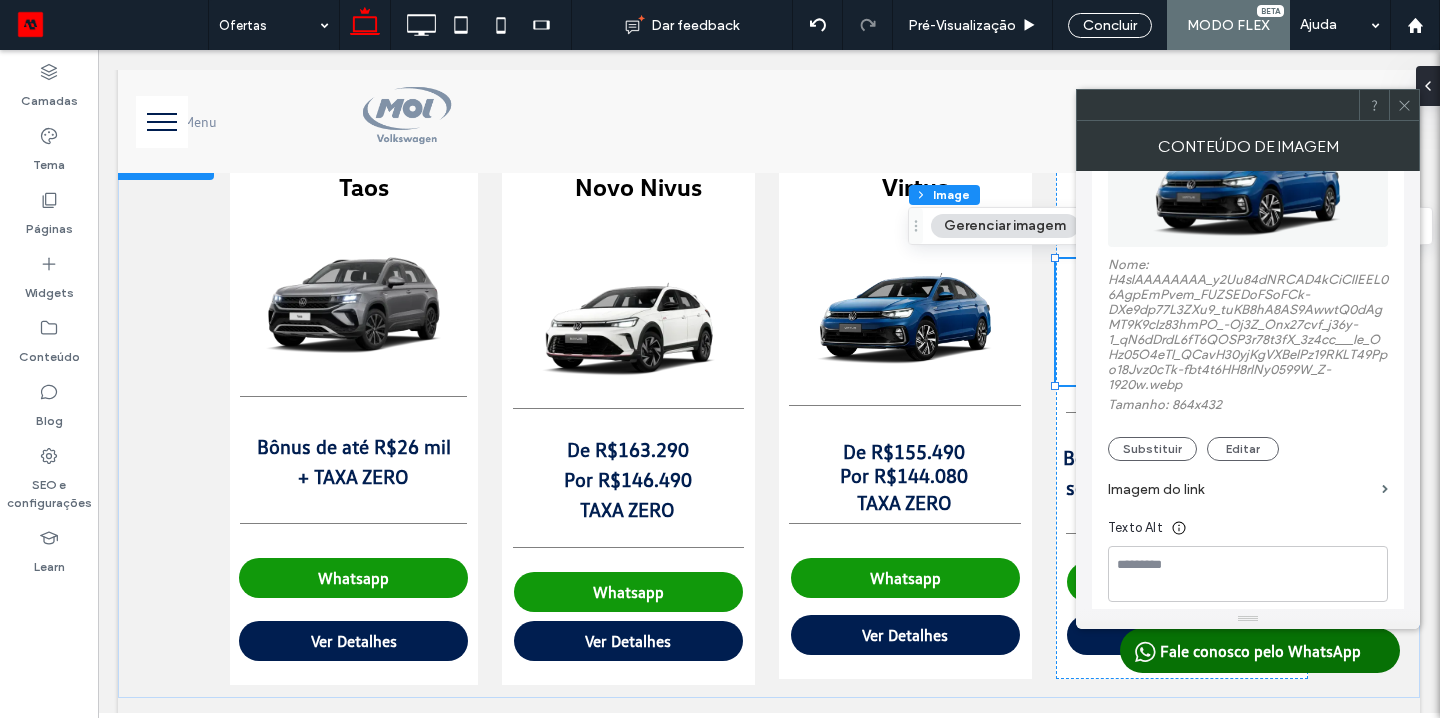 scroll, scrollTop: 136, scrollLeft: 0, axis: vertical 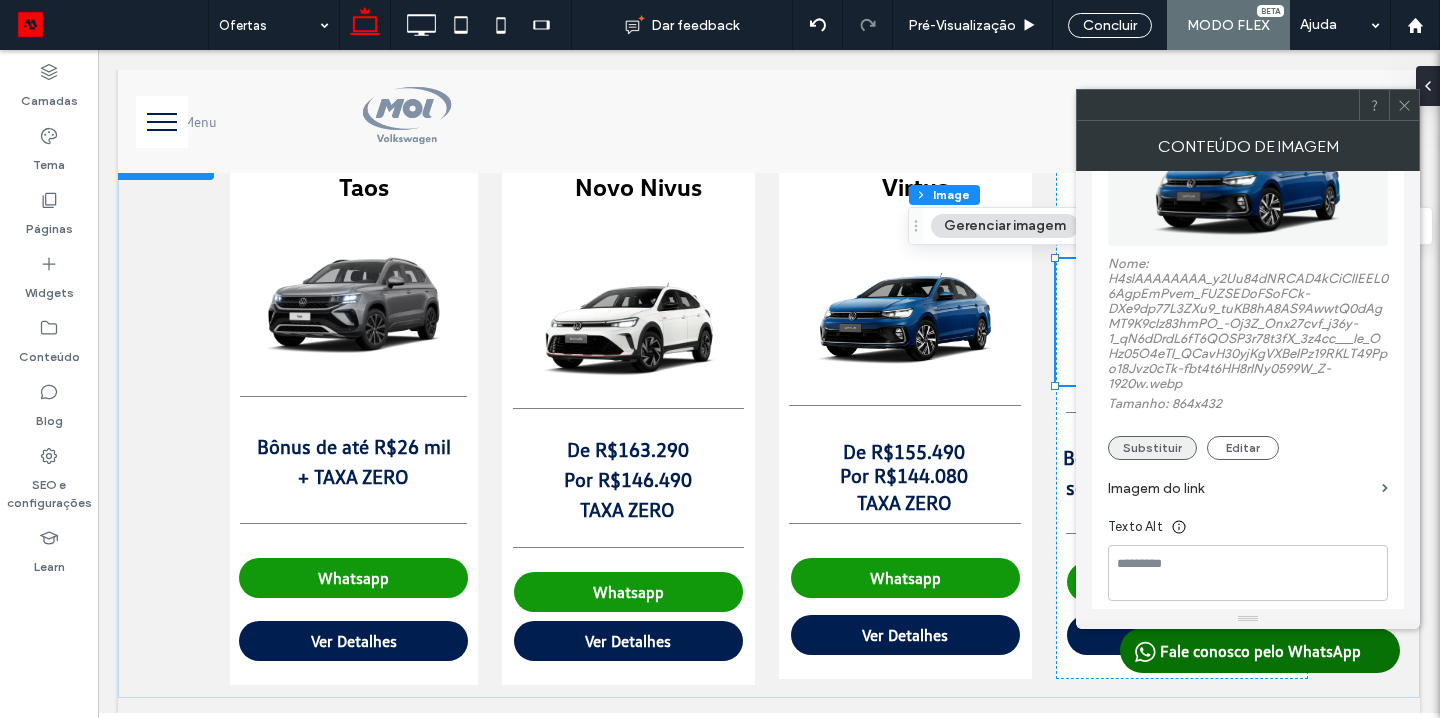 click on "Substituir" at bounding box center [1152, 448] 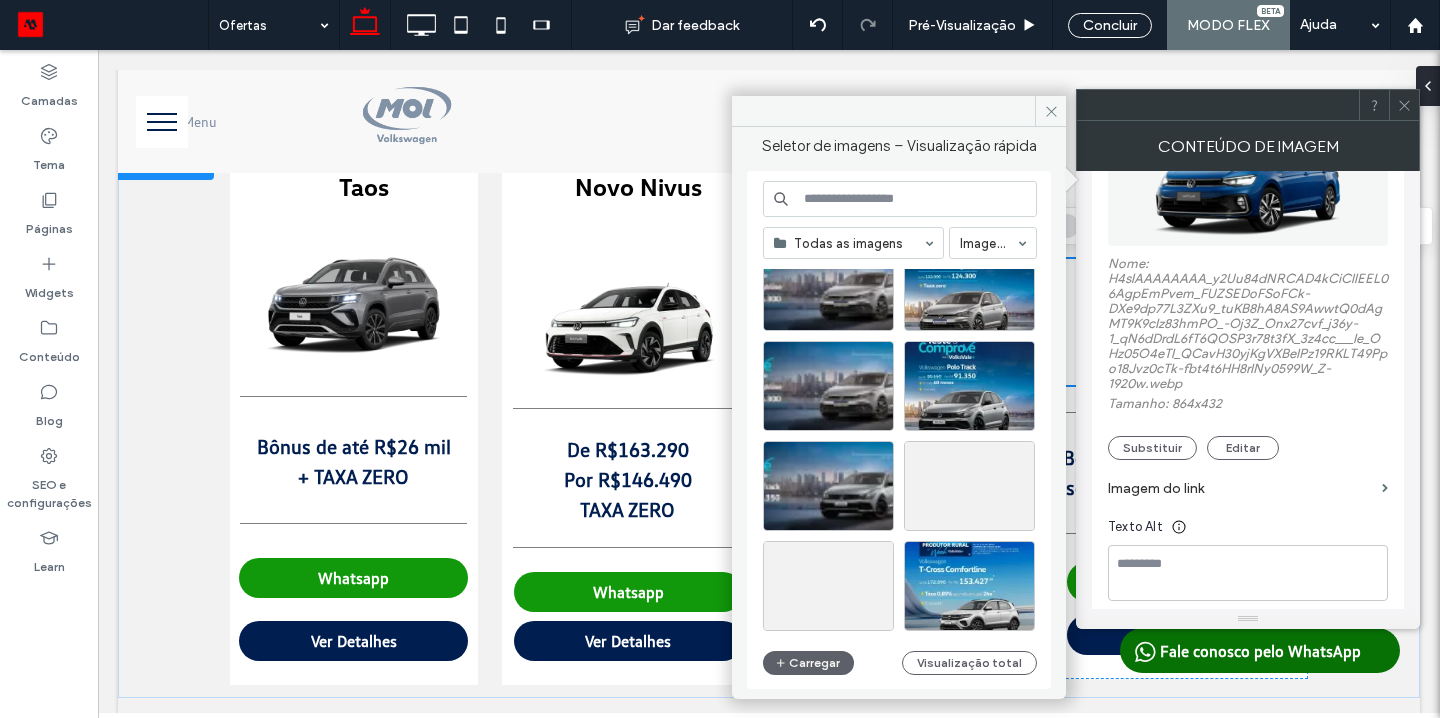 scroll, scrollTop: 4477, scrollLeft: 0, axis: vertical 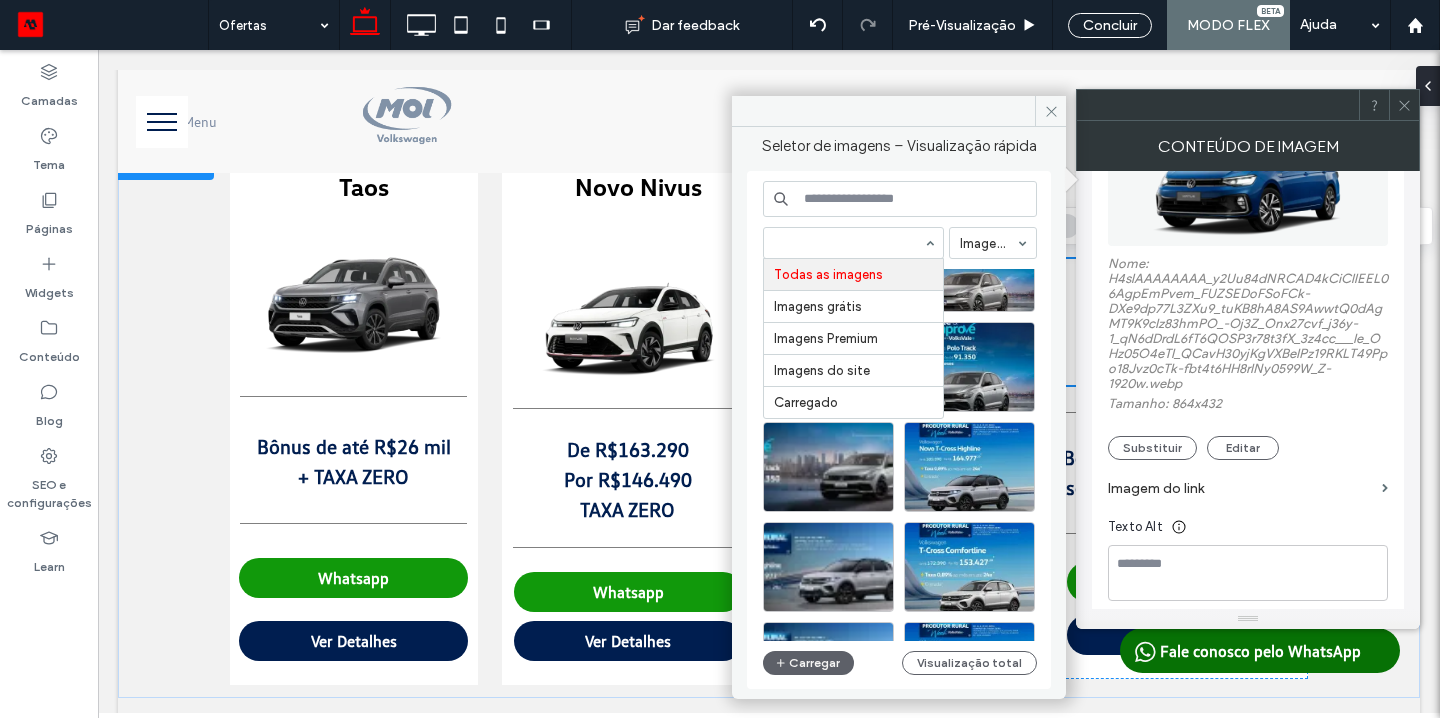 click at bounding box center (848, 243) 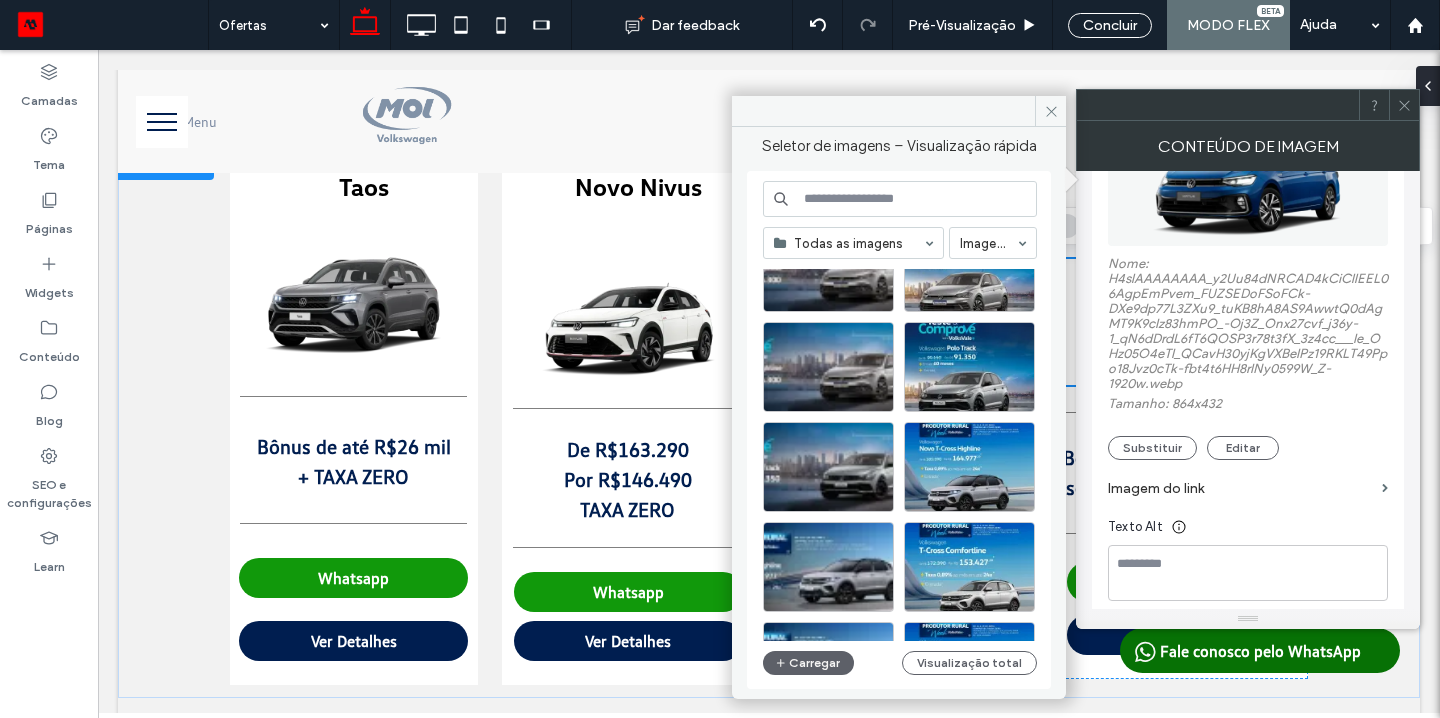 click on "Todas as imagens Imagens Carregar Visualização total" at bounding box center (900, 430) 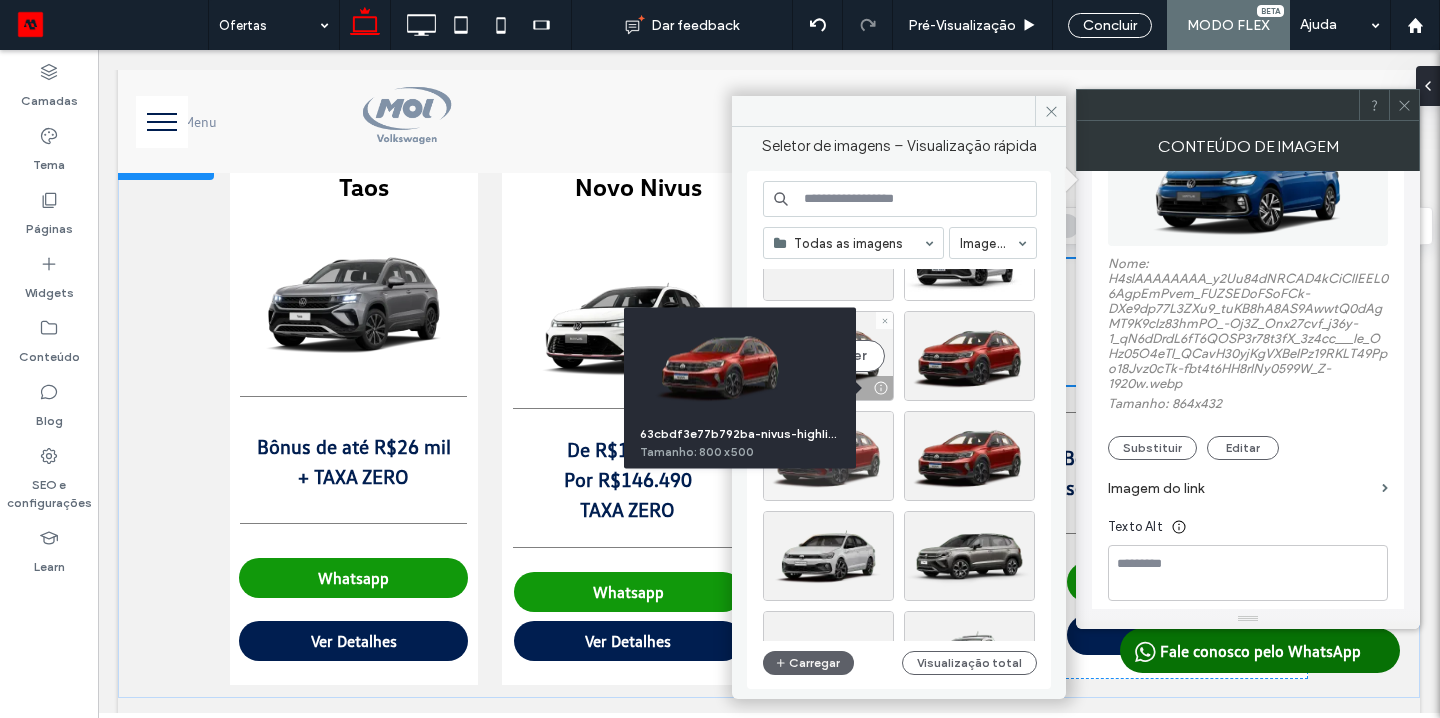 scroll, scrollTop: 7983, scrollLeft: 0, axis: vertical 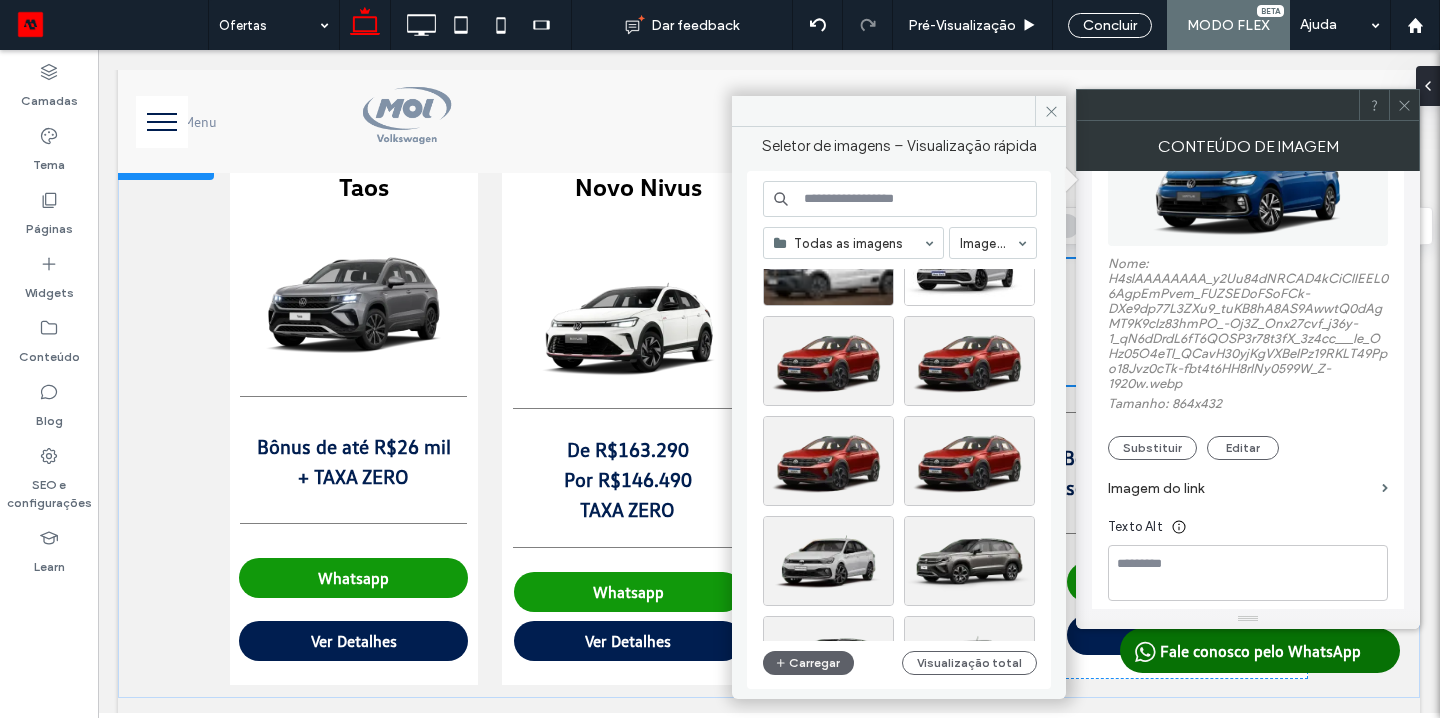 click at bounding box center [900, 199] 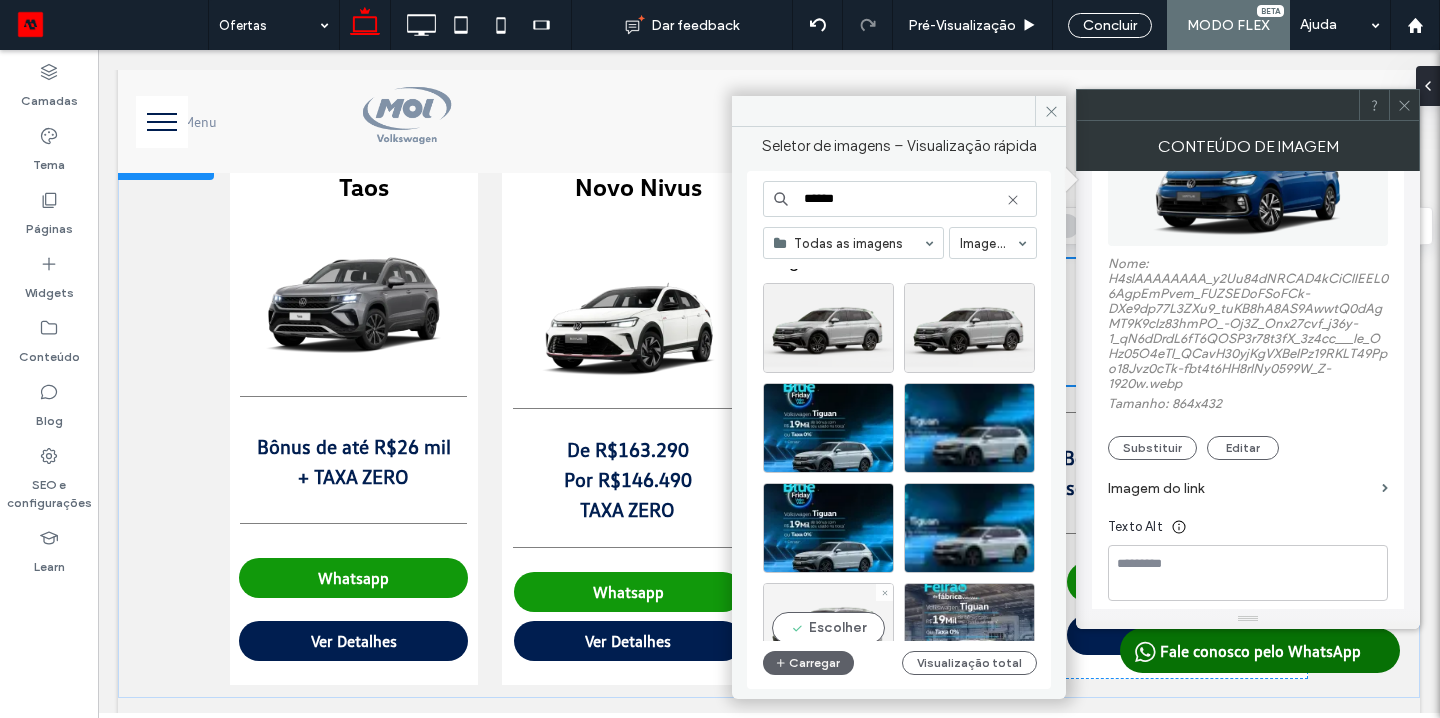 scroll, scrollTop: 0, scrollLeft: 0, axis: both 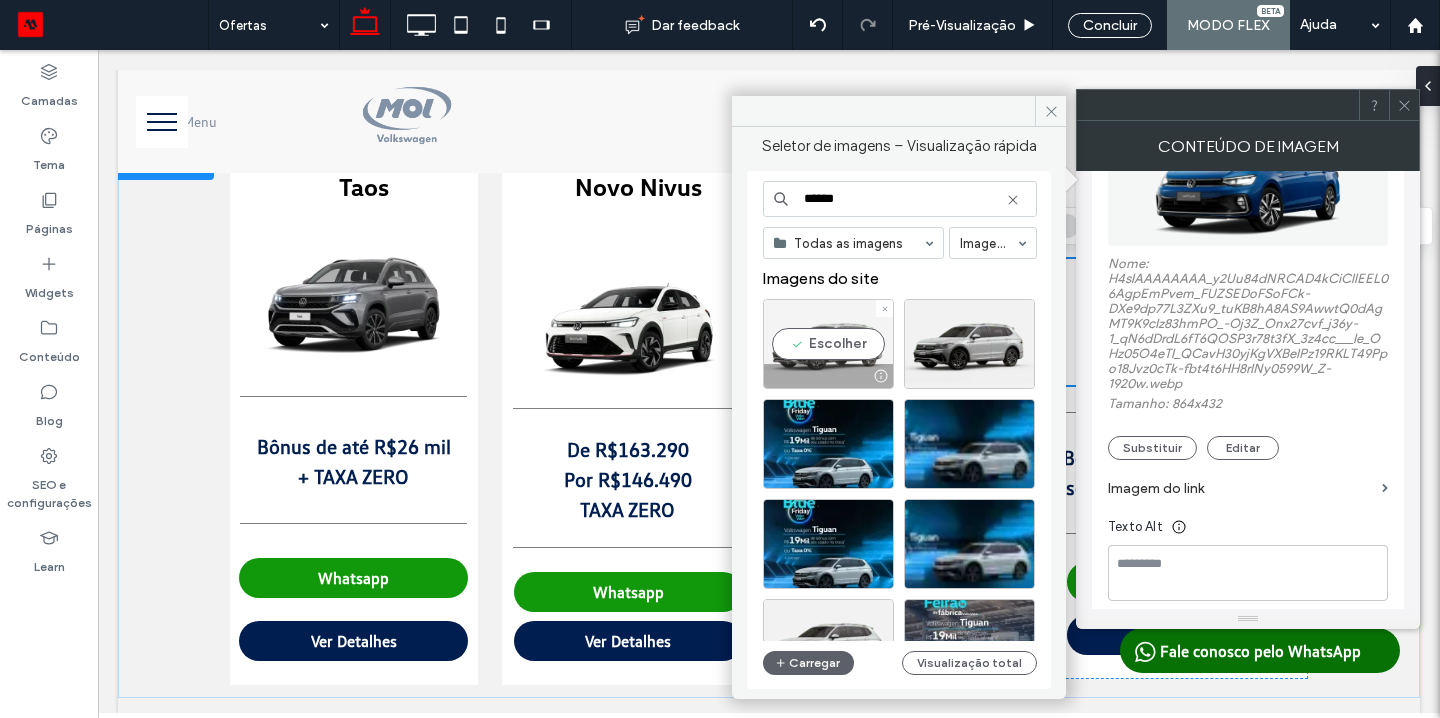 type on "******" 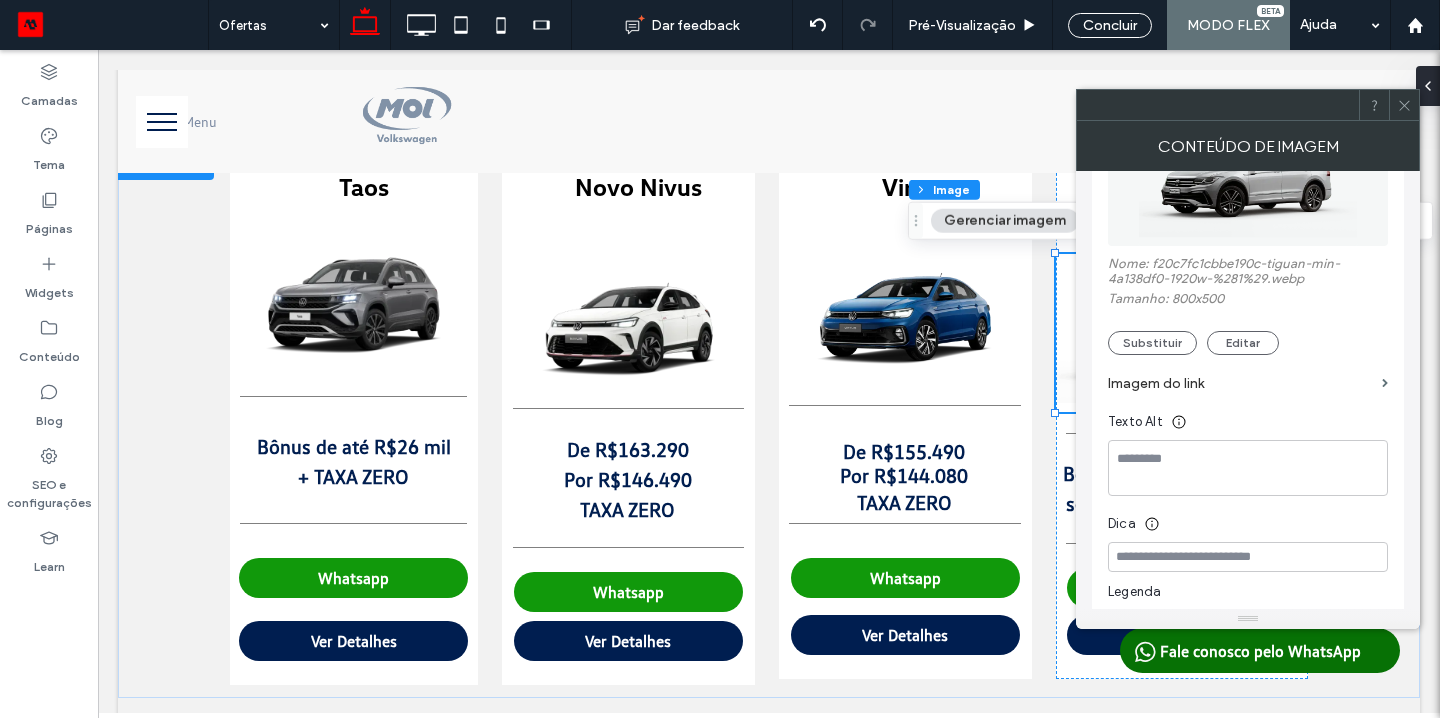 click 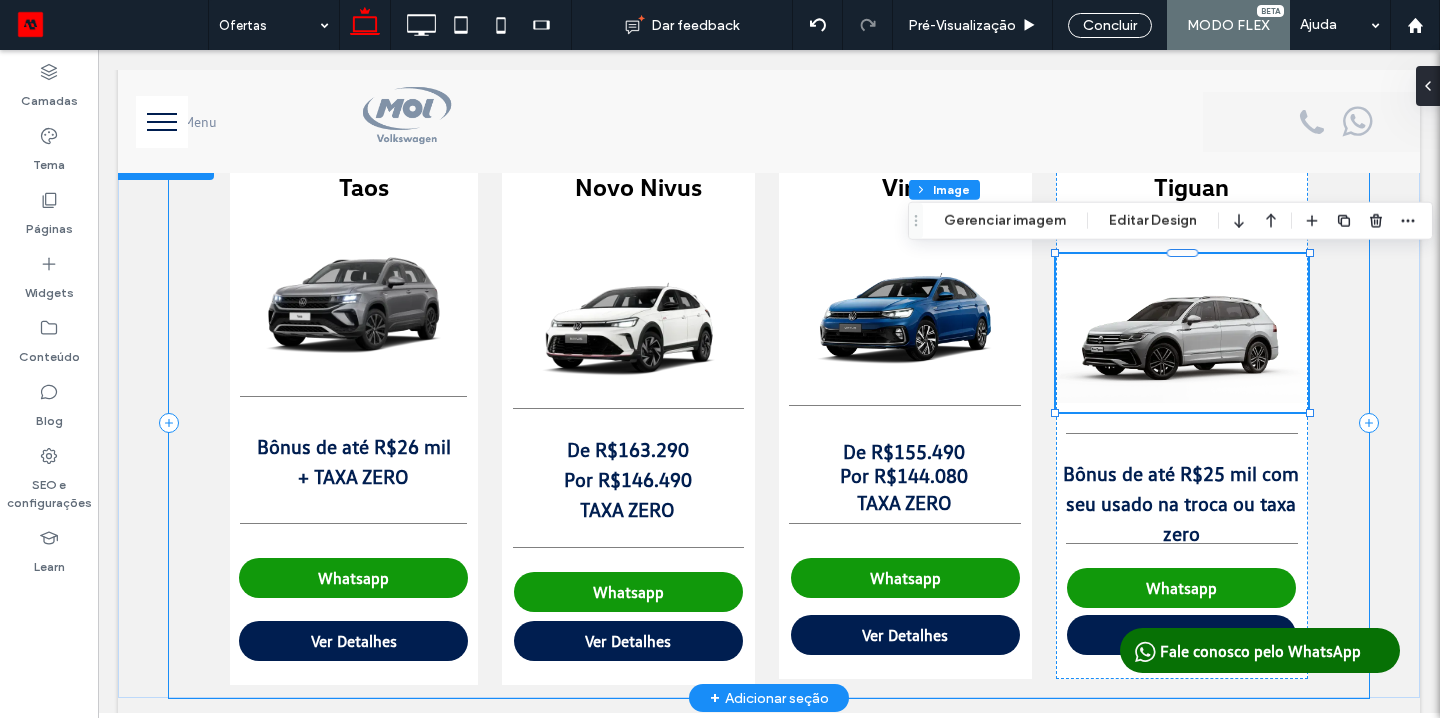 click on "Taos
Bônus de até R$26 mil + TAXA ZERO
Ver Detalhes
Novo Nivus
﻿
De R$163.290 Por R$146.490 ﻿ TAXA ZERO
Ver Detalhes
Virtus
﻿
De R$155.490 Por R$144.080 TAXA ZERO
Ver Detalhes
Tiguan
Bônus de até R$25 mil com seu usado na troca ou taxa zero
Ver Detalhes
Virtus Sense
A partir de R$108.990 + Taxa 0,99% e saldo em 48x
Ver Detalhes" at bounding box center (769, 423) 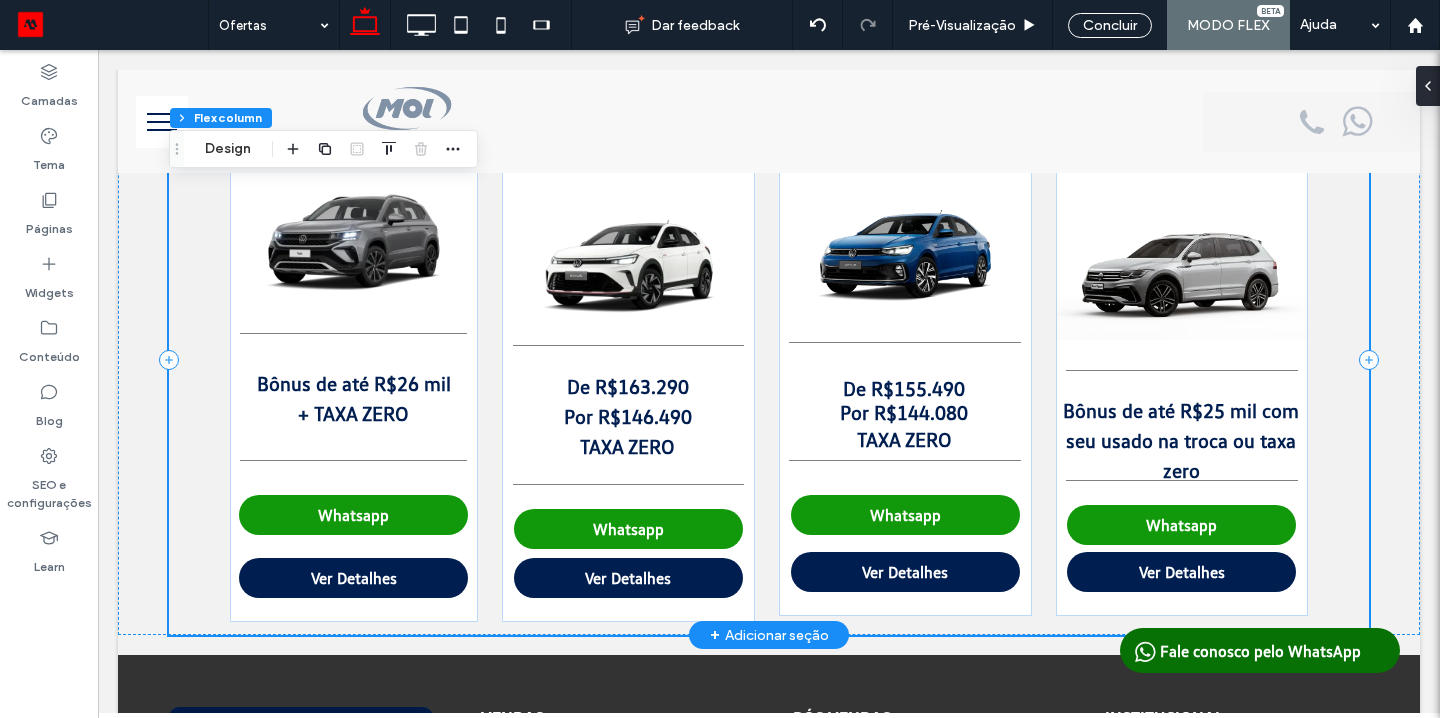 scroll, scrollTop: 775, scrollLeft: 0, axis: vertical 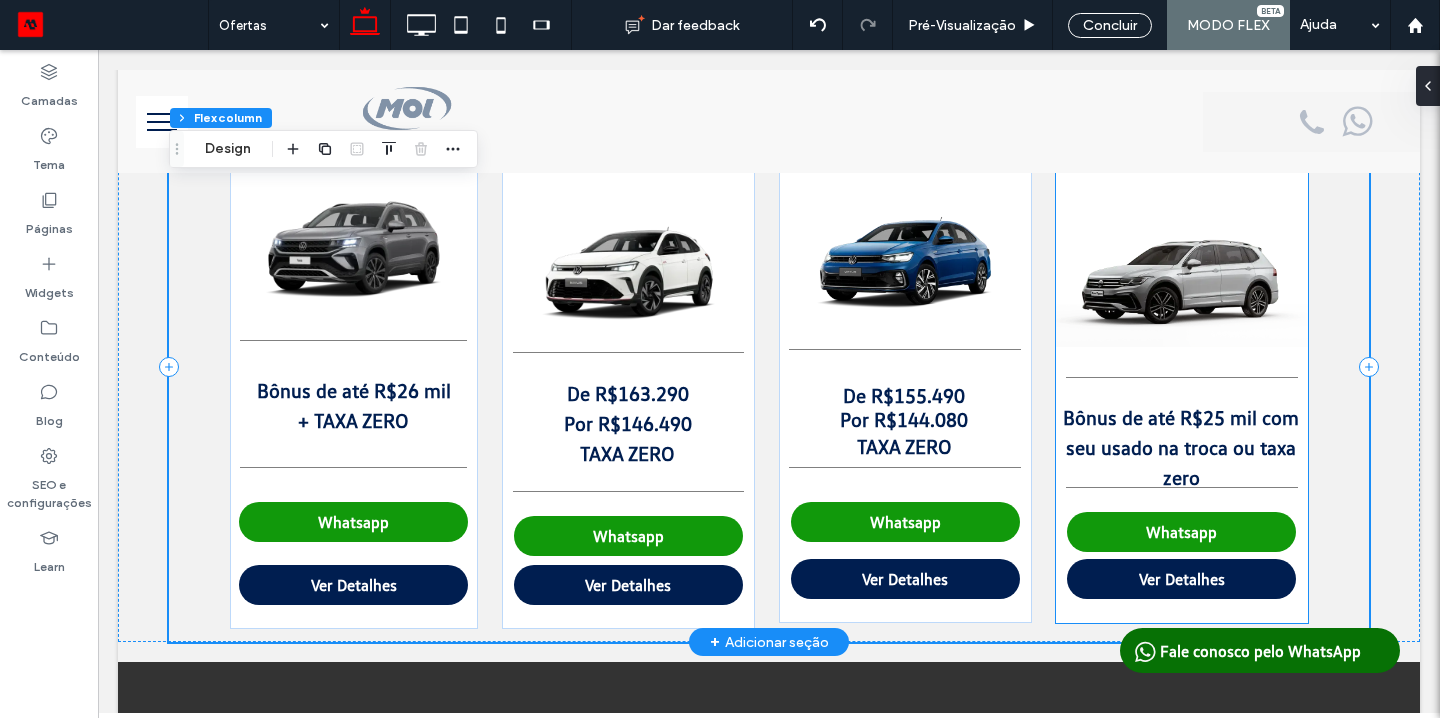 click on "Bônus de até R$25 mil com seu usado na troca ou taxa zero" at bounding box center [1181, 447] 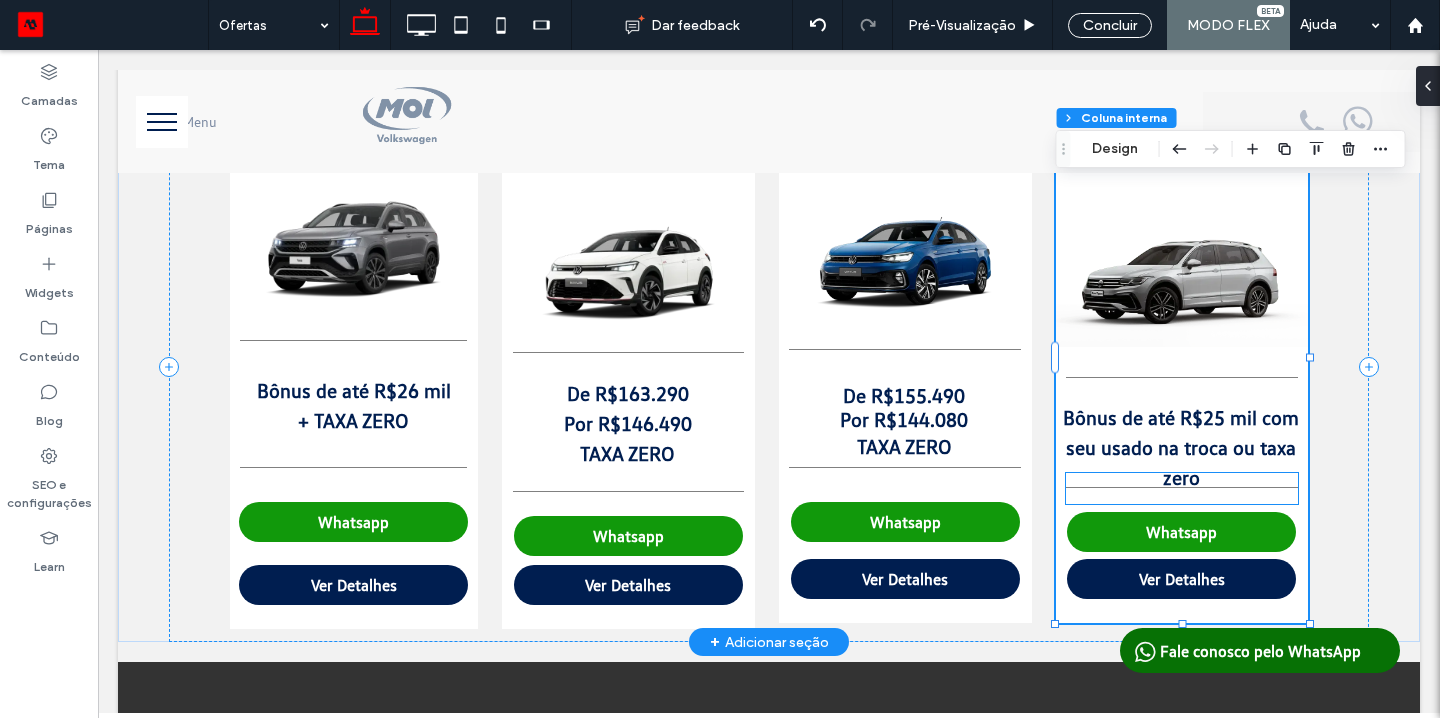 click at bounding box center [1181, 488] 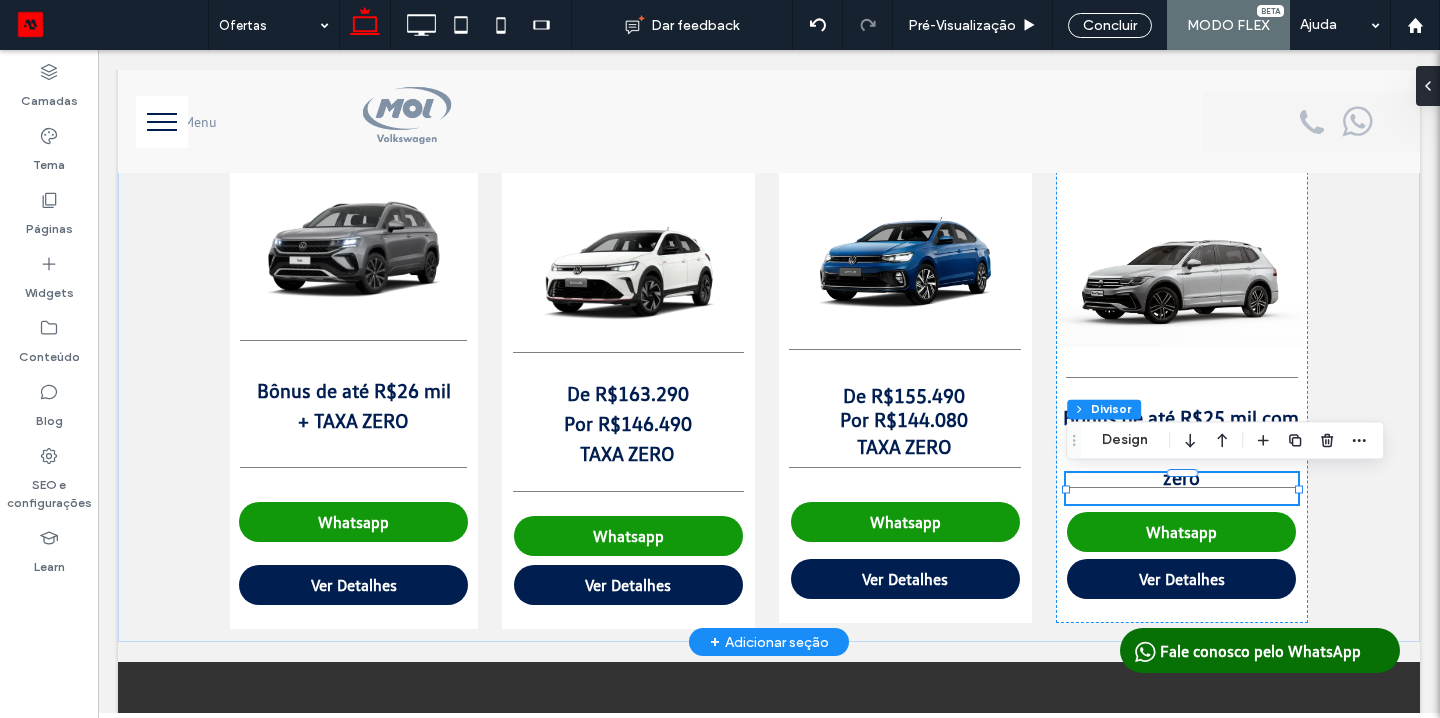 click at bounding box center (1181, 488) 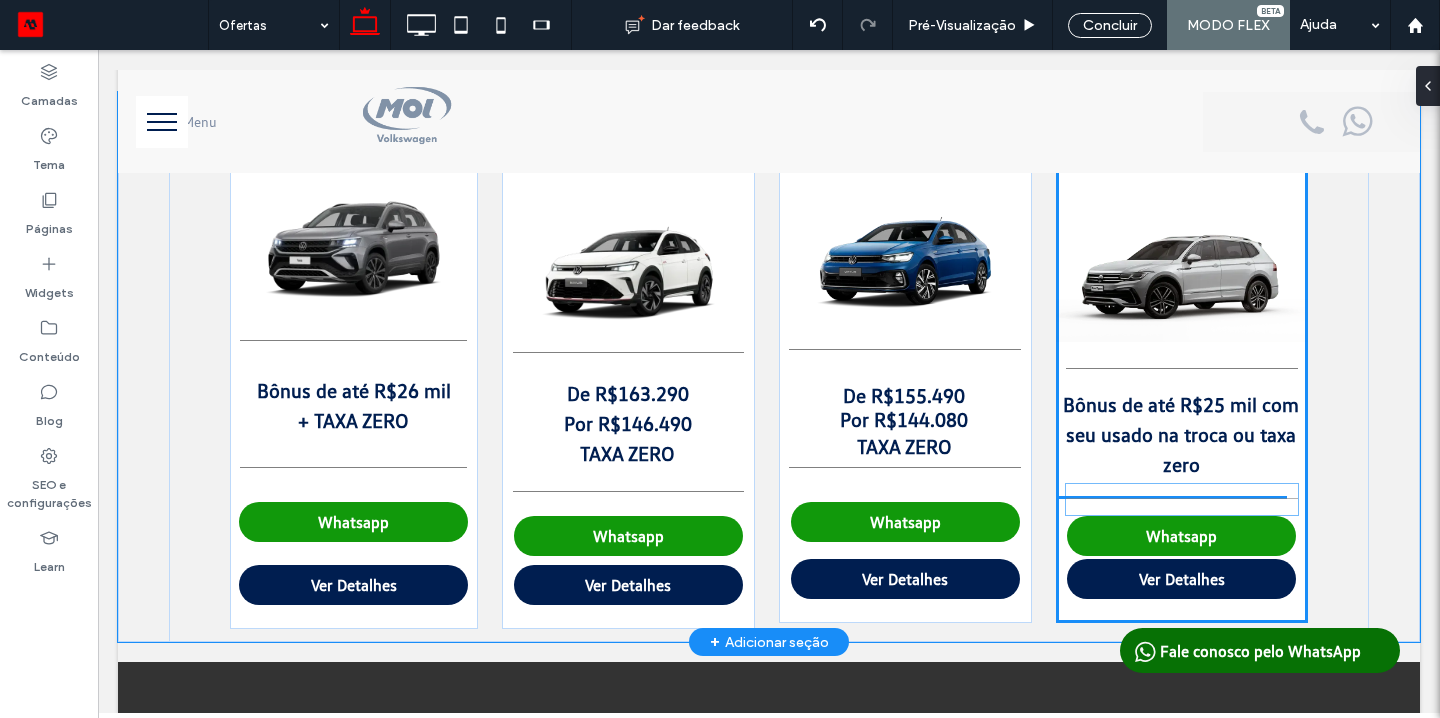 drag, startPoint x: 1211, startPoint y: 488, endPoint x: 1211, endPoint y: 499, distance: 11 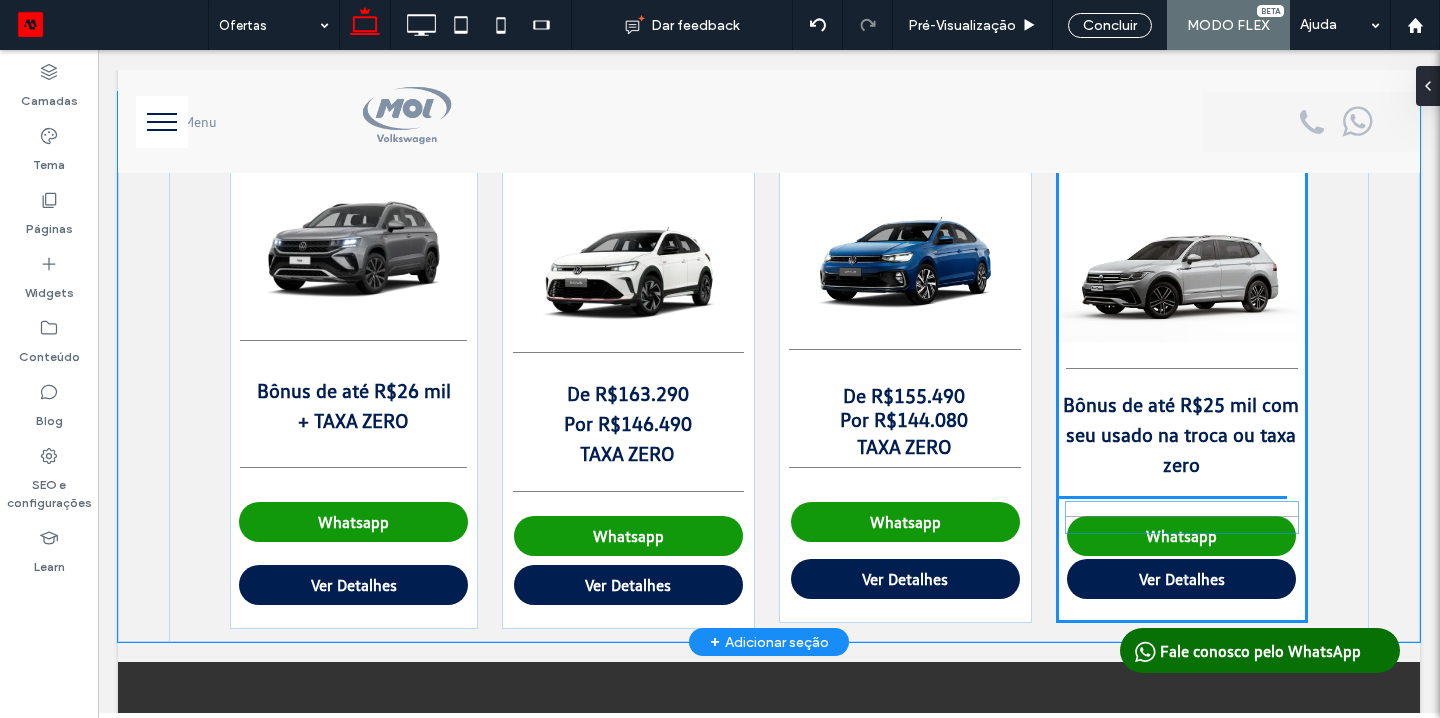 drag, startPoint x: 1233, startPoint y: 495, endPoint x: 1233, endPoint y: 525, distance: 30 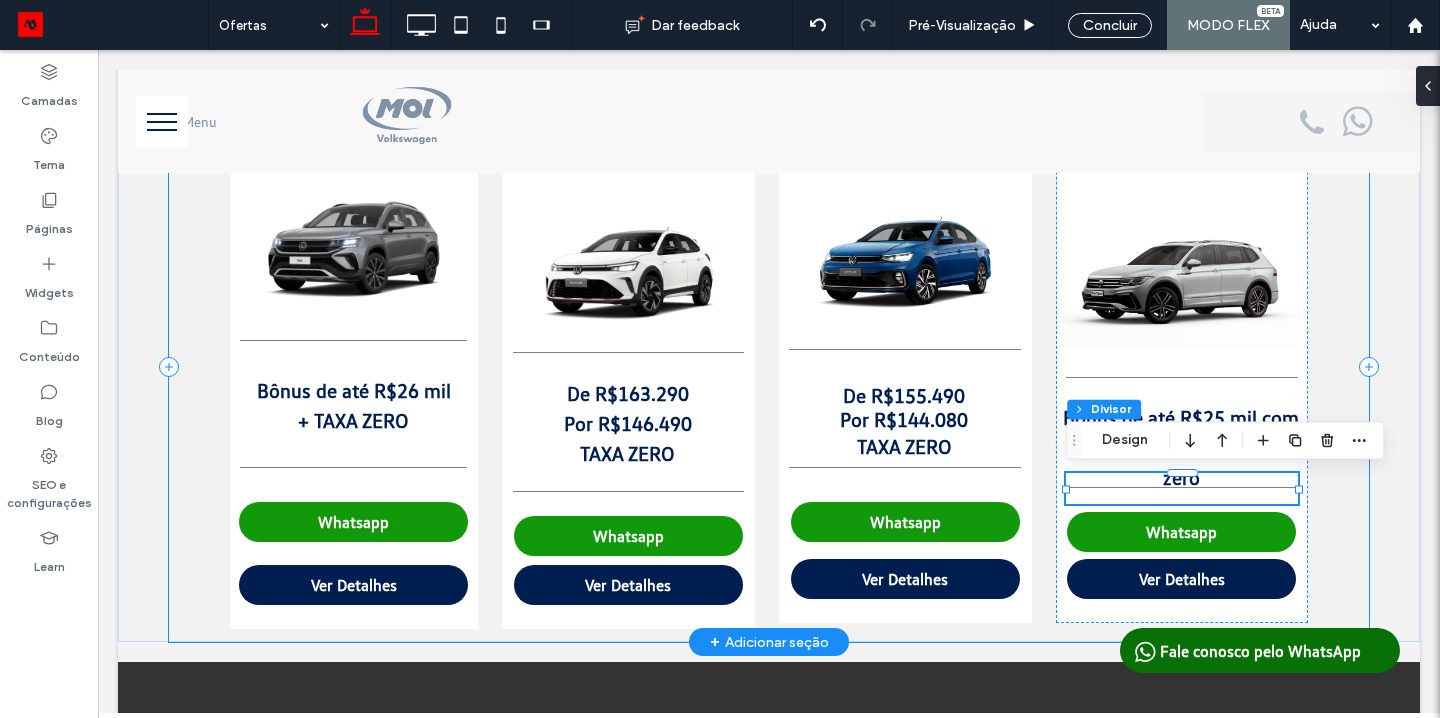 click on "Taos
Bônus de até R$26 mil + TAXA ZERO
Ver Detalhes
Novo Nivus
﻿
De R$163.290 Por R$146.490 ﻿ TAXA ZERO
Ver Detalhes
Virtus
﻿
De R$155.490 Por R$144.080 TAXA ZERO
Ver Detalhes
Tiguan  Bônus de até R$25 mil com seu usado na troca ou taxa zero
Ver Detalhes
Virtus Sense
A partir de R$108.990 + Taxa 0,99% e saldo em 48x
Ver Detalhes" at bounding box center [769, 367] 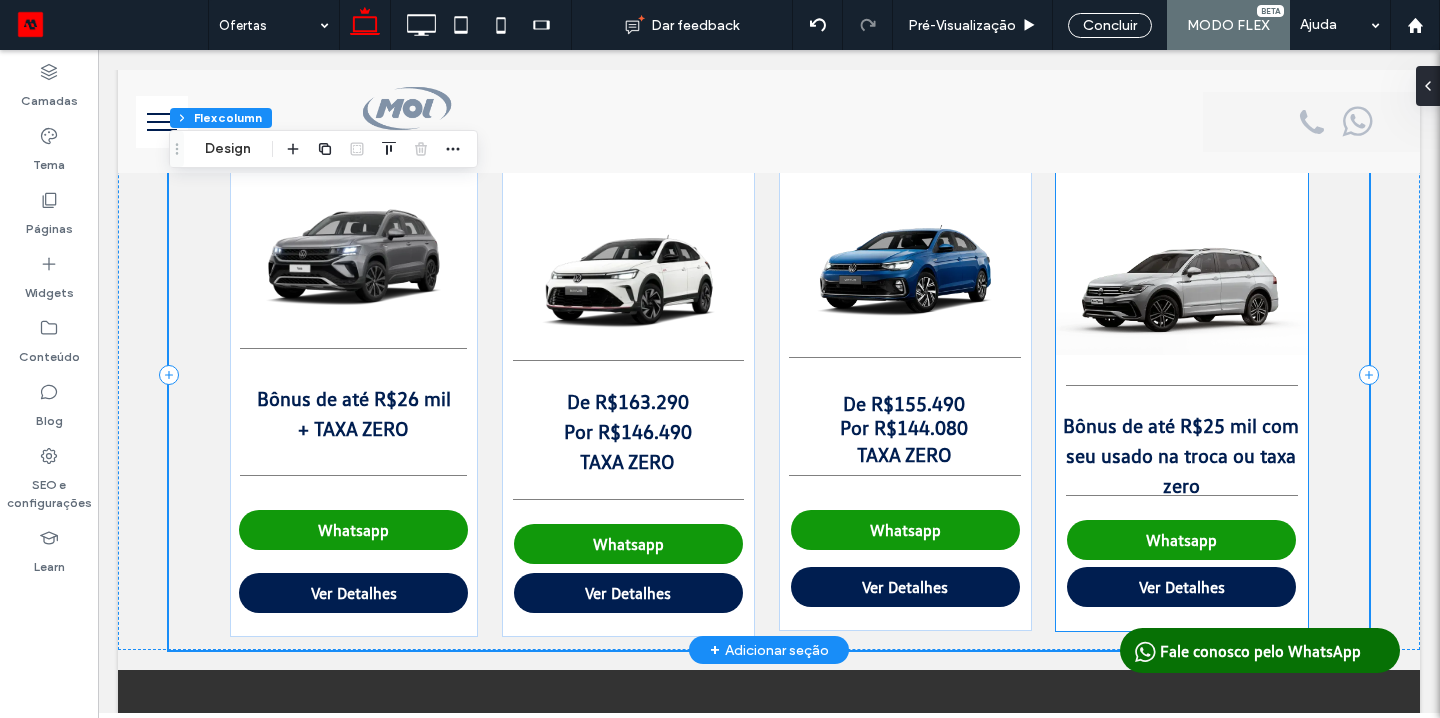 scroll, scrollTop: 773, scrollLeft: 0, axis: vertical 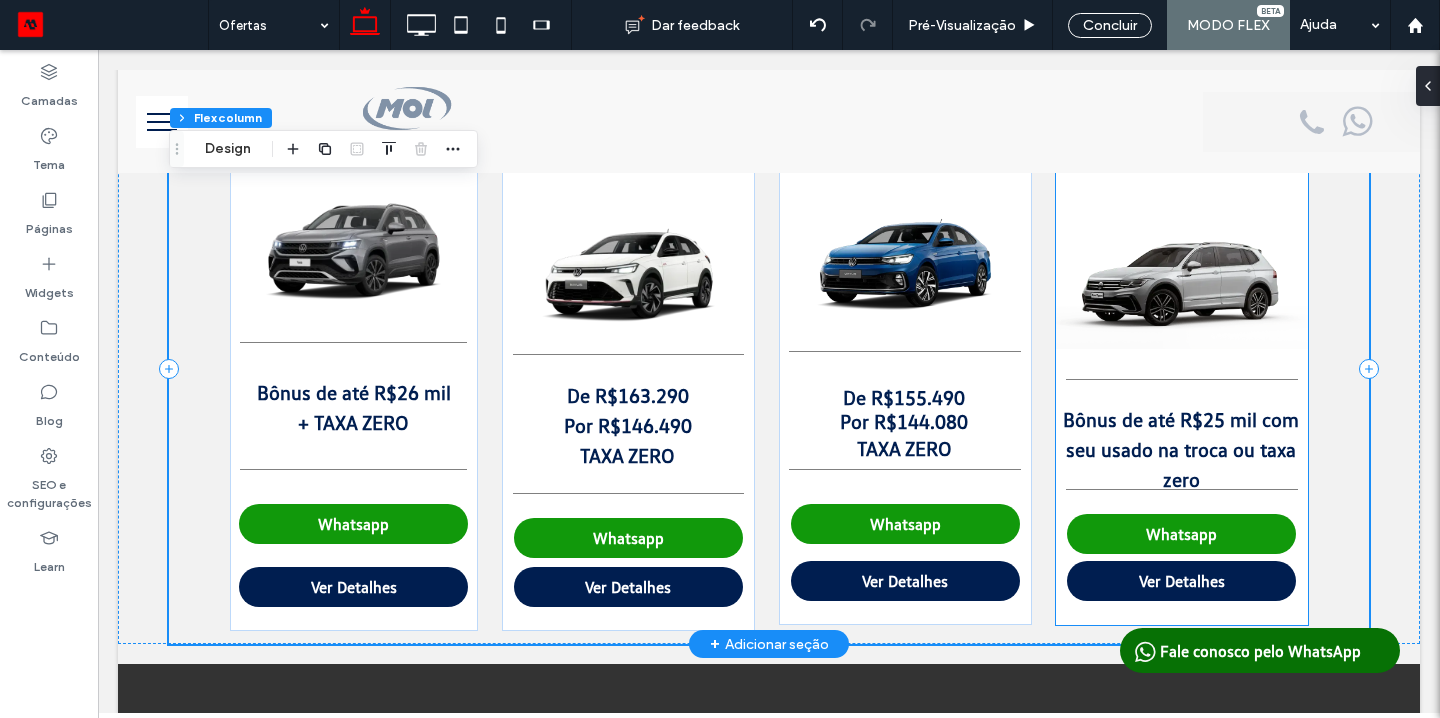 click on "Bônus de até R$25 mil com seu usado na troca ou taxa zero" at bounding box center [1181, 449] 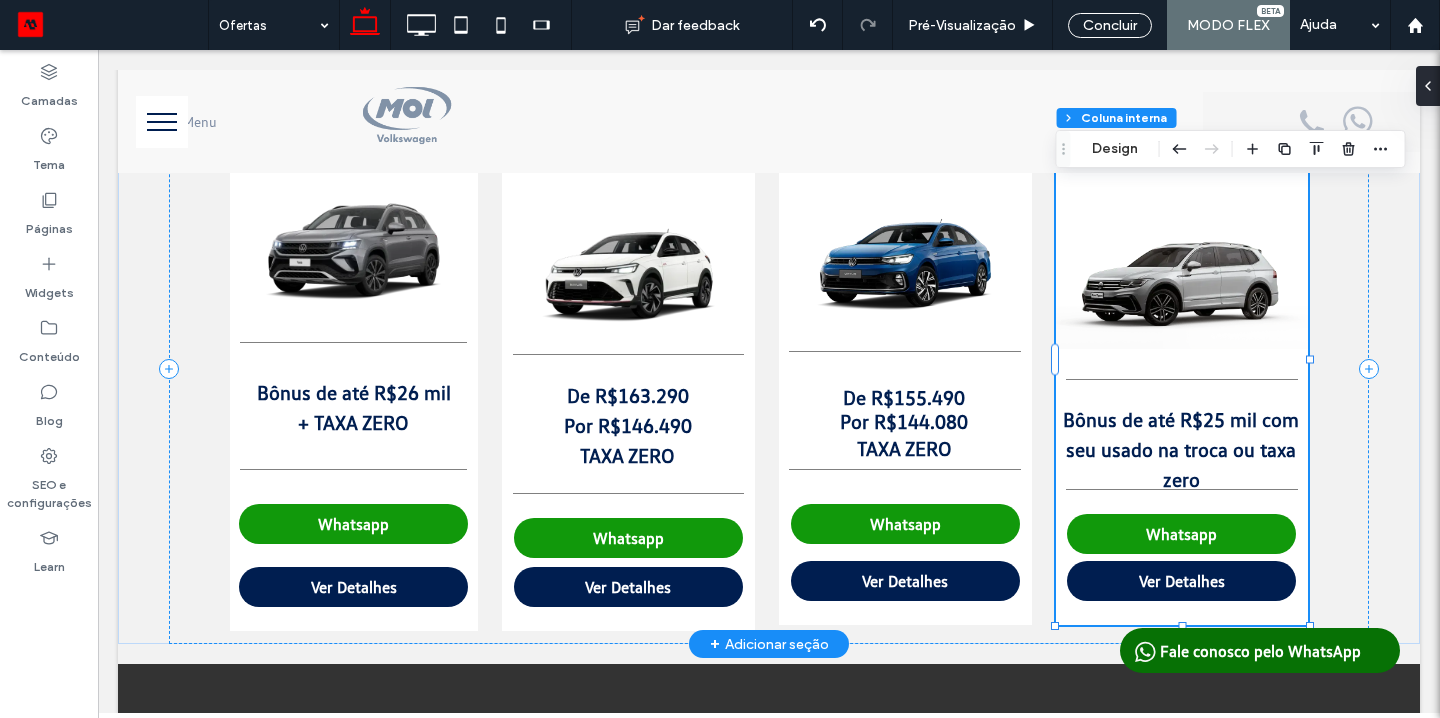 click on "Bônus de até R$25 mil com seu usado na troca ou taxa zero" at bounding box center [1181, 449] 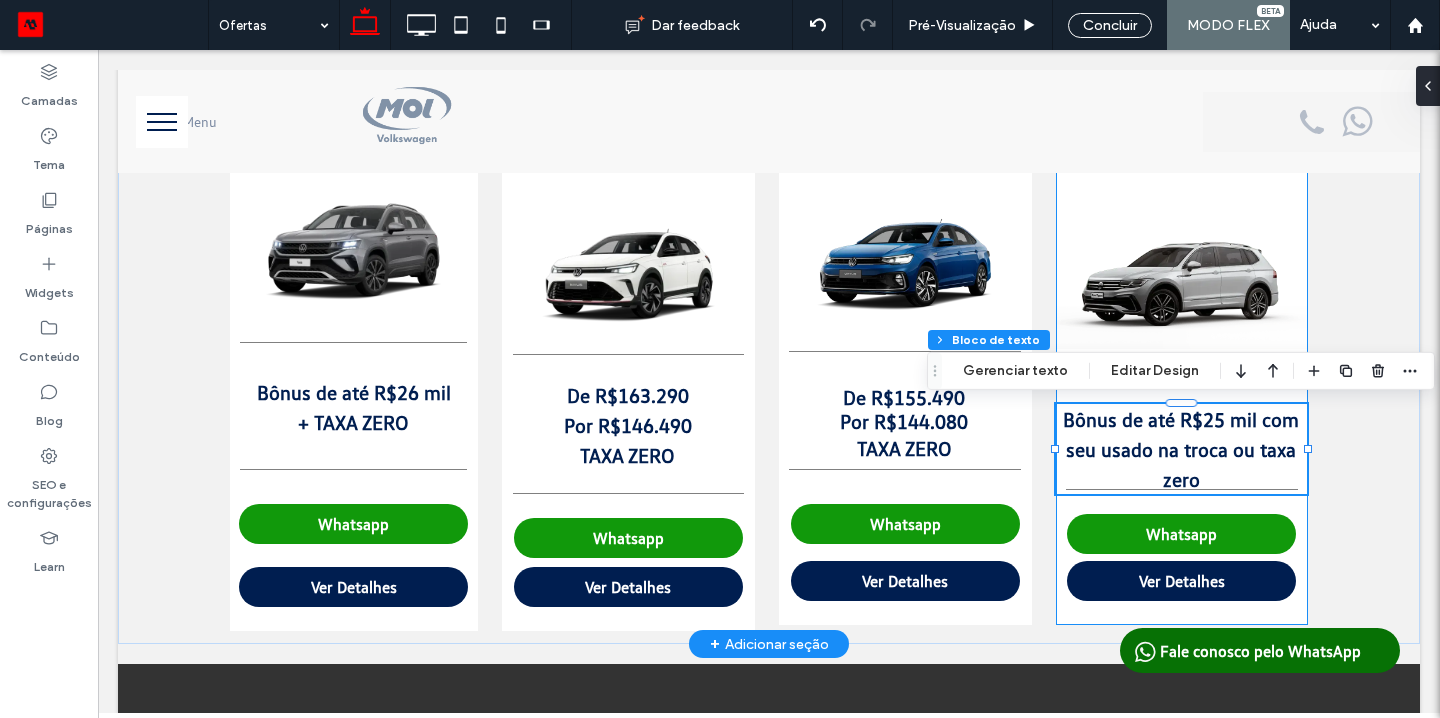 click on "Bônus de até R$25 mil com seu usado na troca ou taxa zero" at bounding box center [1181, 449] 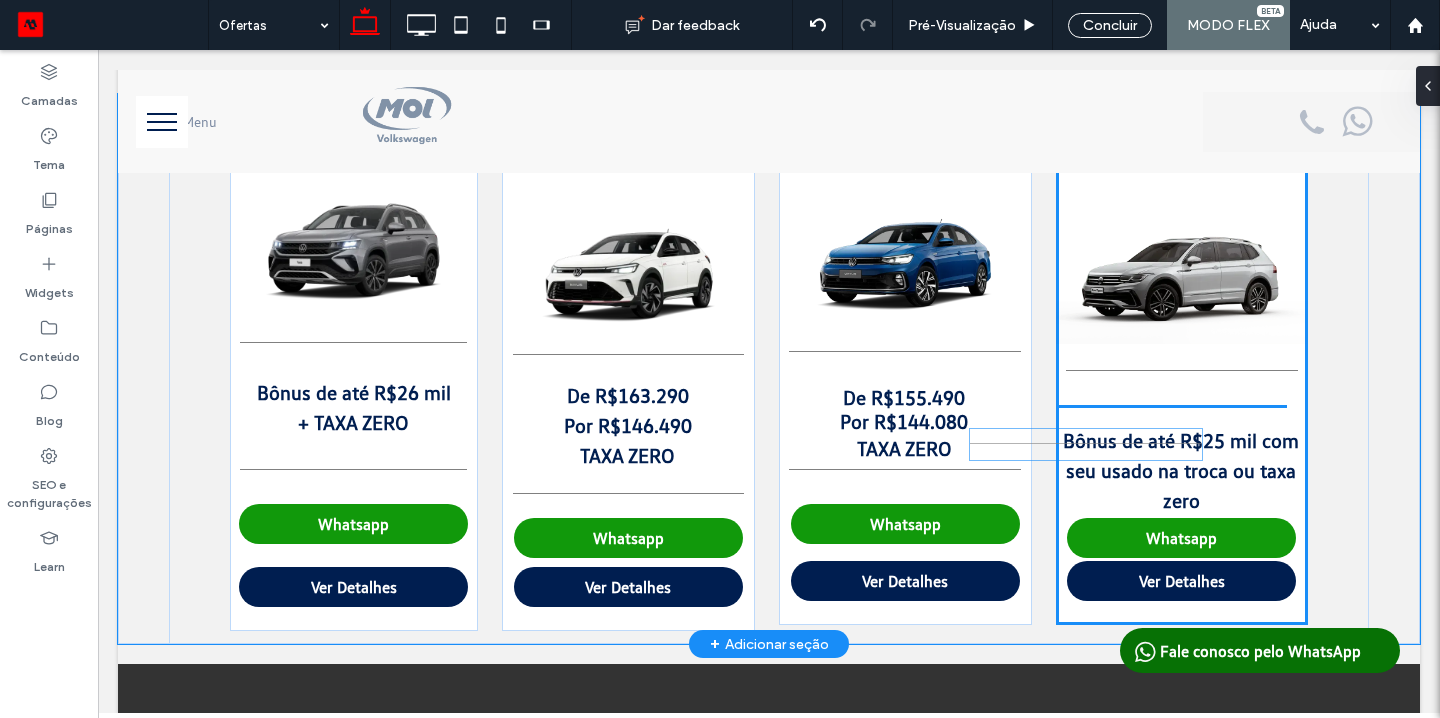 drag, startPoint x: 1207, startPoint y: 477, endPoint x: 1105, endPoint y: 426, distance: 114.03947 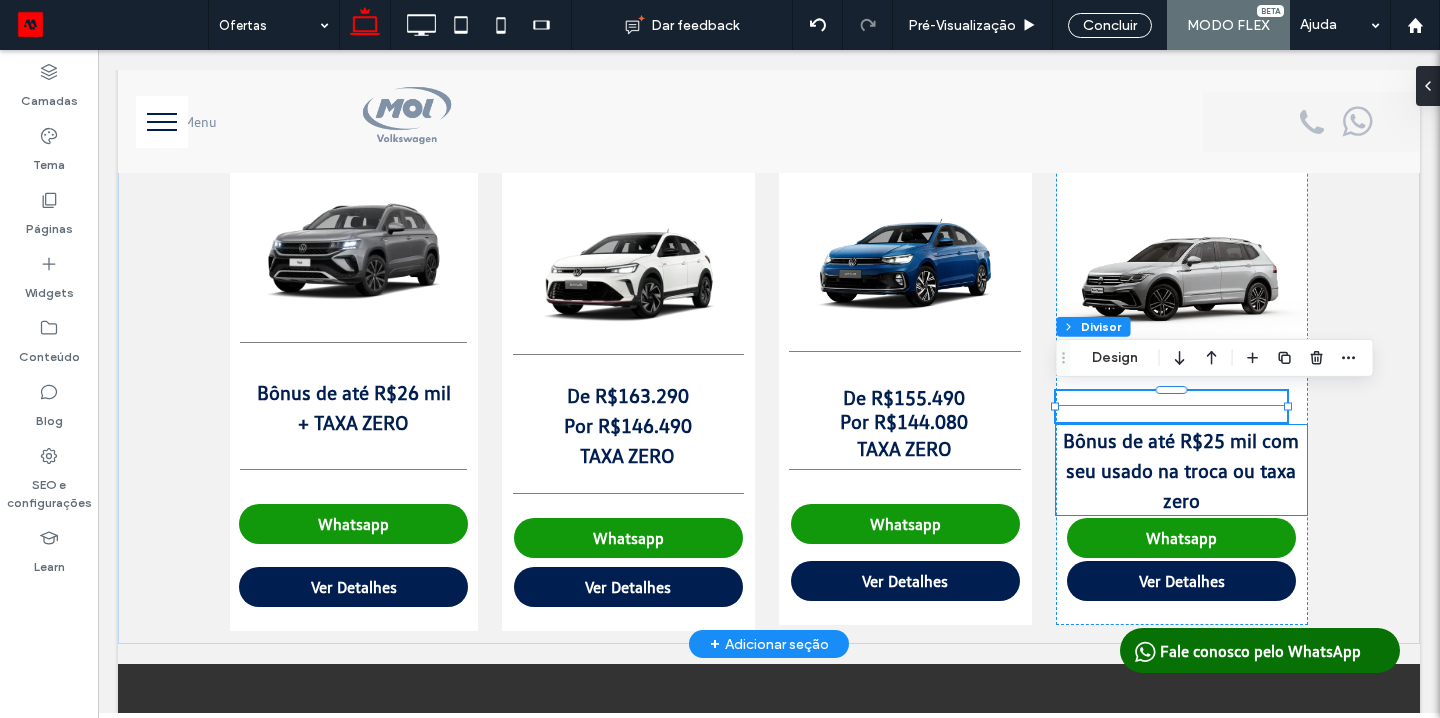 click on "Bônus de até R$25 mil com seu usado na troca ou taxa zero" at bounding box center [1181, 470] 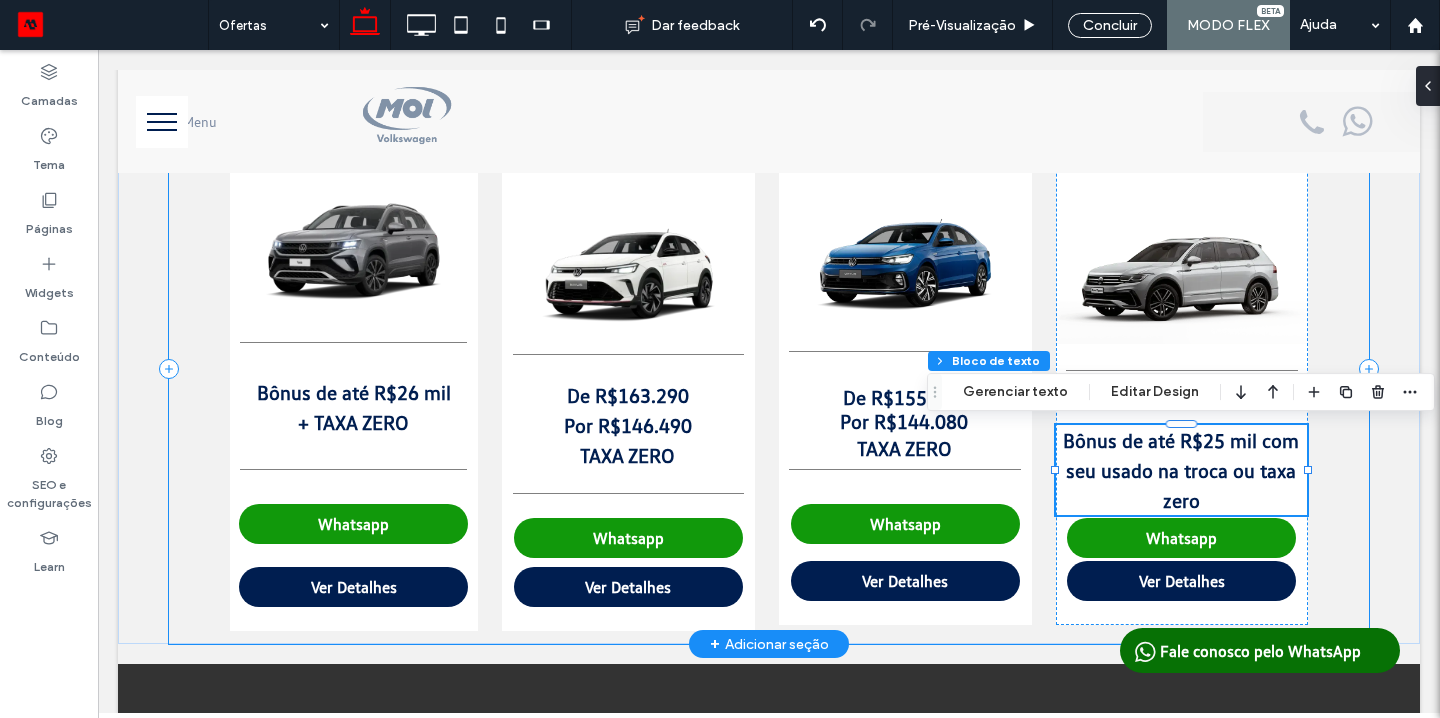 click on "Taos
Bônus de até R$26 mil + TAXA ZERO
Ver Detalhes
Novo Nivus
﻿
De R$163.290 Por R$146.490 ﻿ TAXA ZERO
Ver Detalhes
Virtus
﻿
De R$155.490 Por R$144.080 TAXA ZERO
Ver Detalhes
Tiguan  Bônus de até R$25 mil com seu usado na troca ou taxa zero
Ver Detalhes
Virtus Sense
A partir de R$108.990 + Taxa 0,99% e saldo em 48x
Ver Detalhes" at bounding box center [769, 369] 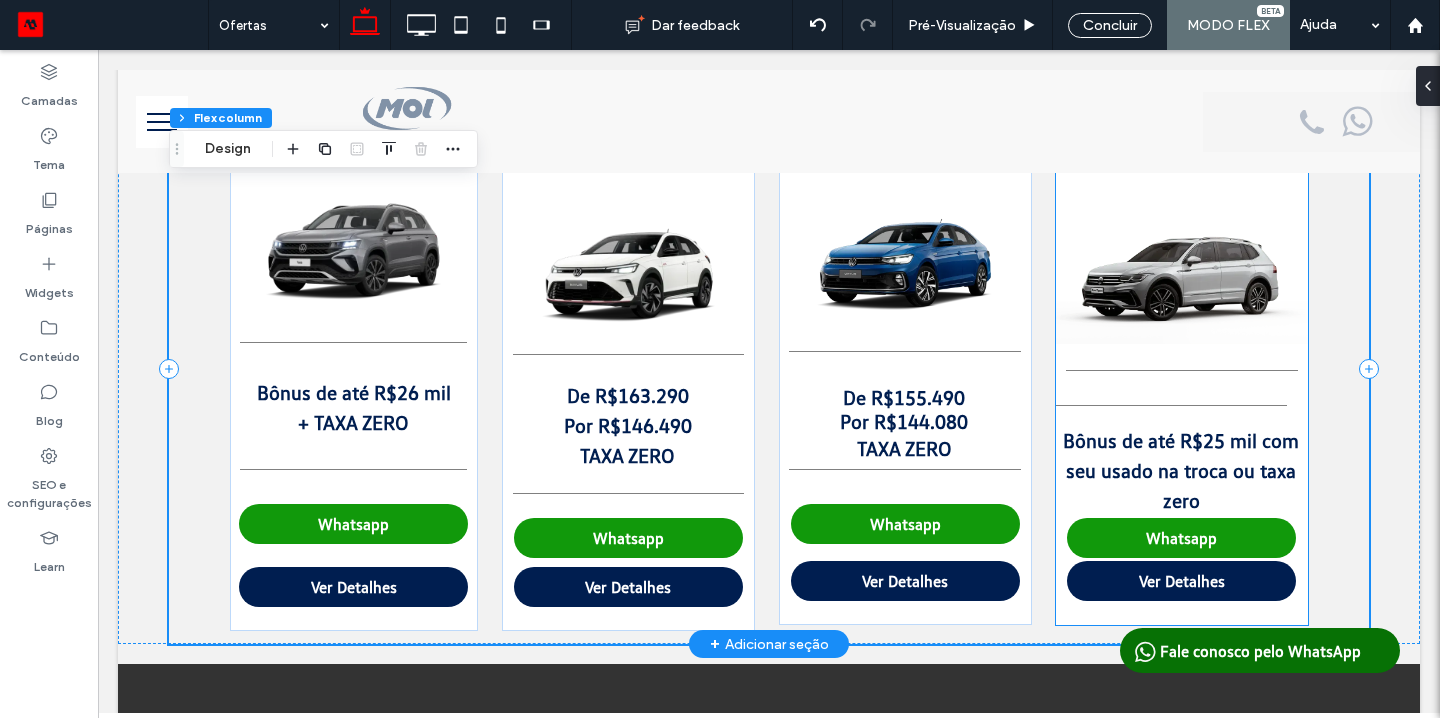 click on "Bônus de até R$25 mil com seu usado na troca ou taxa zero" at bounding box center [1181, 470] 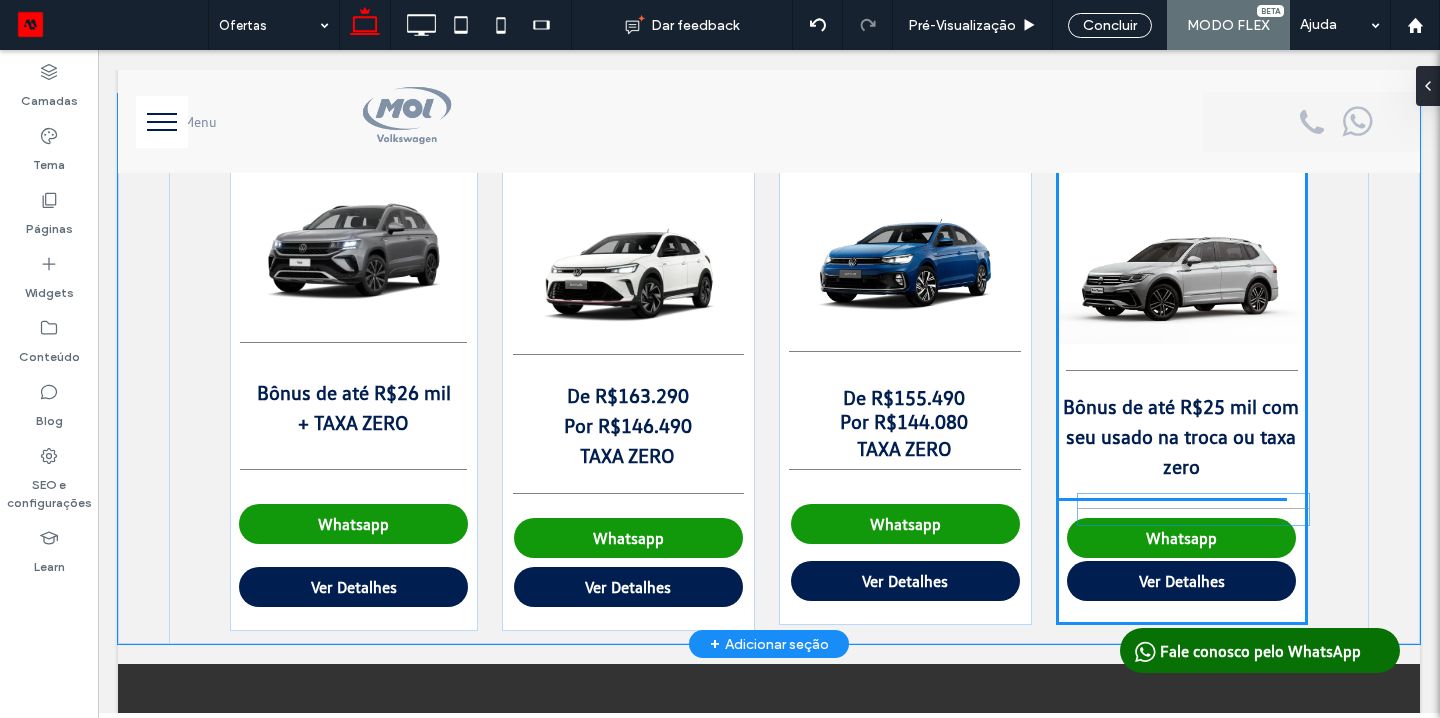 drag, startPoint x: 1194, startPoint y: 410, endPoint x: 1211, endPoint y: 508, distance: 99.46356 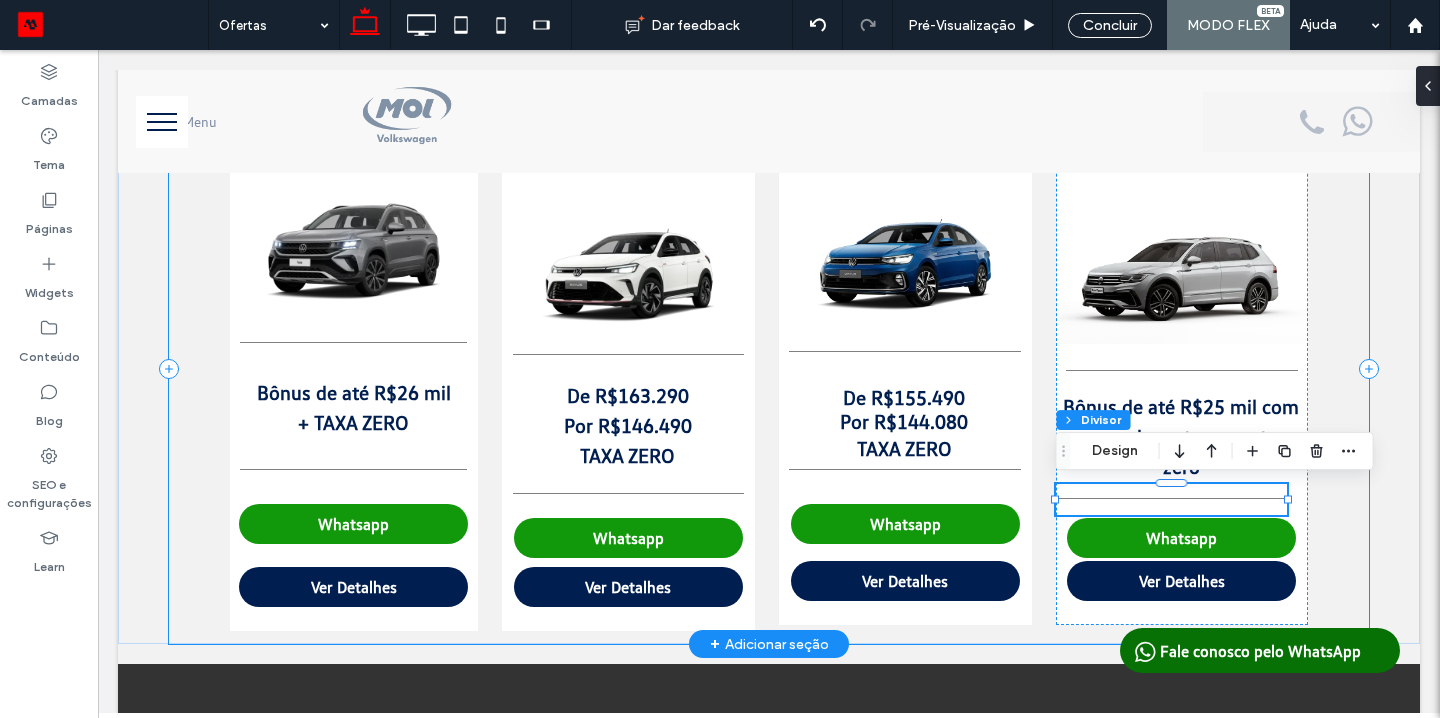 click on "Taos
Bônus de até R$26 mil + TAXA ZERO
Ver Detalhes
Novo Nivus
﻿
De R$163.290 Por R$146.490 ﻿ TAXA ZERO
Ver Detalhes
Virtus
﻿
De R$155.490 Por R$144.080 TAXA ZERO
Ver Detalhes
Tiguan  Bônus de até R$25 mil com seu usado na troca ou taxa zero
Ver Detalhes
Virtus Sense
A partir de R$108.990 + Taxa 0,99% e saldo em 48x
Ver Detalhes" at bounding box center (769, 369) 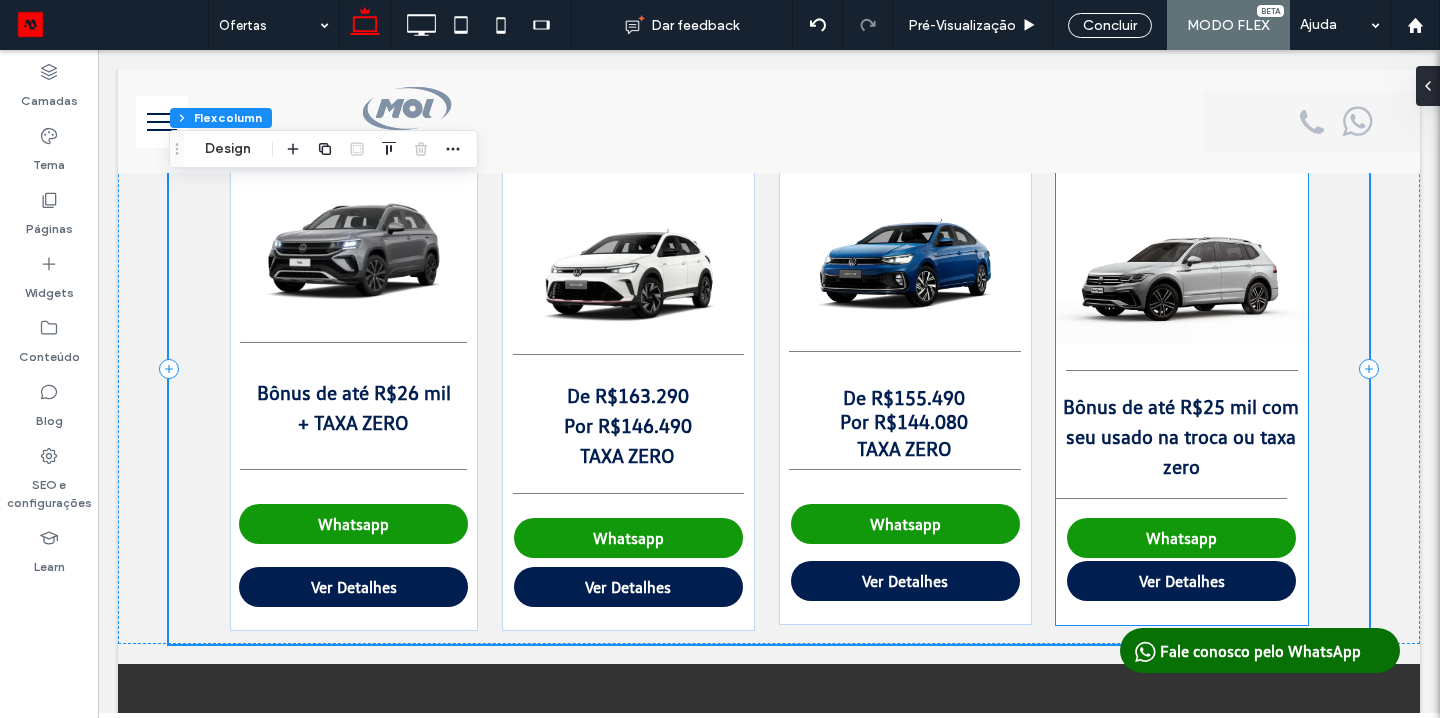 click at bounding box center [1171, 499] 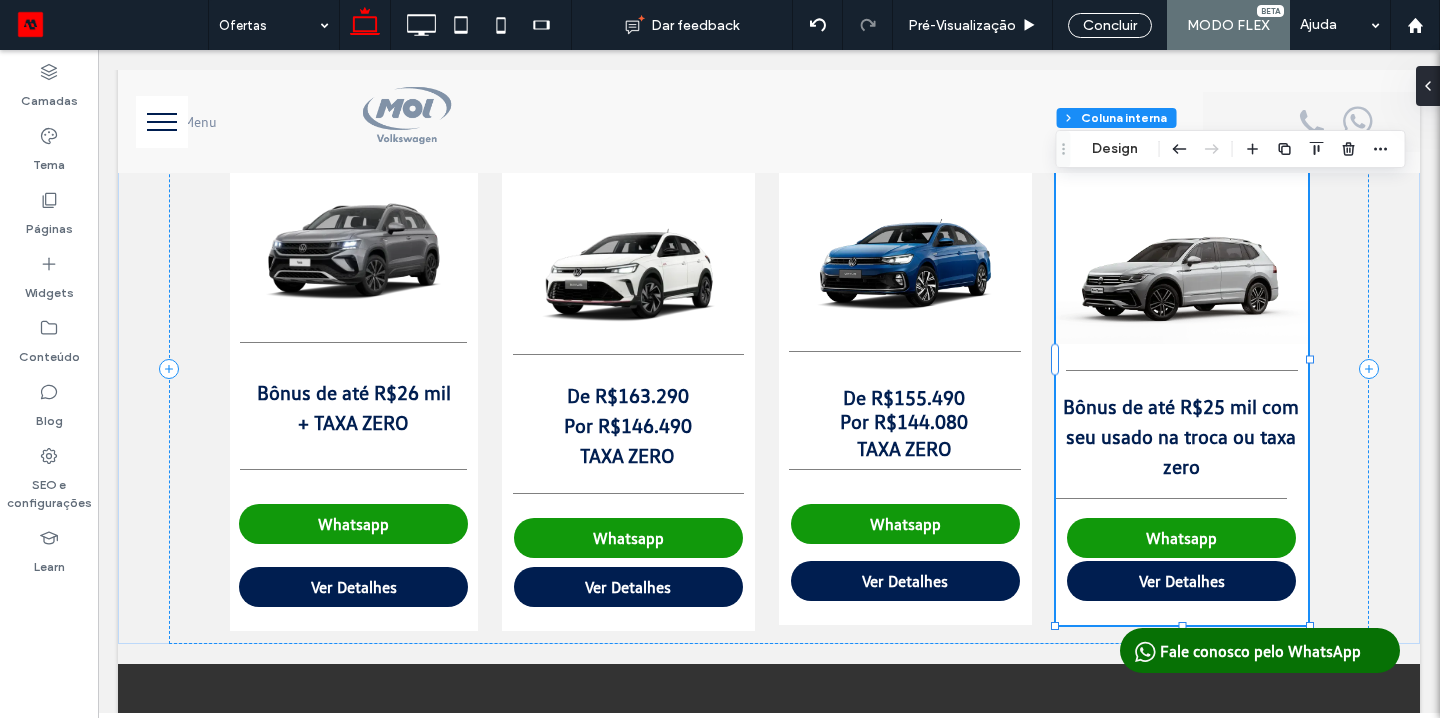 click at bounding box center (1171, 499) 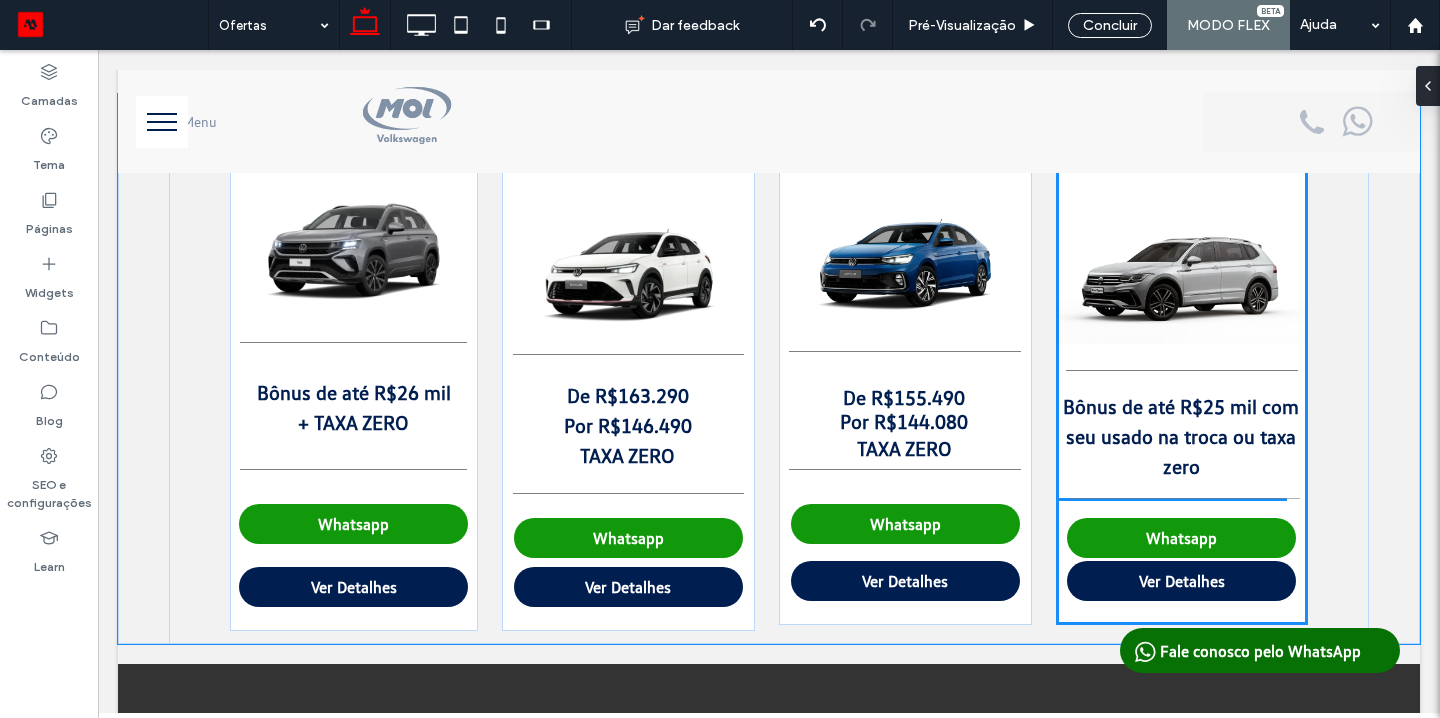drag, startPoint x: 1222, startPoint y: 497, endPoint x: 1234, endPoint y: 497, distance: 12 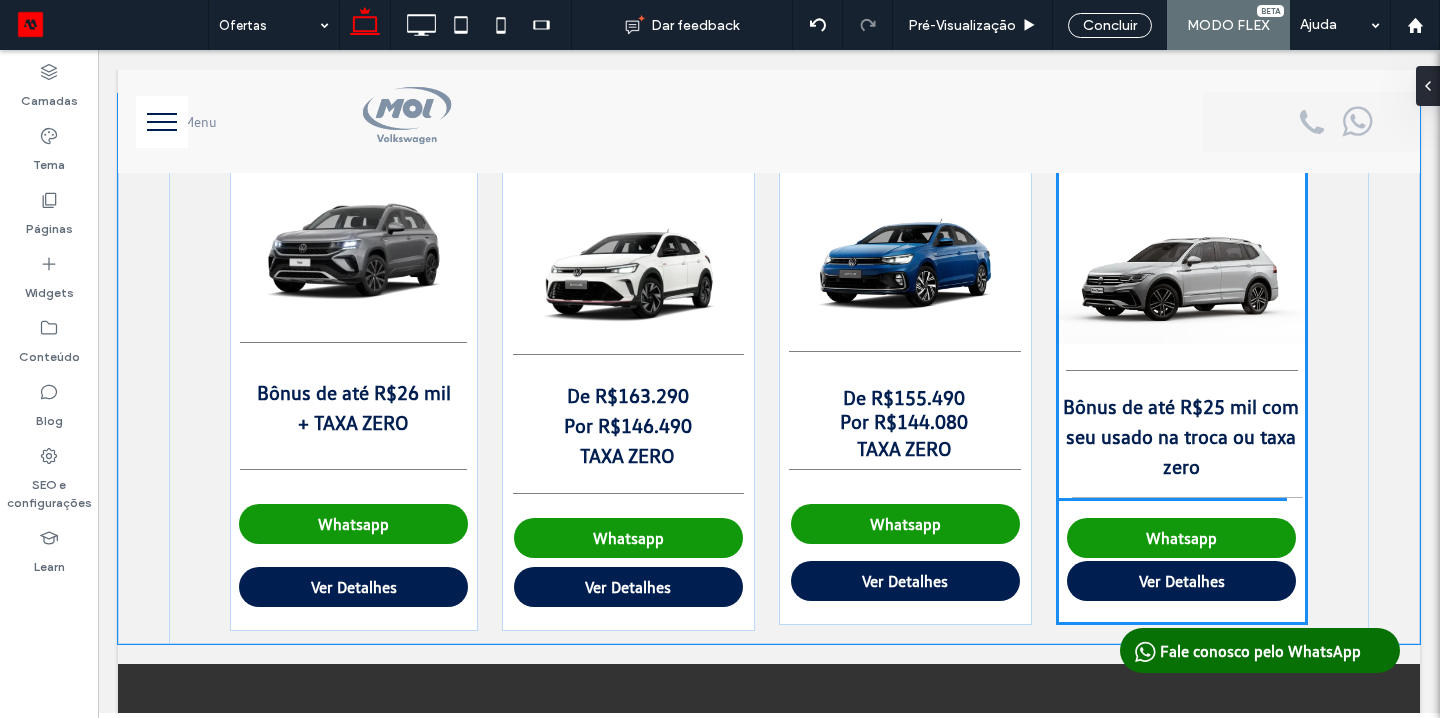 drag, startPoint x: 1244, startPoint y: 499, endPoint x: 1261, endPoint y: 499, distance: 17 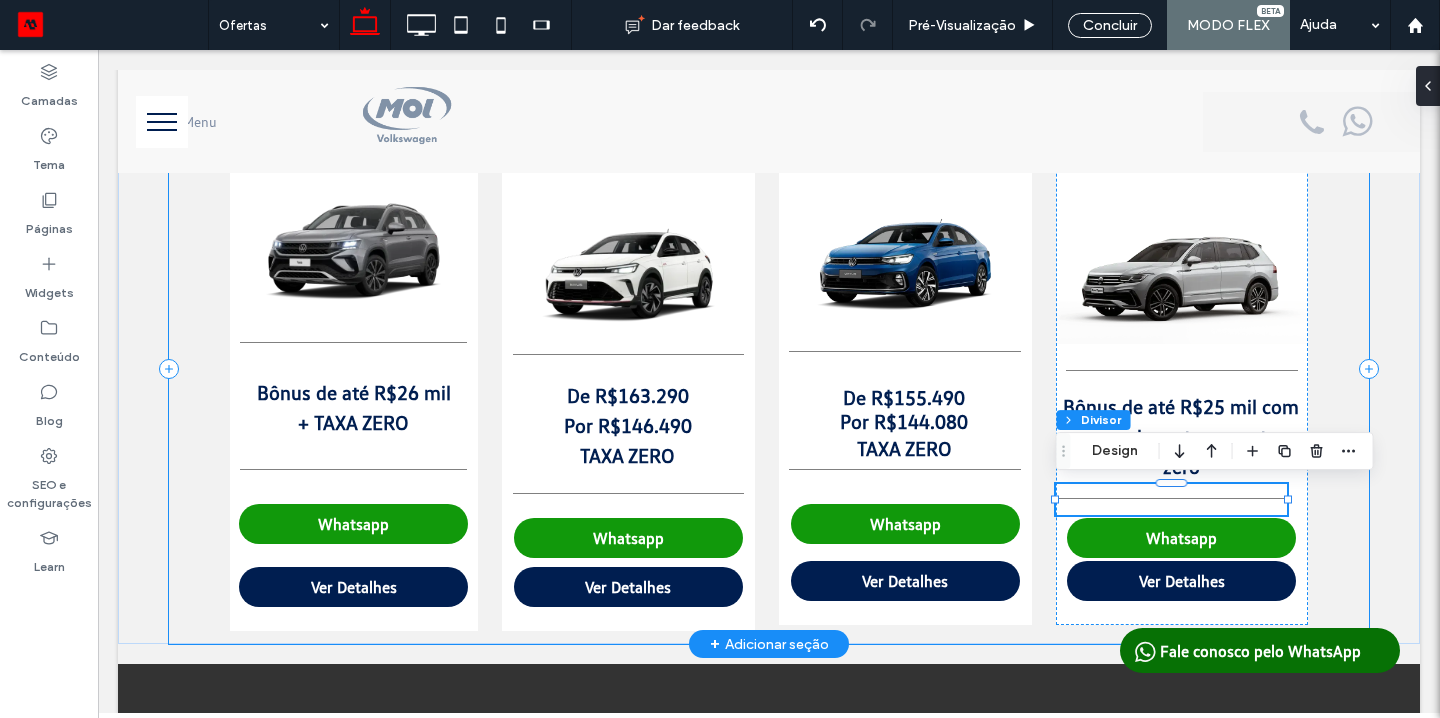 click on "Taos
Bônus de até R$26 mil + TAXA ZERO
Ver Detalhes
Novo Nivus
﻿
De R$163.290 Por R$146.490 ﻿ TAXA ZERO
Ver Detalhes
Virtus
﻿
De R$155.490 Por R$144.080 TAXA ZERO
Ver Detalhes
Tiguan  Bônus de até R$25 mil com seu usado na troca ou taxa zero
Ver Detalhes
Virtus Sense
A partir de R$108.990 + Taxa 0,99% e saldo em 48x
Ver Detalhes" at bounding box center [769, 369] 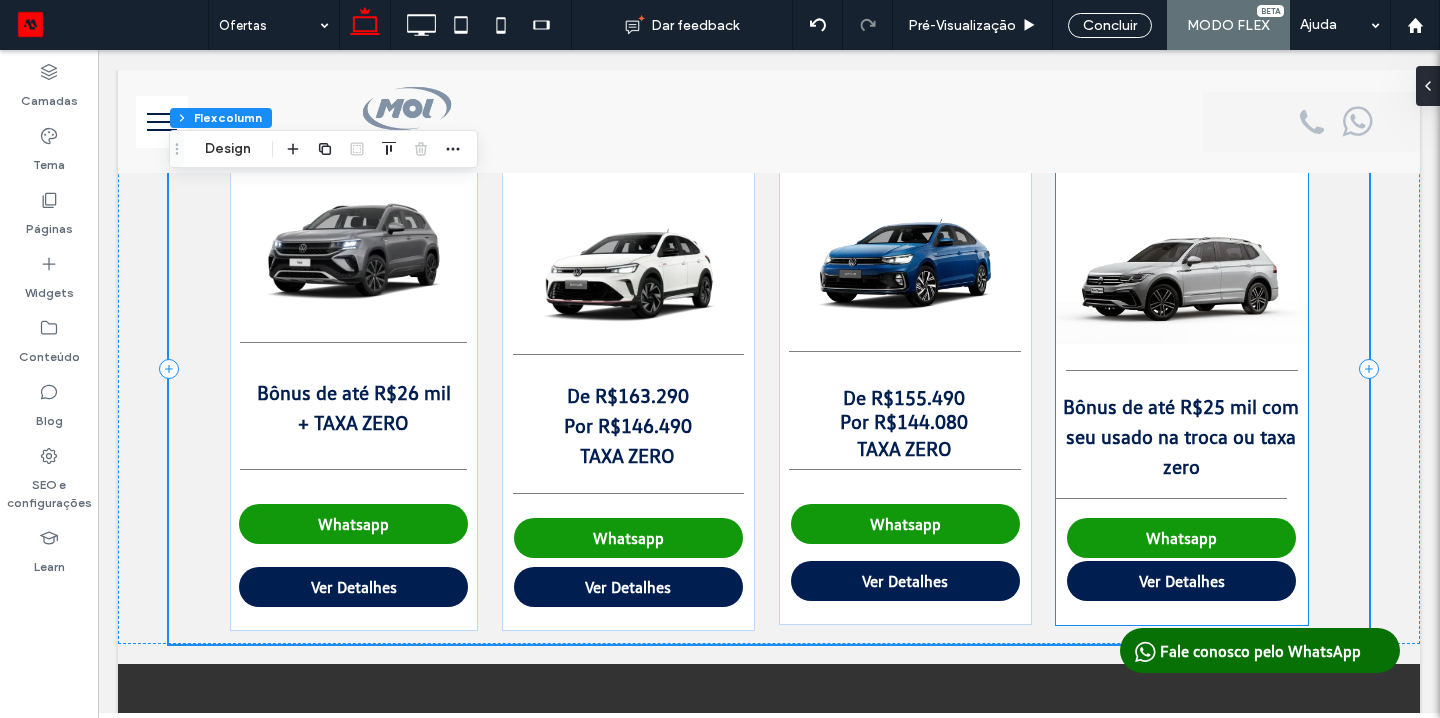 click at bounding box center [1171, 499] 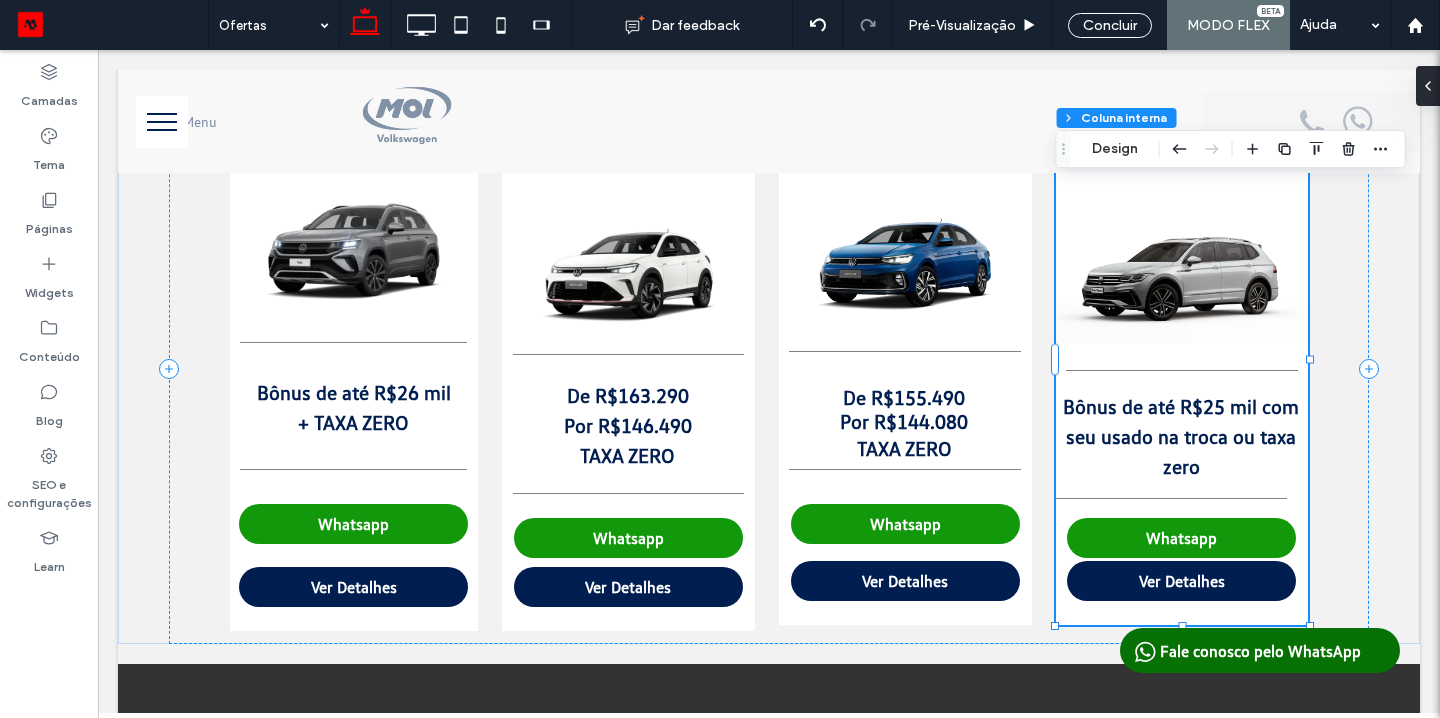 click at bounding box center (1171, 499) 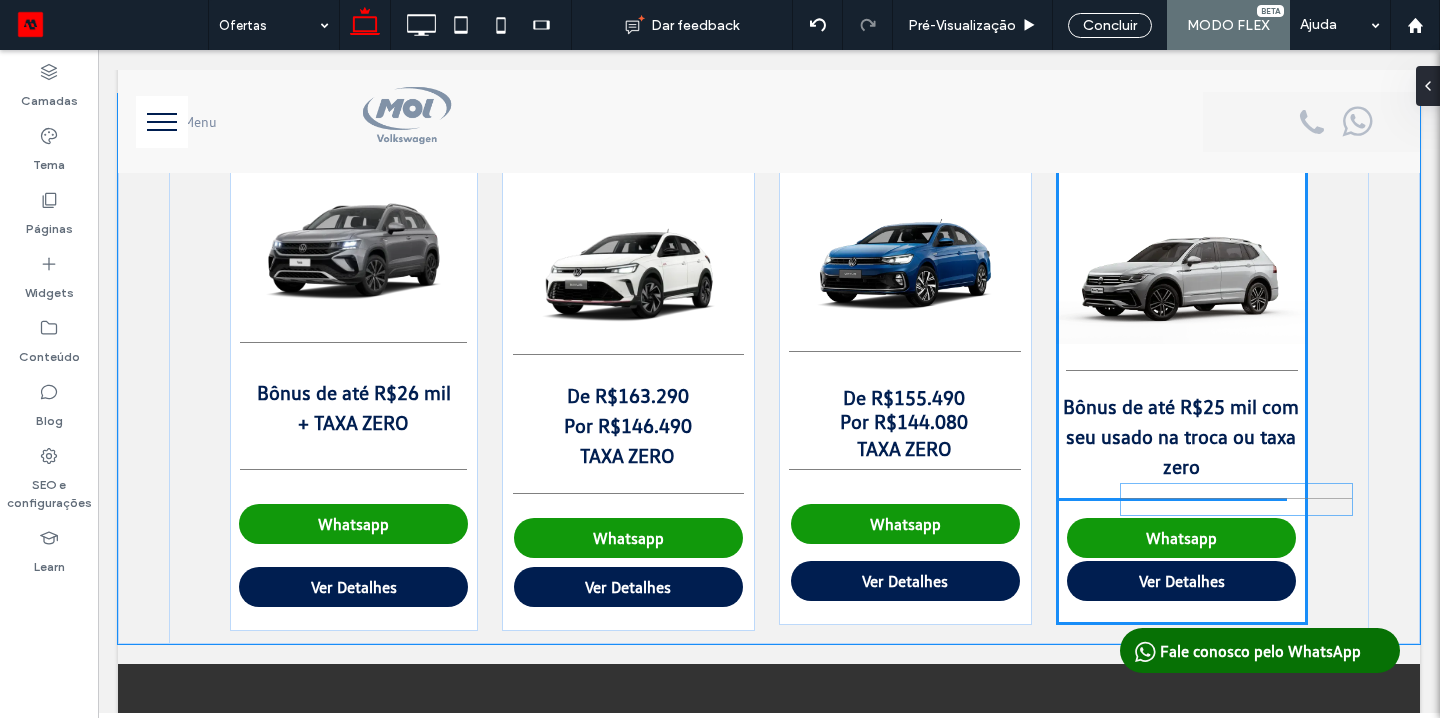 drag, startPoint x: 1179, startPoint y: 498, endPoint x: 1245, endPoint y: 497, distance: 66.007576 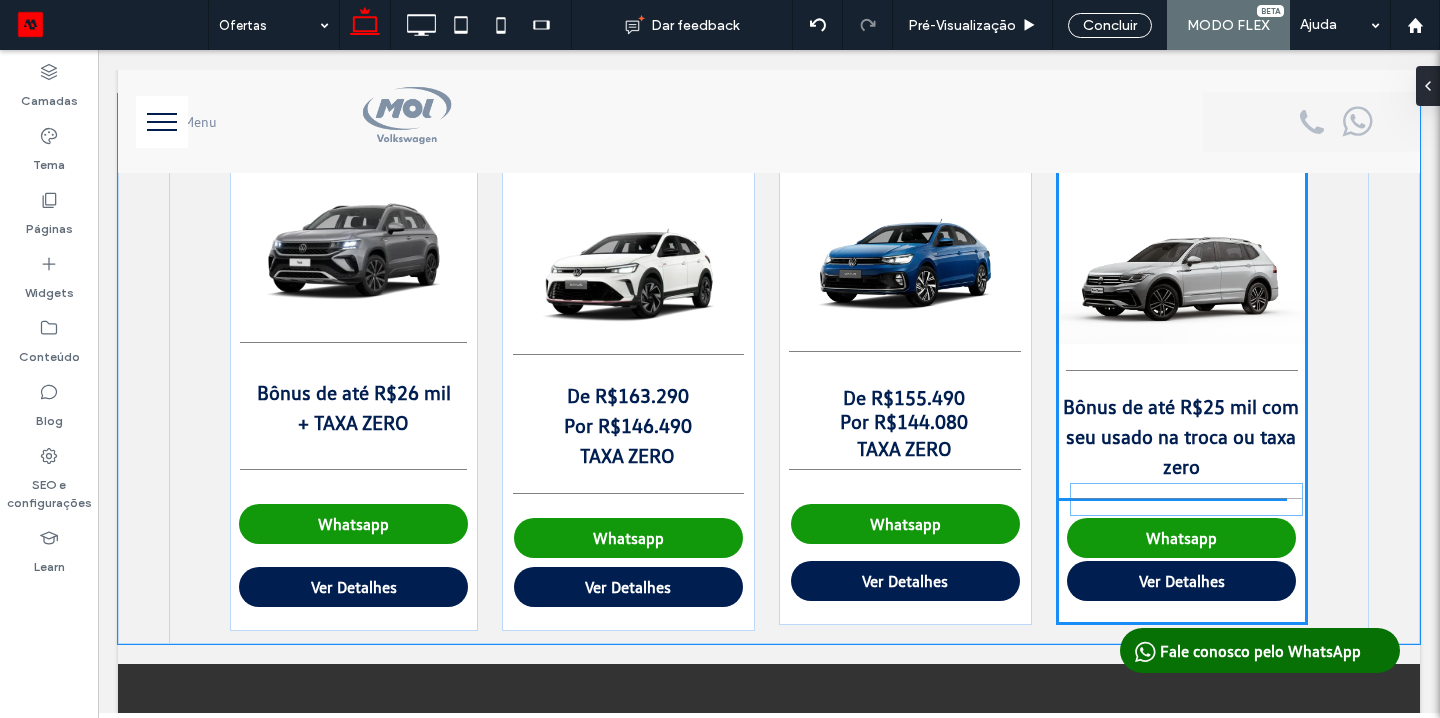 drag, startPoint x: 1230, startPoint y: 499, endPoint x: 1245, endPoint y: 499, distance: 15 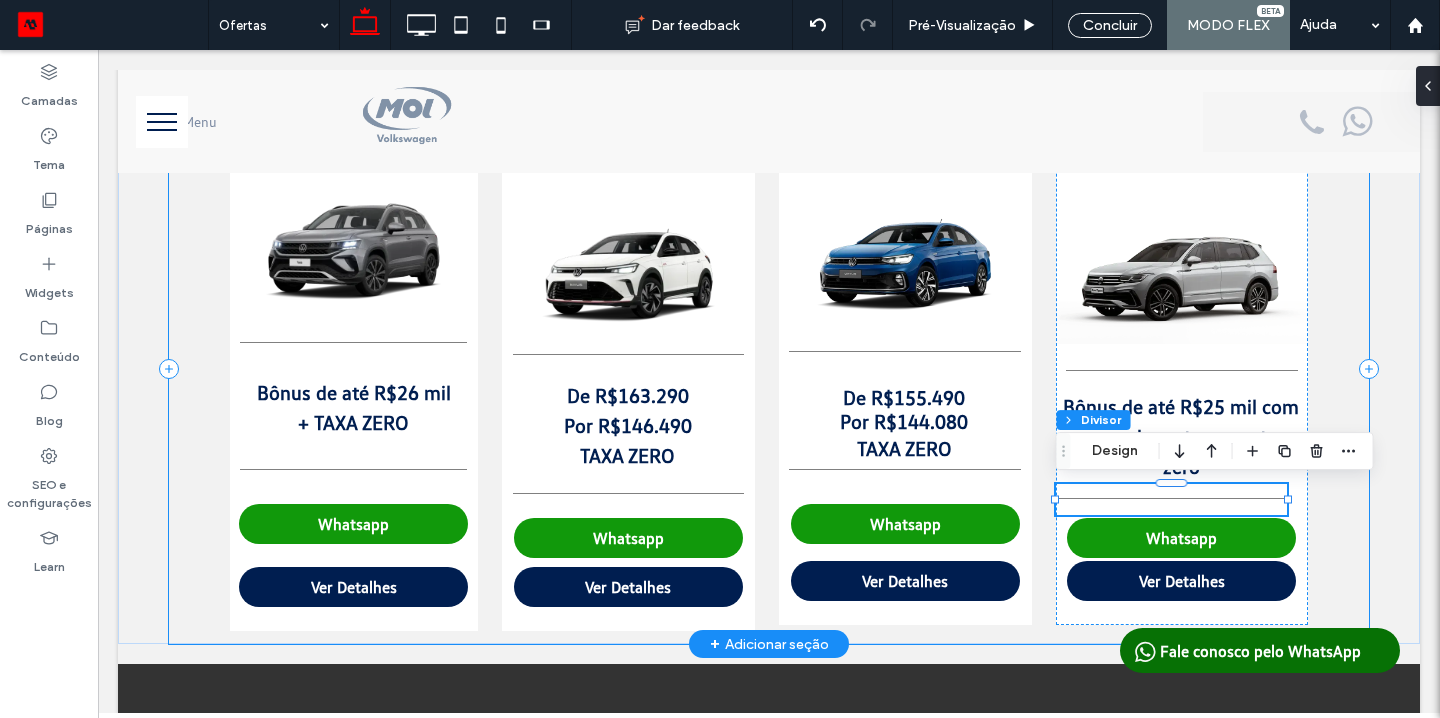 click on "Taos
Bônus de até R$26 mil + TAXA ZERO
Ver Detalhes
Novo Nivus
﻿
De R$163.290 Por R$146.490 ﻿ TAXA ZERO
Ver Detalhes
Virtus
﻿
De R$155.490 Por R$144.080 TAXA ZERO
Ver Detalhes
Tiguan  Bônus de até R$25 mil com seu usado na troca ou taxa zero
Ver Detalhes
Virtus Sense
A partir de R$108.990 + Taxa 0,99% e saldo em 48x
Ver Detalhes" at bounding box center (769, 369) 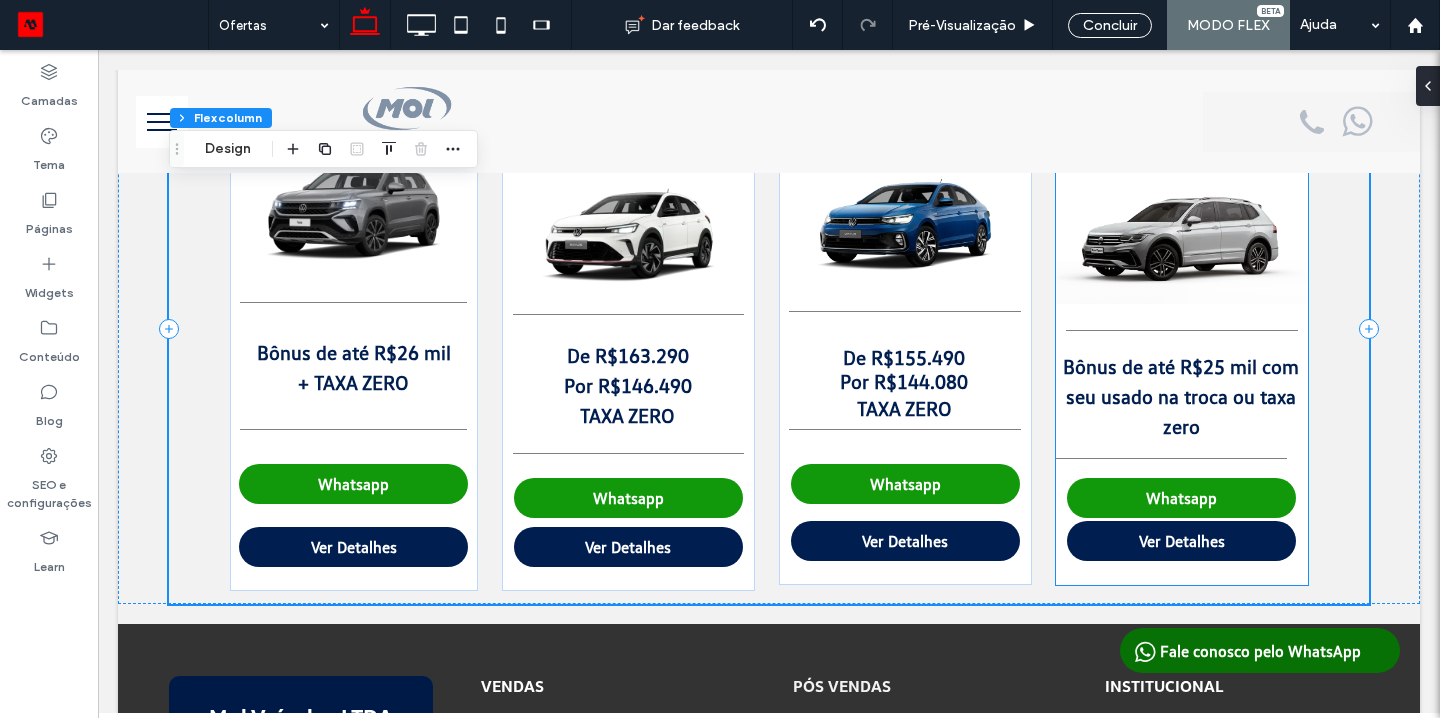scroll, scrollTop: 829, scrollLeft: 0, axis: vertical 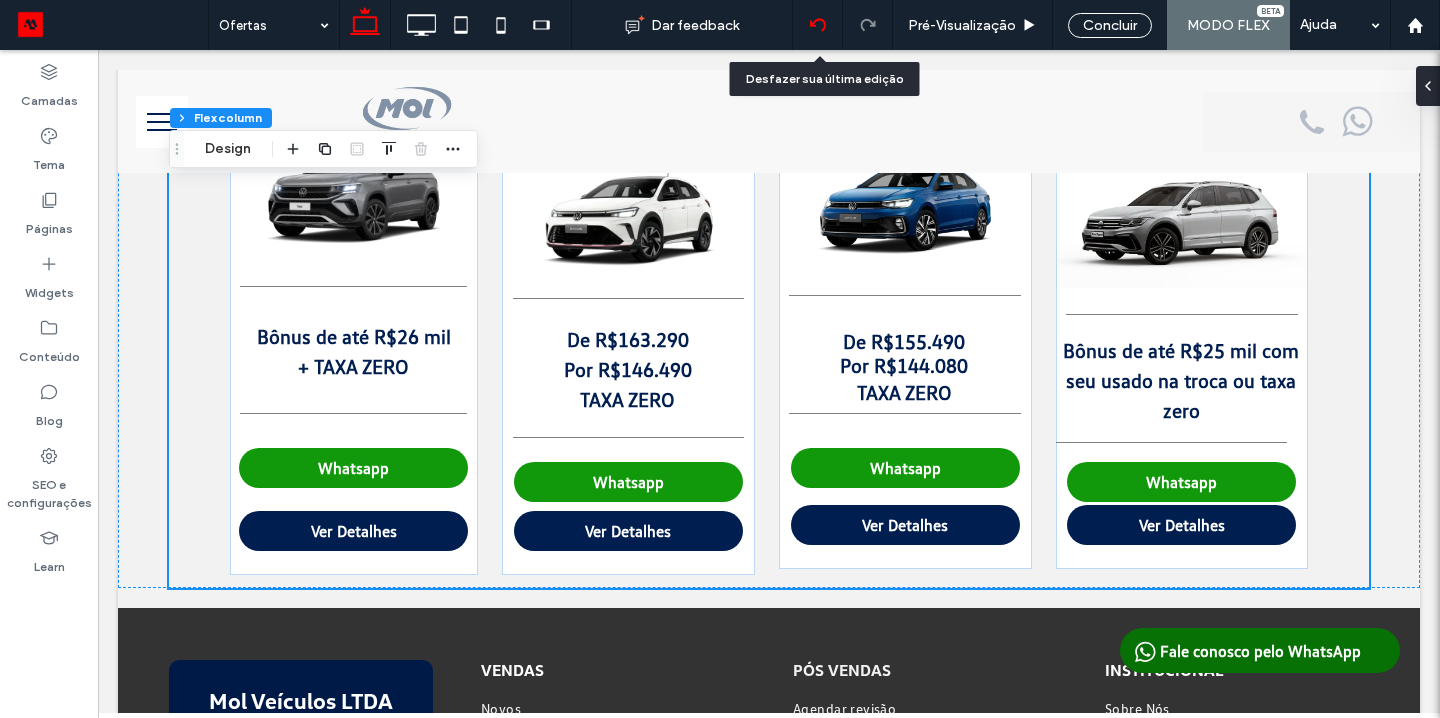 click 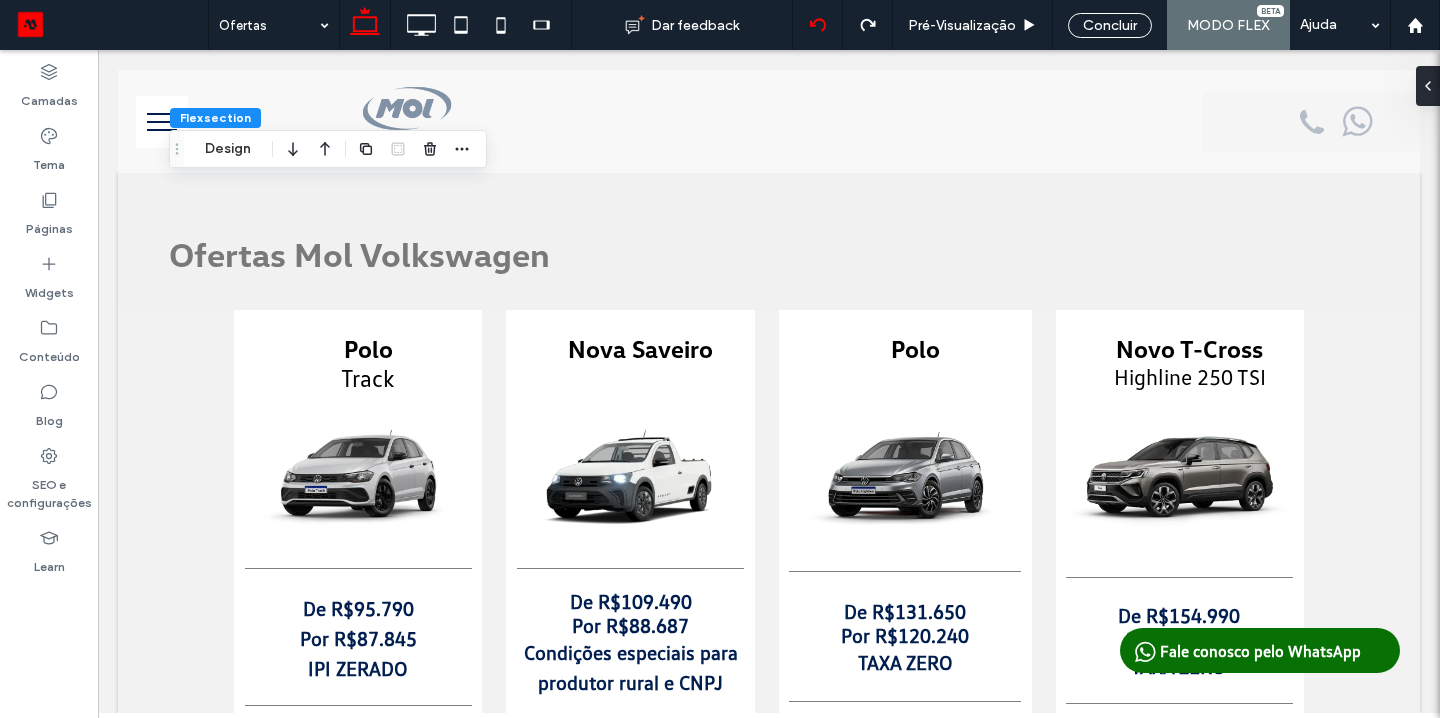 scroll, scrollTop: 760, scrollLeft: 0, axis: vertical 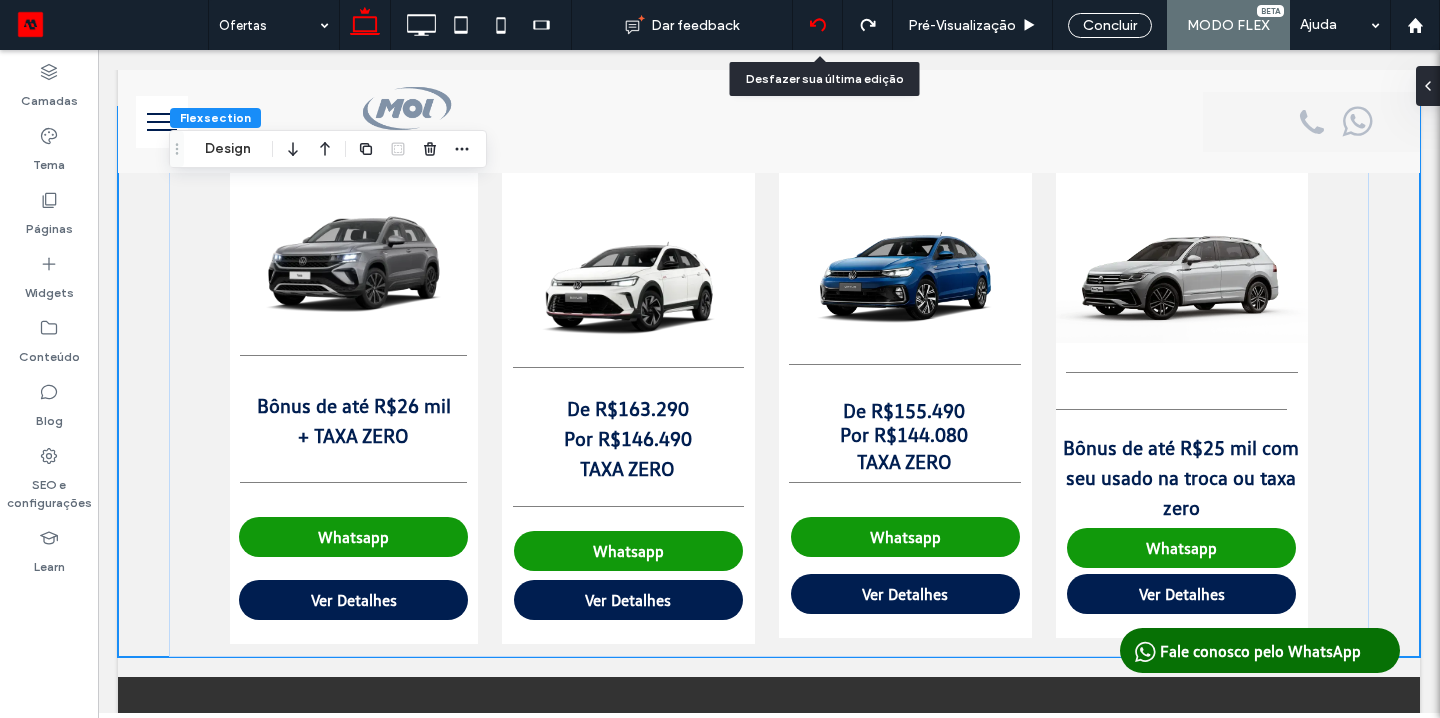 click 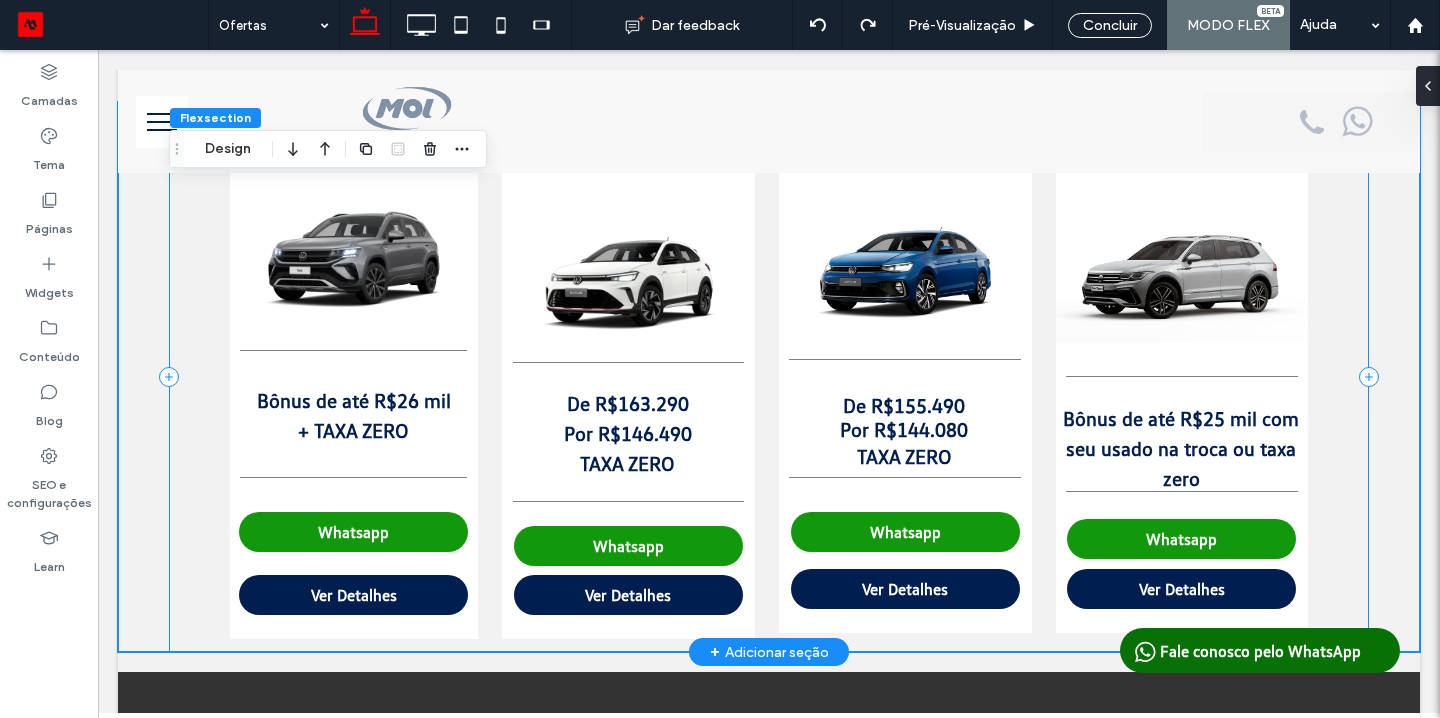 scroll, scrollTop: 771, scrollLeft: 0, axis: vertical 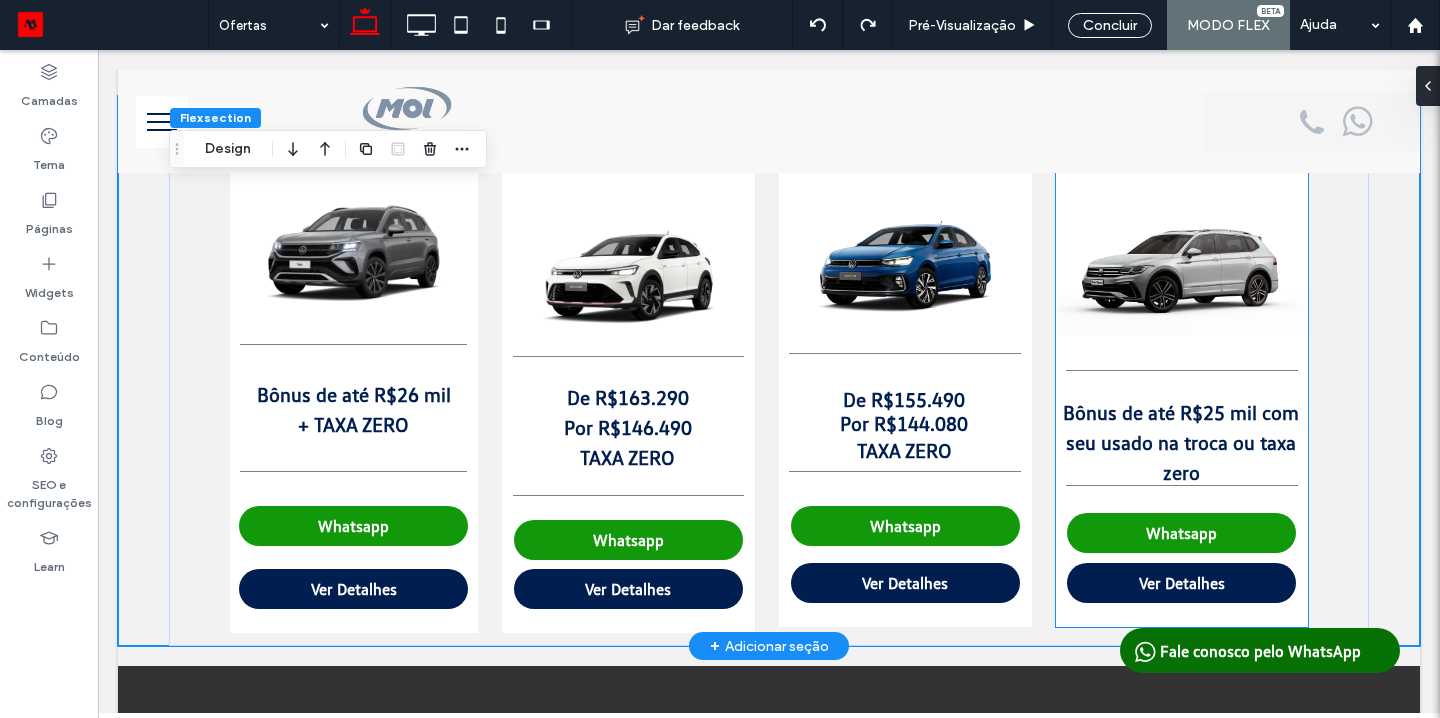 click on "Bônus de até R$25 mil com seu usado na troca ou taxa zero" at bounding box center (1181, 442) 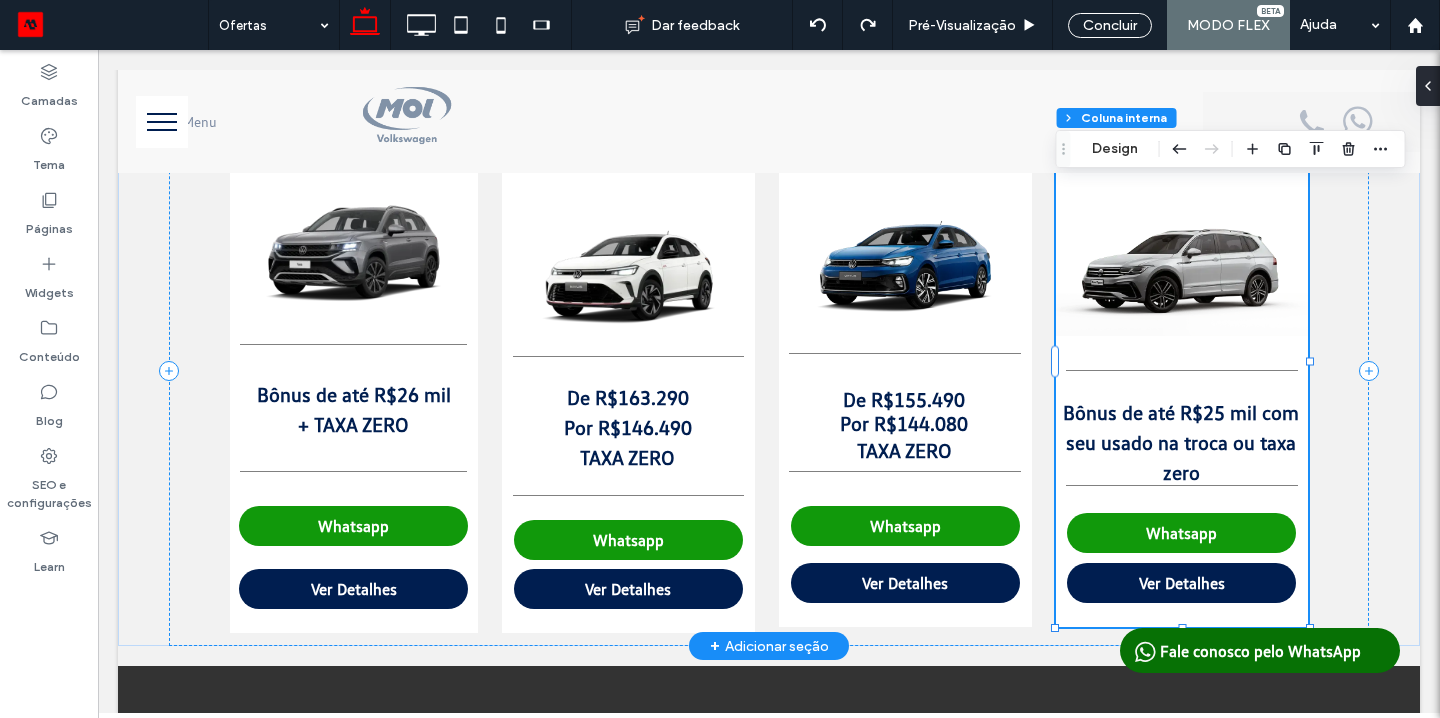 click on "Bônus de até R$25 mil com seu usado na troca ou taxa zero" at bounding box center [1181, 442] 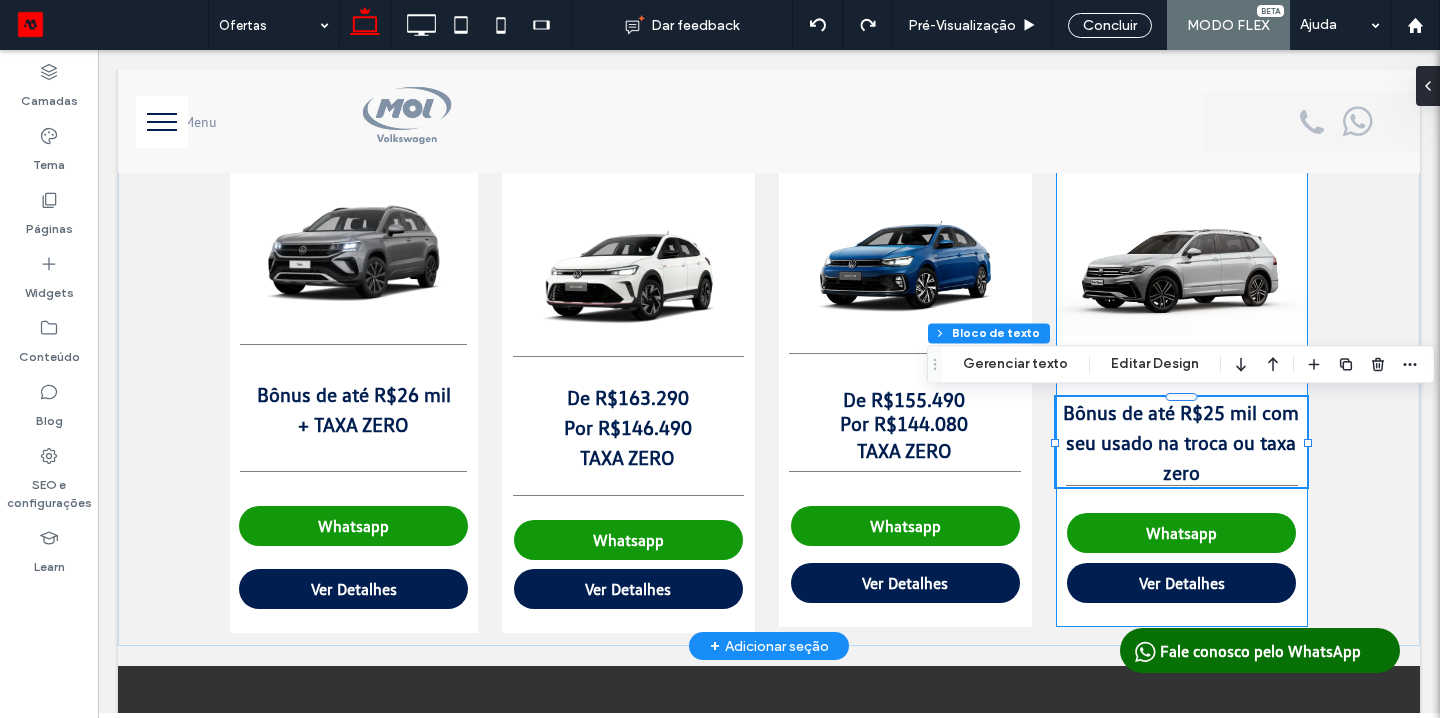 click on "Bônus de até R$25 mil com seu usado na troca ou taxa zero" at bounding box center [1181, 442] 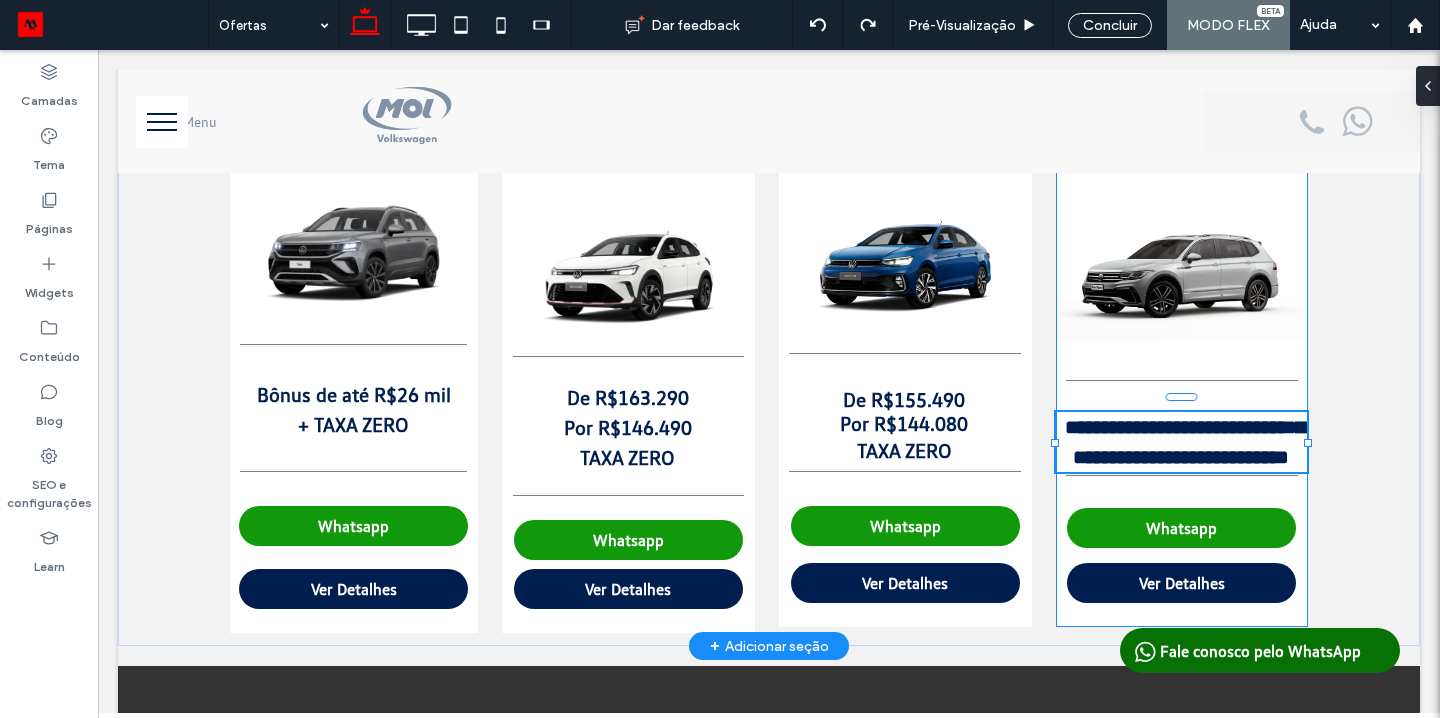 click on "**********" at bounding box center (1181, 442) 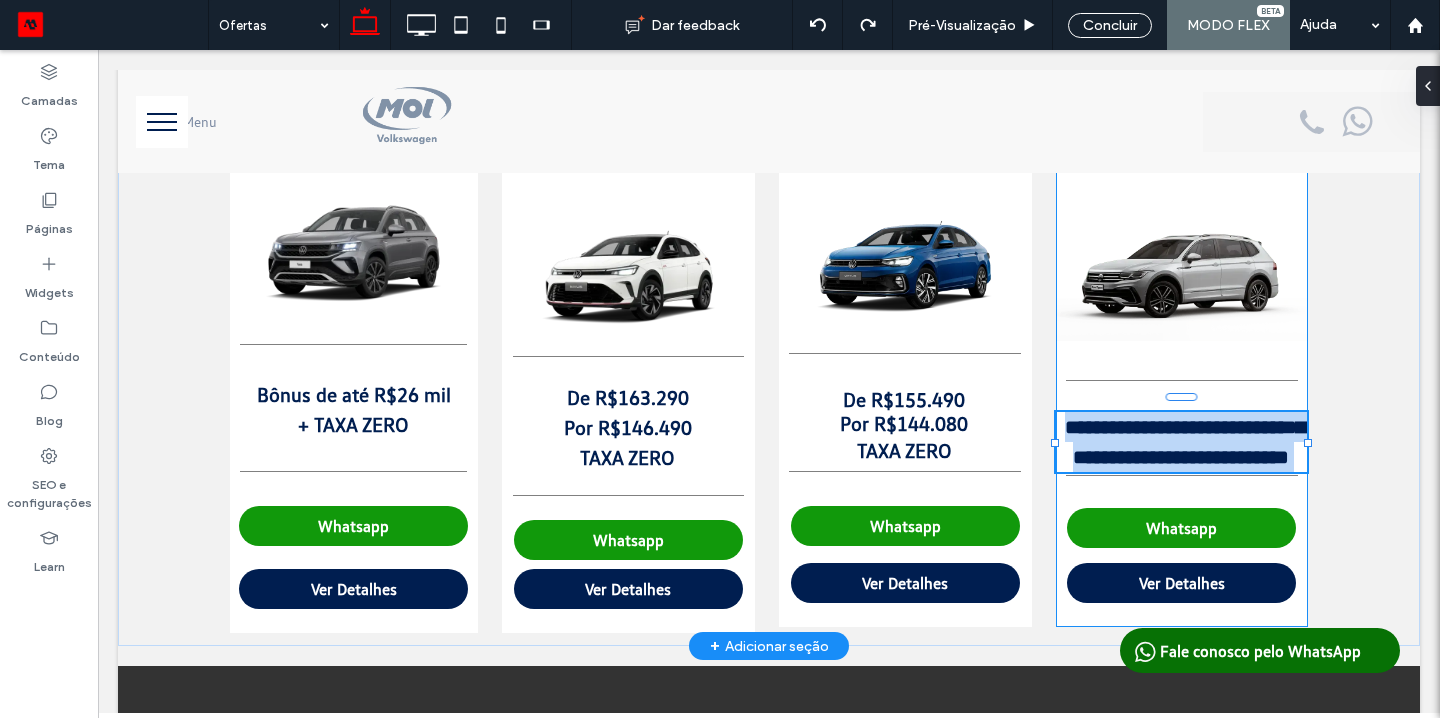 type on "**********" 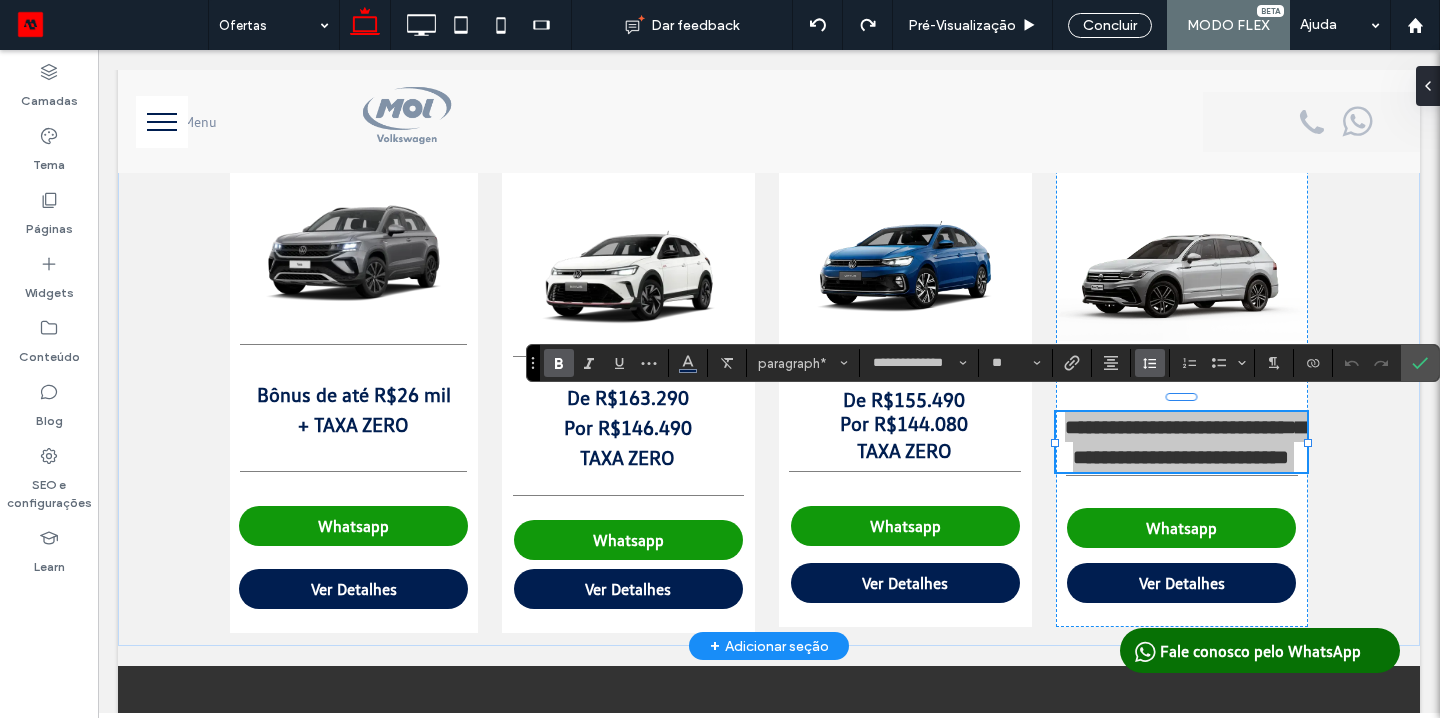 click at bounding box center (1150, 363) 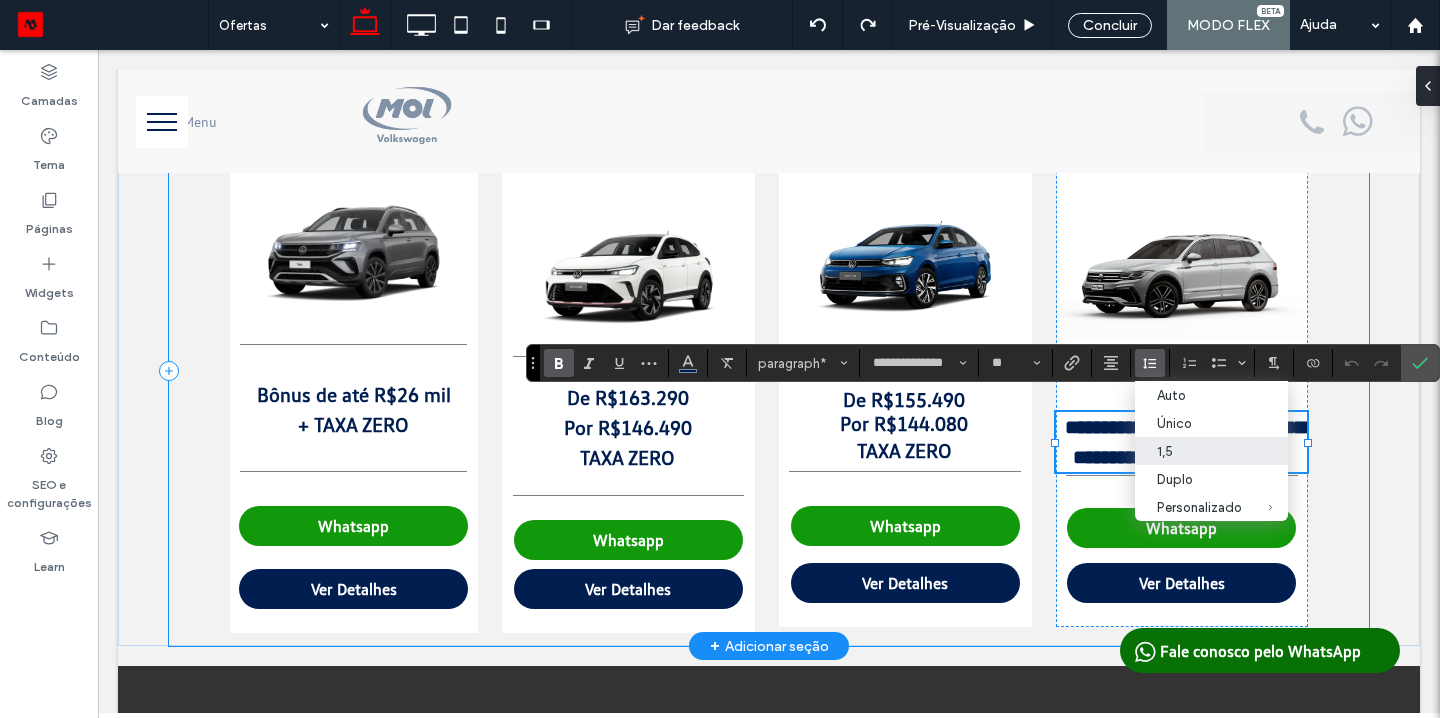 click on "**********" at bounding box center [769, 371] 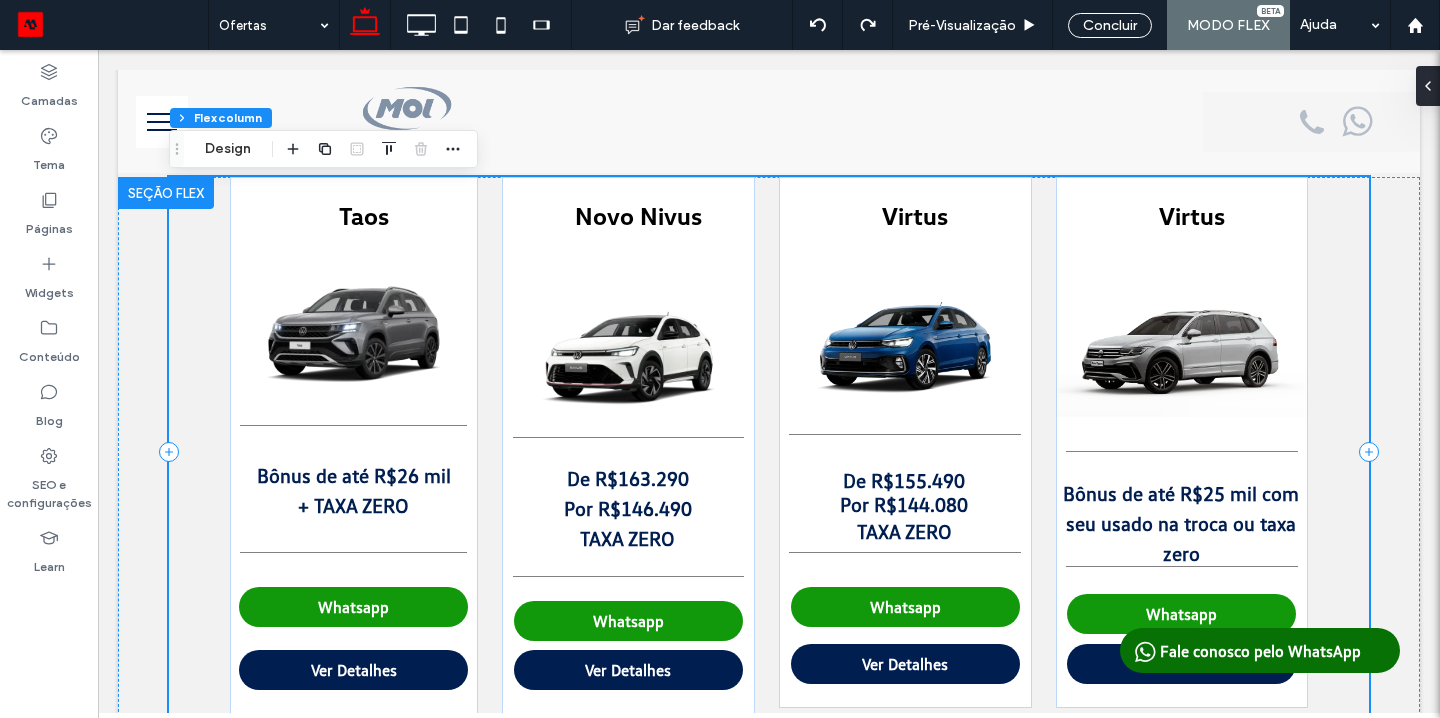 scroll, scrollTop: 687, scrollLeft: 0, axis: vertical 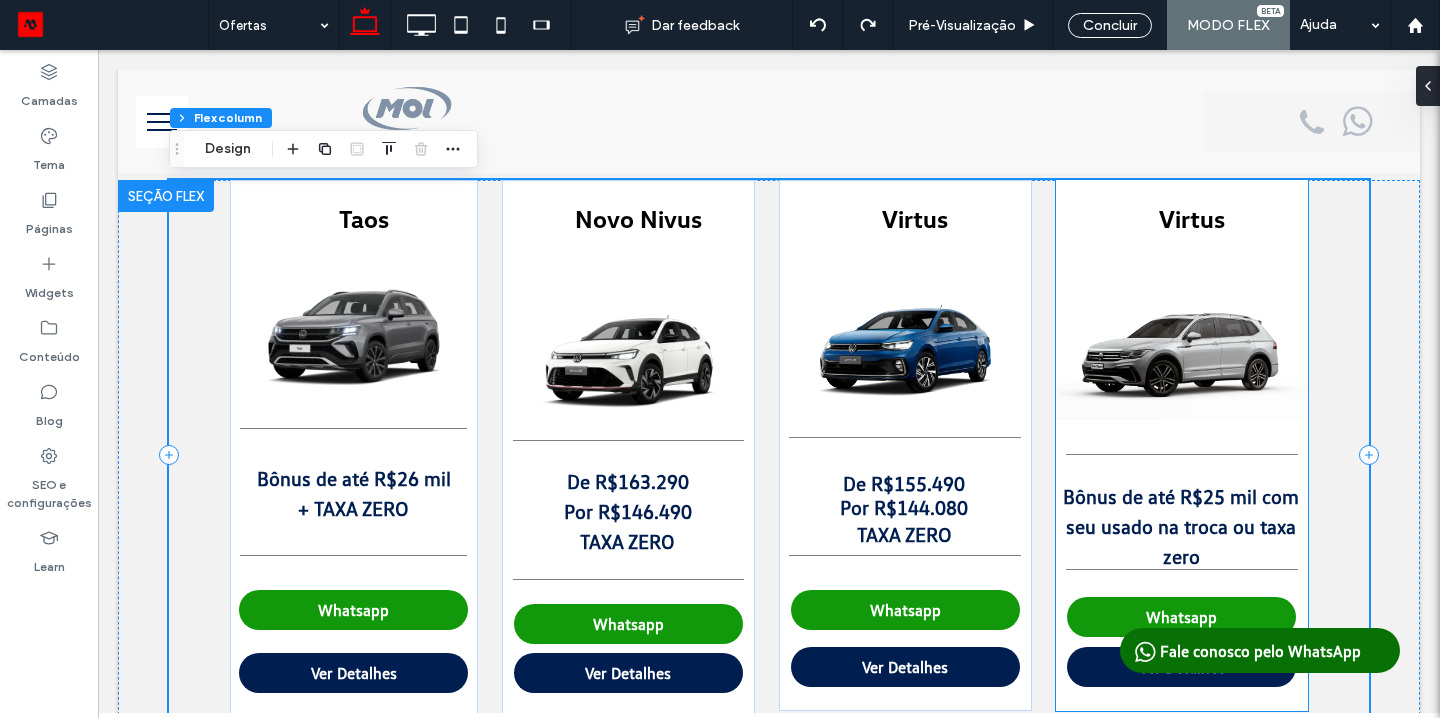 click on "Virtus" at bounding box center (1192, 218) 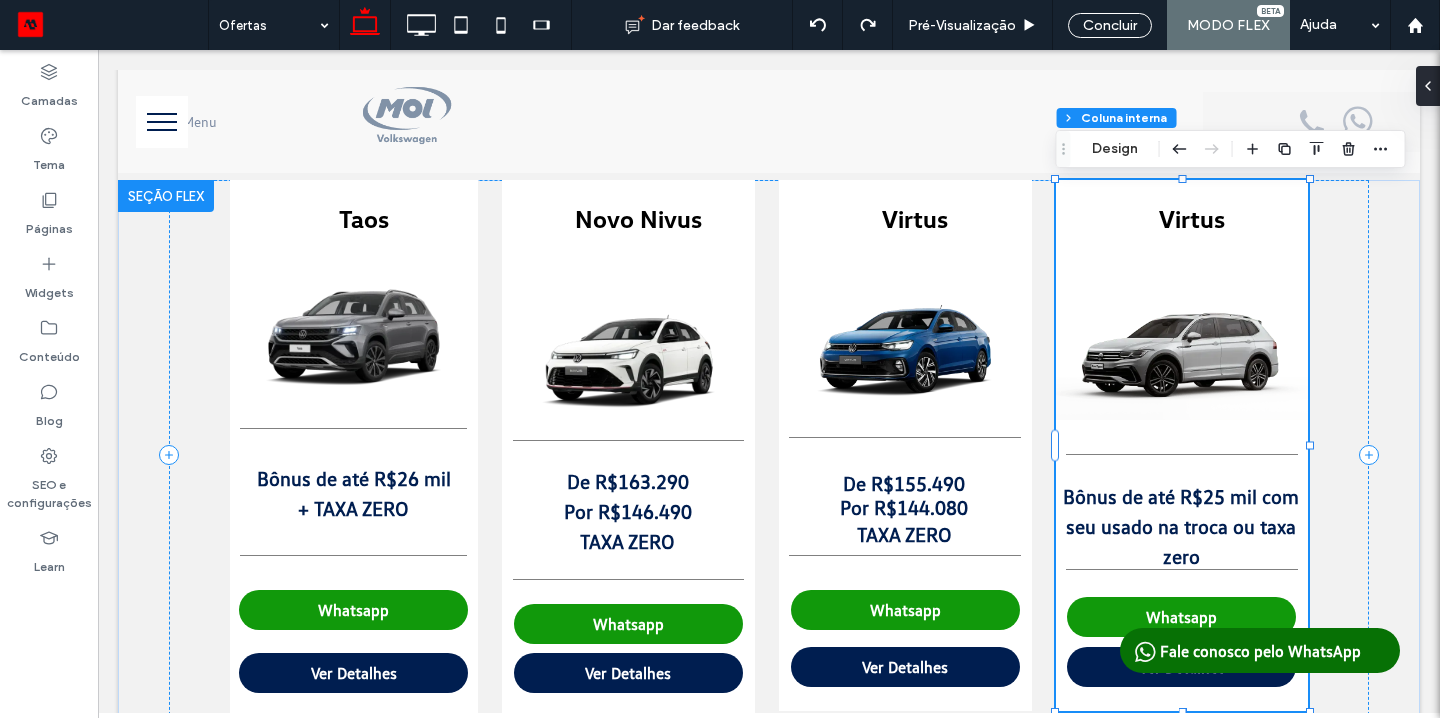 click on "Virtus" at bounding box center (1192, 218) 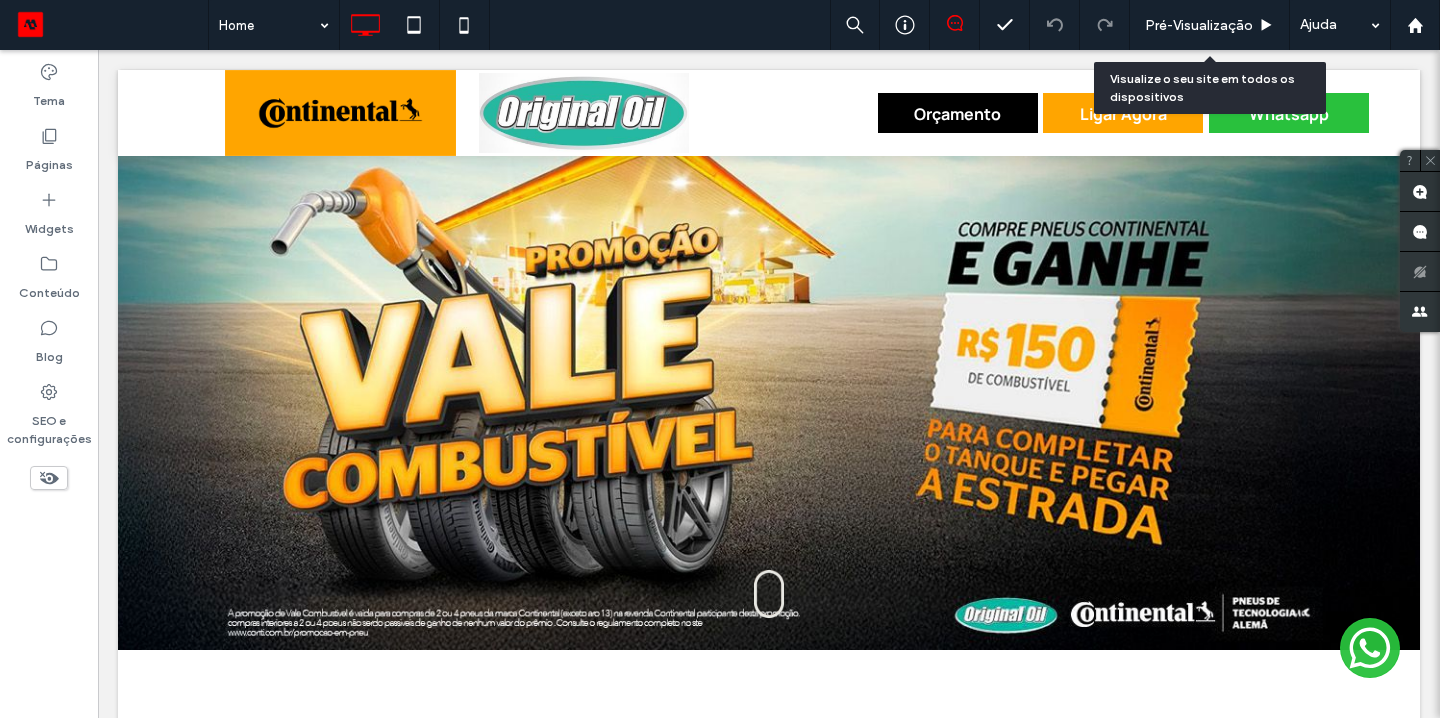 scroll, scrollTop: 0, scrollLeft: 0, axis: both 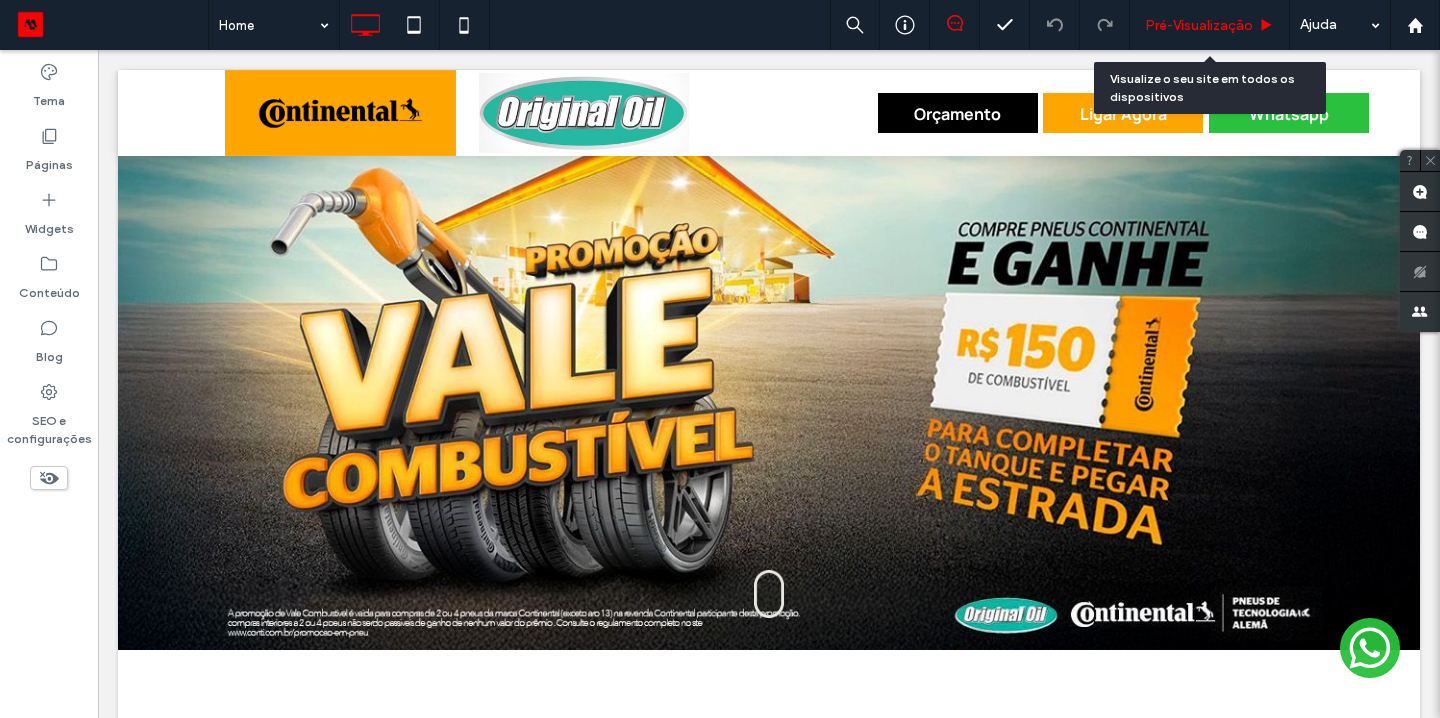 click on "Pré-Visualizaçāo" at bounding box center [1210, 25] 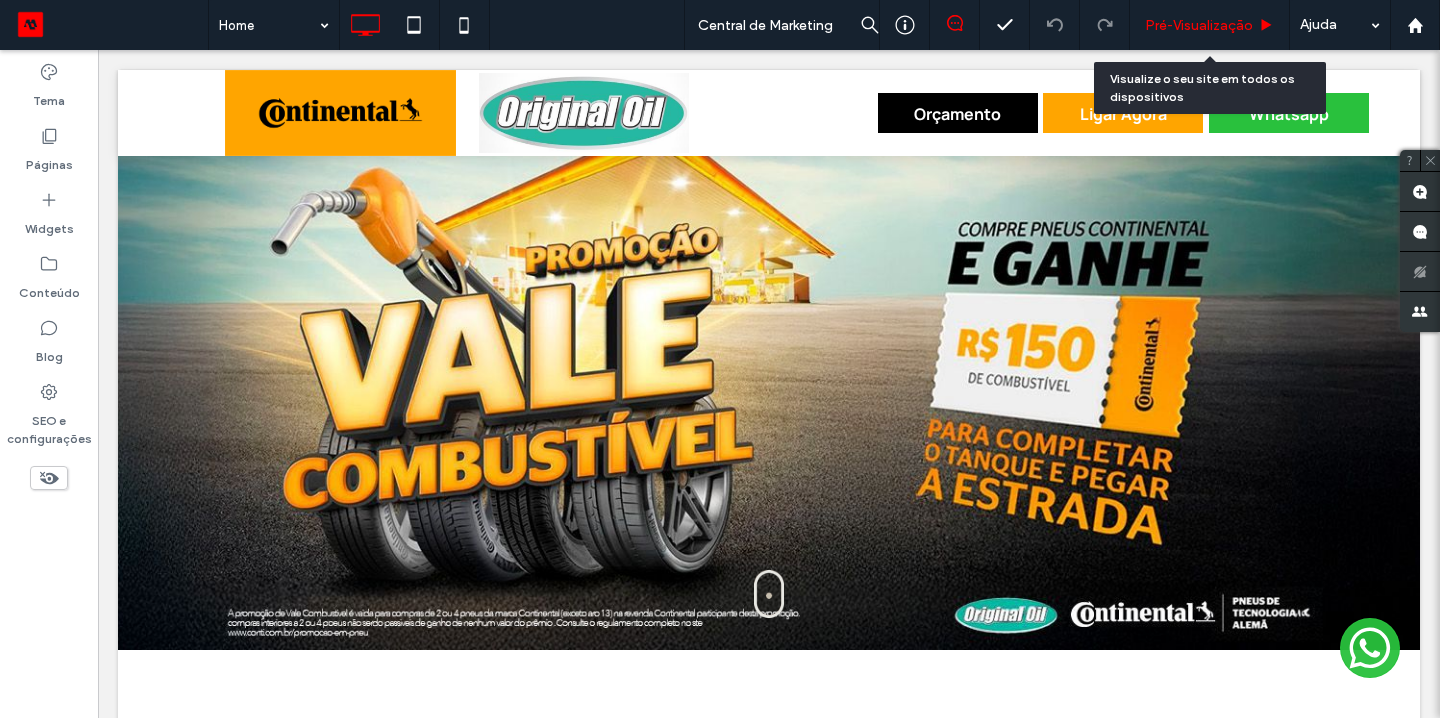 click on "Pré-Visualizaçāo" at bounding box center [1210, 25] 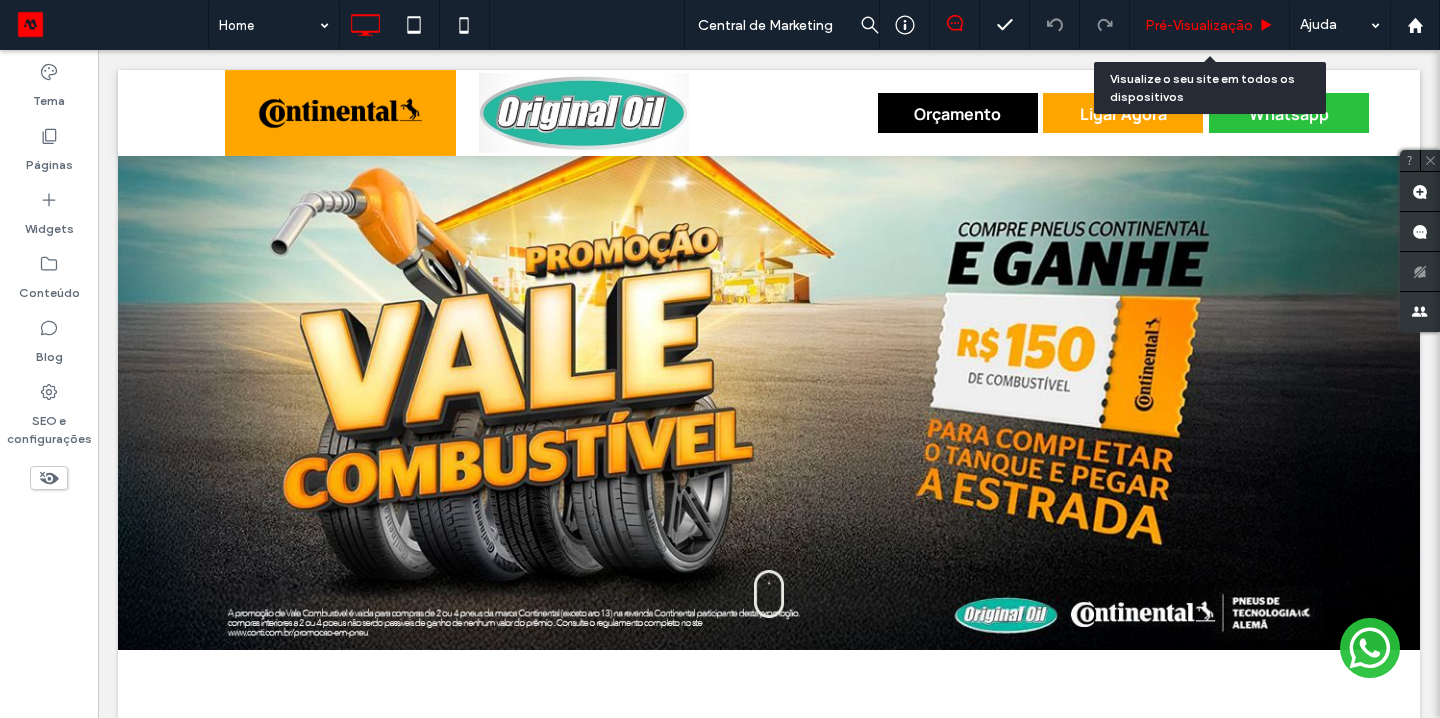 click on "Pré-Visualizaçāo" at bounding box center [1210, 25] 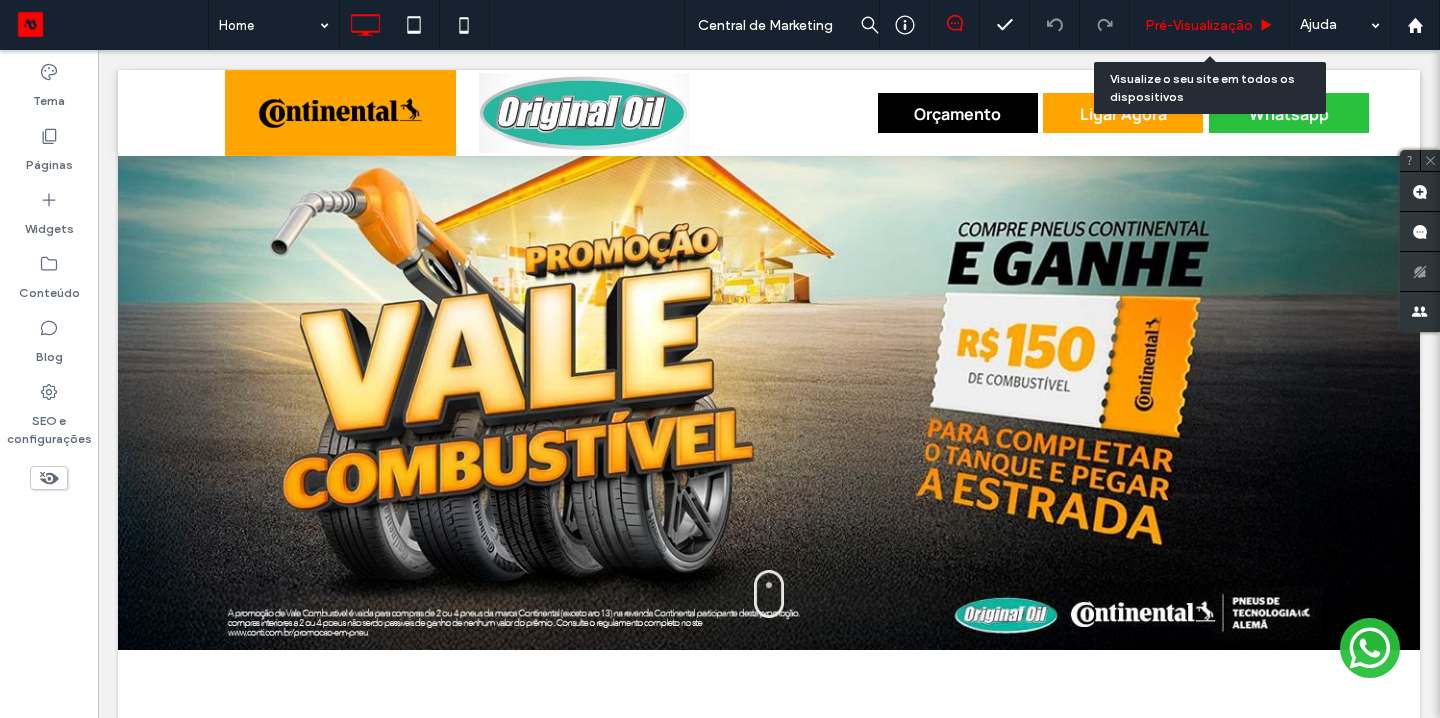 click on "Pré-Visualizaçāo" at bounding box center [1210, 25] 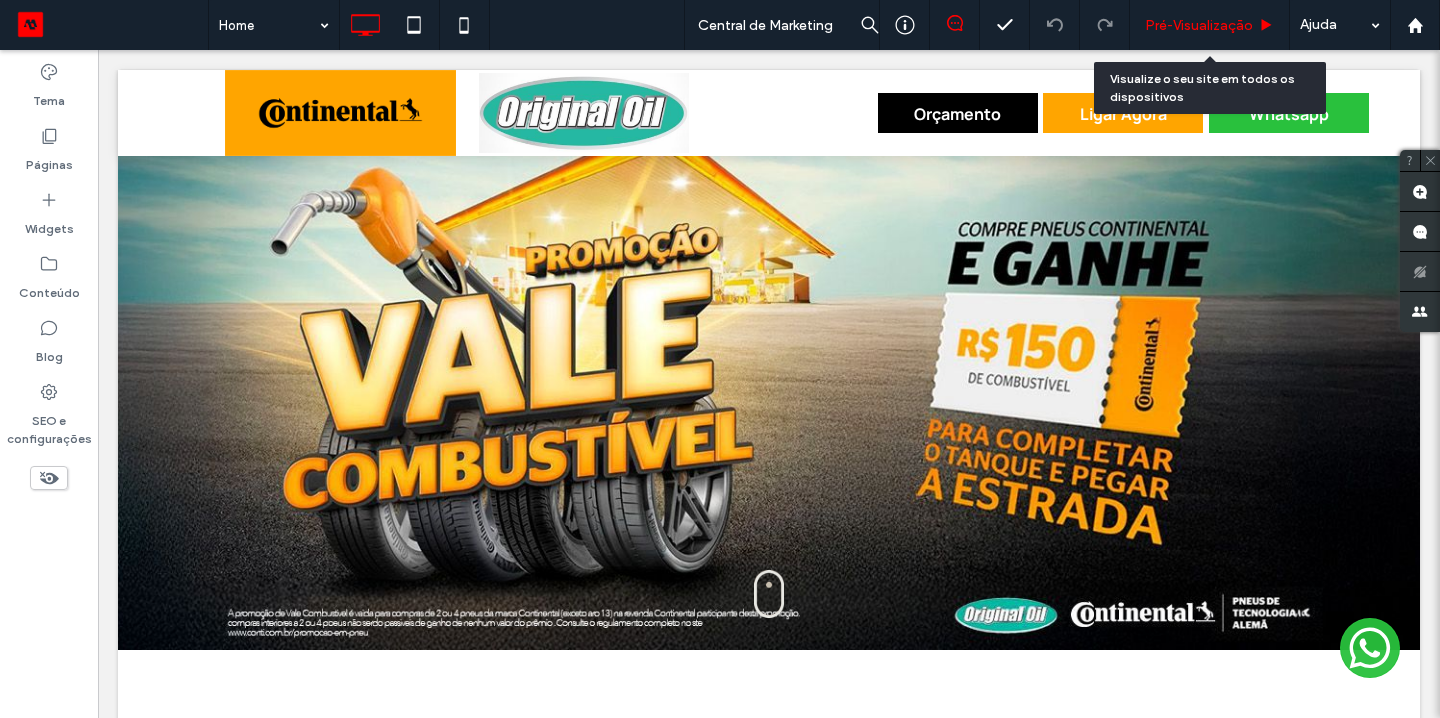 click on "Pré-Visualizaçāo" at bounding box center (1199, 25) 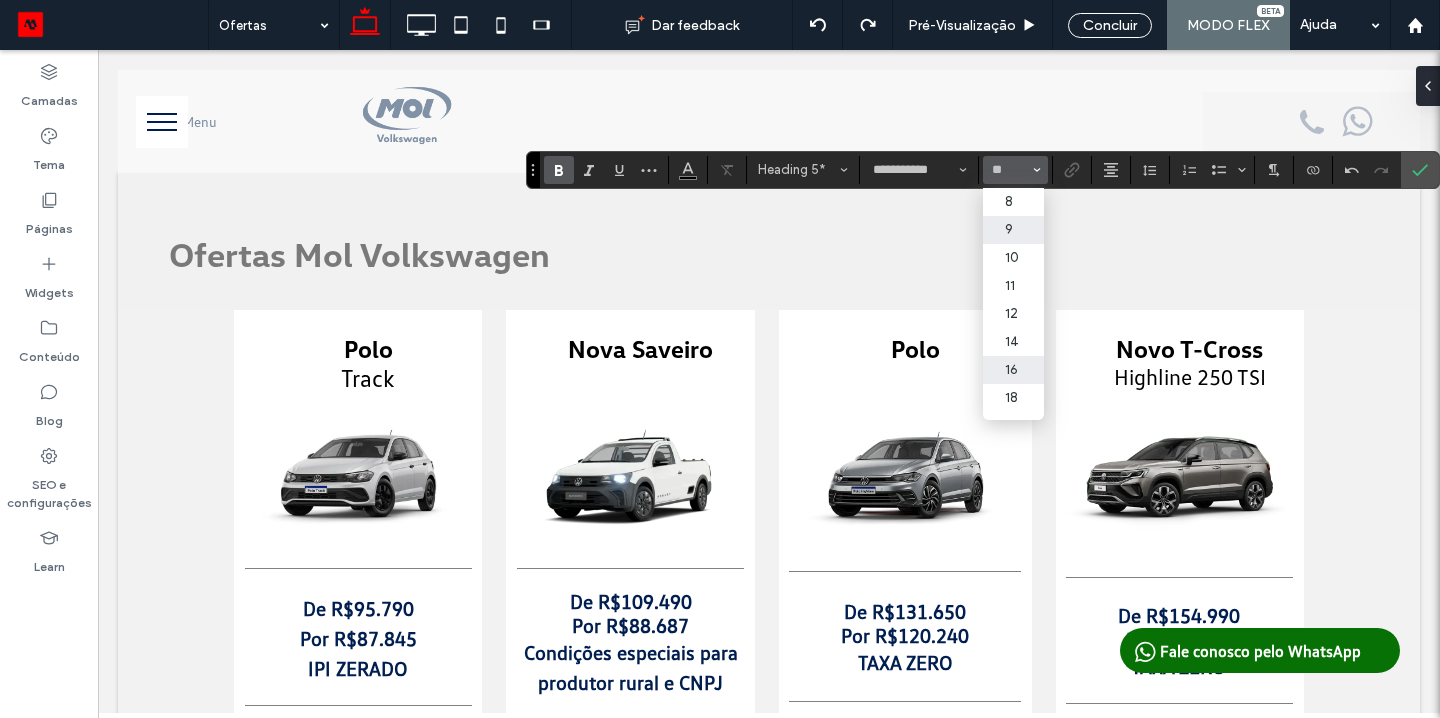 scroll, scrollTop: 687, scrollLeft: 0, axis: vertical 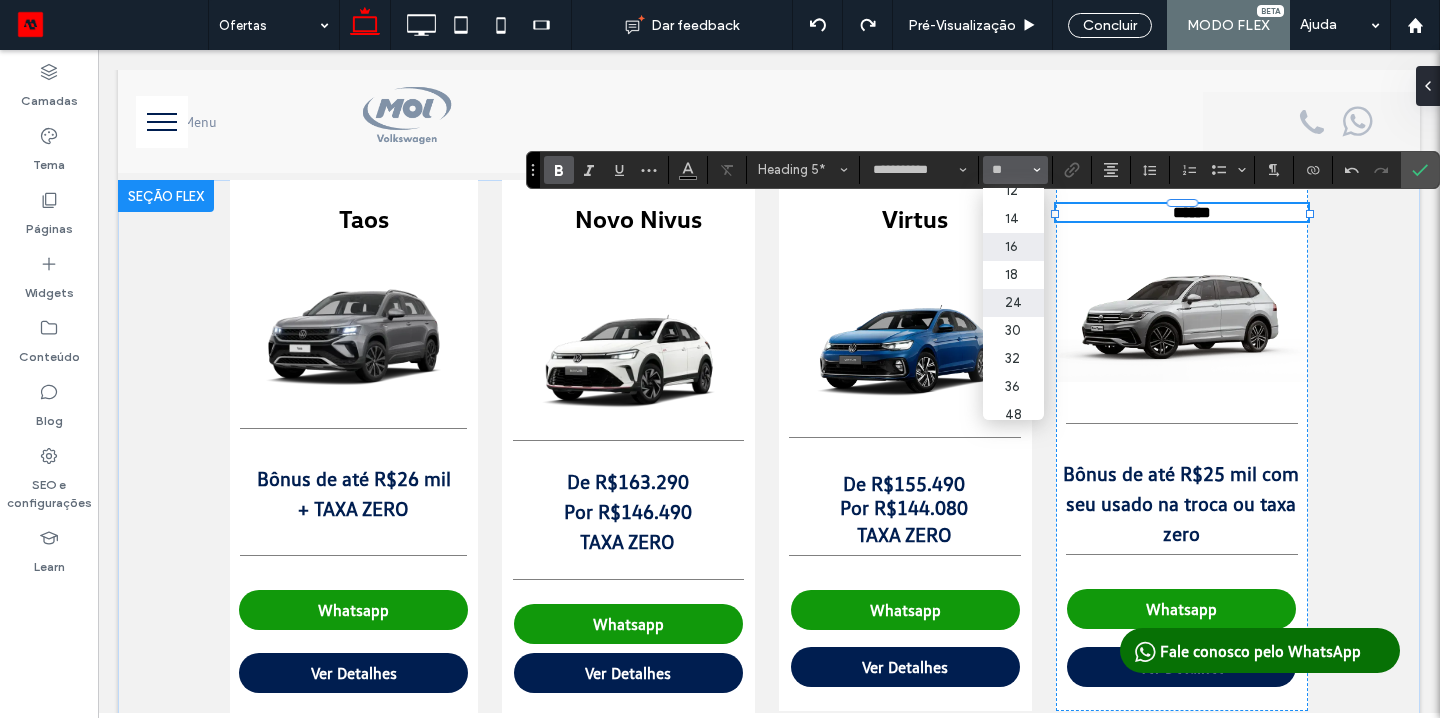 click on "24" at bounding box center [1013, 303] 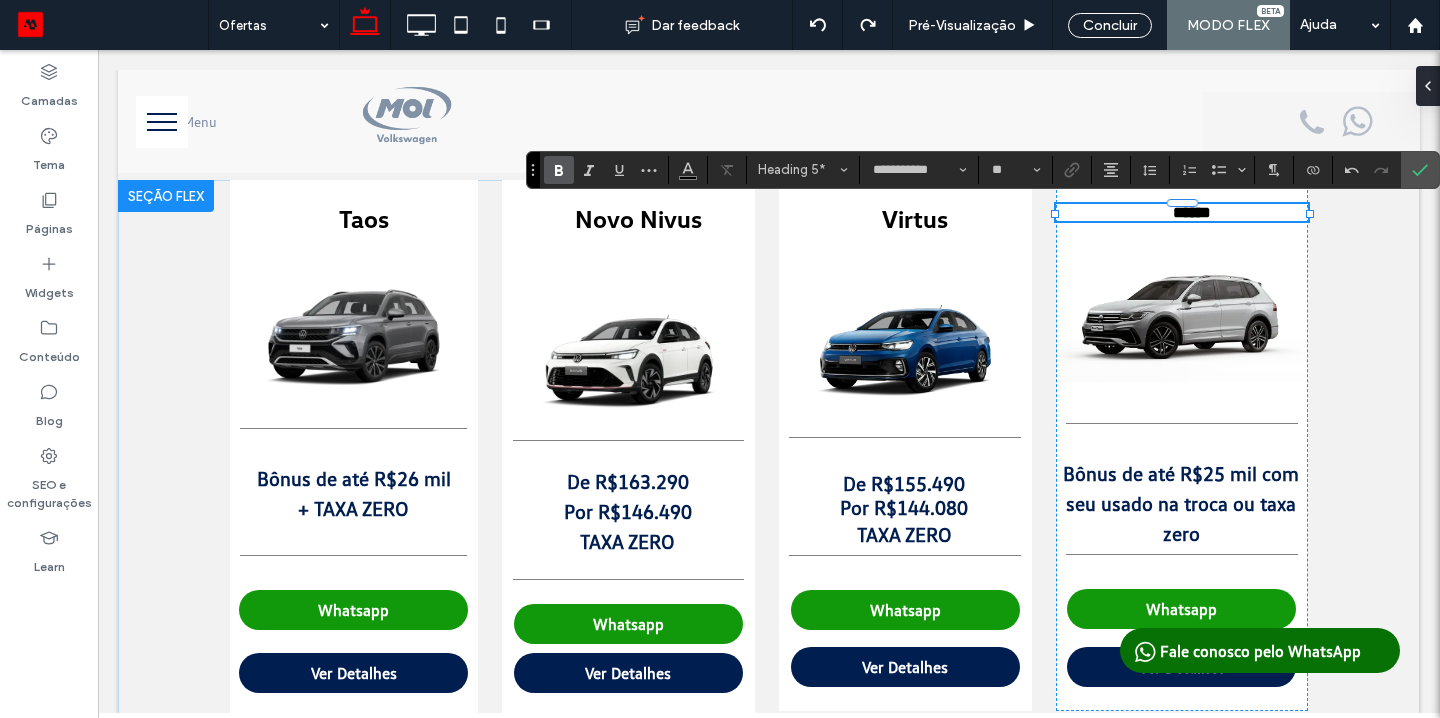 type on "**" 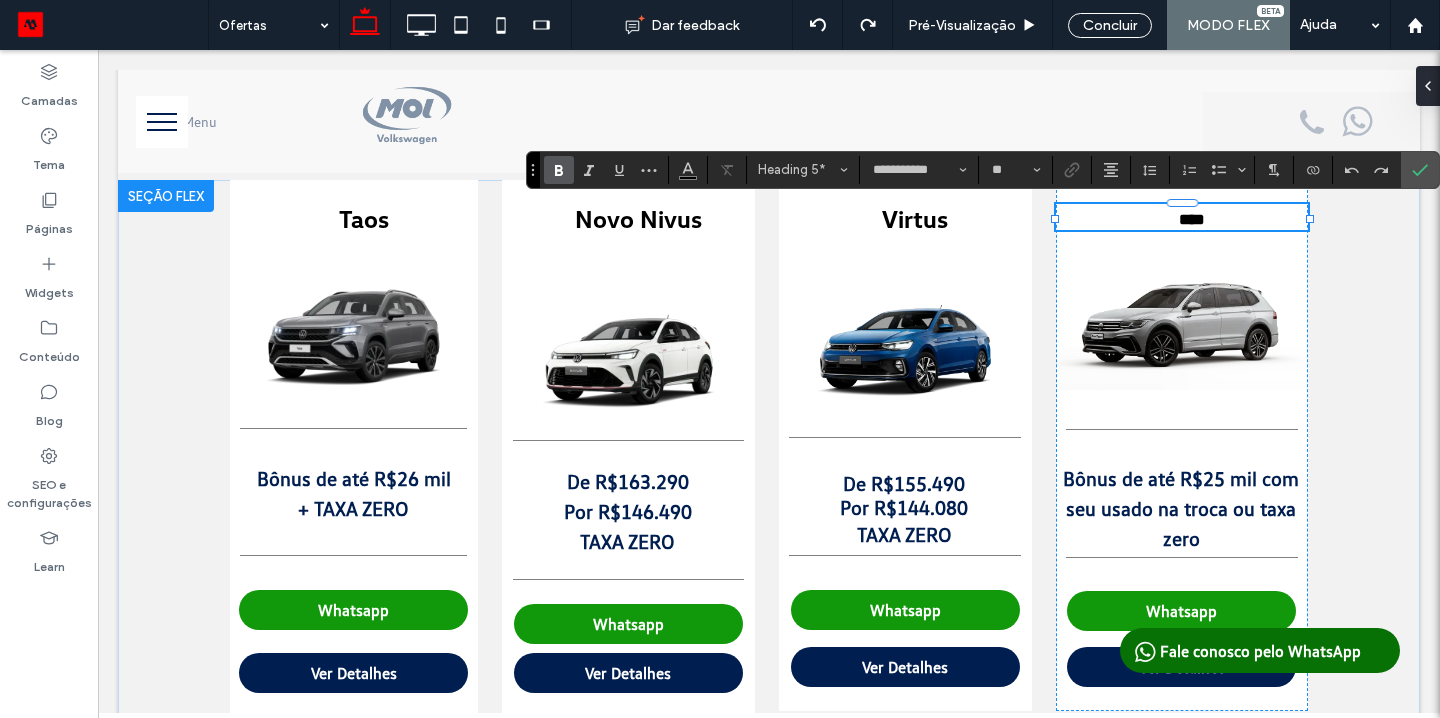 type 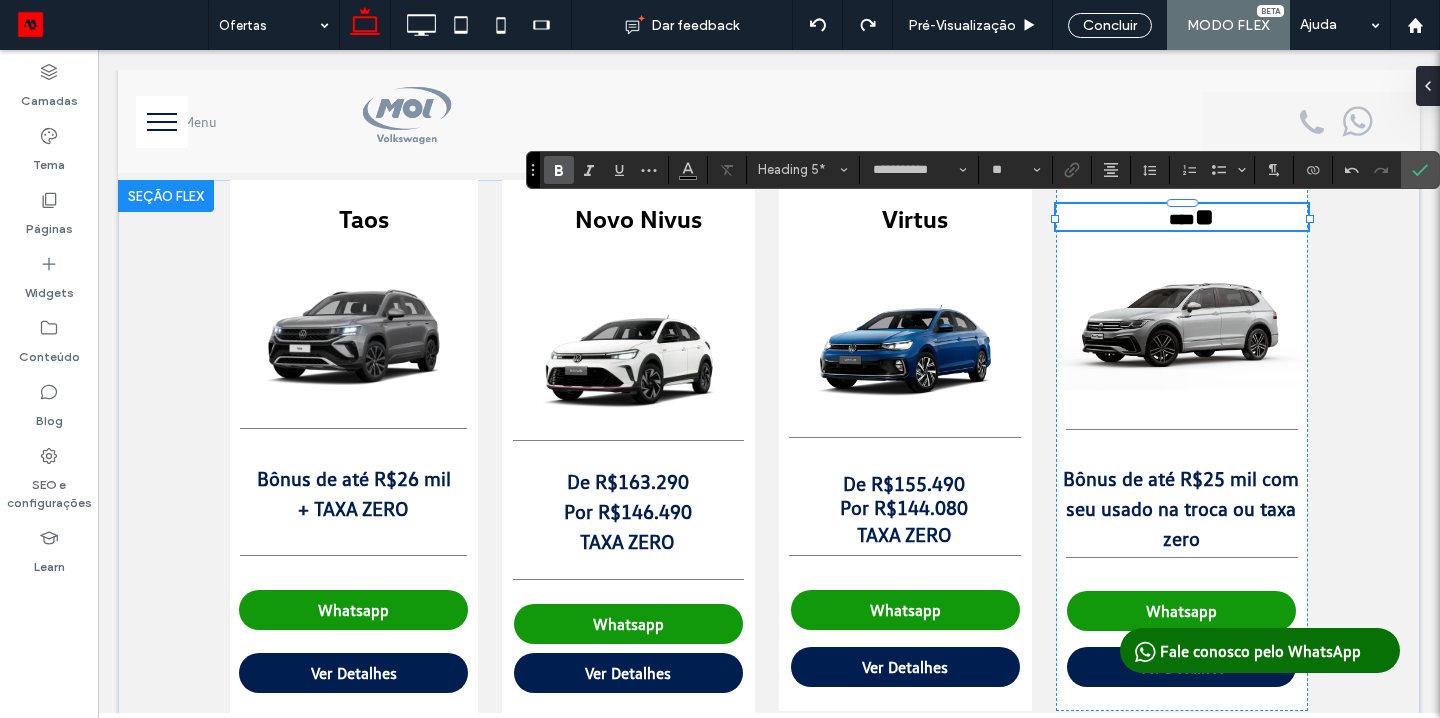 click on "**" at bounding box center (1204, 217) 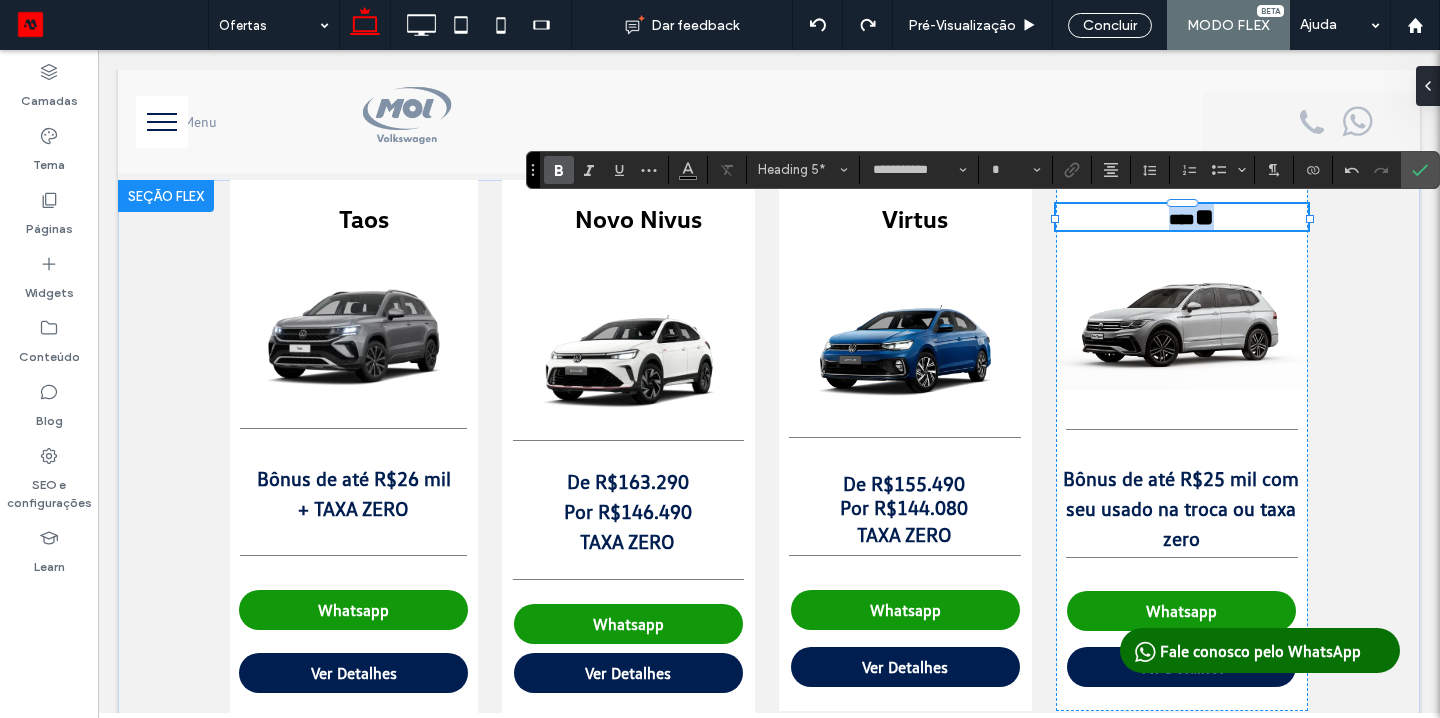 click on "**" at bounding box center (1204, 217) 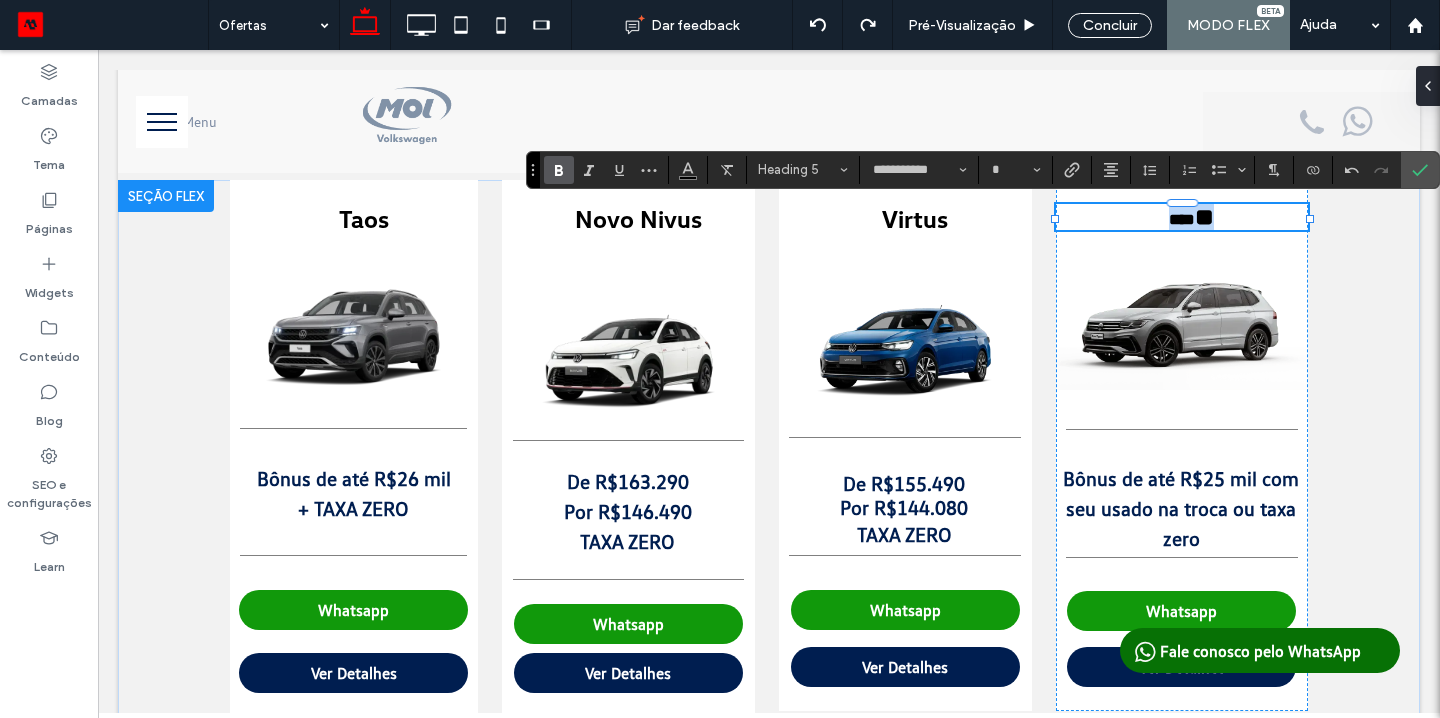 click on "**" at bounding box center [1204, 217] 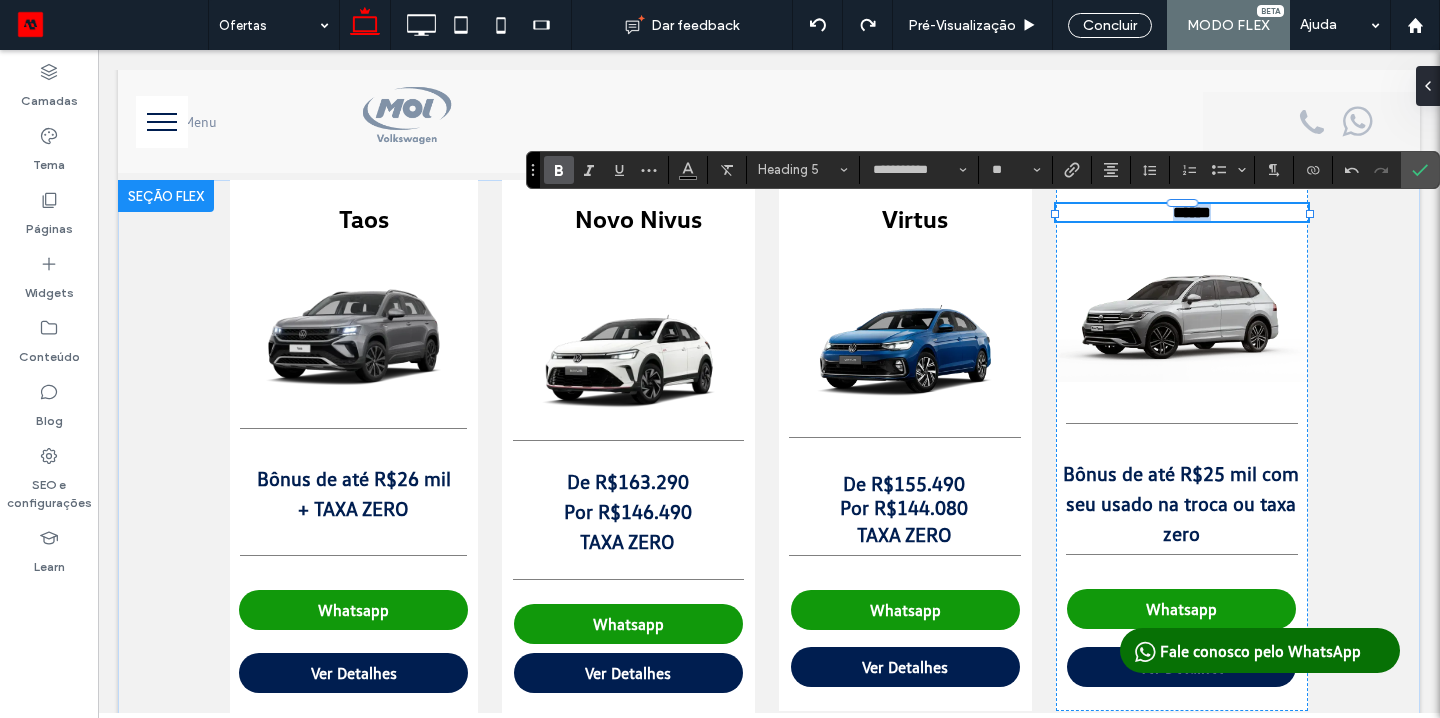 drag, startPoint x: 1217, startPoint y: 218, endPoint x: 1160, endPoint y: 217, distance: 57.00877 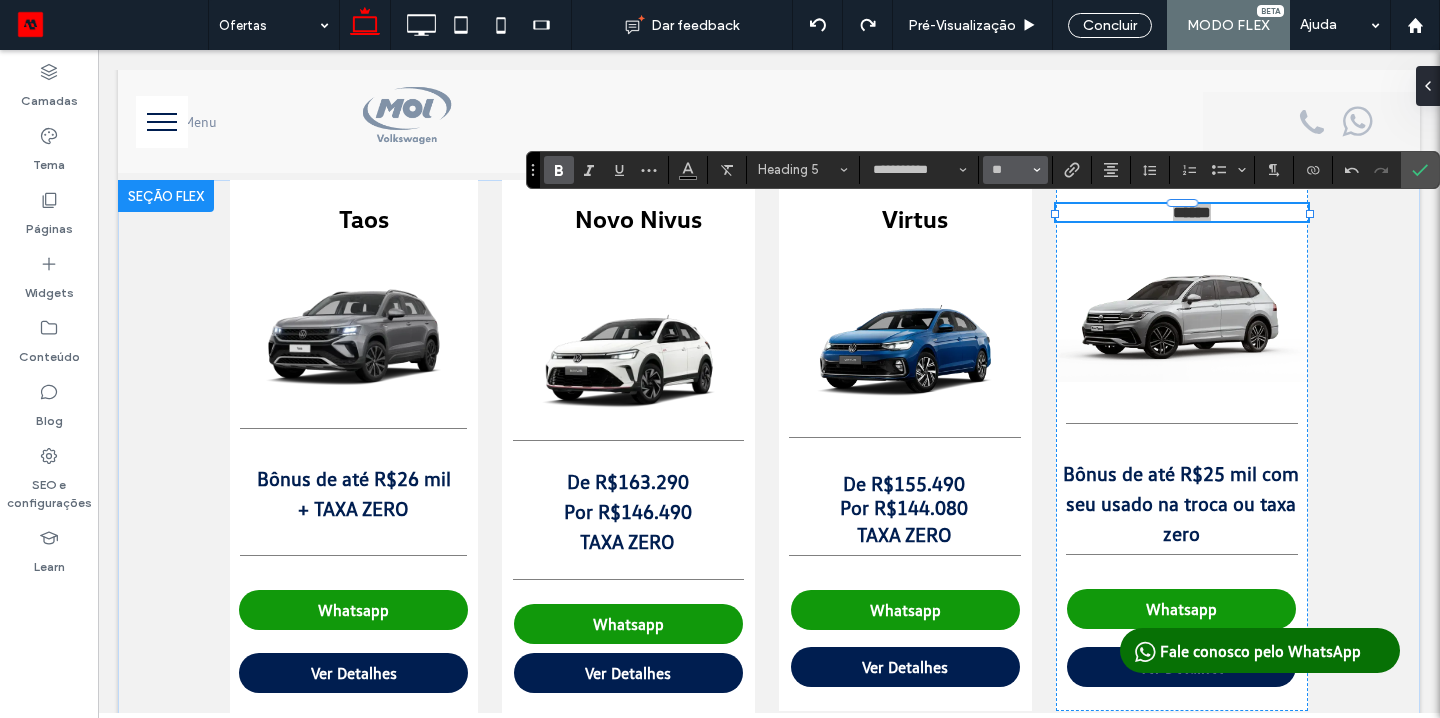 click on "**" at bounding box center (1015, 170) 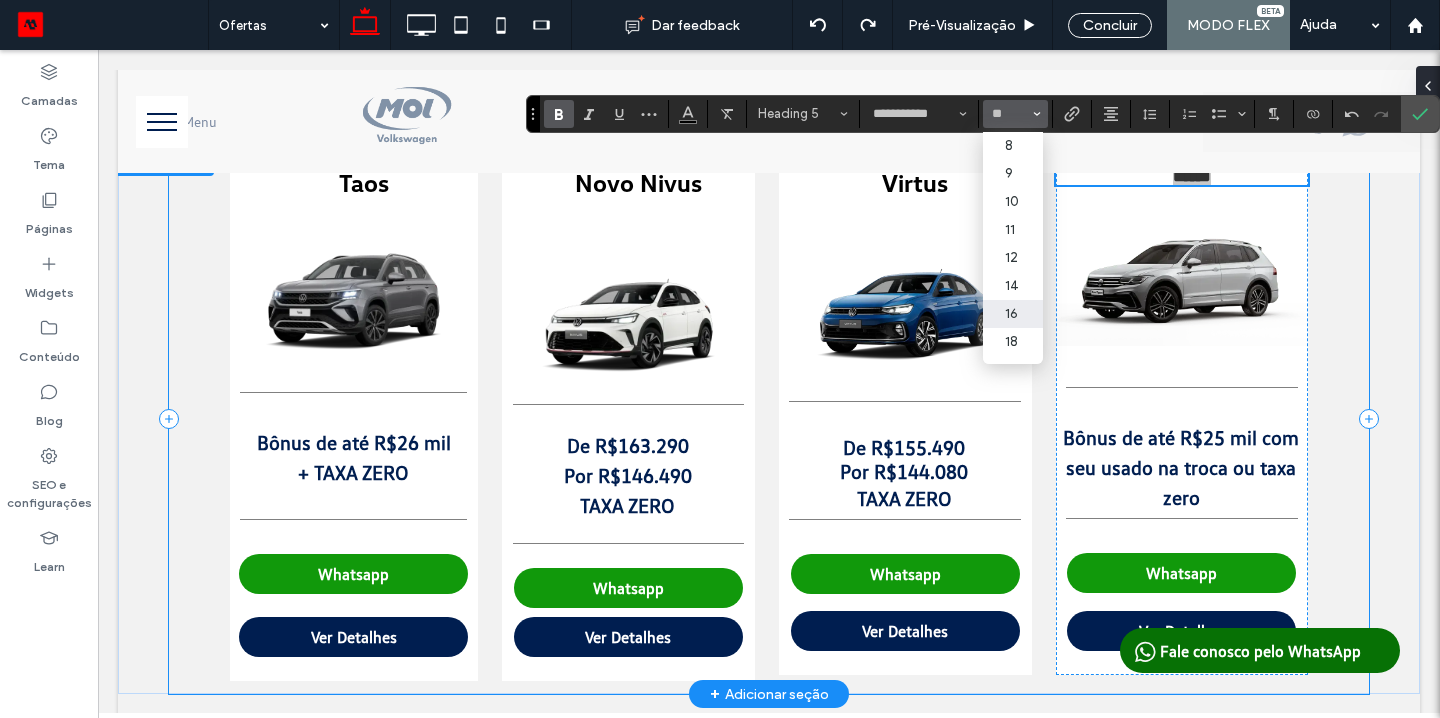 scroll, scrollTop: 750, scrollLeft: 0, axis: vertical 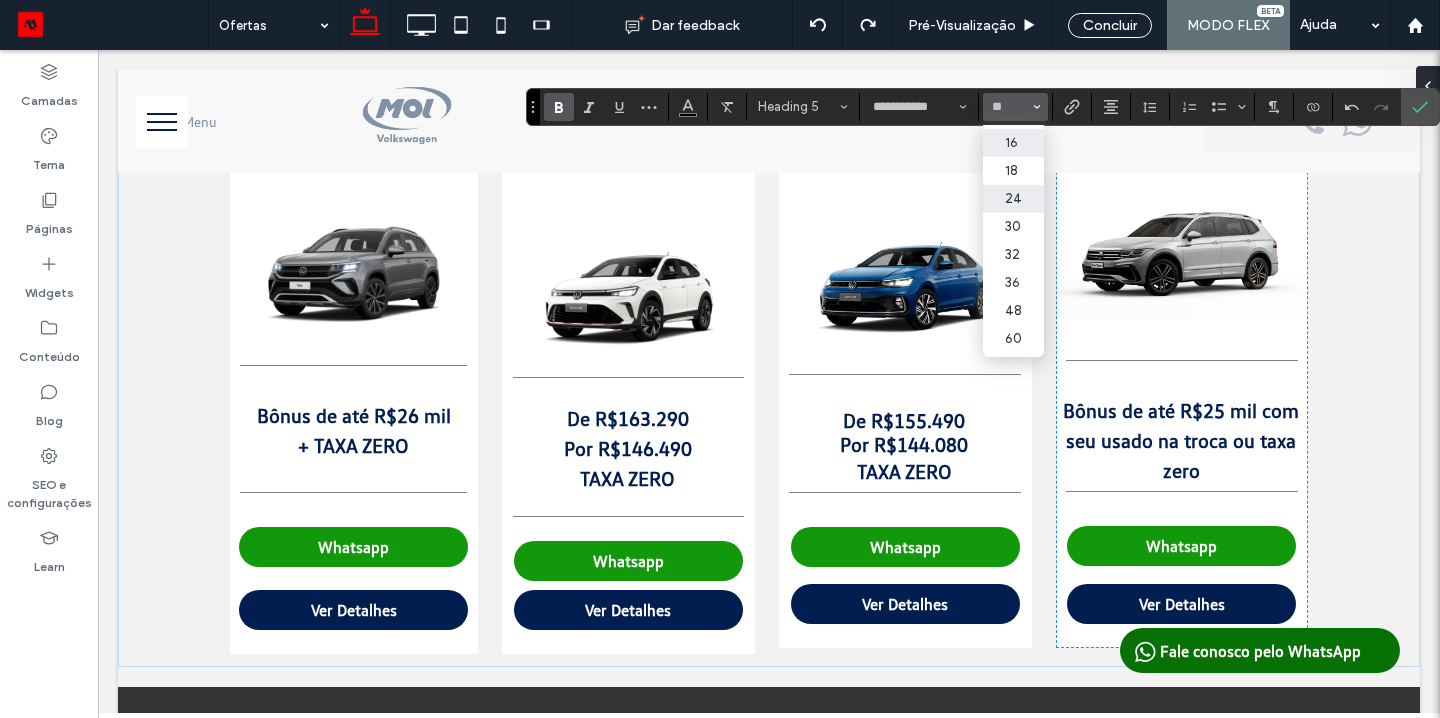 click on "24" at bounding box center [1013, 199] 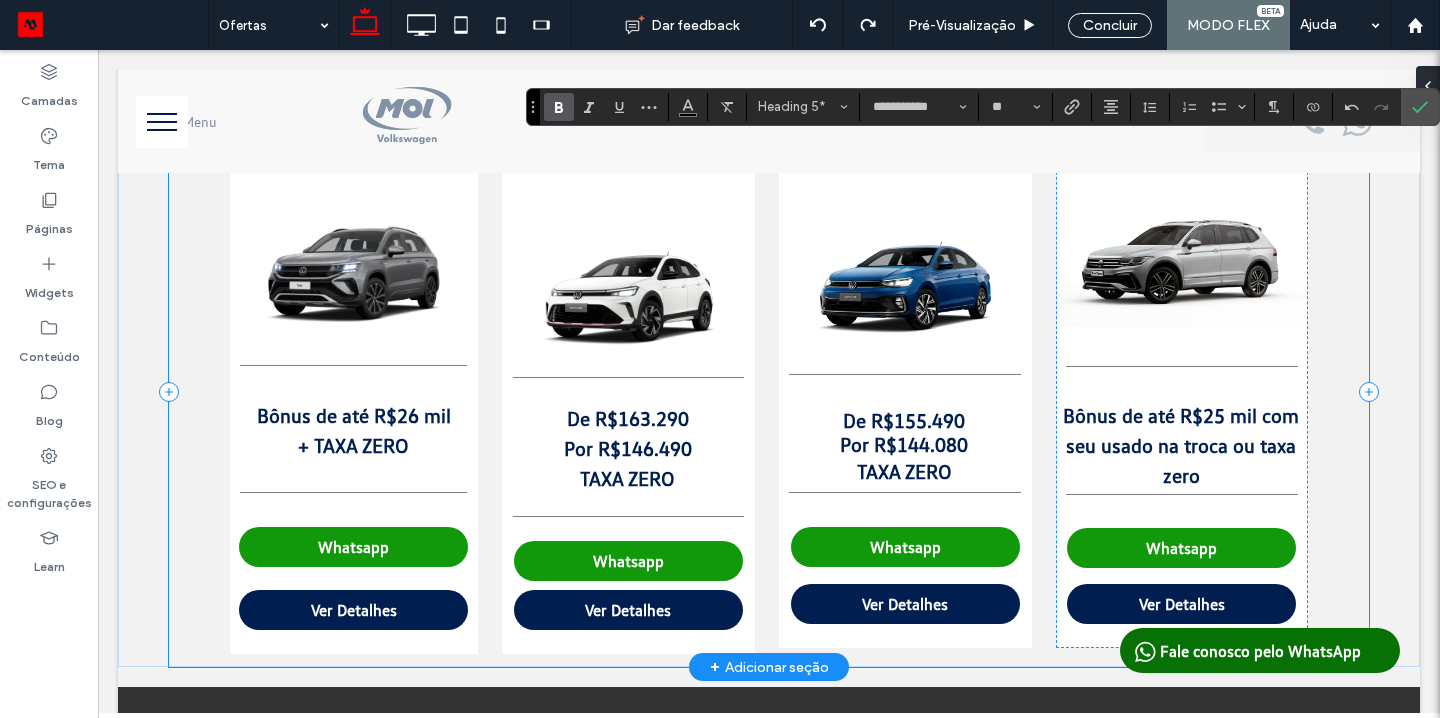 click on "Taos
Bônus de até R$26 mil + TAXA ZERO
Whatsapp
Ver Detalhes
Novo Nivus
﻿
De R$163.290 Por R$146.490 ﻿ TAXA ZERO
Whatsapp
Ver Detalhes
Virtus
﻿
De R$155.490 Por R$144.080 TAXA ZERO
Whatsapp
Ver Detalhes
******
Bônus de até R$25 mil com seu usado na troca ou taxa zero
Whatsapp
Ver Detalhes
Virtus Sense
A partir de R$108.990 + Taxa 0,99% e saldo em 48x
Whatsapp
Ver Detalhes" at bounding box center [769, 392] 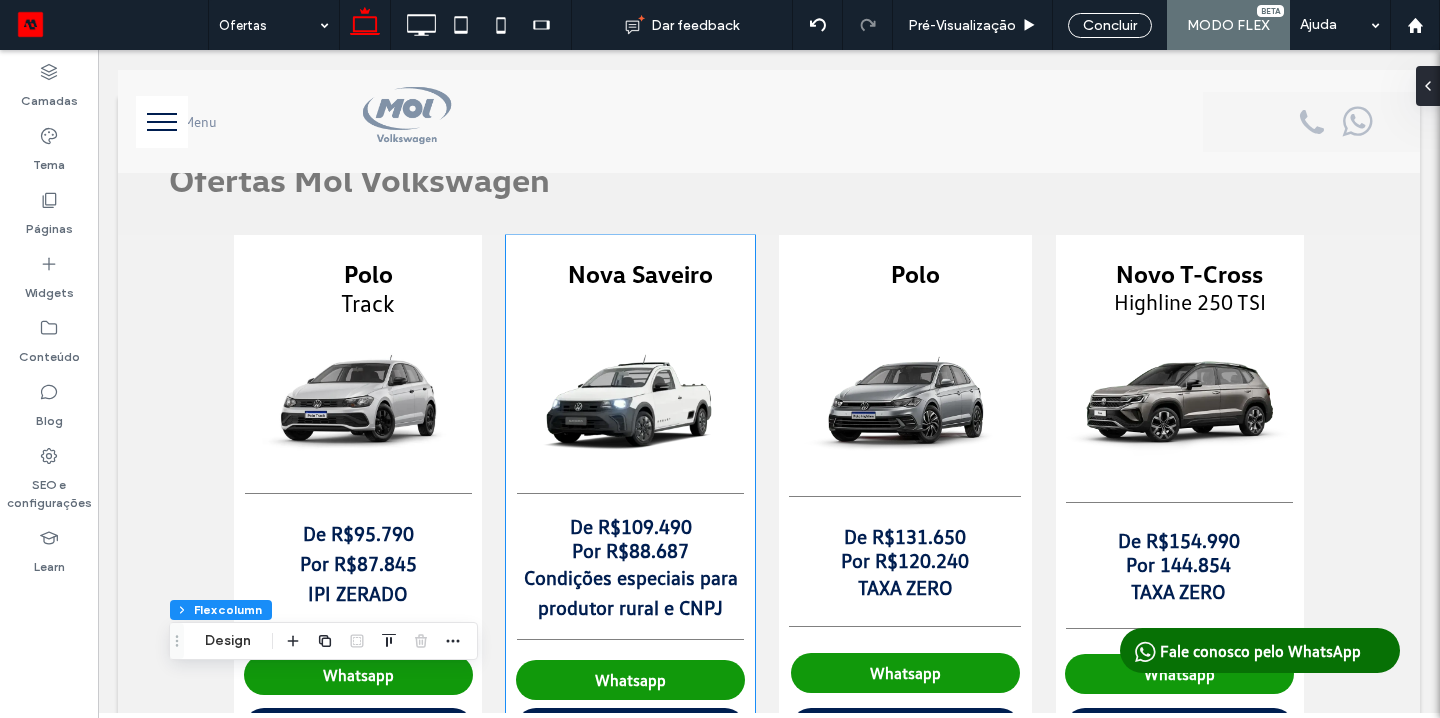 scroll, scrollTop: 0, scrollLeft: 0, axis: both 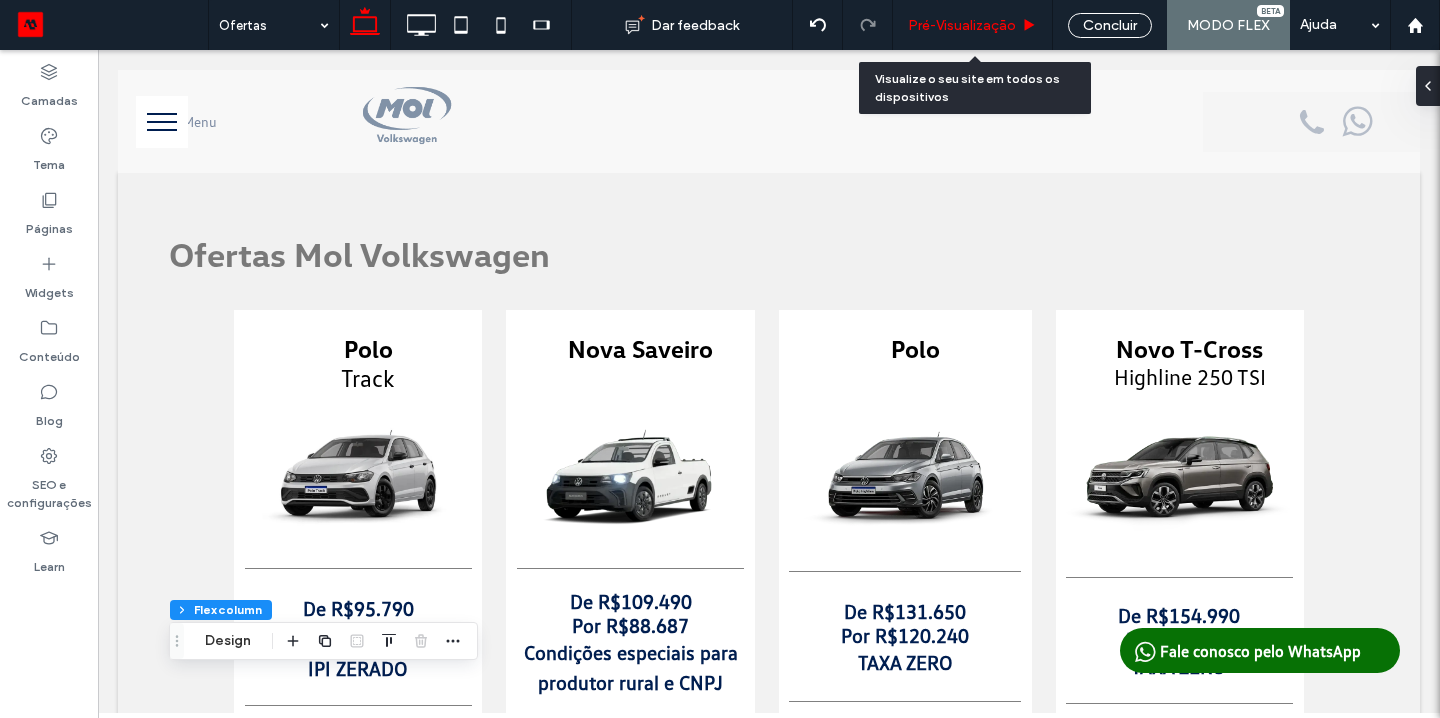 click on "Pré-Visualizaçāo" at bounding box center (973, 25) 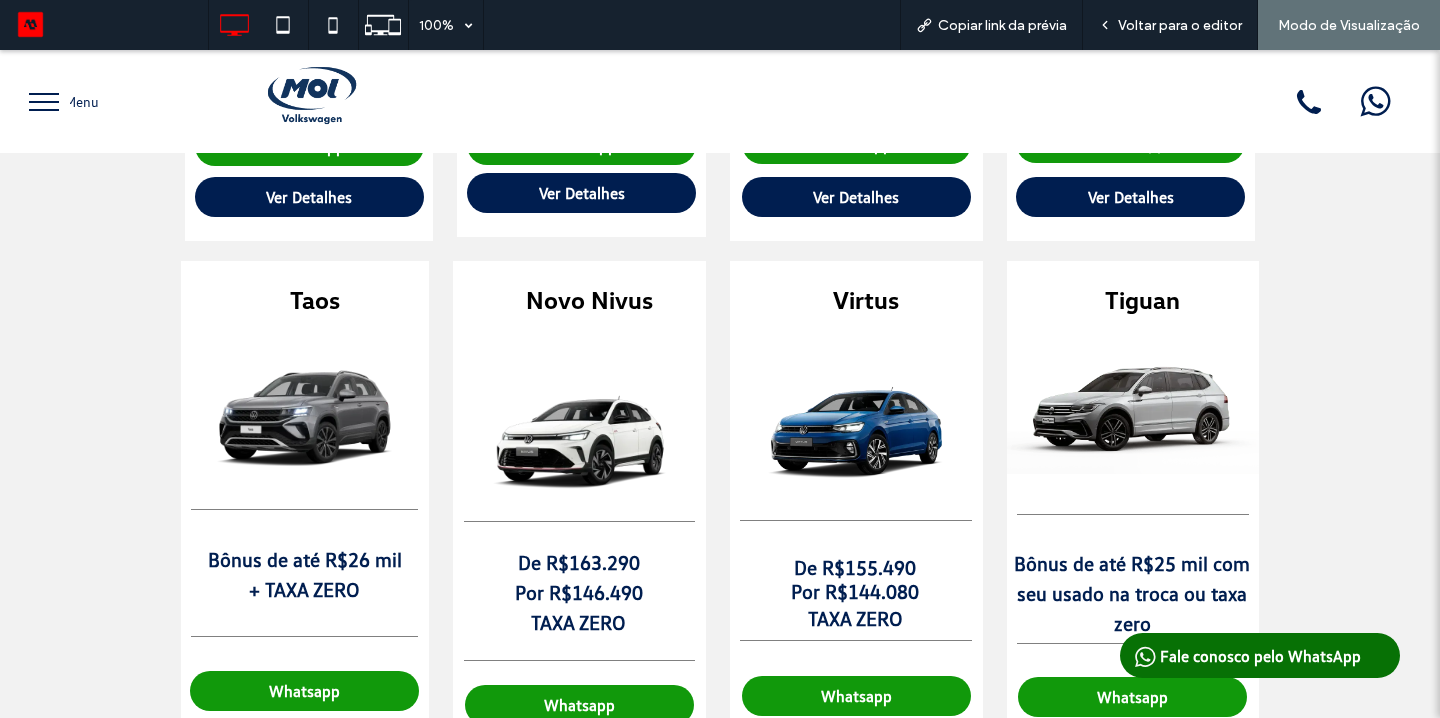 scroll, scrollTop: 0, scrollLeft: 0, axis: both 